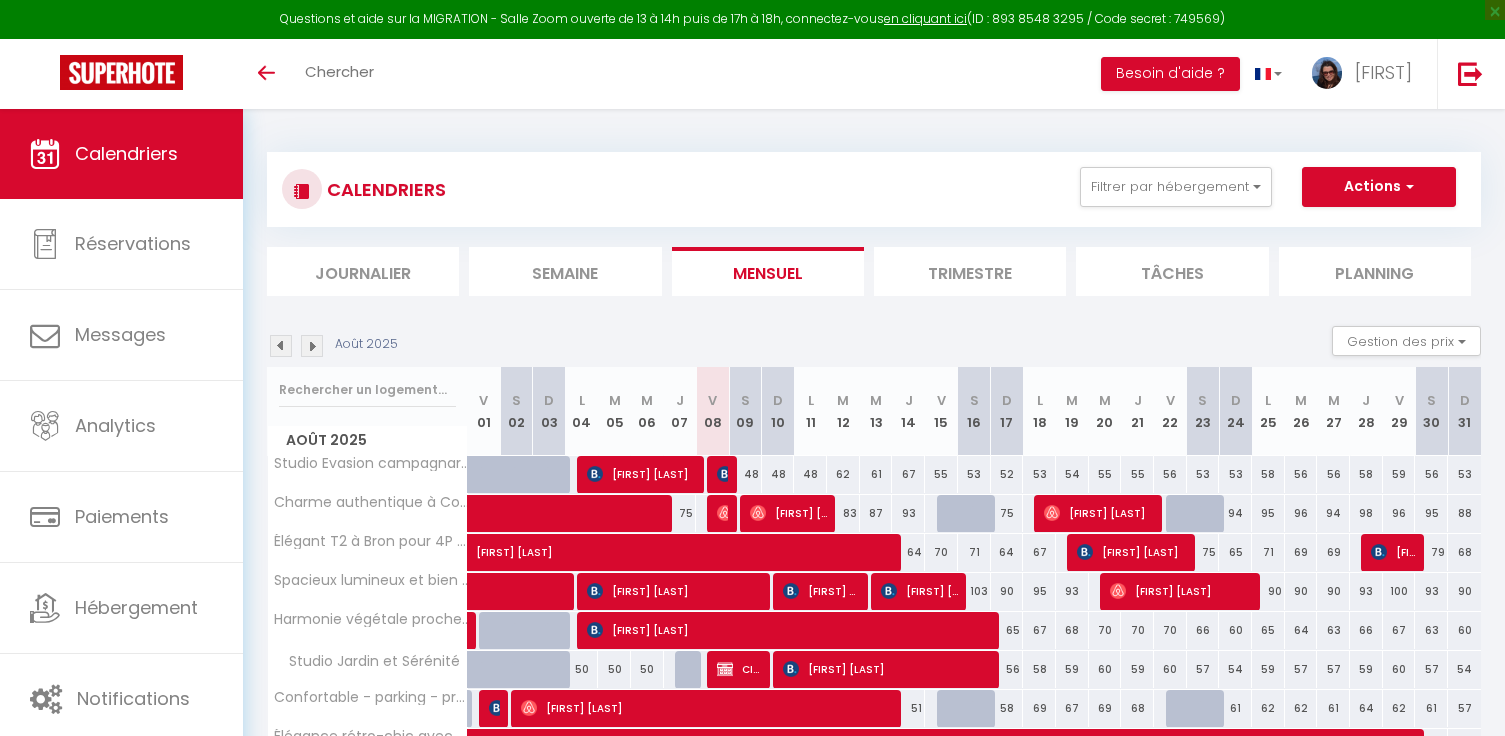 scroll, scrollTop: 0, scrollLeft: 0, axis: both 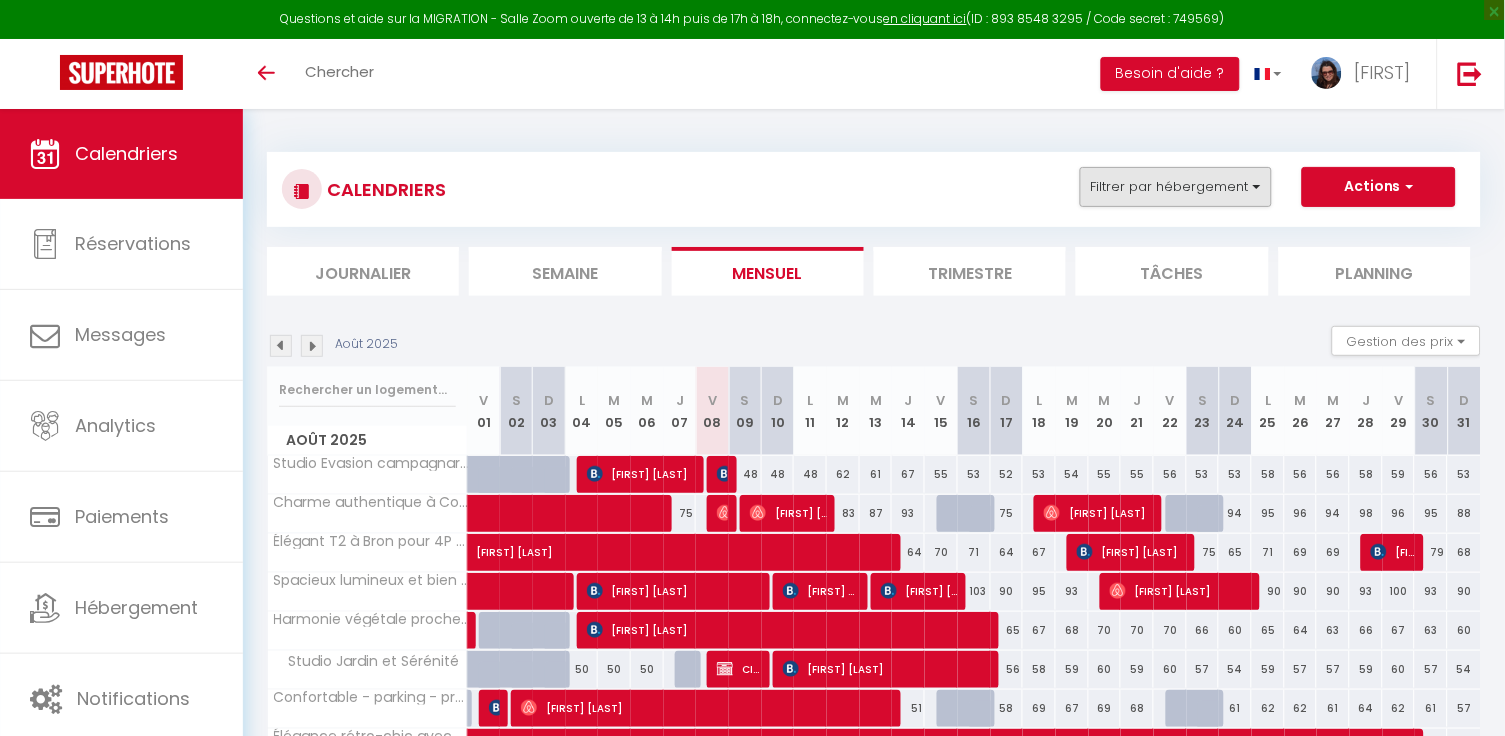 click on "Filtrer par hébergement" at bounding box center (1176, 187) 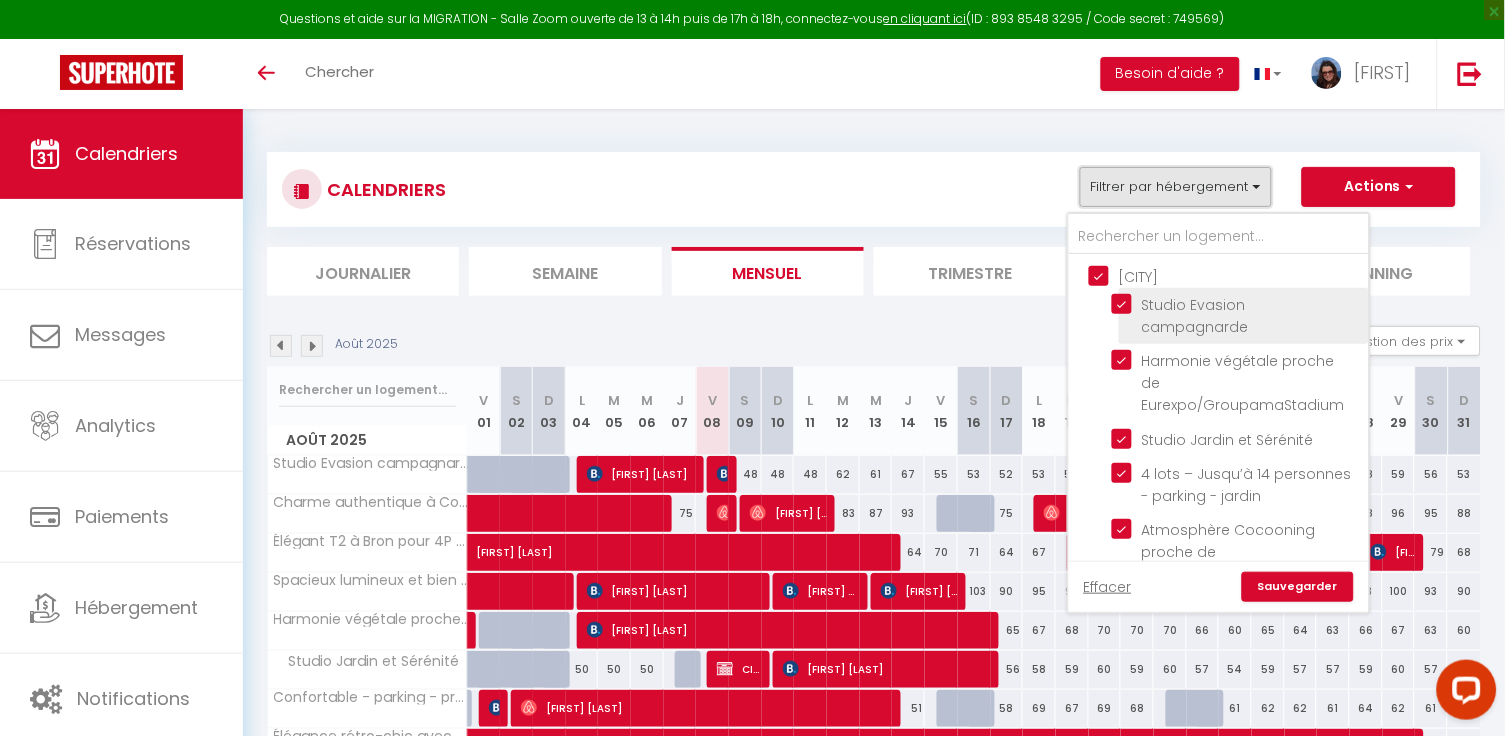 scroll, scrollTop: 0, scrollLeft: 0, axis: both 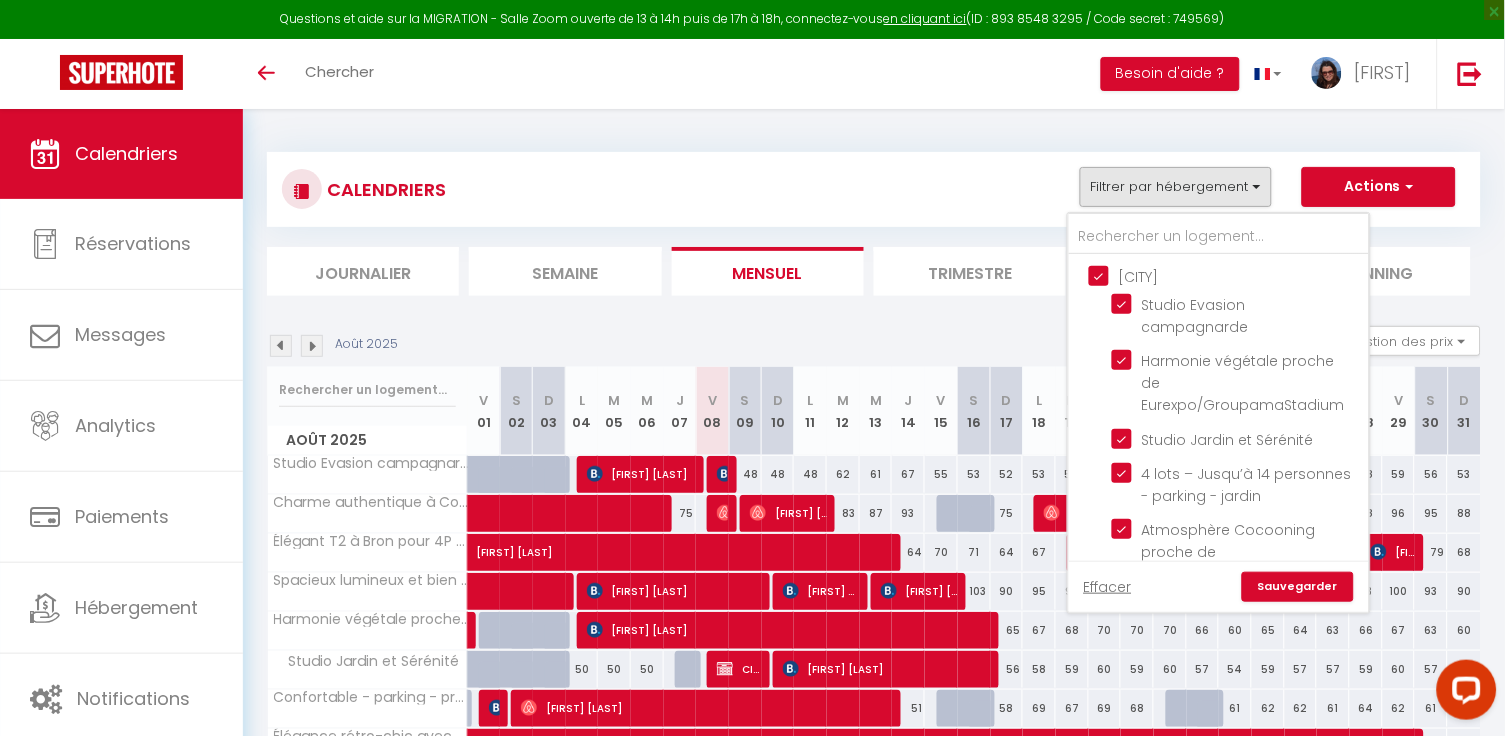 click on "[CITY]" at bounding box center [1239, 275] 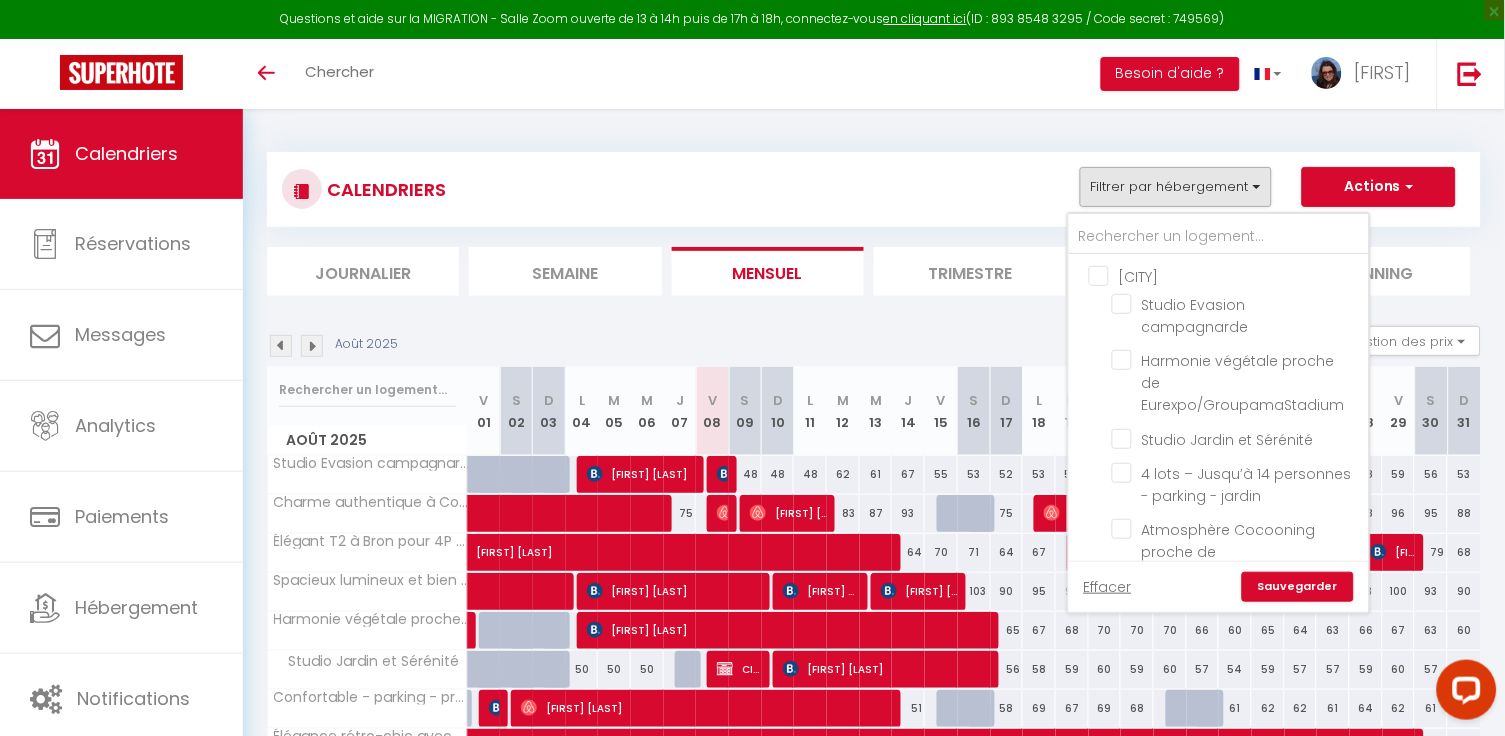 checkbox on "false" 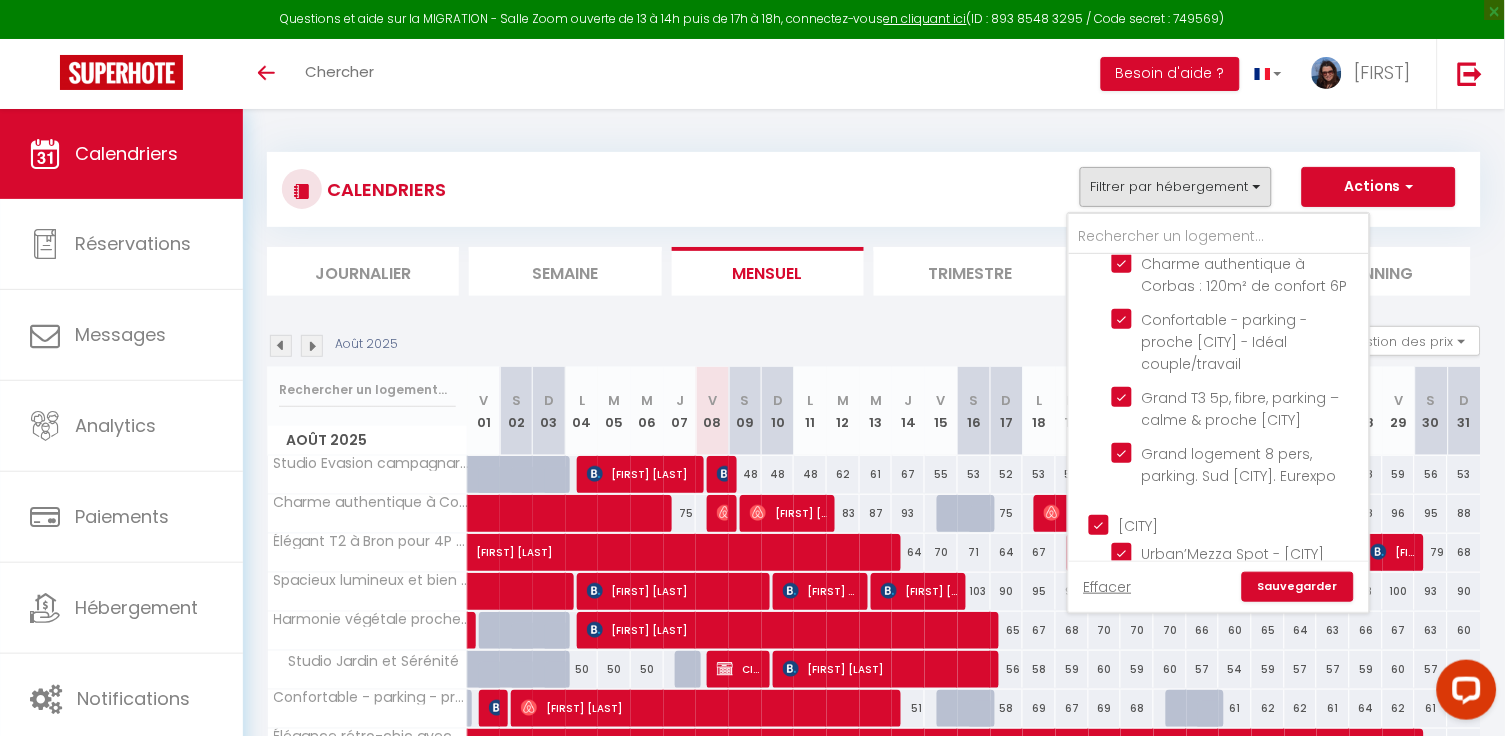 scroll, scrollTop: 396, scrollLeft: 0, axis: vertical 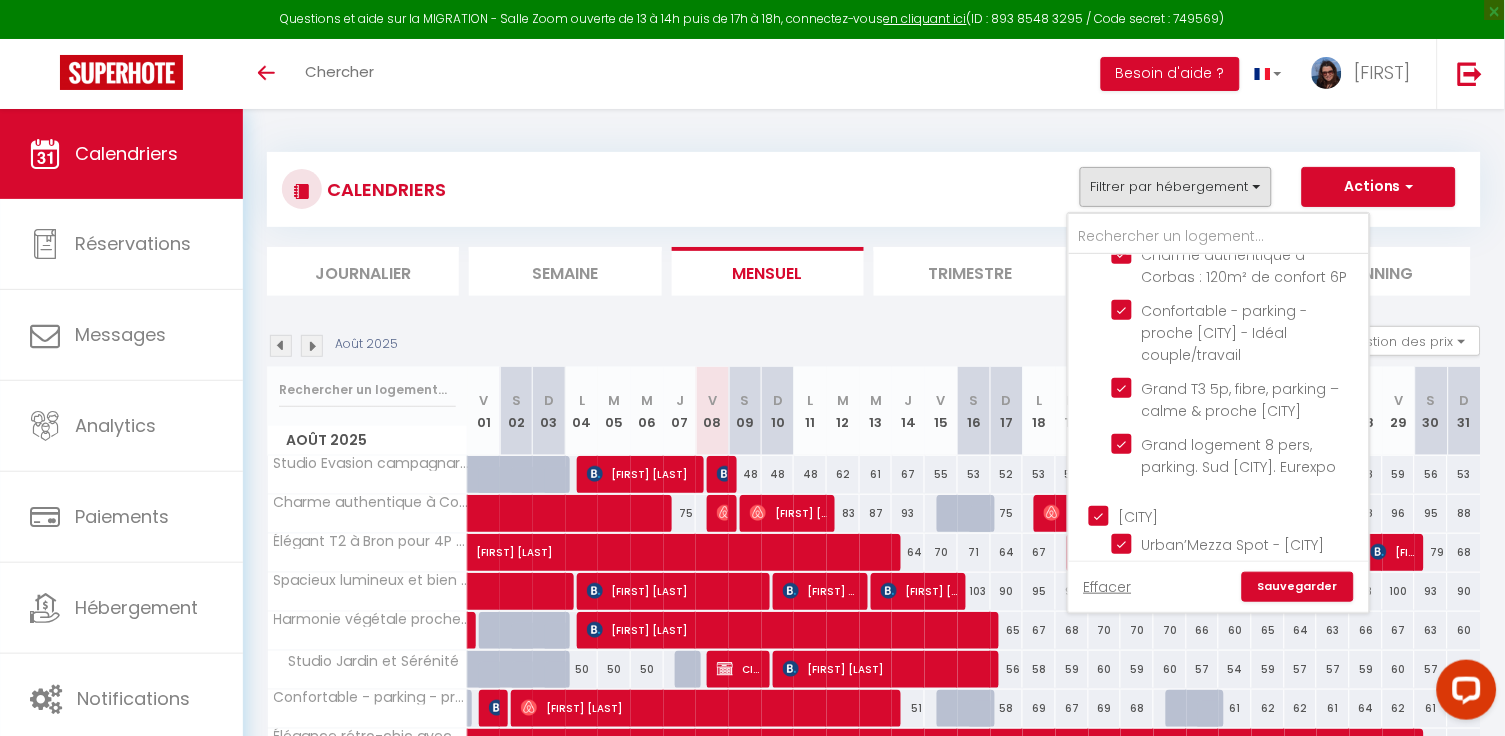 click on "[CITY]" at bounding box center (1239, 514) 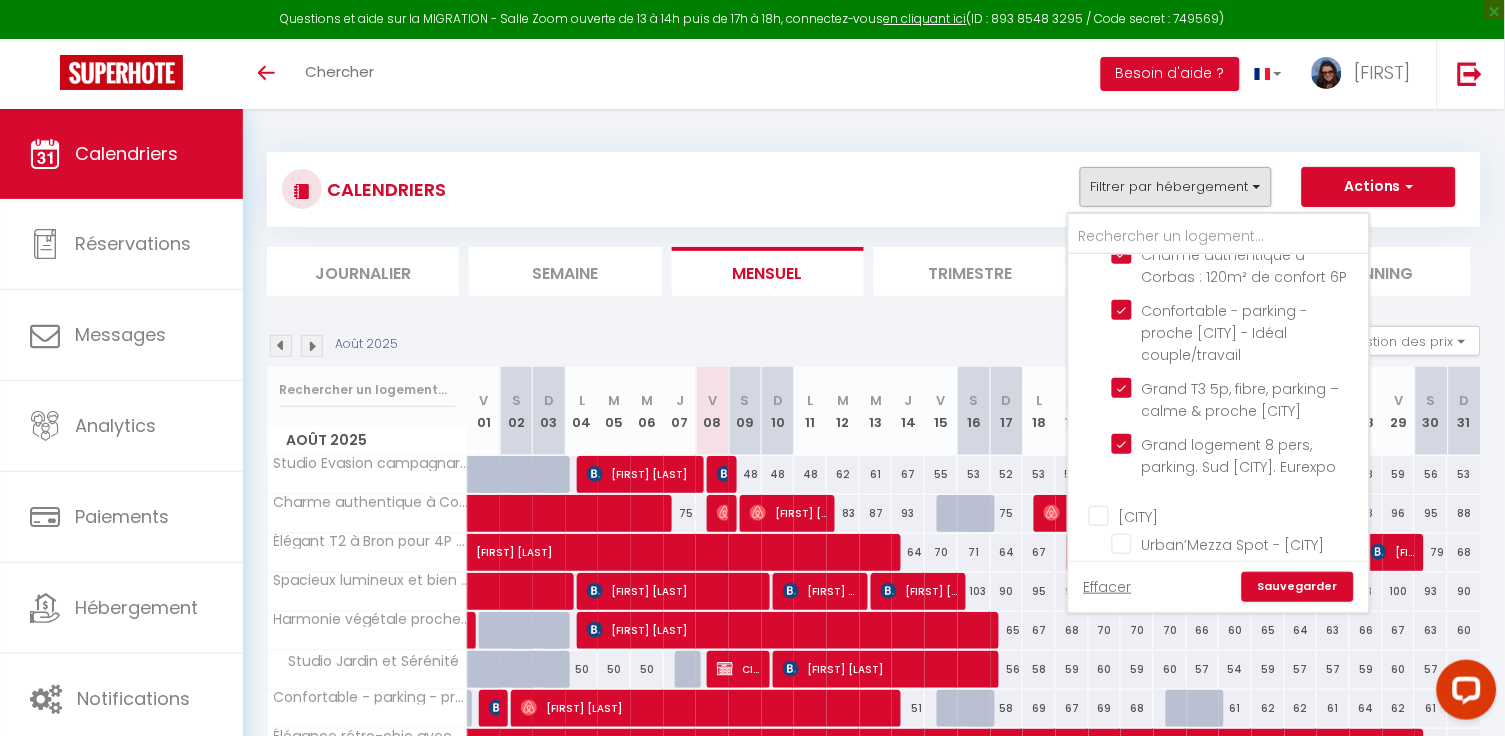 checkbox on "false" 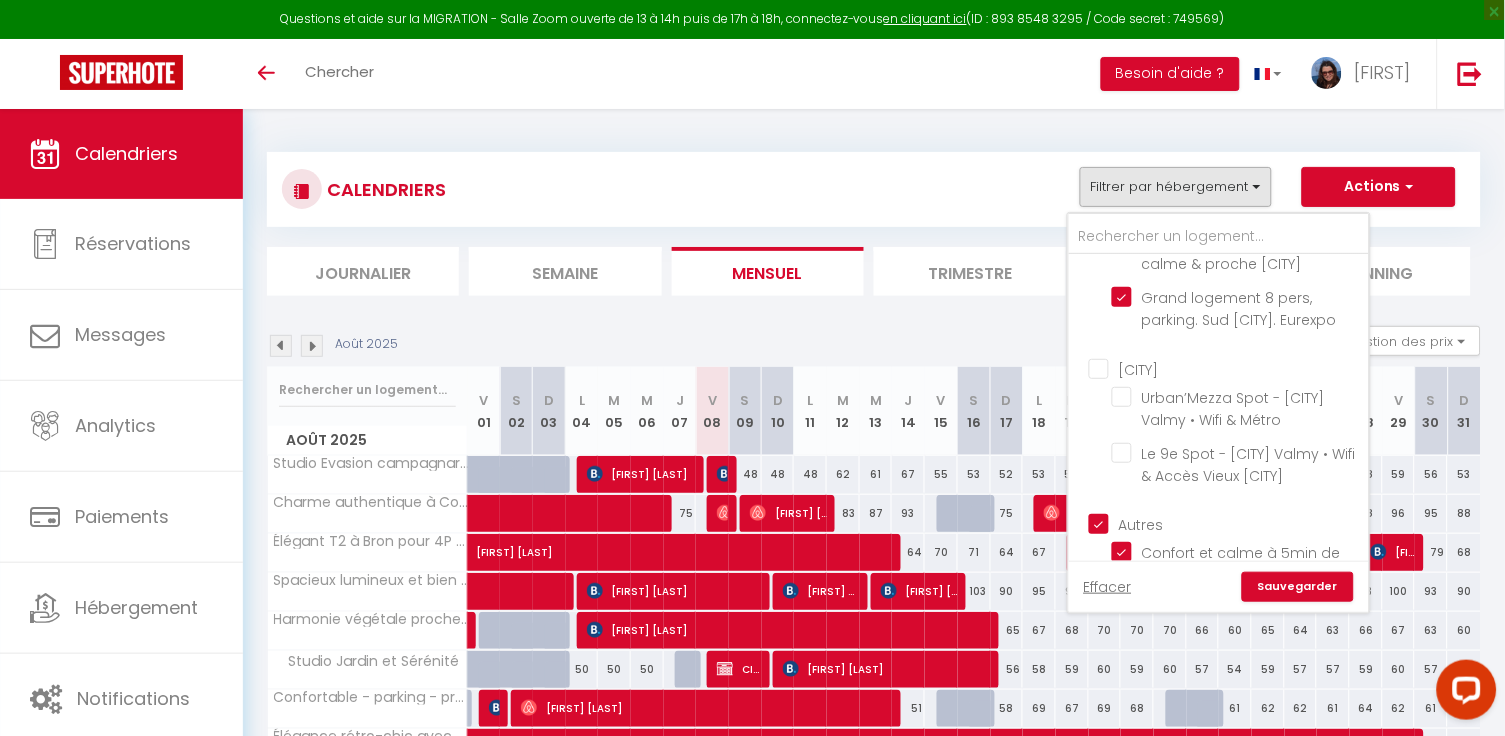 scroll, scrollTop: 551, scrollLeft: 0, axis: vertical 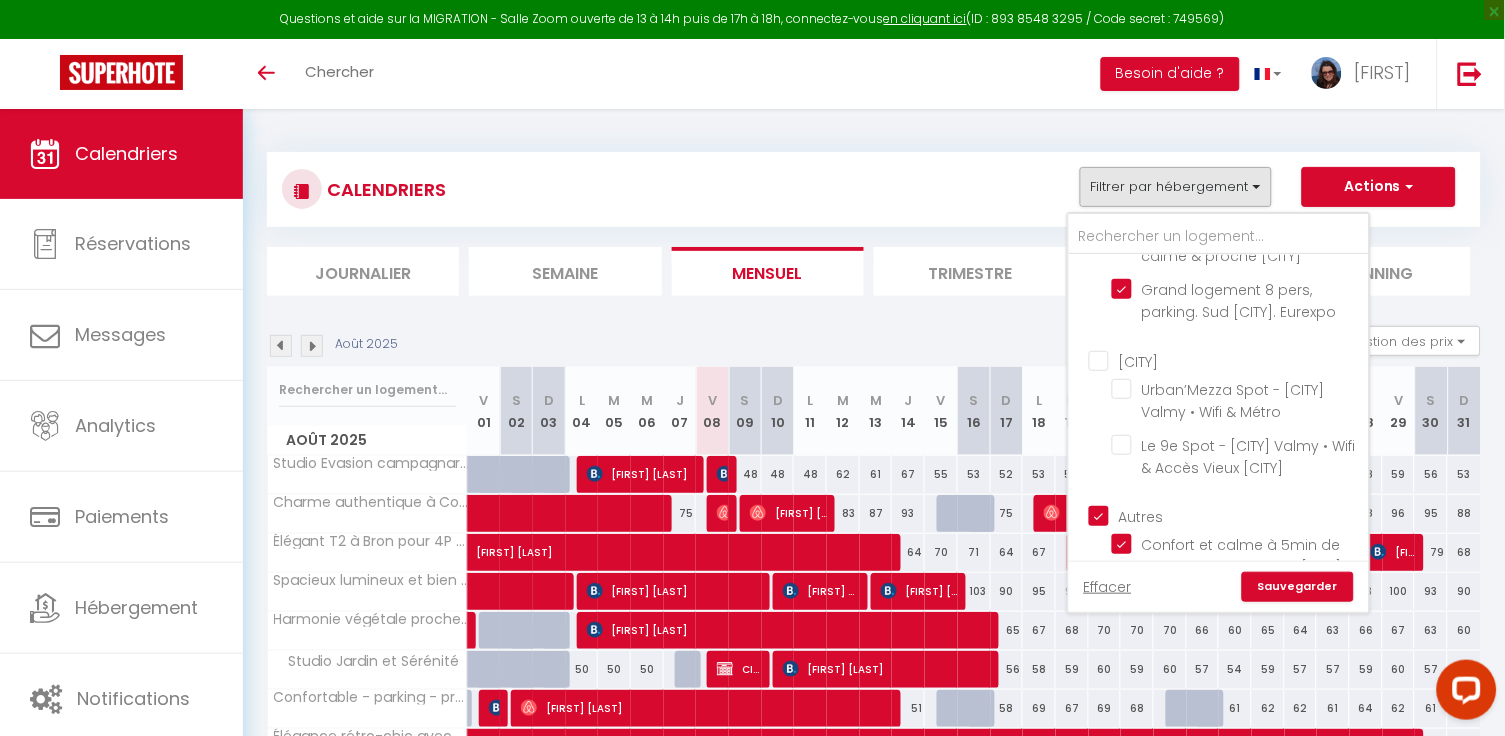 click on "Autres" at bounding box center (1239, 515) 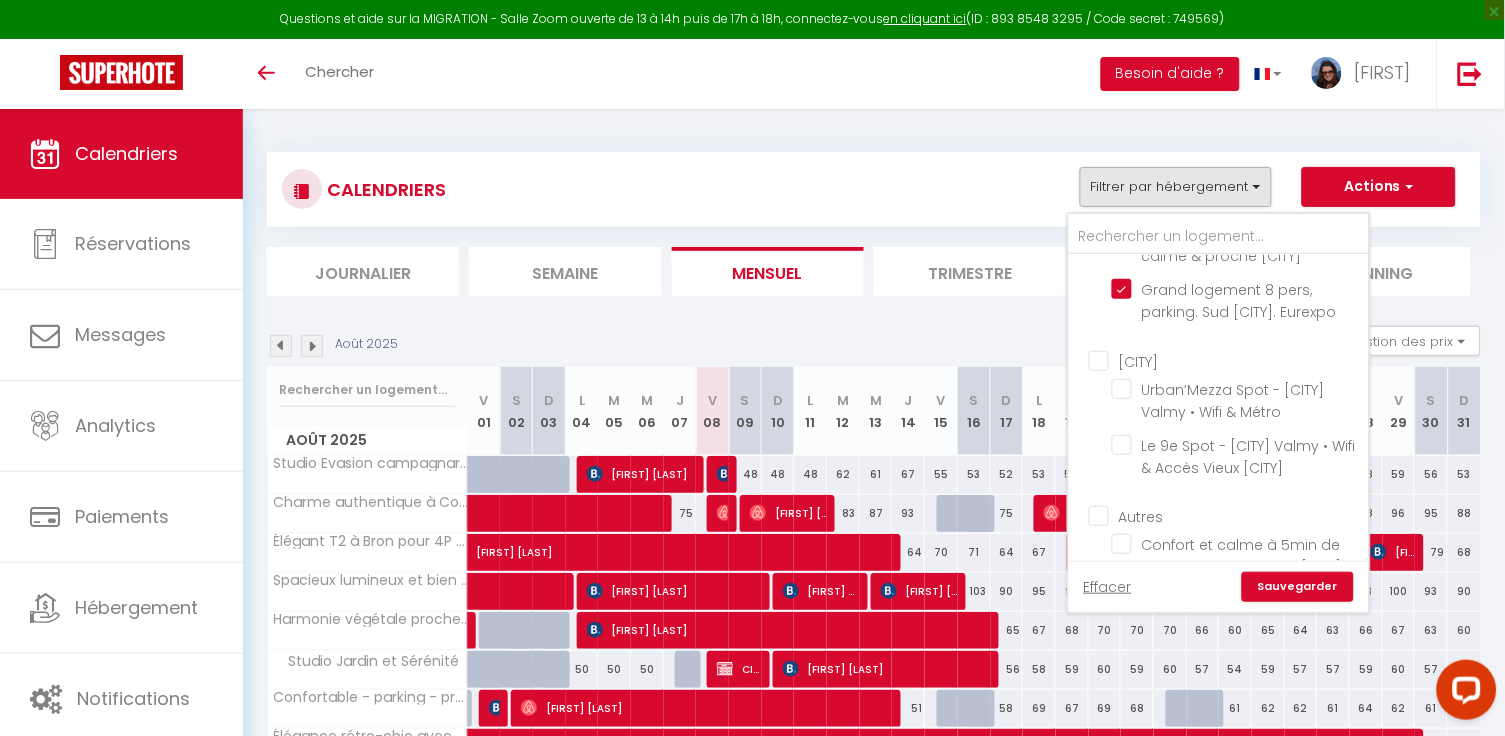checkbox on "false" 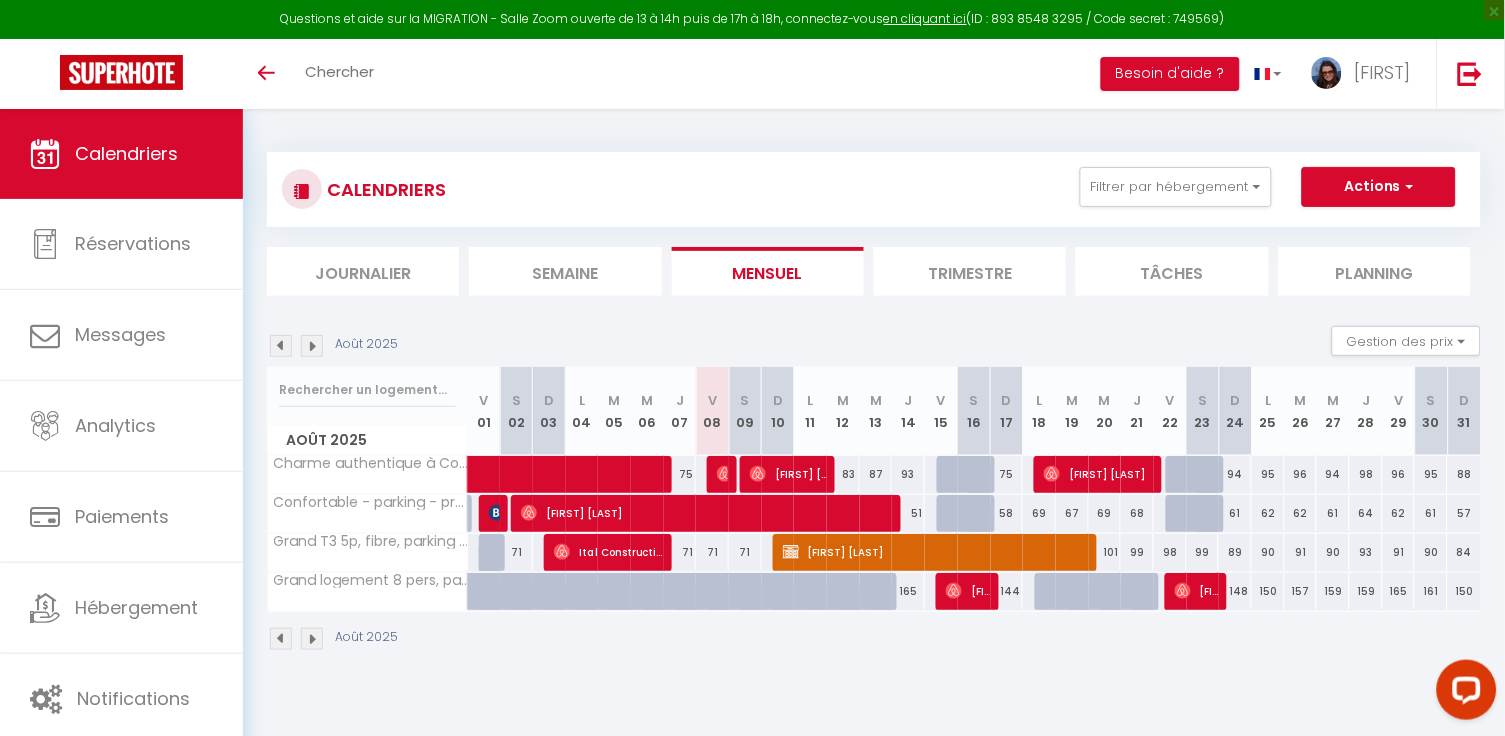 click at bounding box center [725, 474] 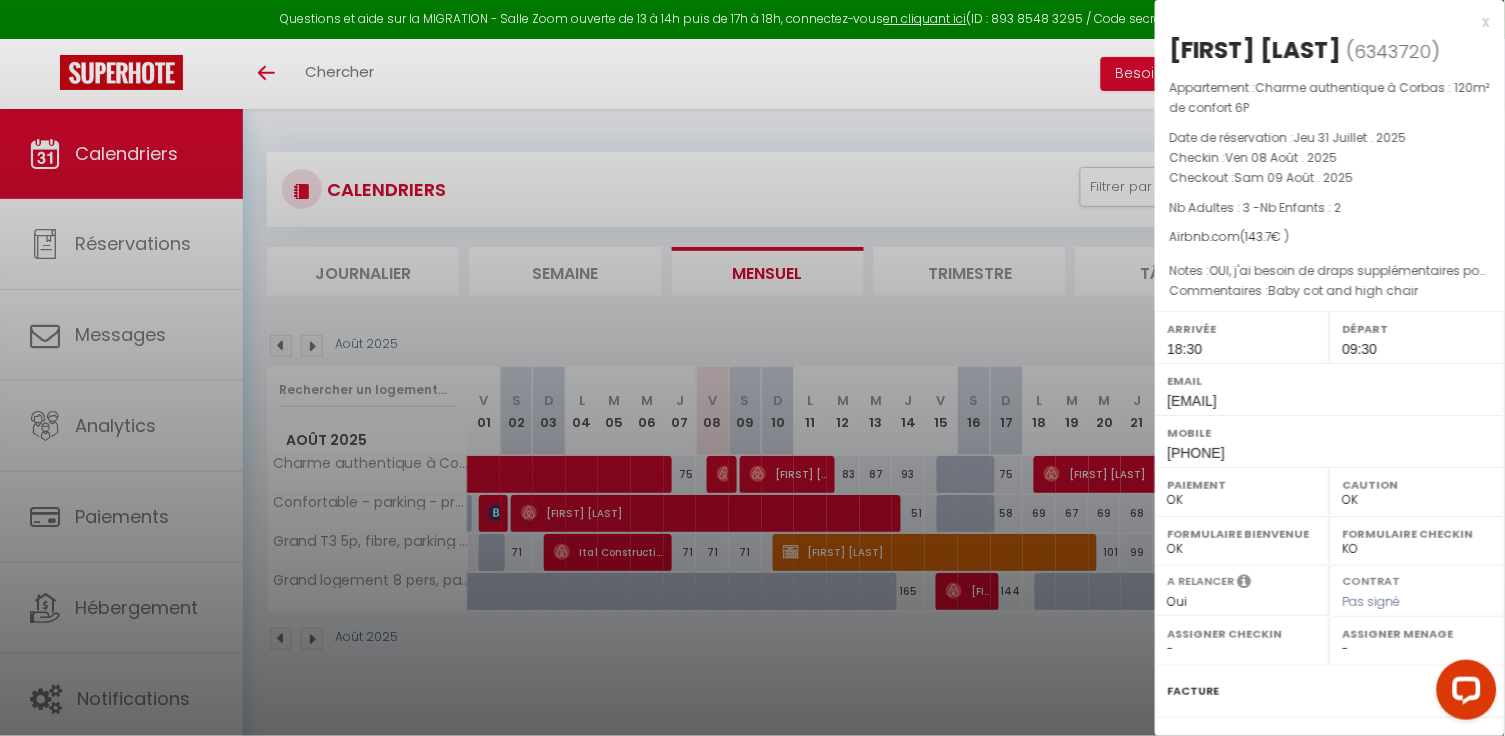select on "32751" 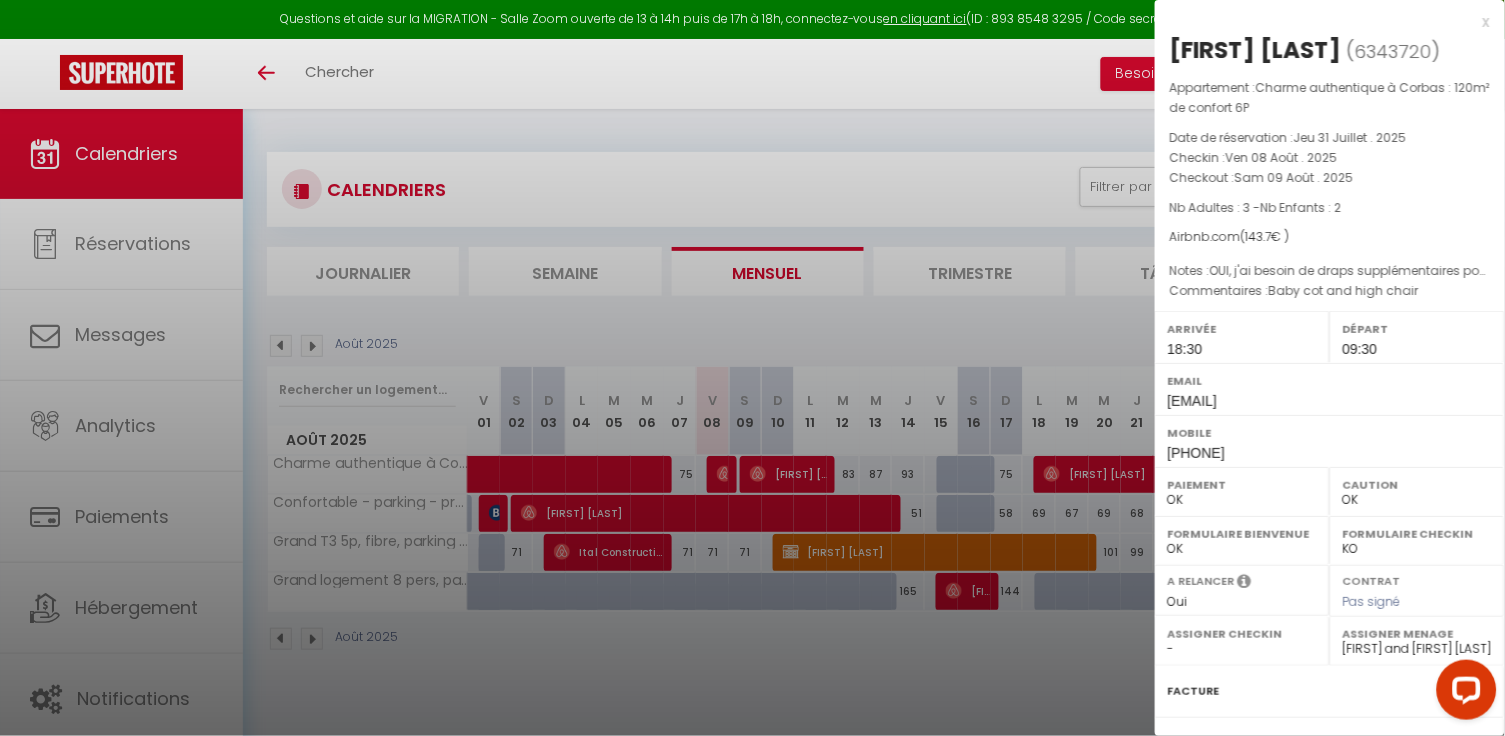 click at bounding box center [752, 368] 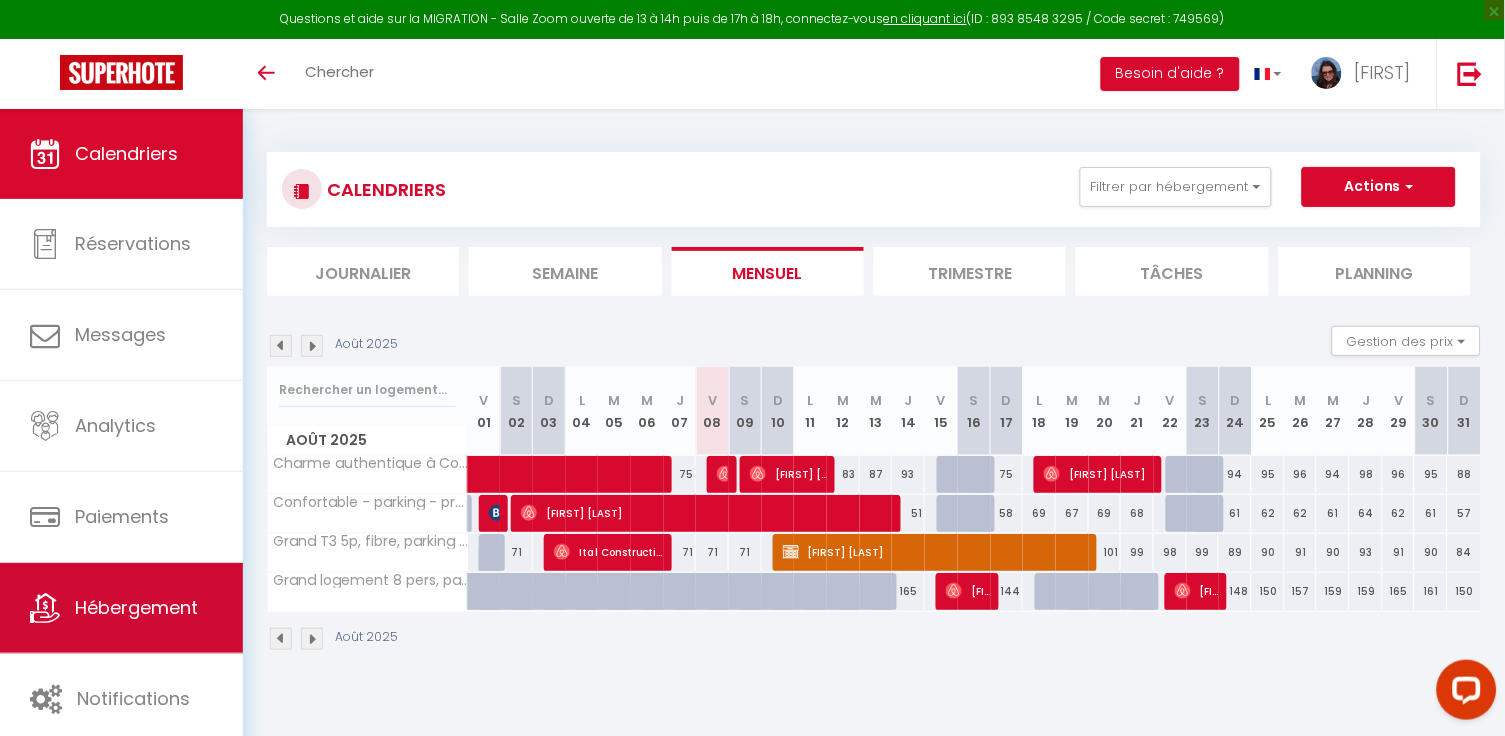 click on "Hébergement" at bounding box center [136, 607] 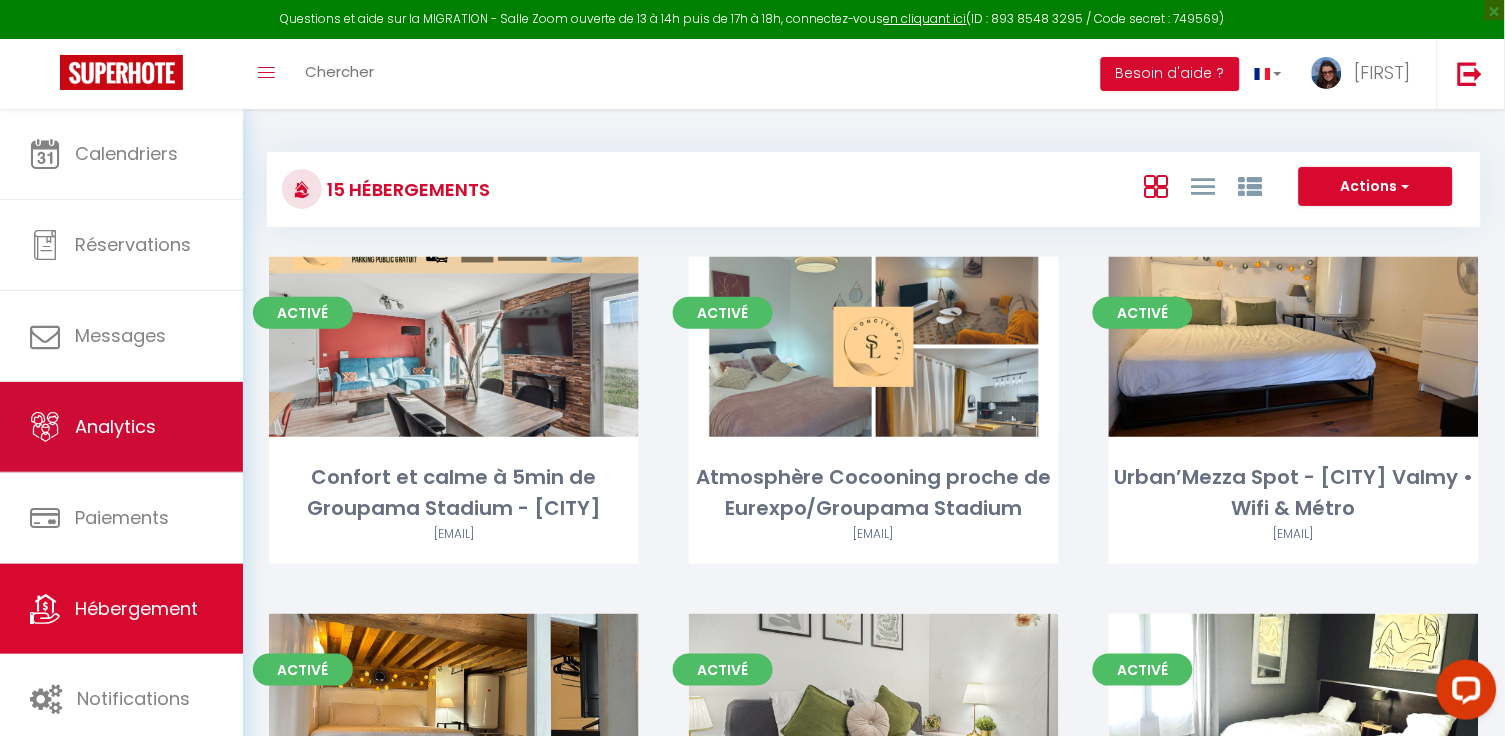 click on "Analytics" at bounding box center (121, 427) 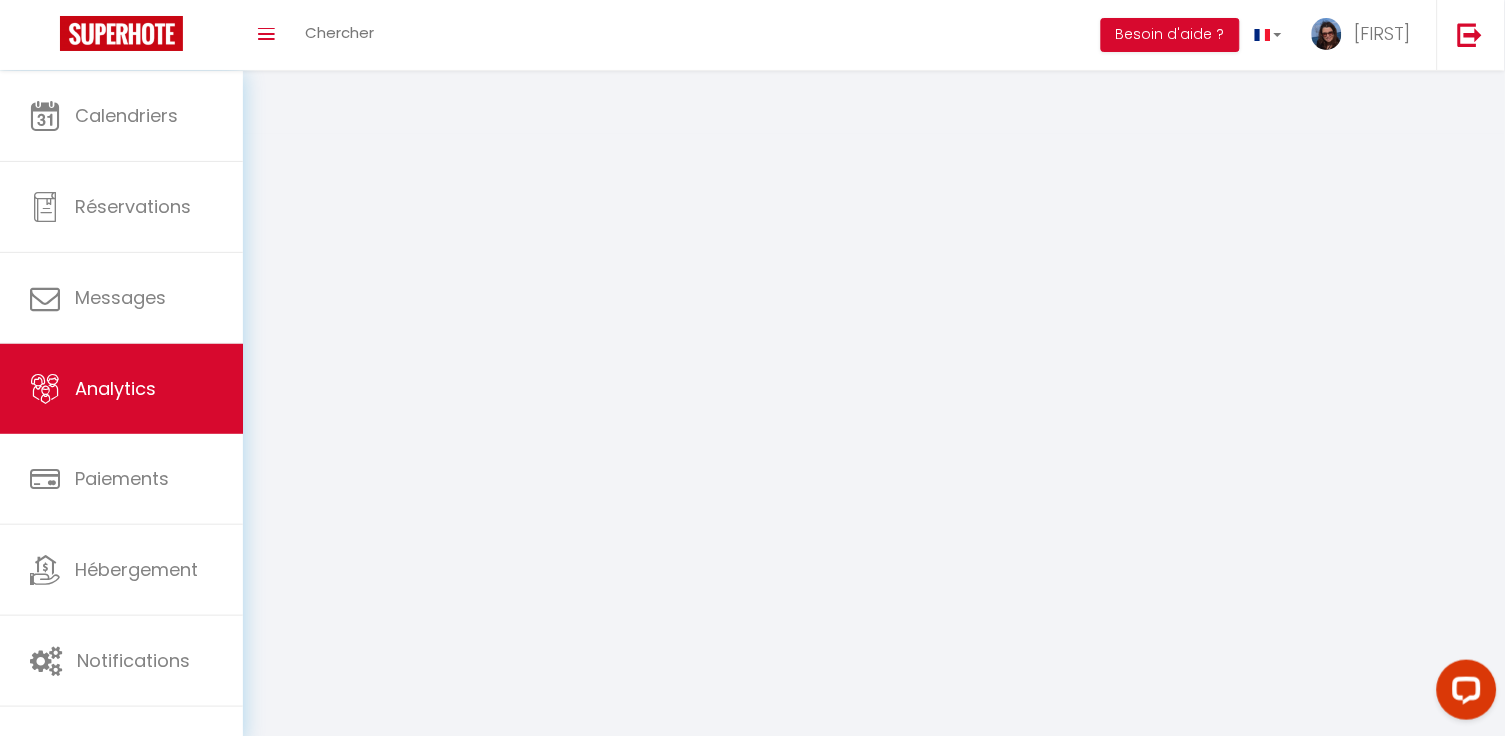 select on "2025" 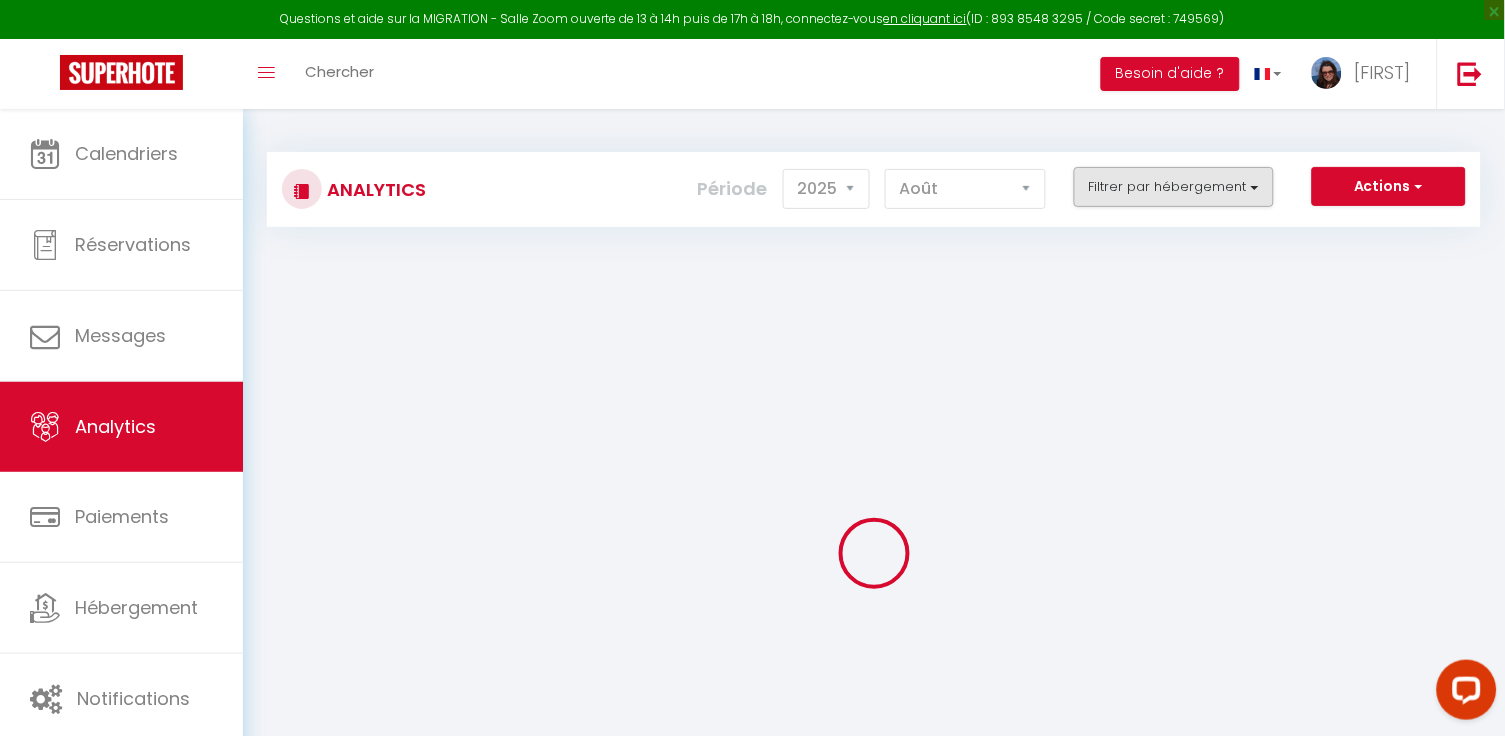 click on "Filtrer par hébergement" at bounding box center (1174, 187) 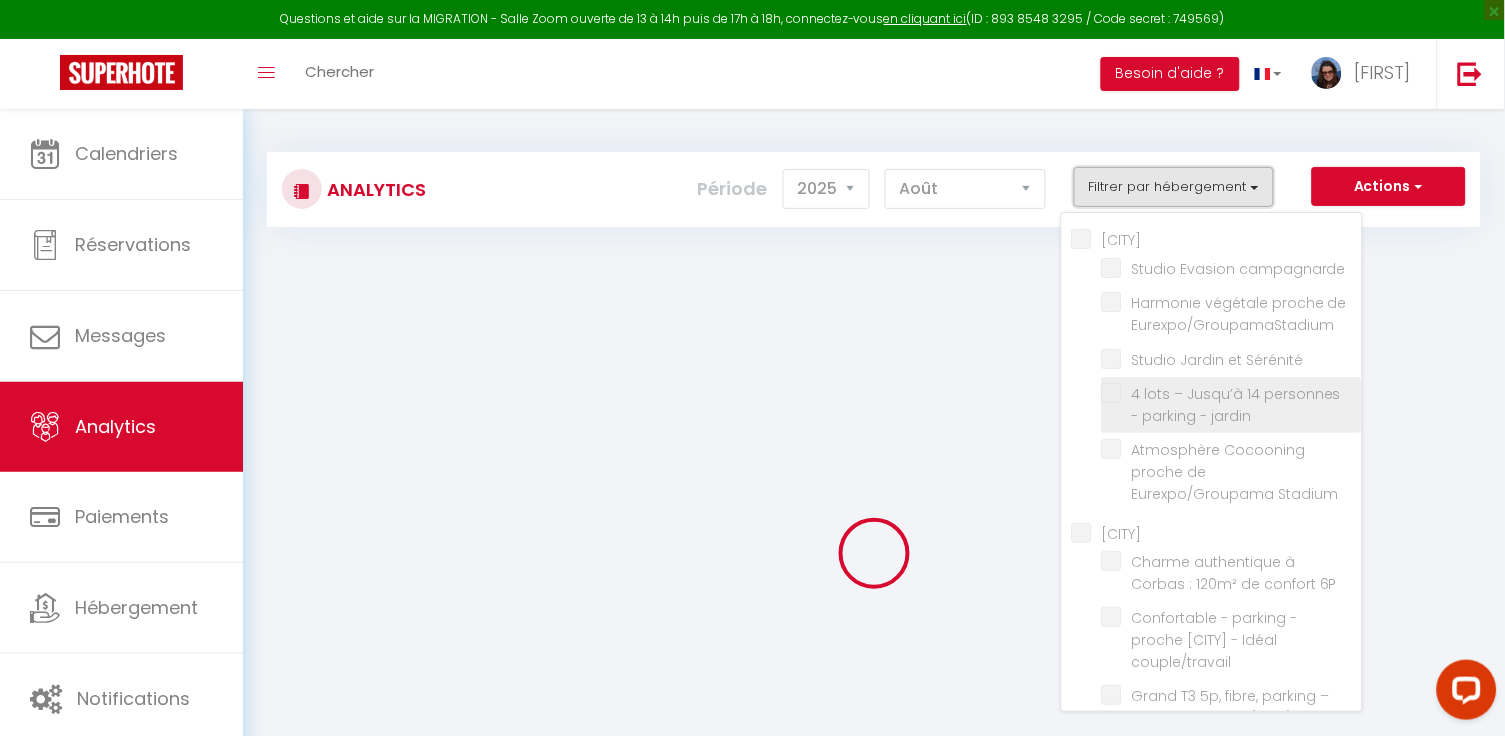 checkbox on "false" 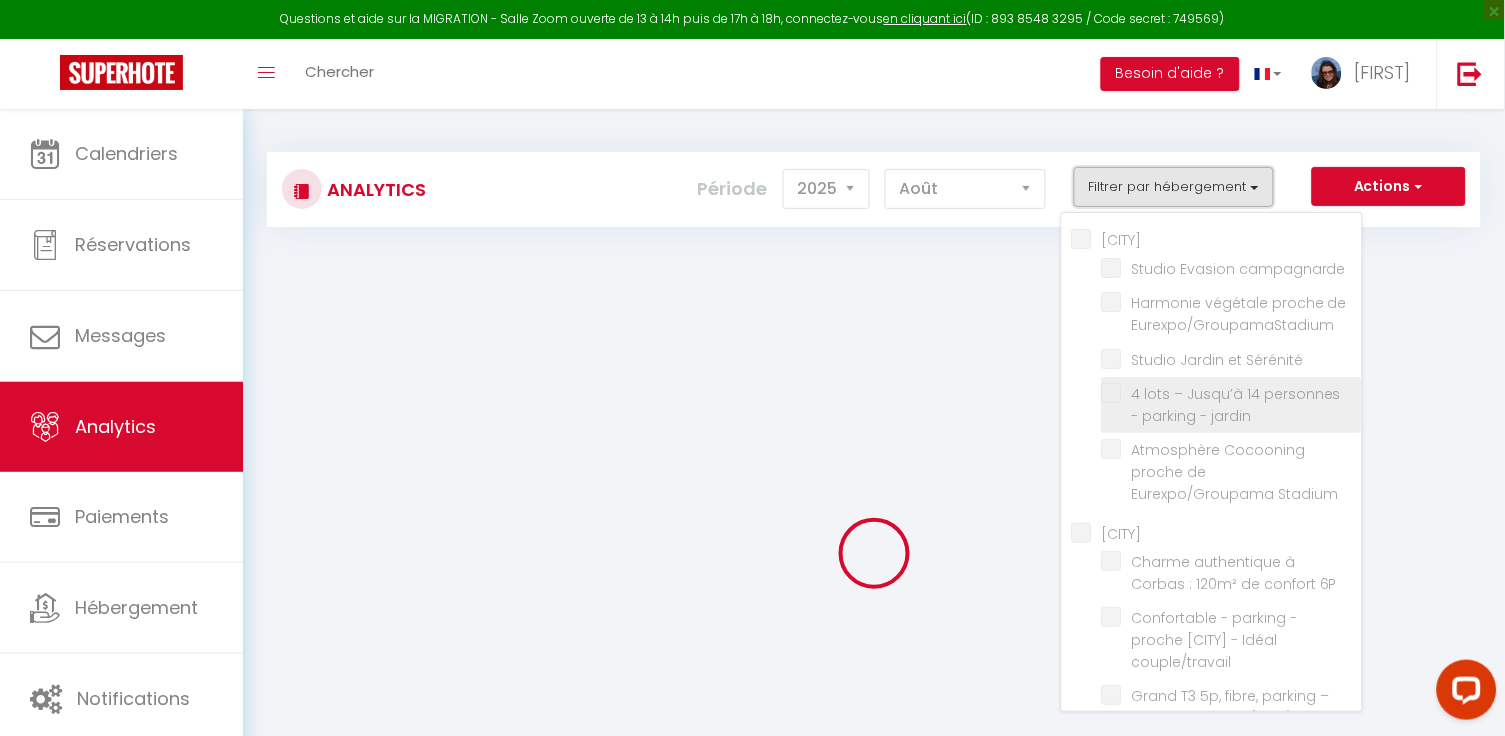 checkbox on "false" 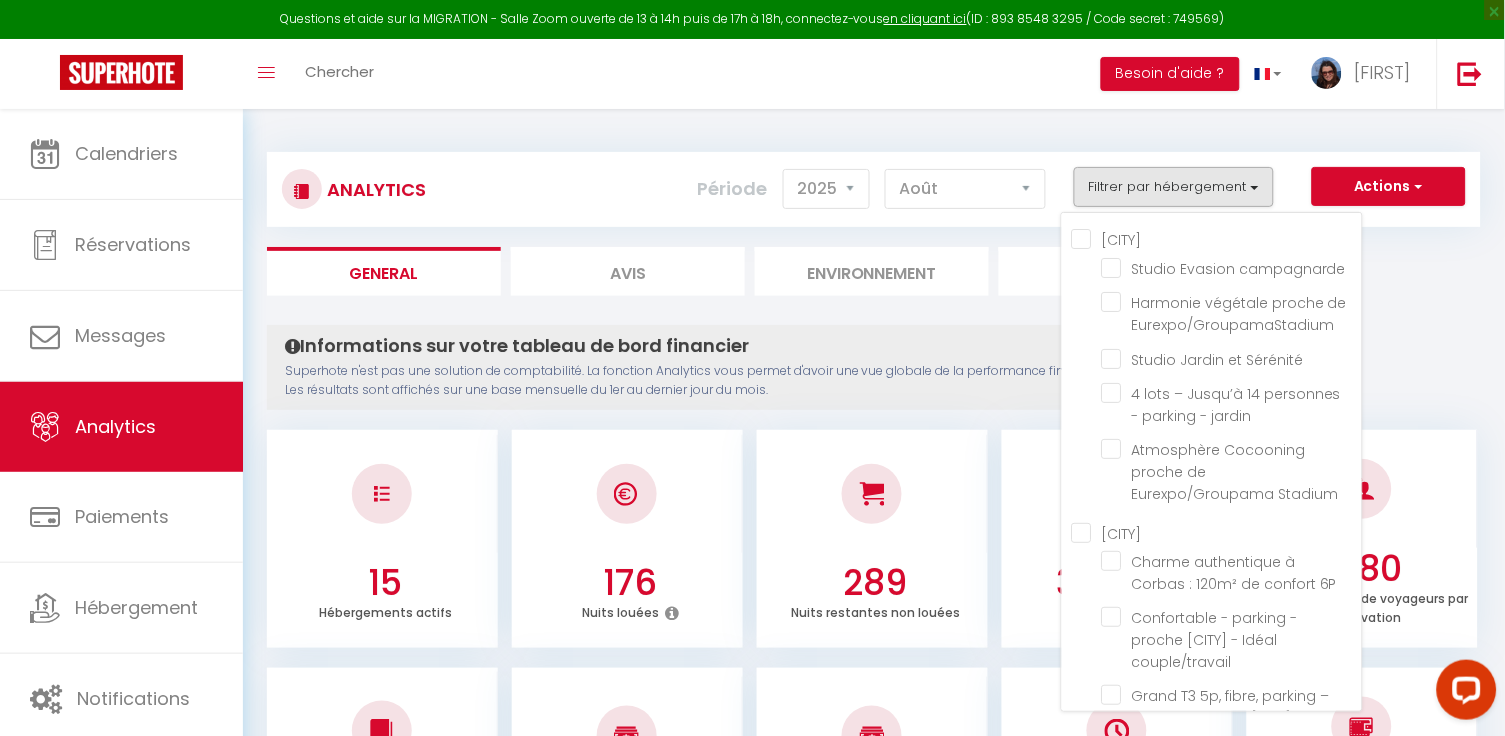 click on "[CITY]" at bounding box center (1217, 531) 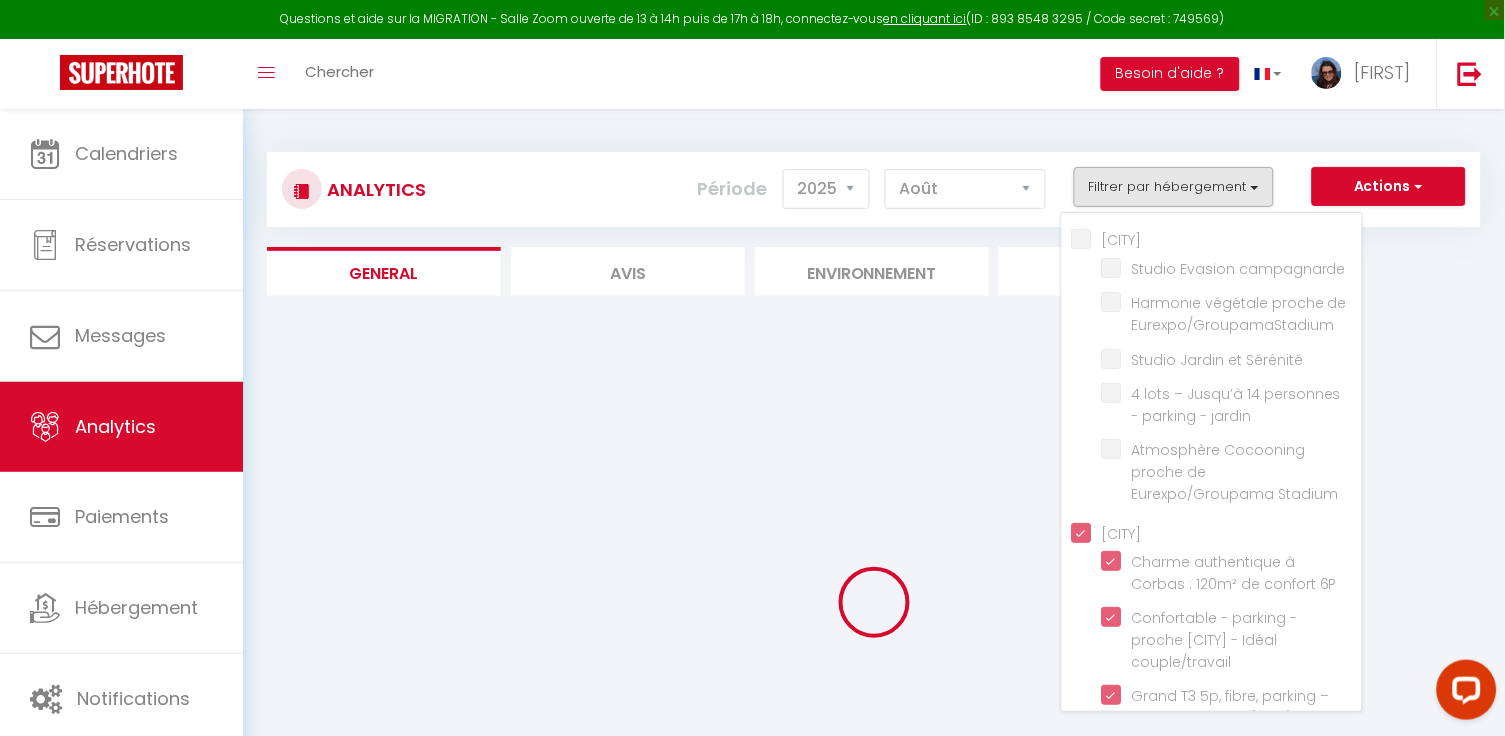 checkbox on "false" 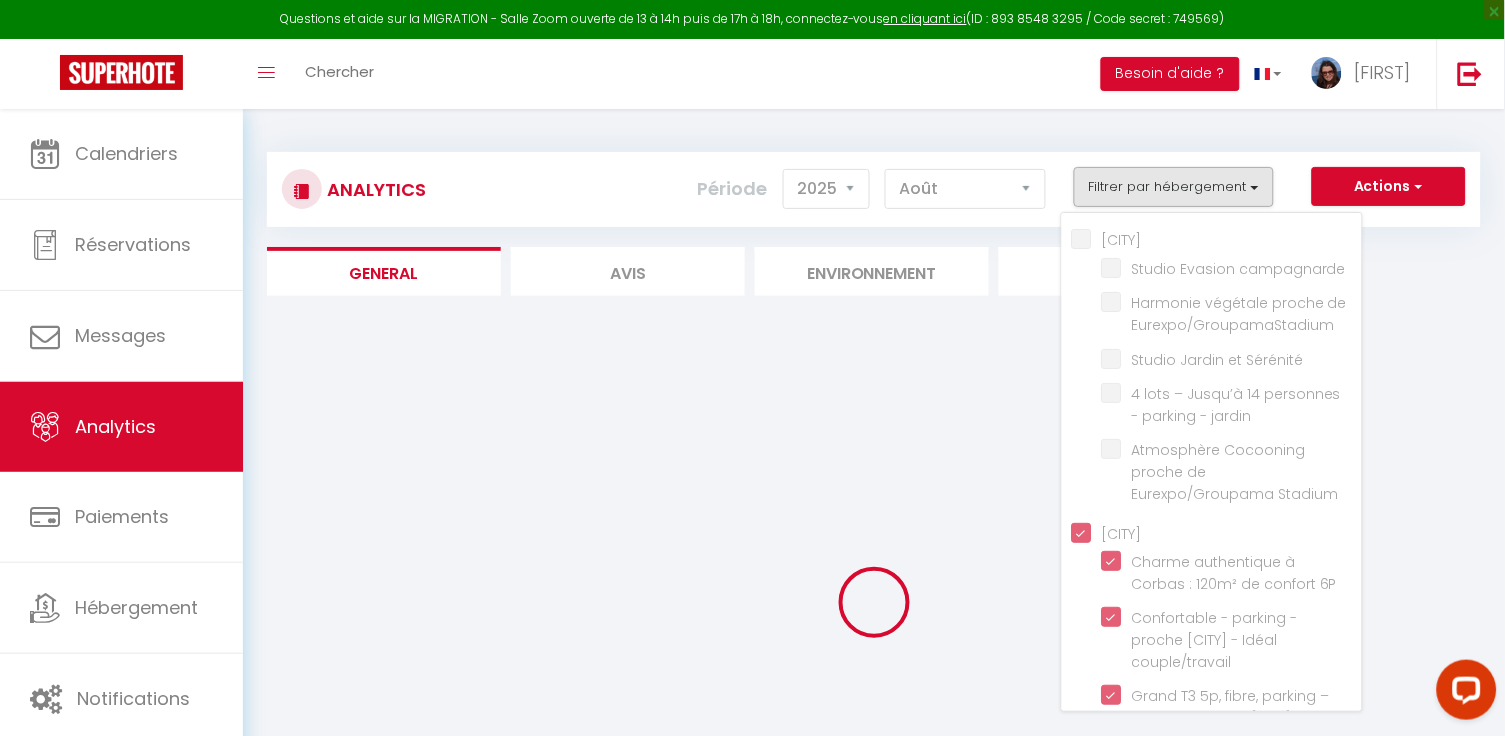checkbox on "false" 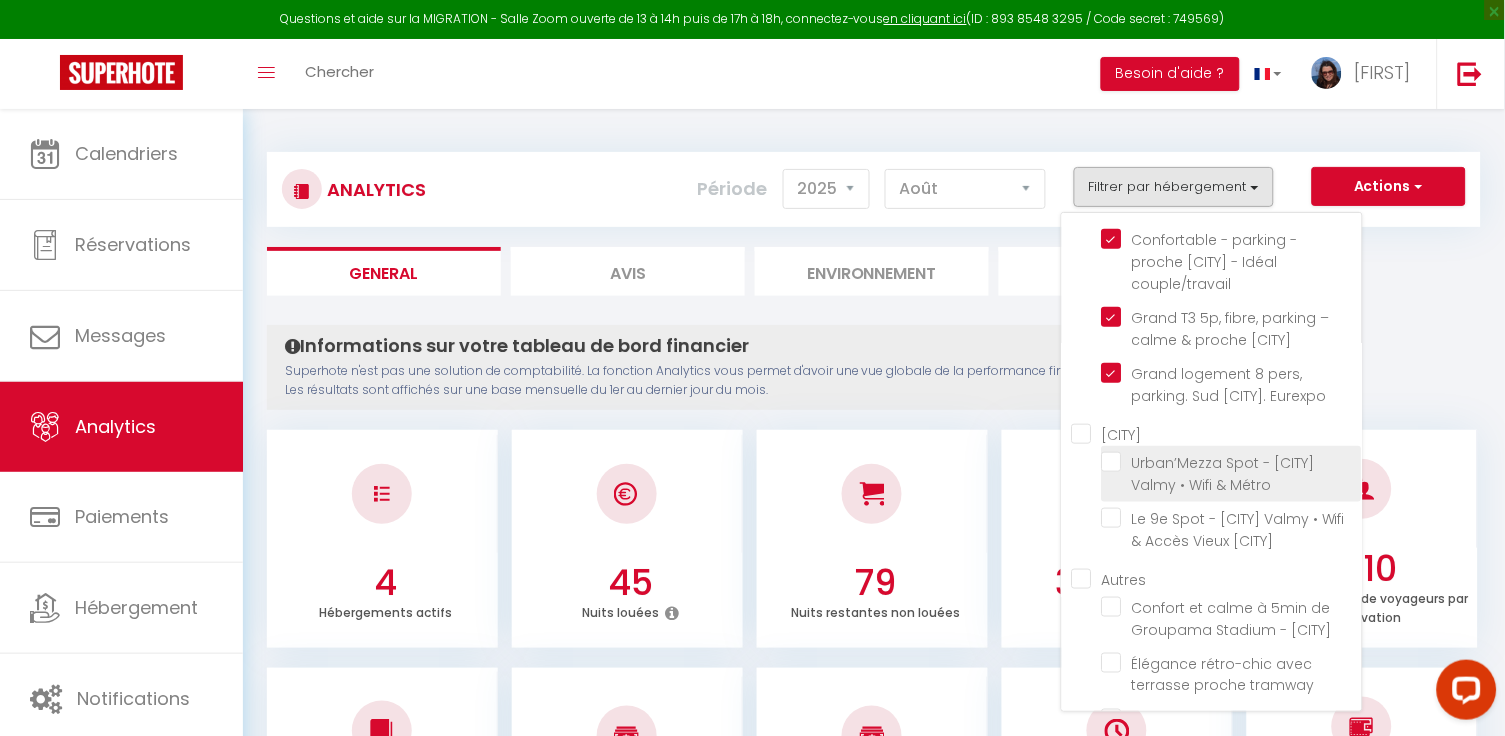 scroll, scrollTop: 371, scrollLeft: 0, axis: vertical 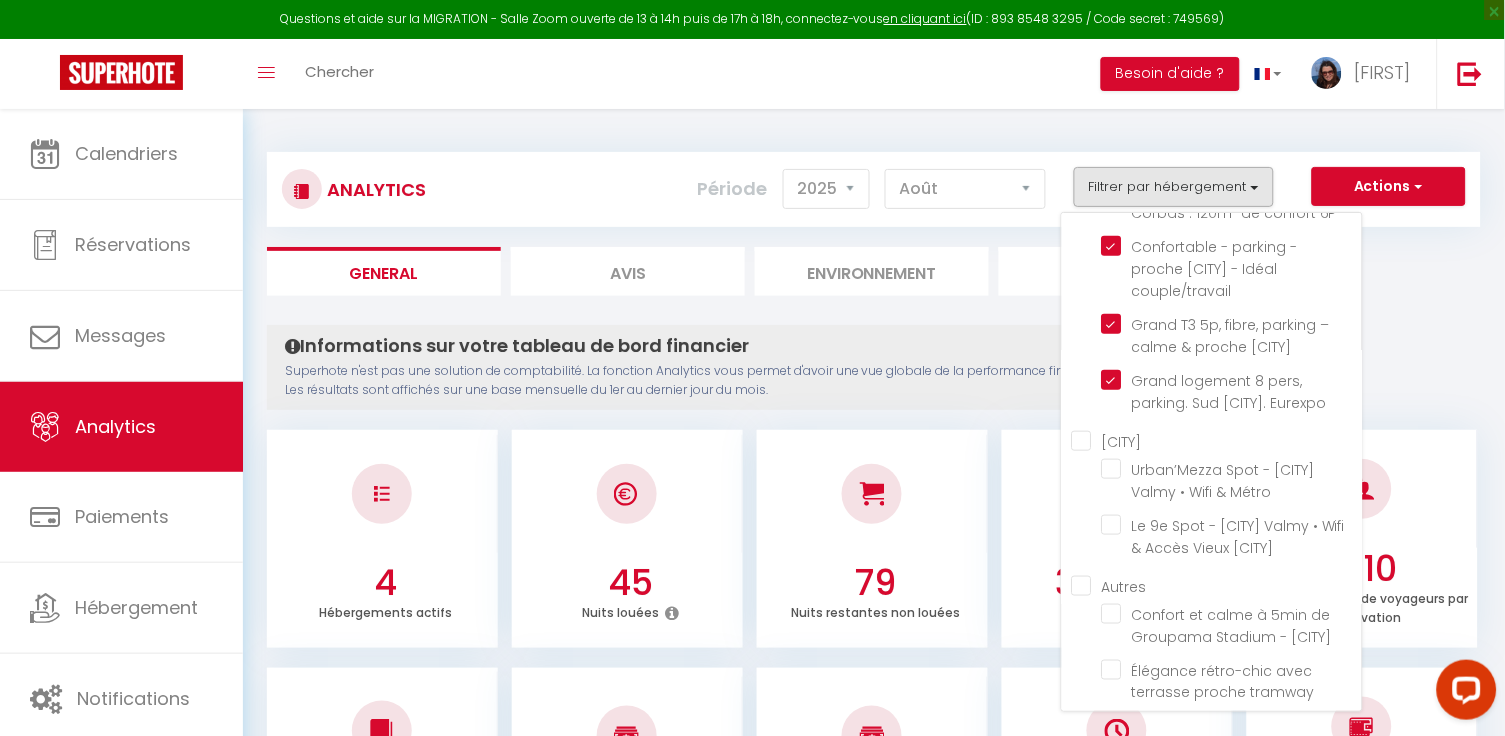 click on "Analytics
Actions
Génération SuperConciergerie   Génération SuperAnalyzer   Génération SuperExtractor   Exporter Taxe de séjour
Filtrer par hébergement
Manissieux
Studio Evasion campagnarde
Harmonie végétale proche de Eurexpo/GroupamaStadium
Studio Jardin et Sérénité
4 lots – Jusqu’à 14 personnes - parking  - jardin
Atmosphère Cocooning proche de Eurexpo/Groupama Stadium
Corbas
Charme authentique à Corbas : 120m² de confort 6P
Confortable - parking - proche Lyon - Idéal couple/travail" at bounding box center (874, 1595) 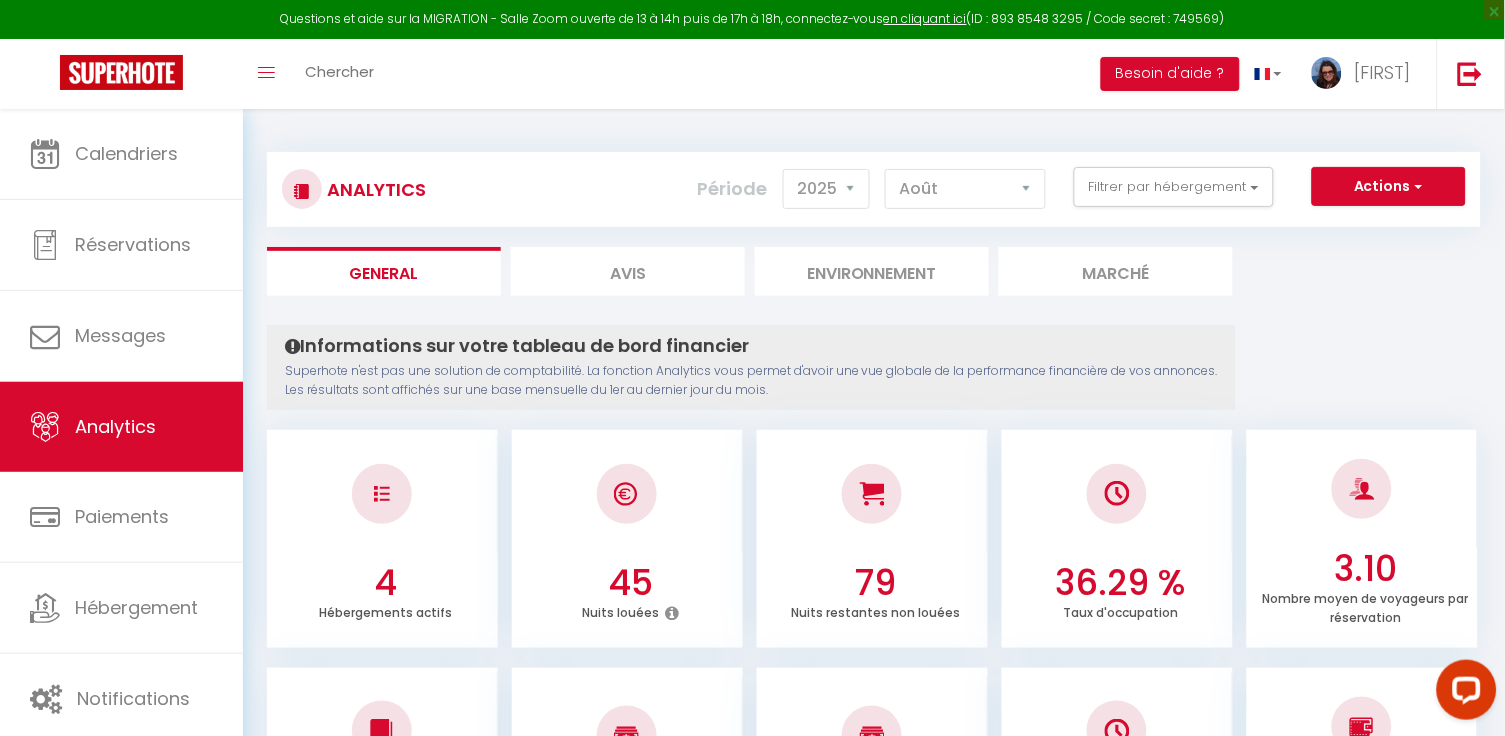 scroll, scrollTop: 0, scrollLeft: 0, axis: both 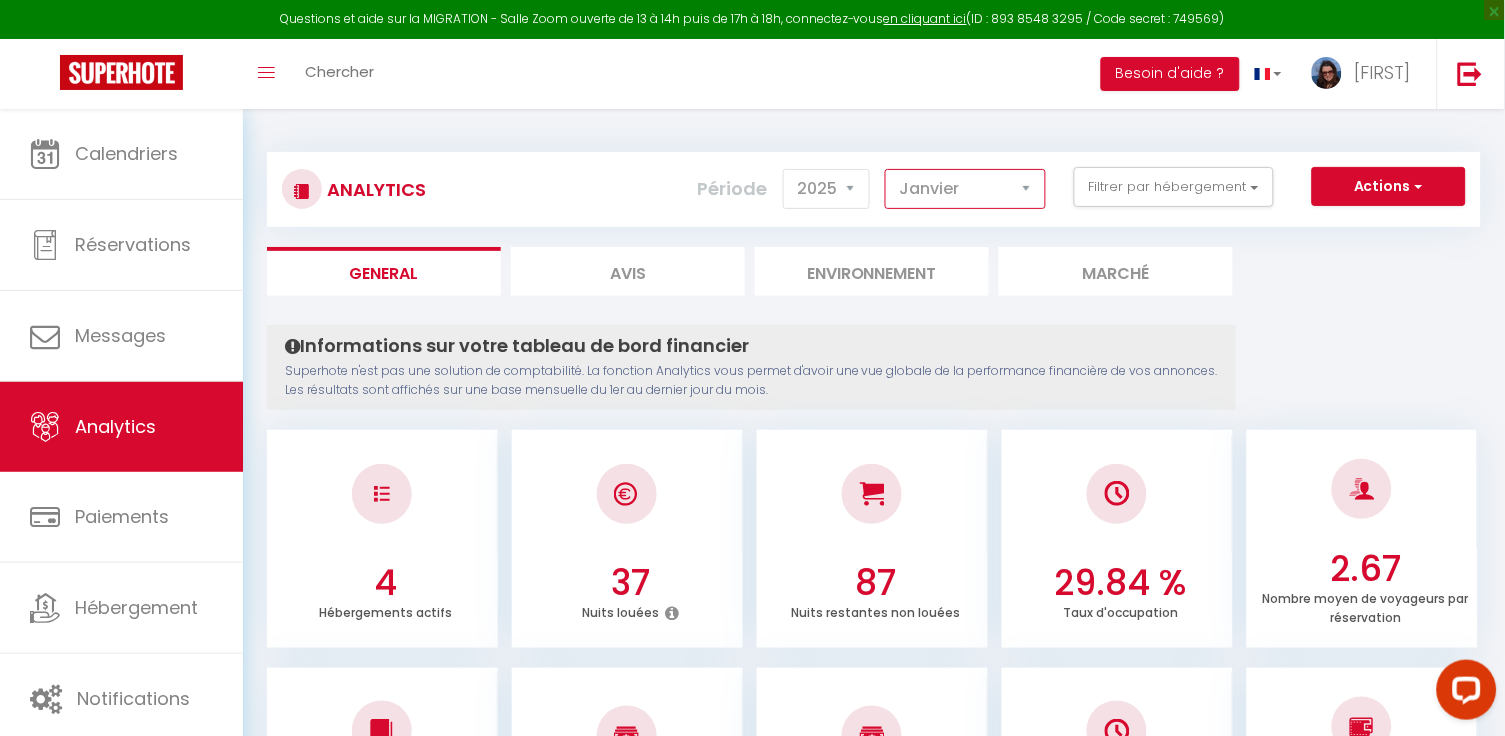 select on "8" 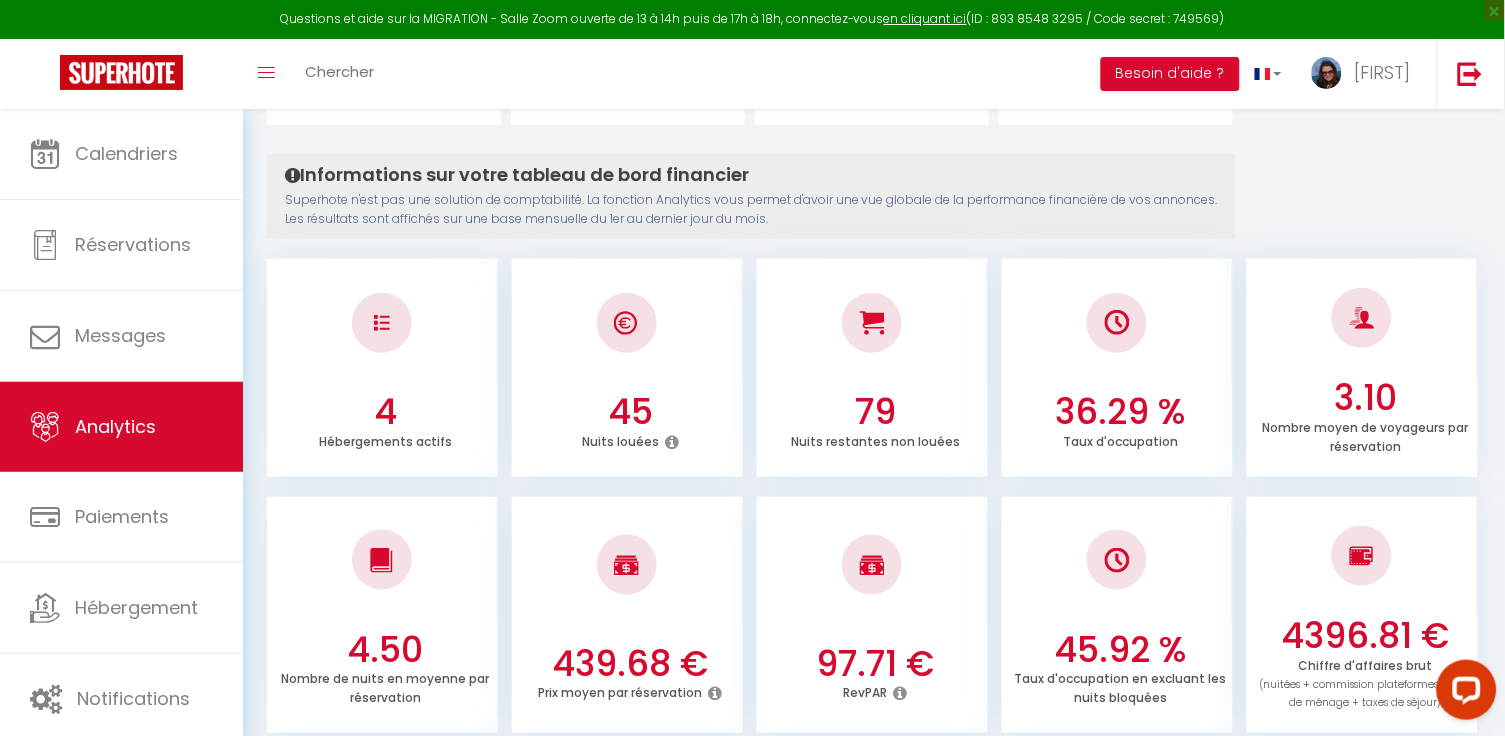 scroll, scrollTop: 175, scrollLeft: 0, axis: vertical 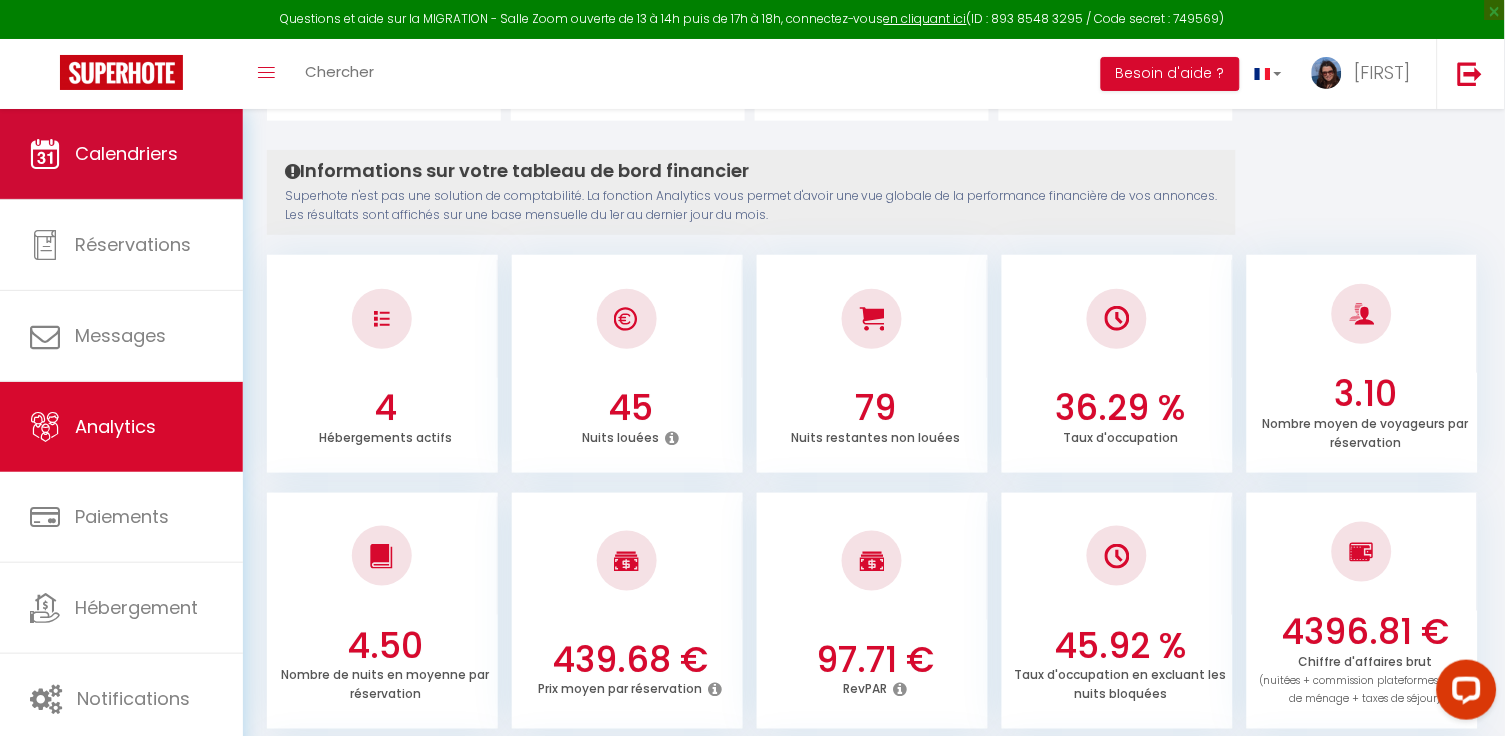 click on "Calendriers" at bounding box center [126, 153] 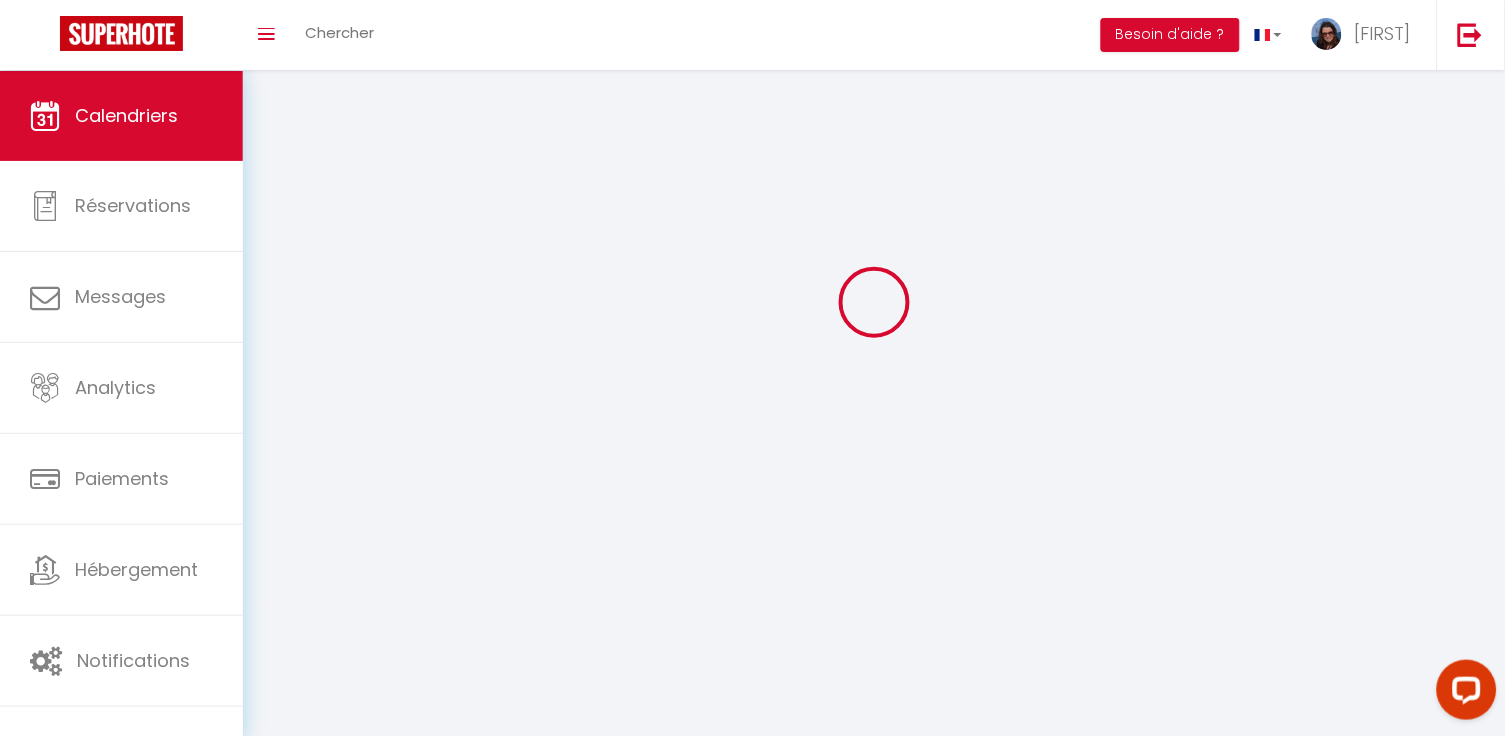 scroll, scrollTop: 0, scrollLeft: 0, axis: both 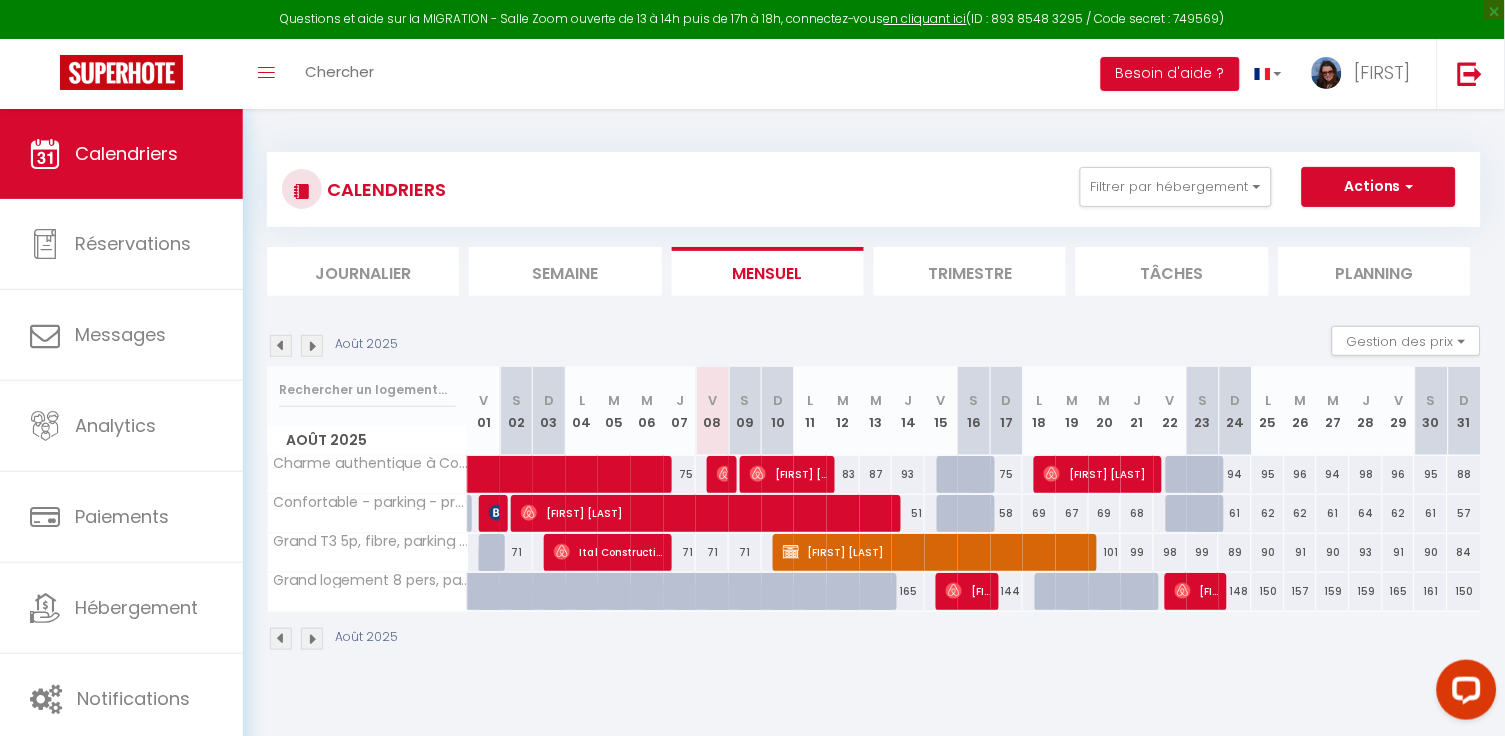 click on "[FIRST] [LAST]" at bounding box center [788, 474] 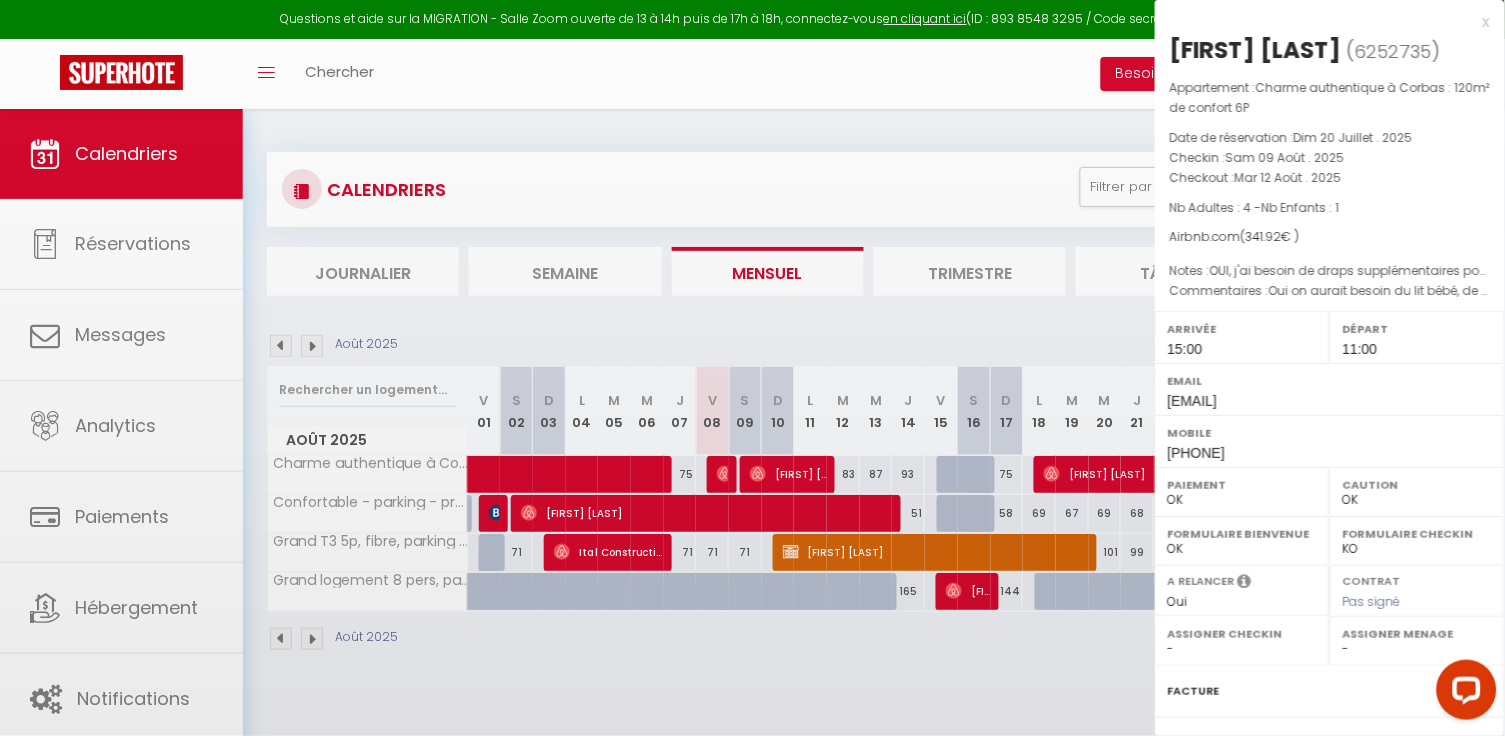 select on "32751" 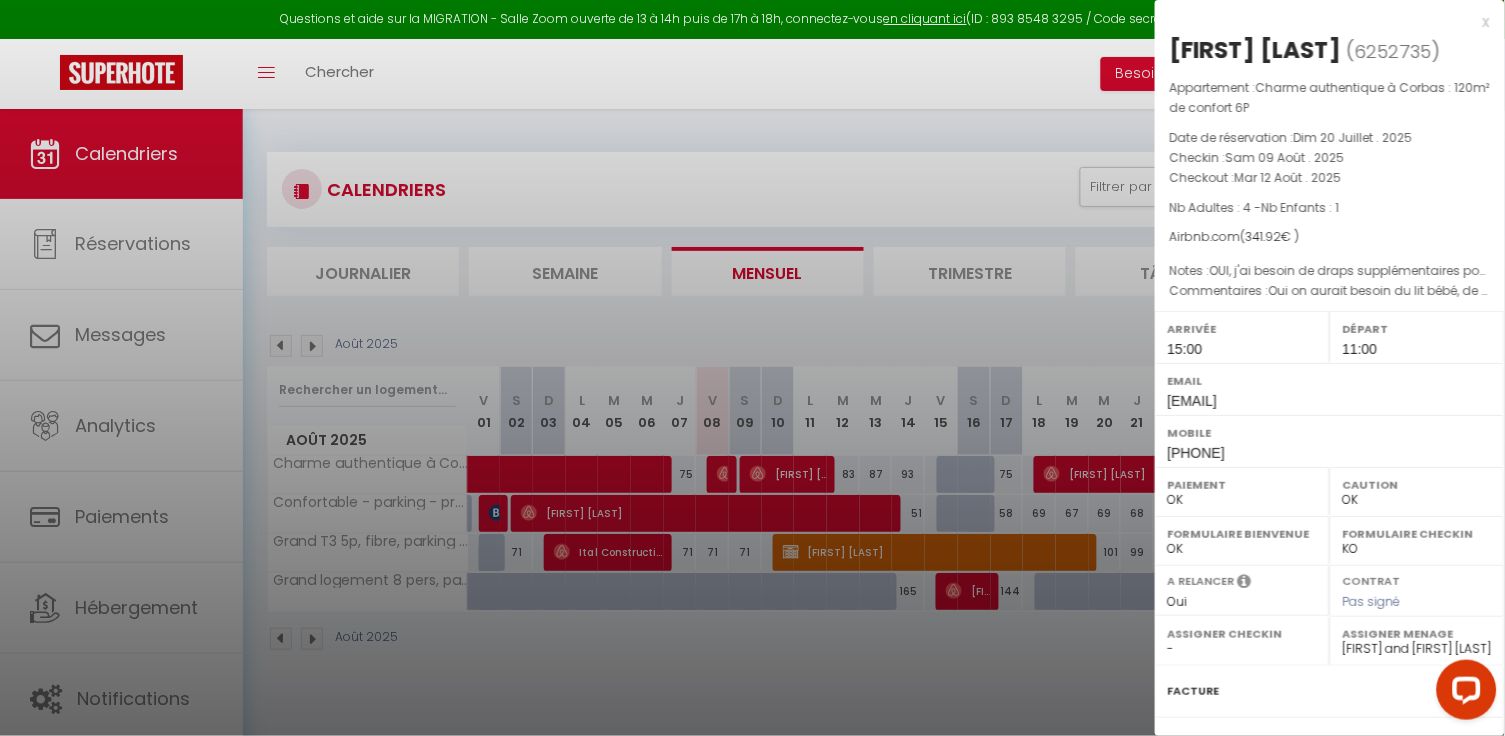 click at bounding box center [752, 368] 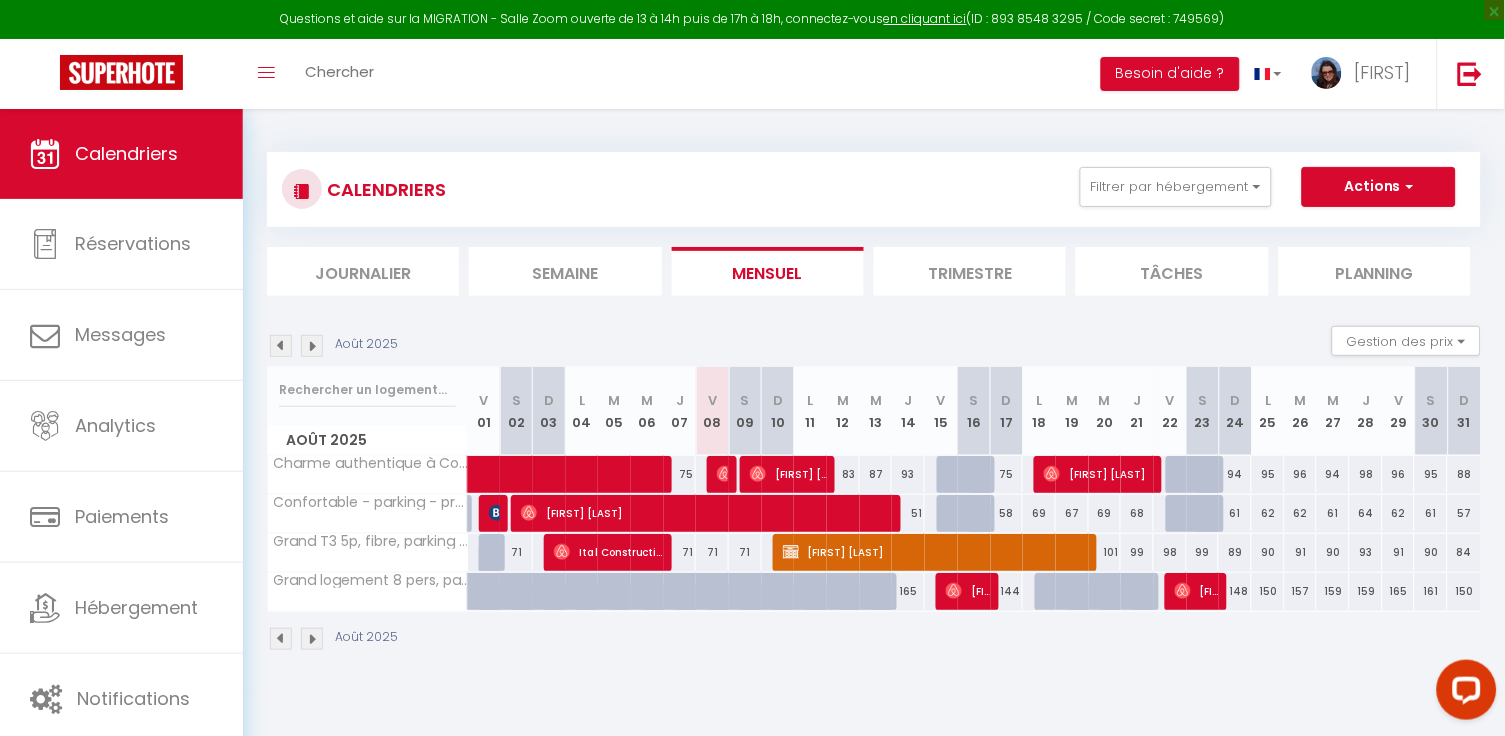 click on "[FIRST] [LAST]" at bounding box center [788, 474] 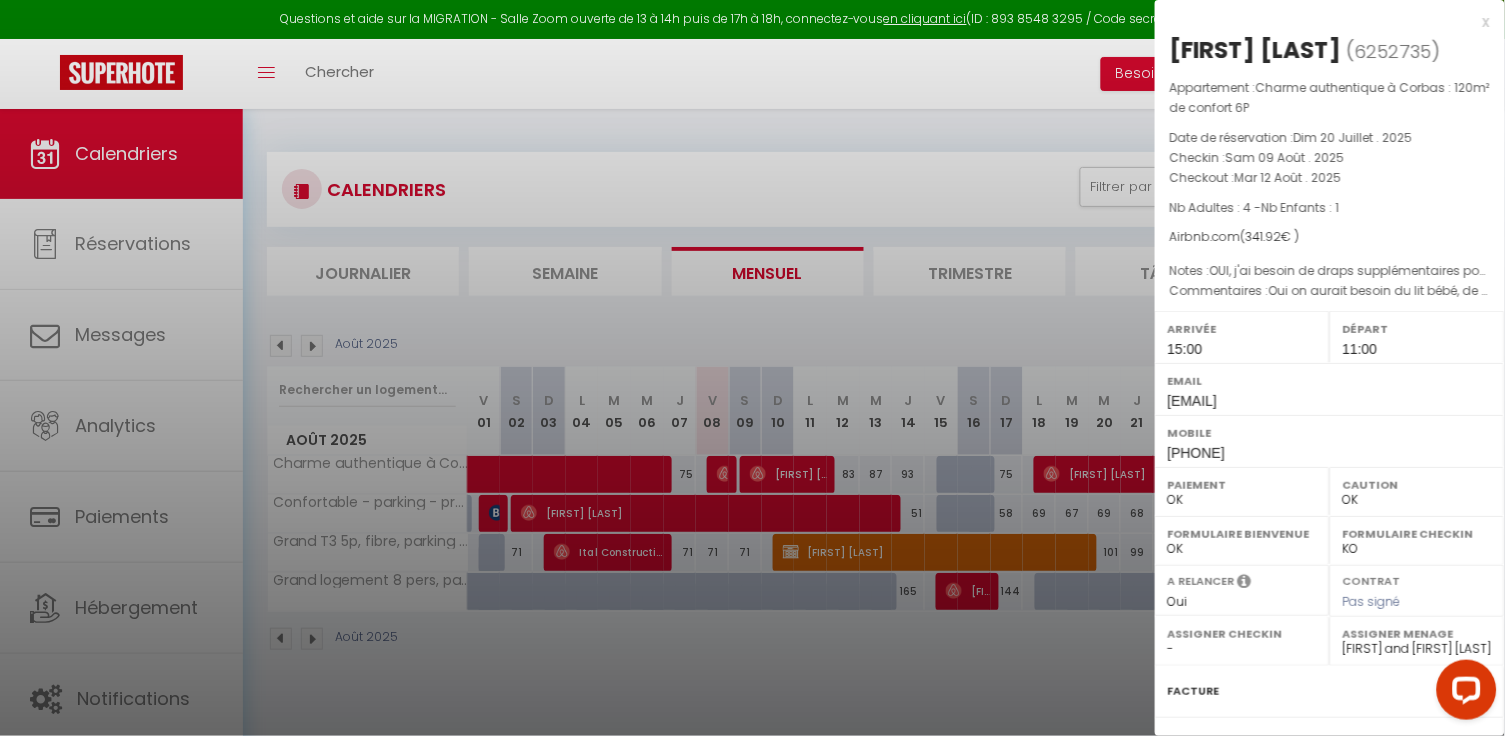 click at bounding box center (752, 368) 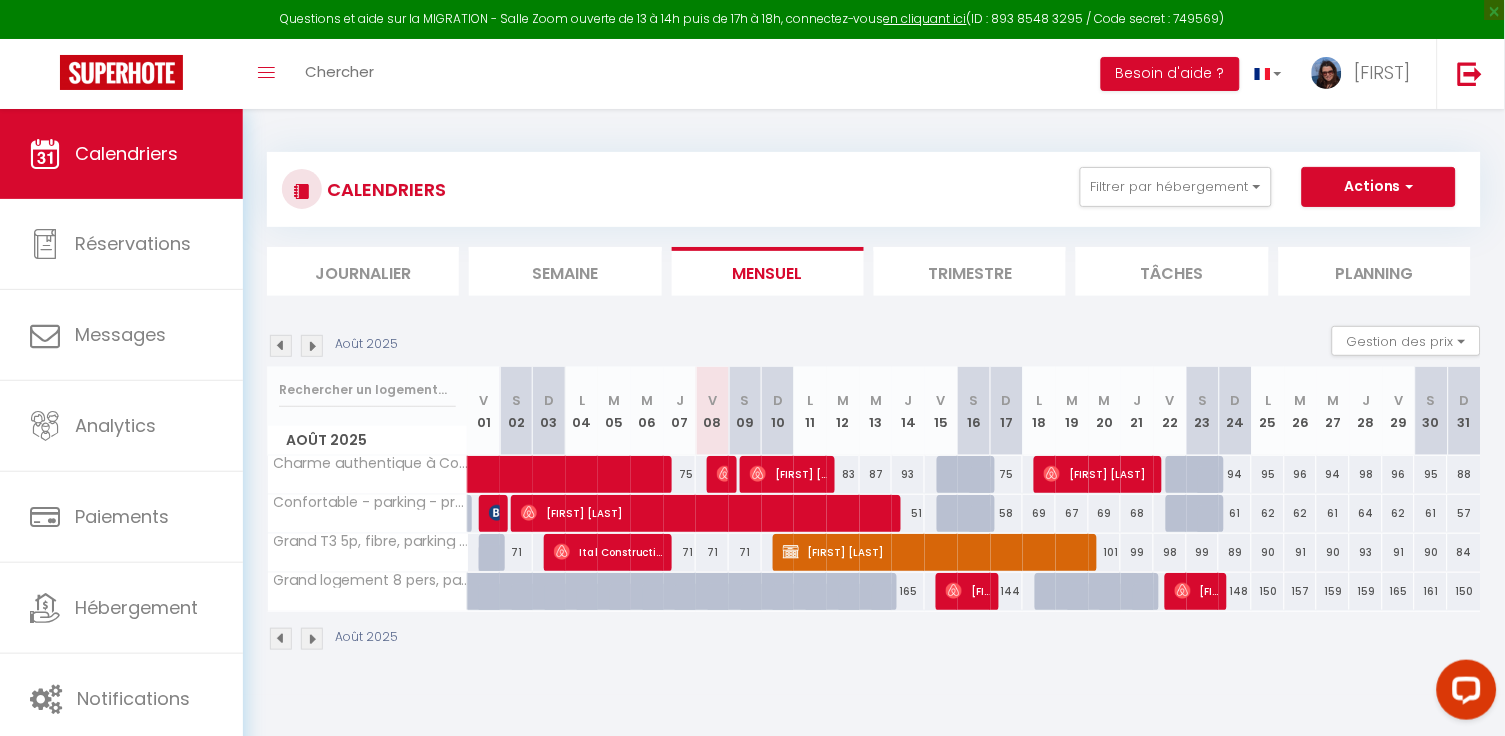 click on "Questions et aide sur la MIGRATION - Salle Zoom ouverte de 13 à 14h puis de 17h à 18h, connectez-vous  en cliquant ici  (ID : 893 8548 3295 / Code secret : 749569)" at bounding box center [752, 19] 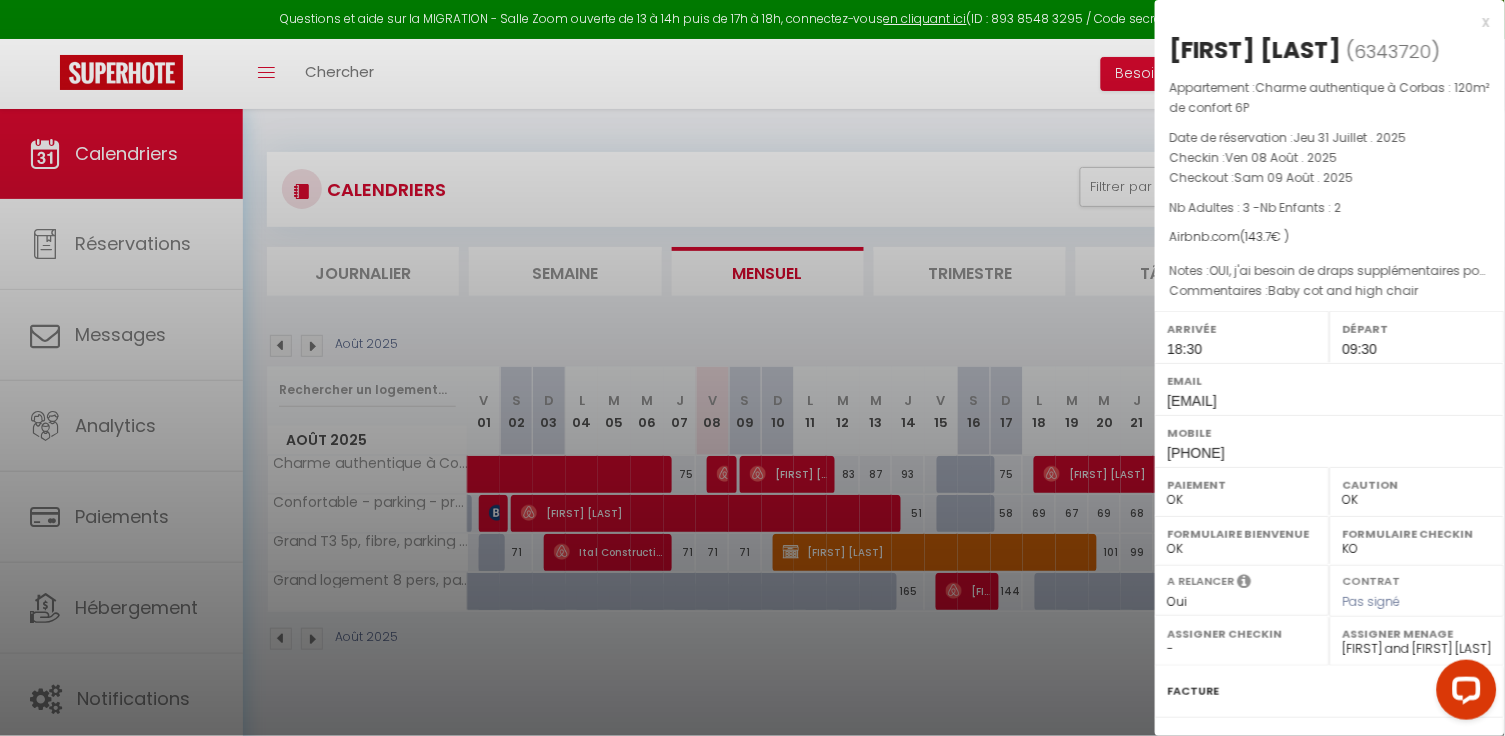 click at bounding box center (752, 368) 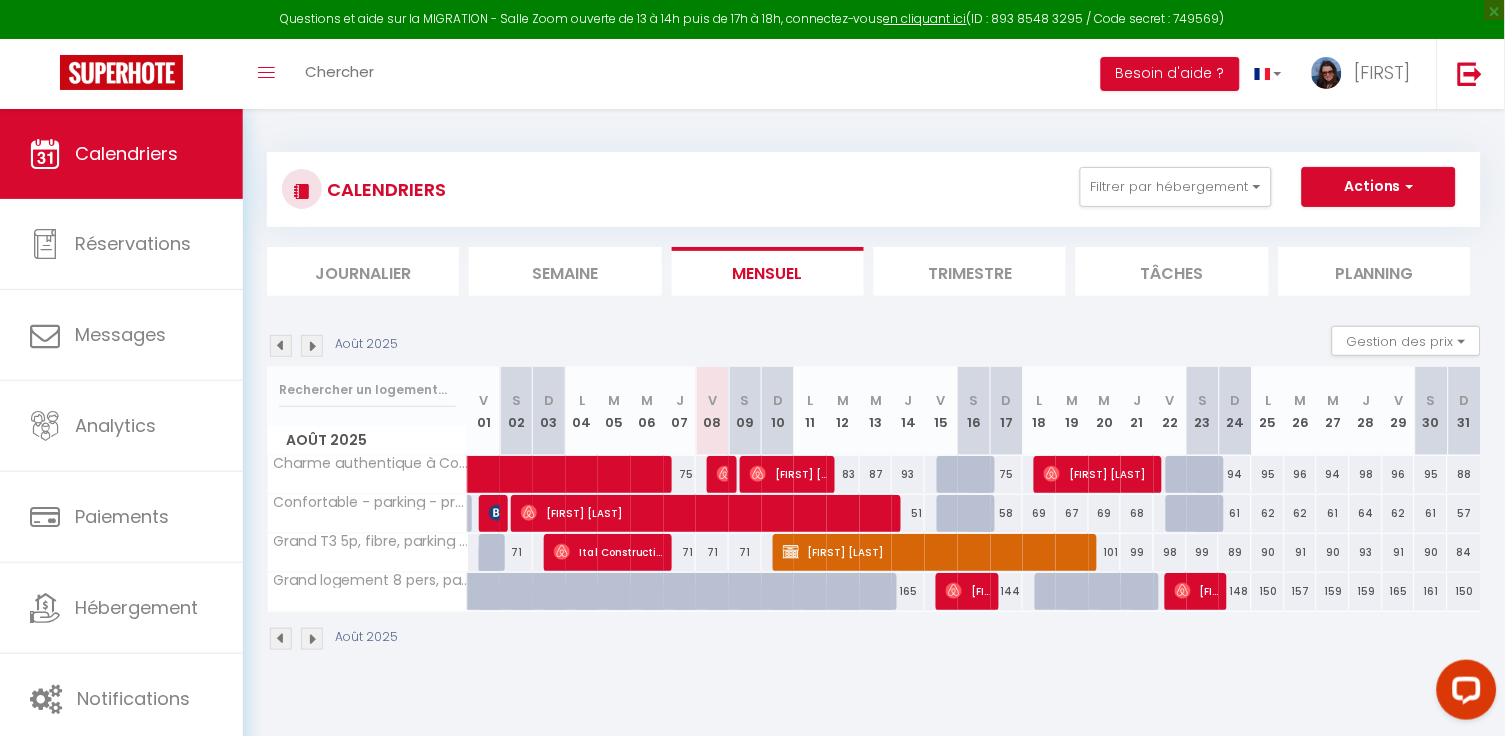 click at bounding box center [497, 513] 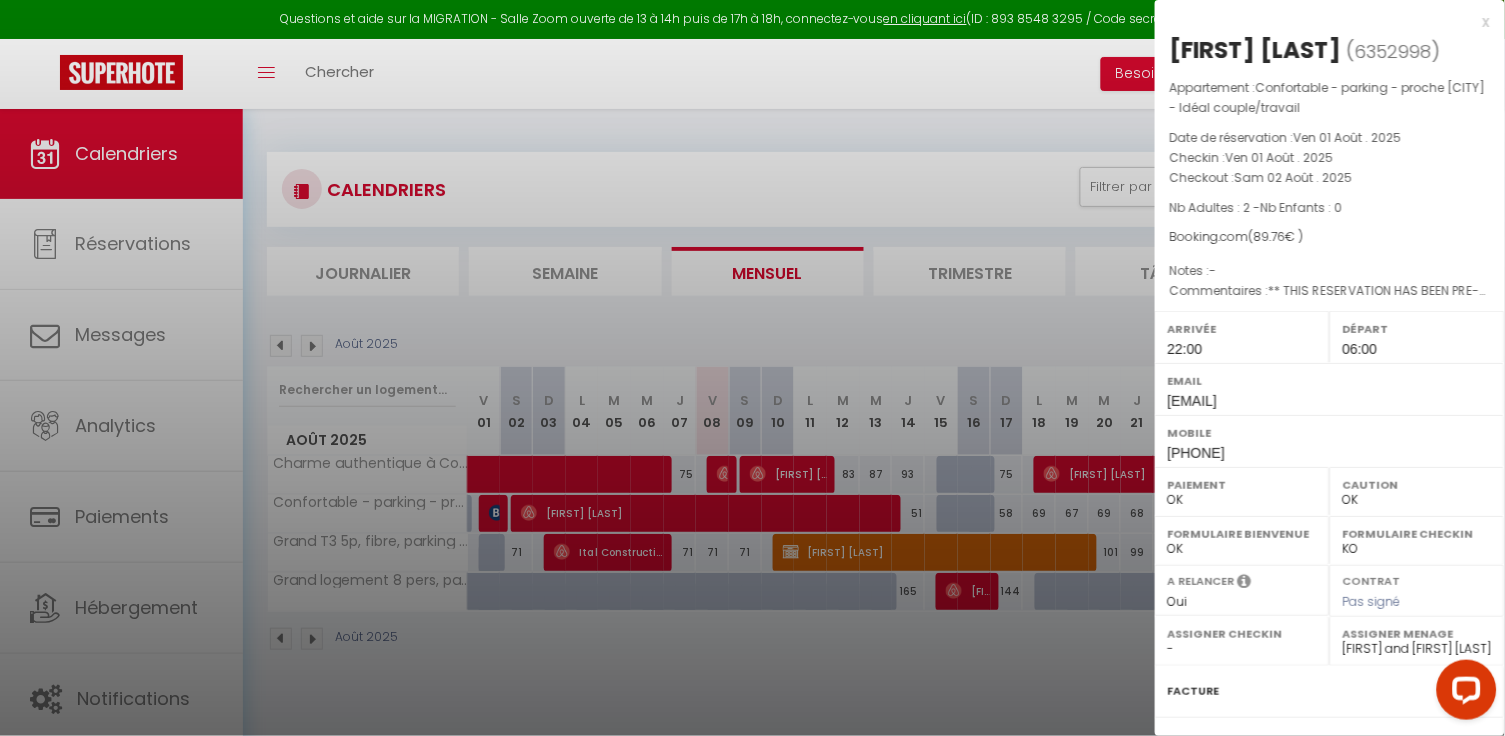 click at bounding box center [752, 368] 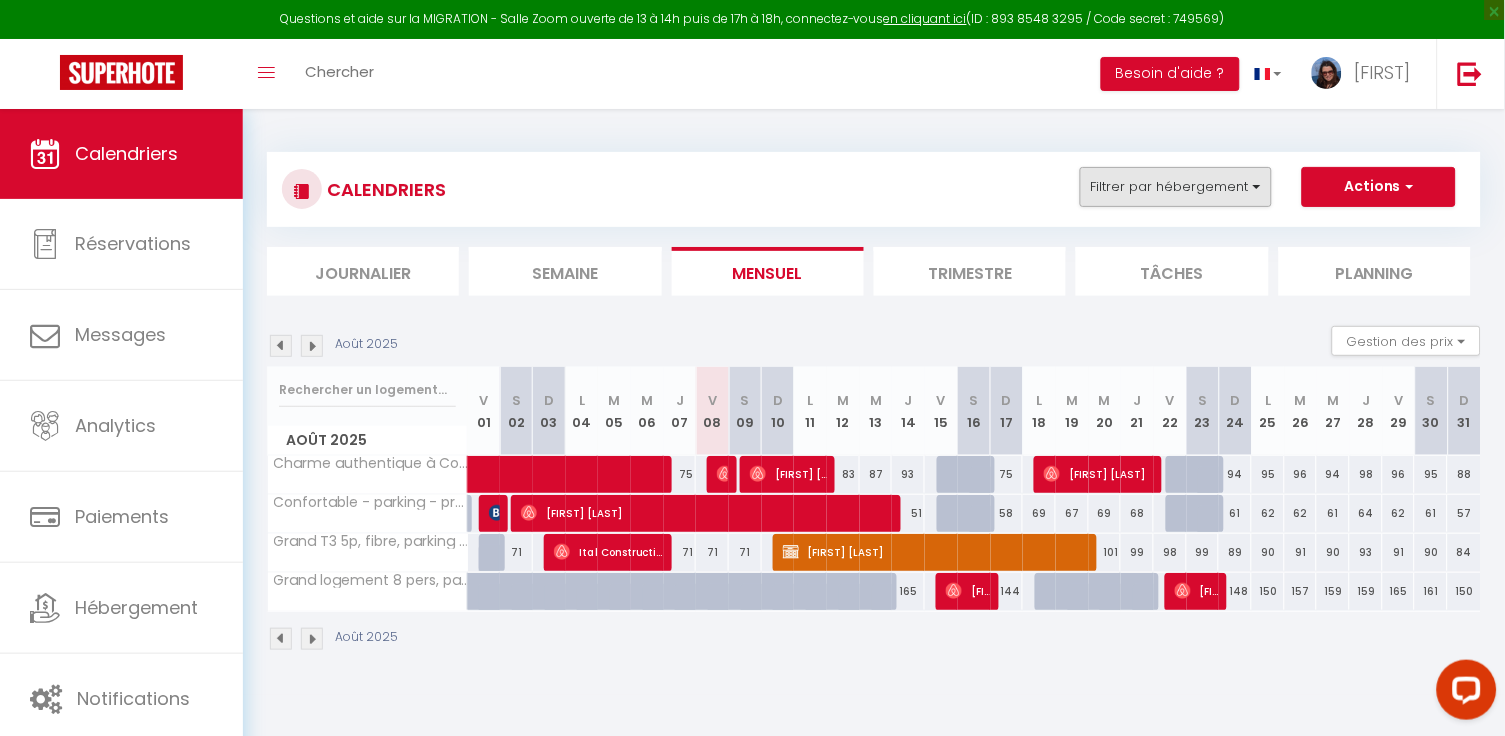 click on "Filtrer par hébergement" at bounding box center [1176, 187] 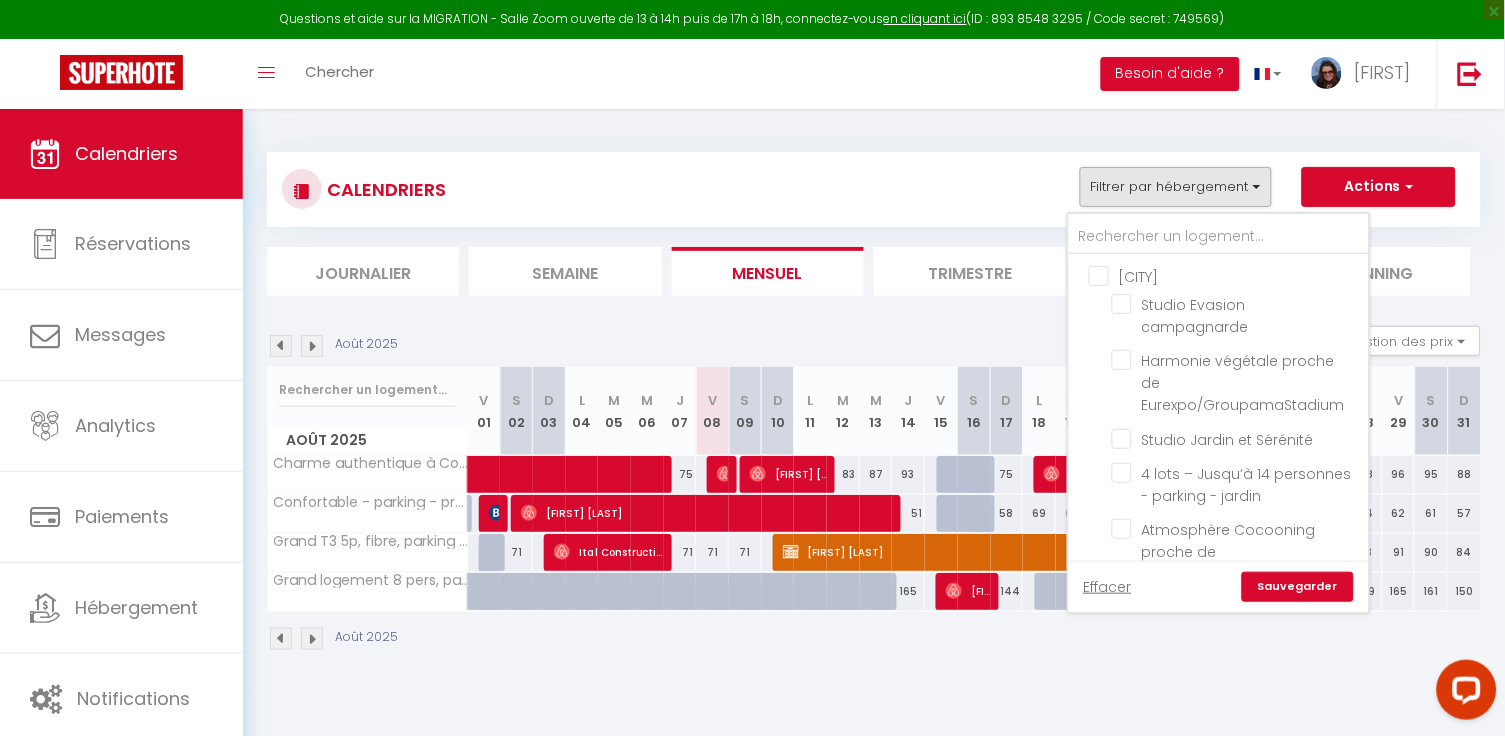 click on "[CITY]" at bounding box center [1239, 275] 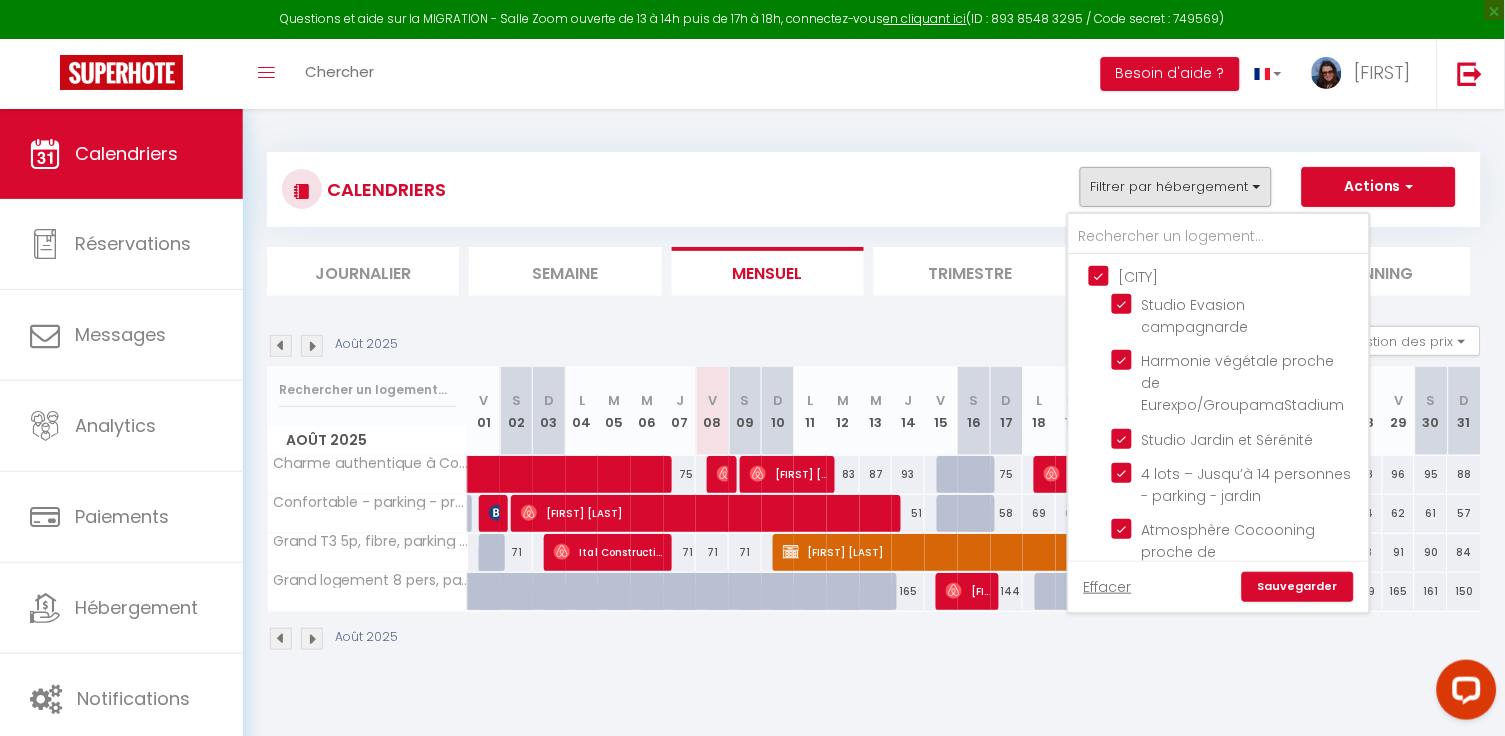 checkbox on "true" 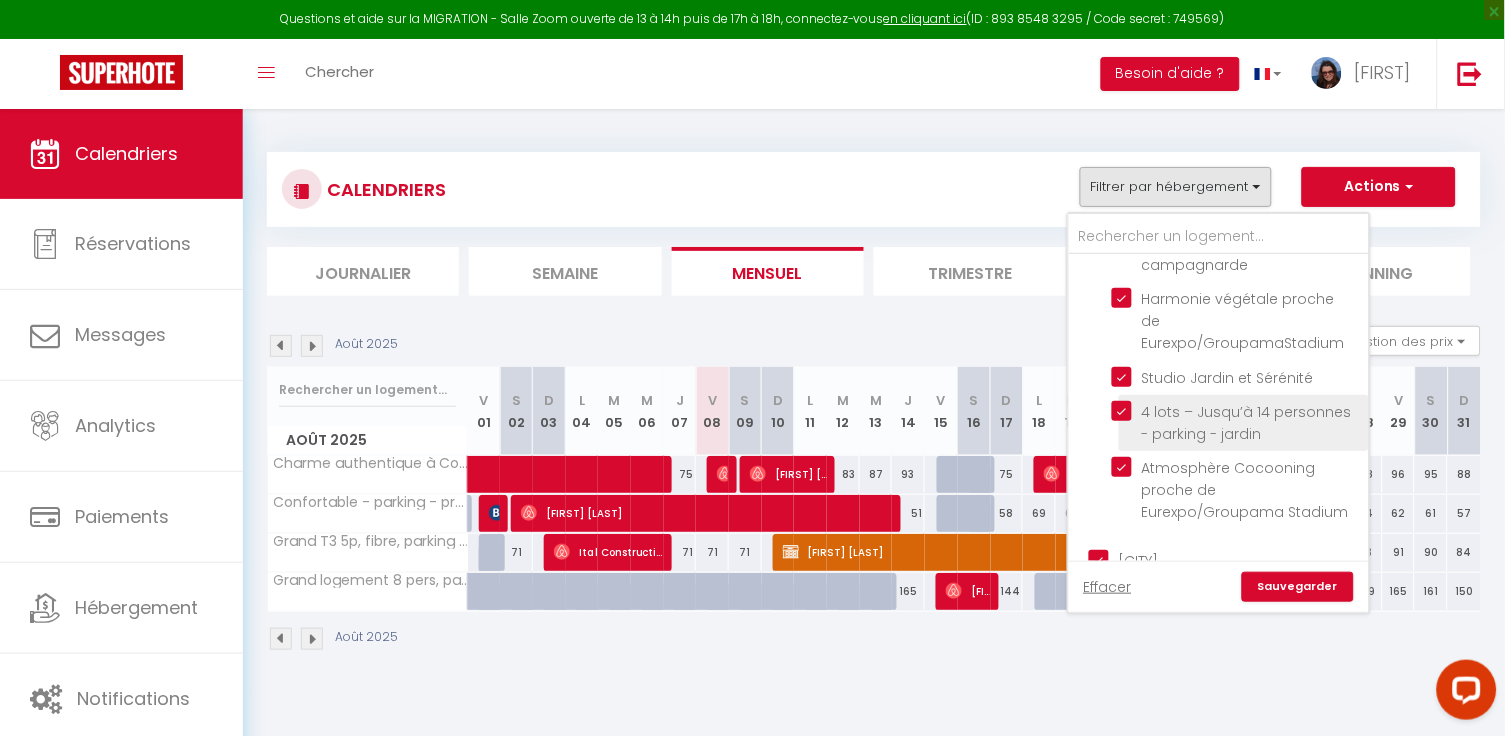 scroll, scrollTop: 71, scrollLeft: 0, axis: vertical 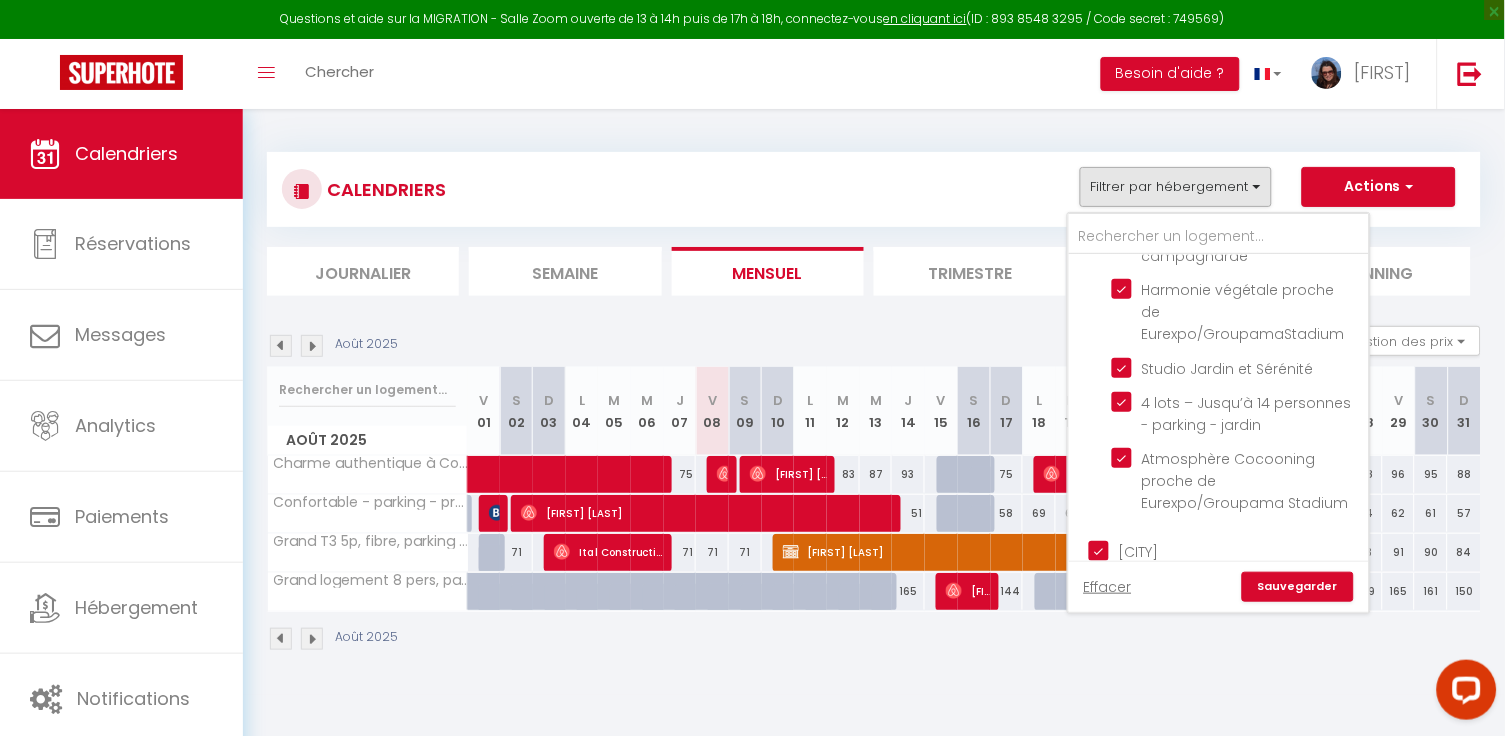 click on "[CITY]" at bounding box center [1239, 550] 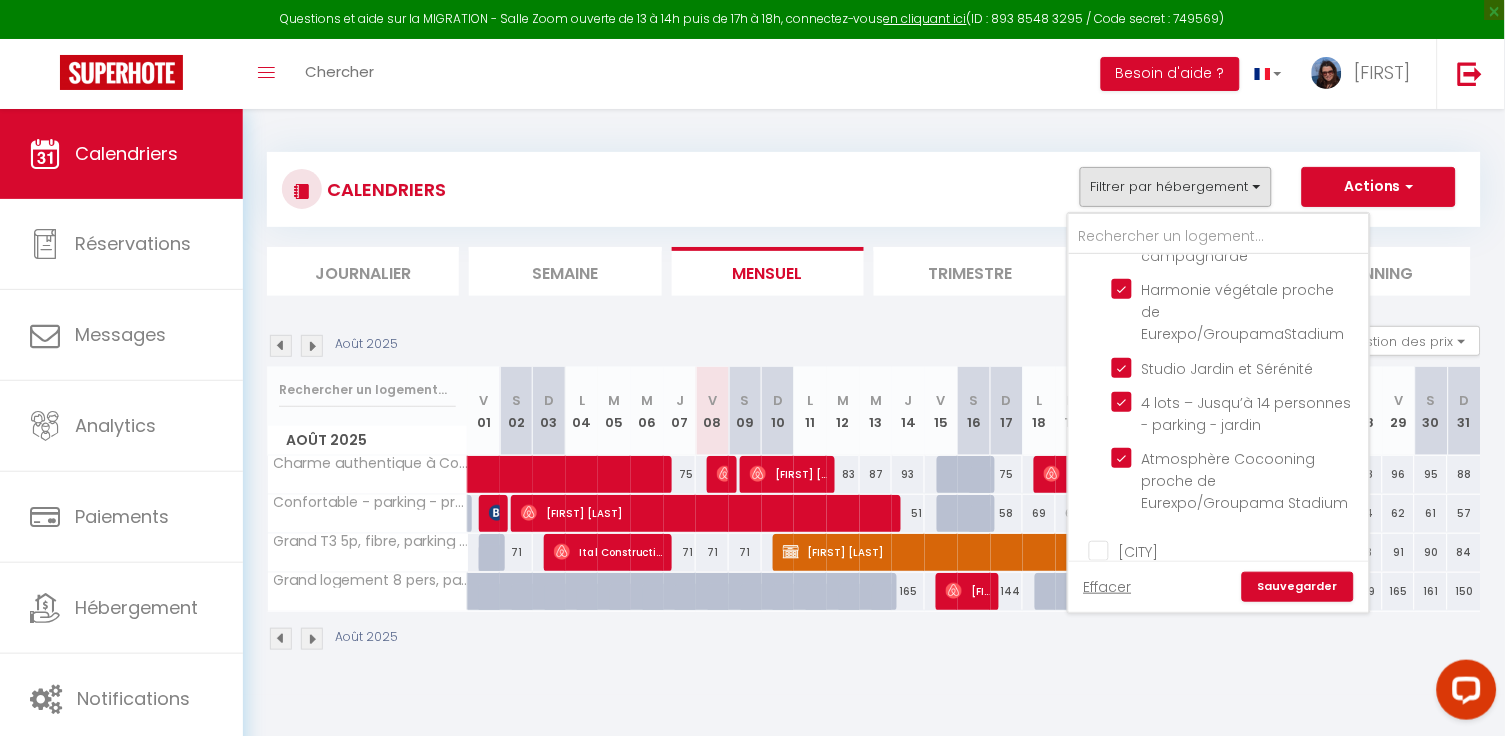 checkbox on "false" 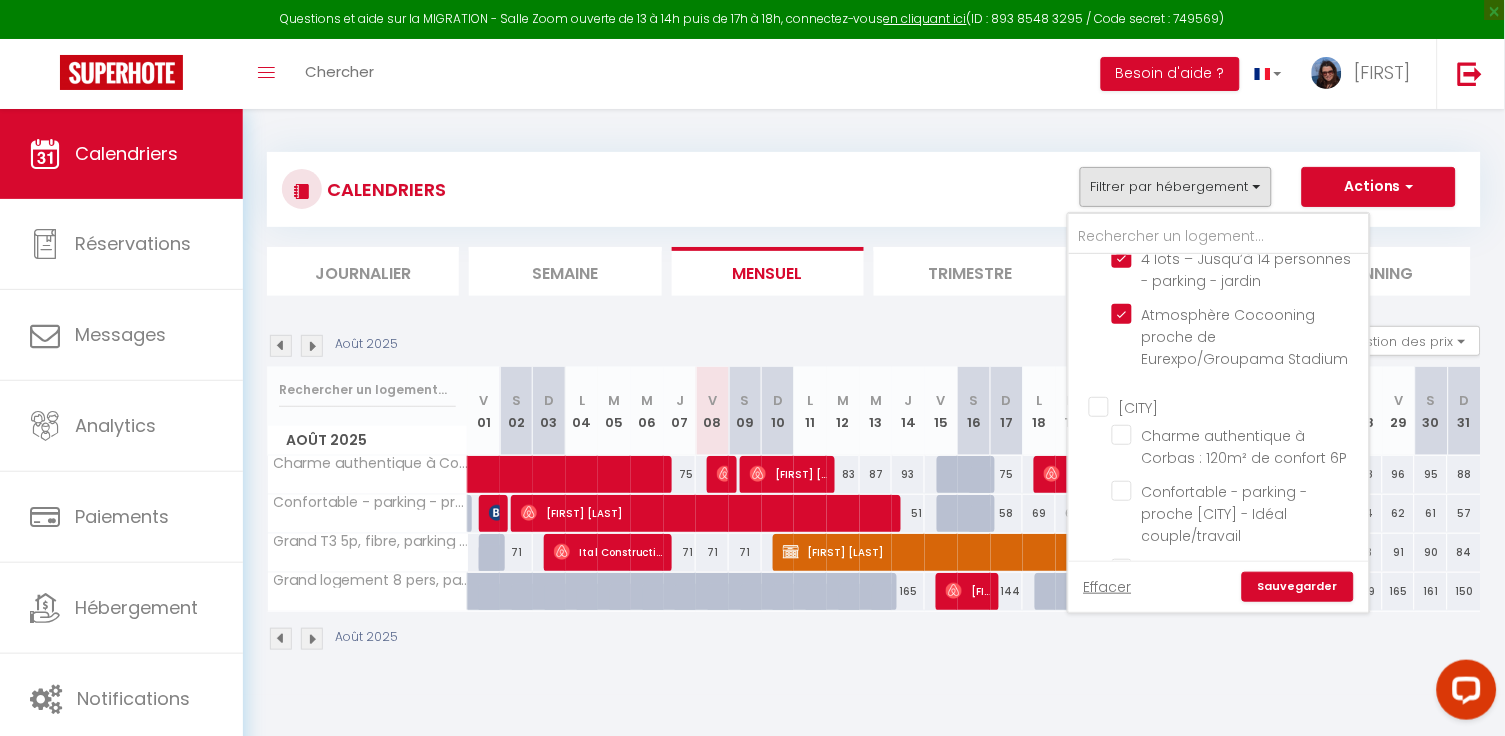 scroll, scrollTop: 228, scrollLeft: 0, axis: vertical 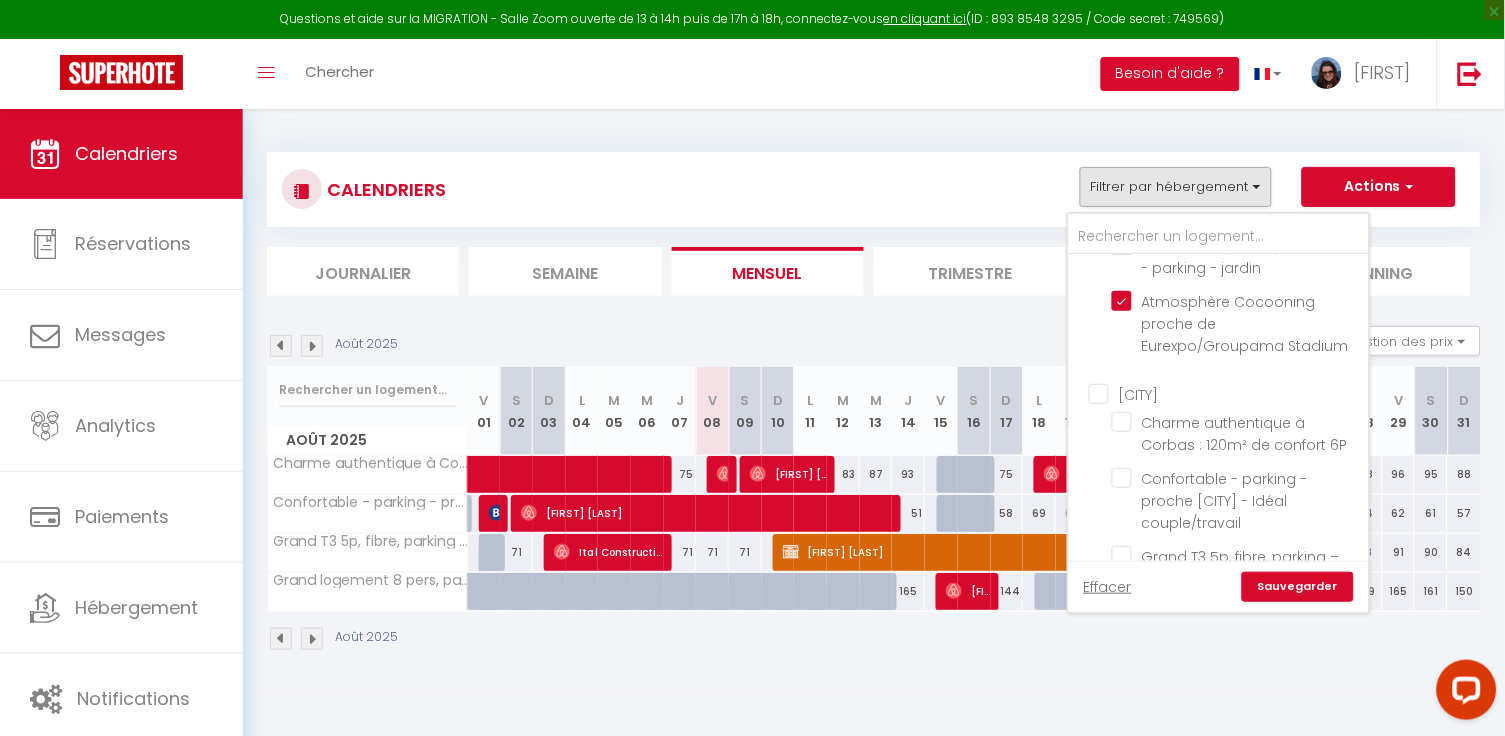 click on "Sauvegarder" at bounding box center (1298, 587) 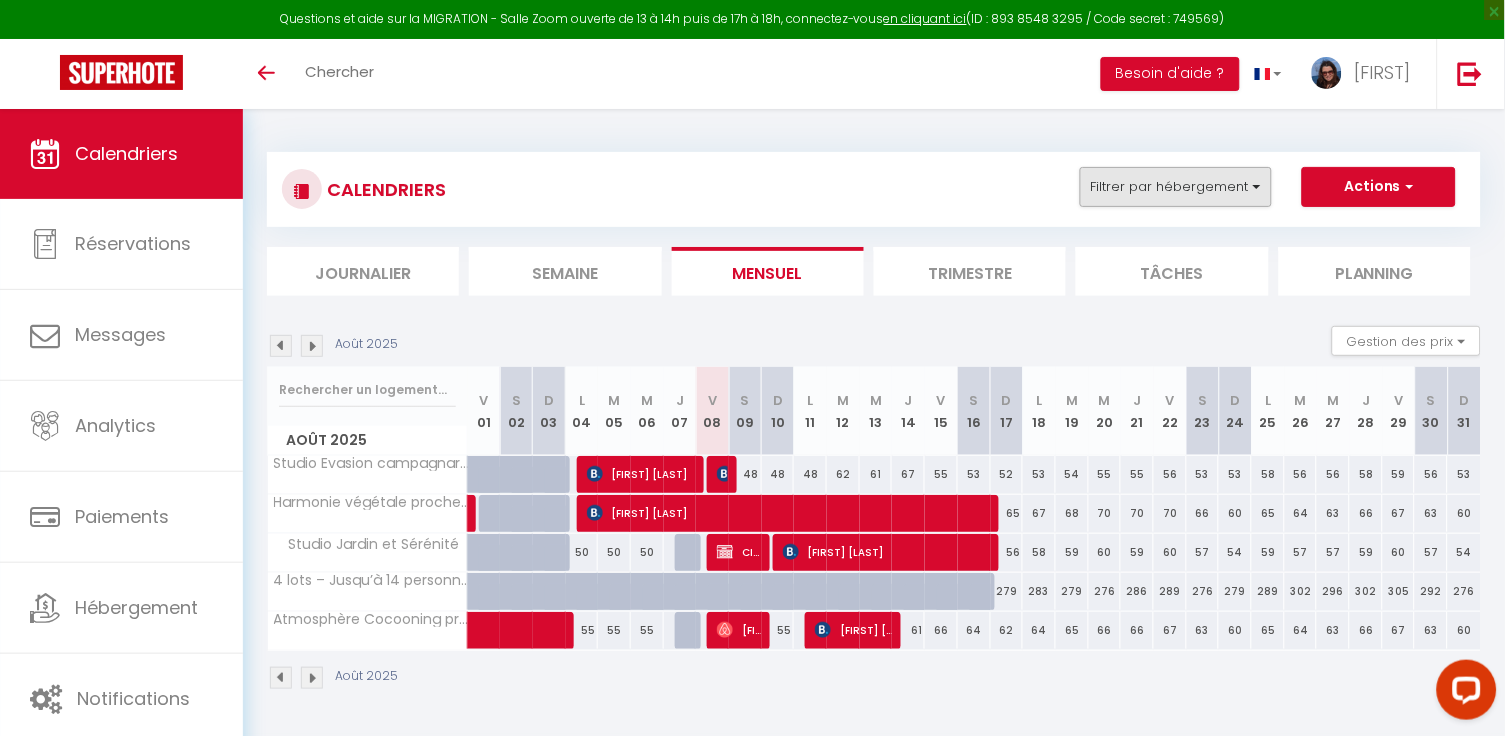 scroll, scrollTop: 0, scrollLeft: 0, axis: both 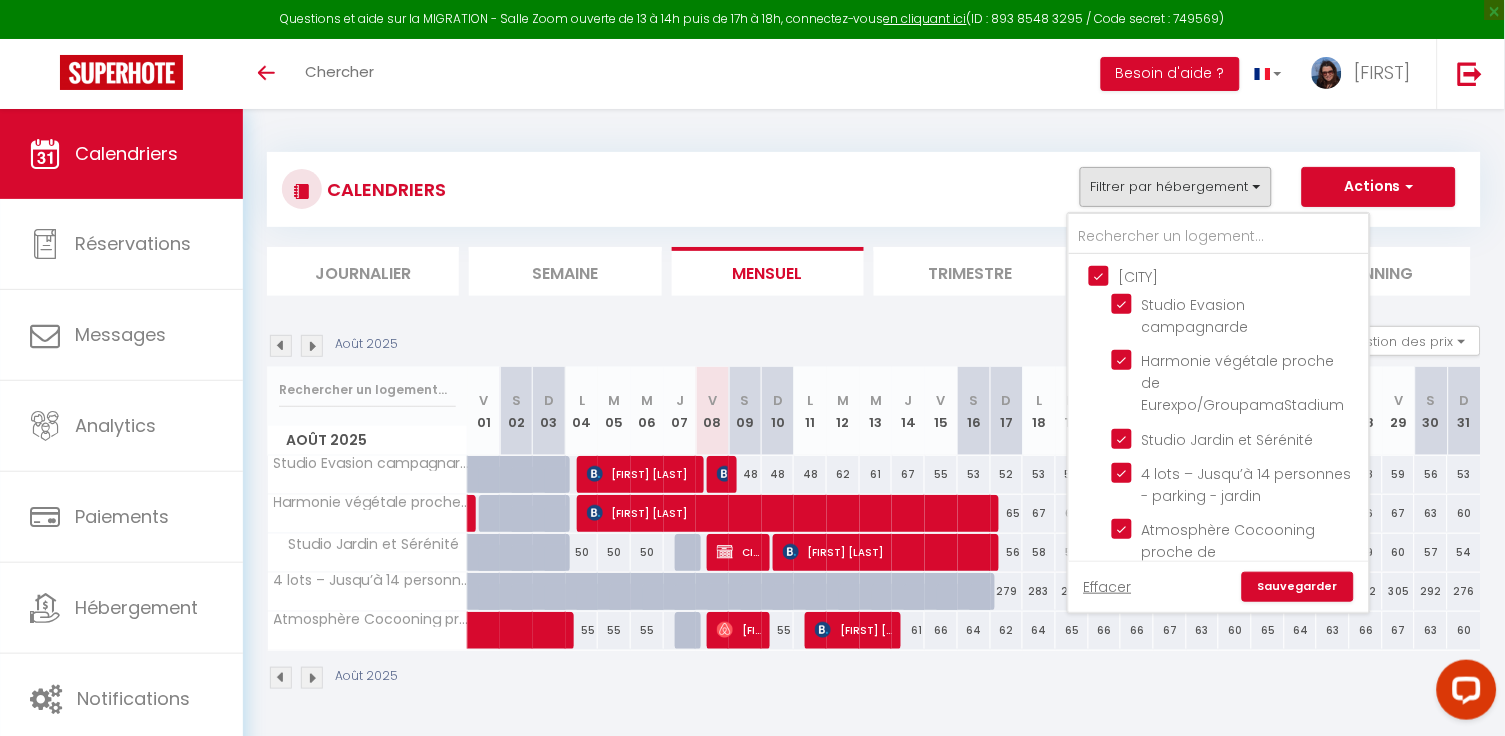 click on "[CITY]" at bounding box center [1239, 275] 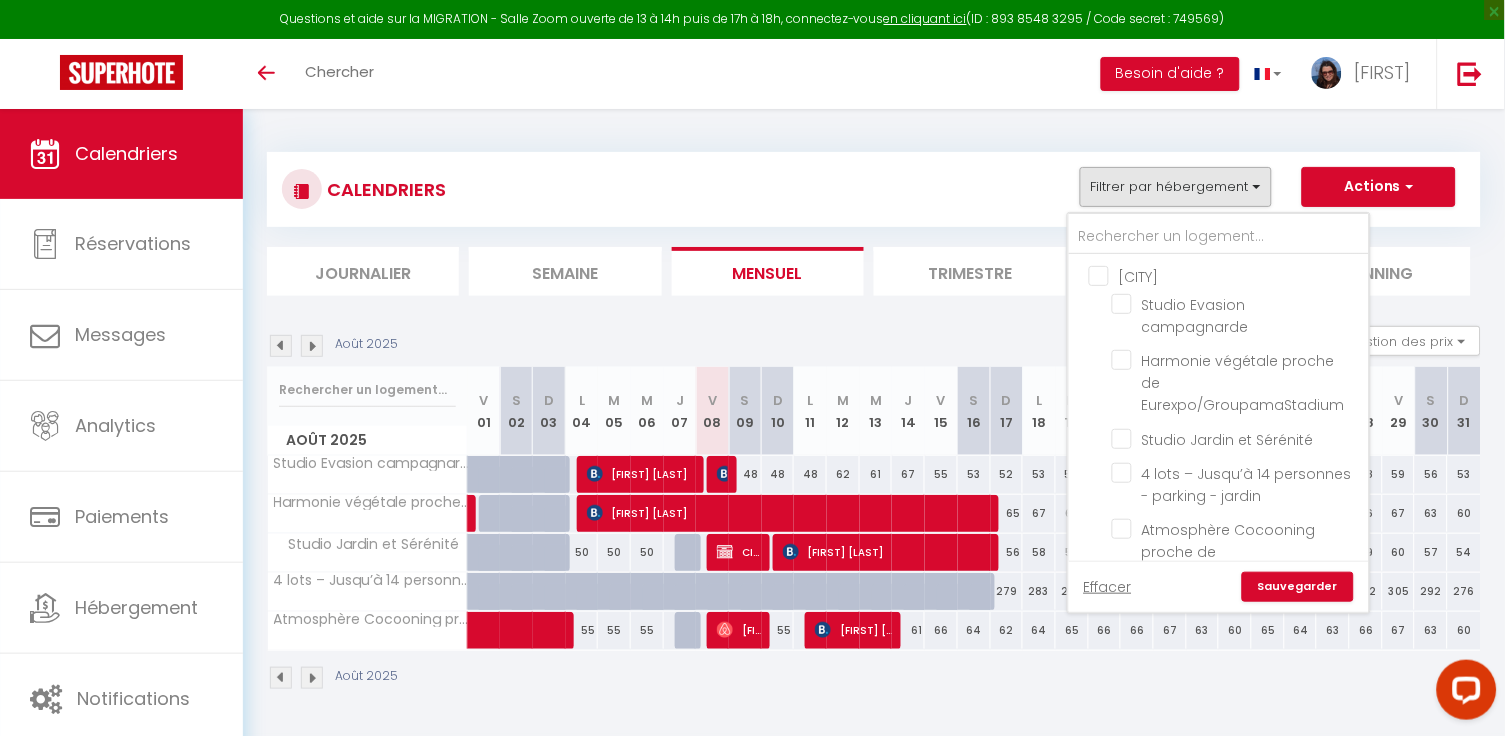 checkbox on "false" 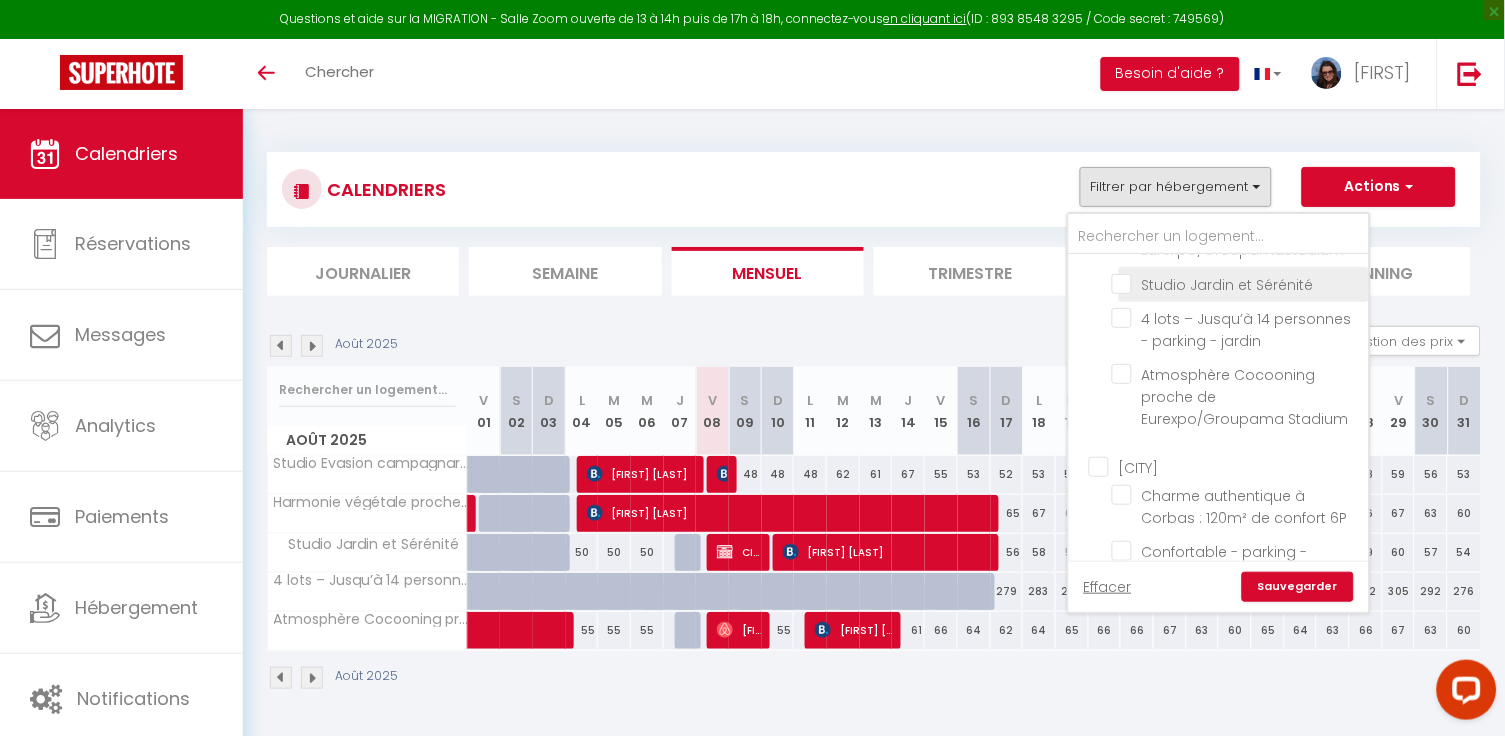 scroll, scrollTop: 181, scrollLeft: 0, axis: vertical 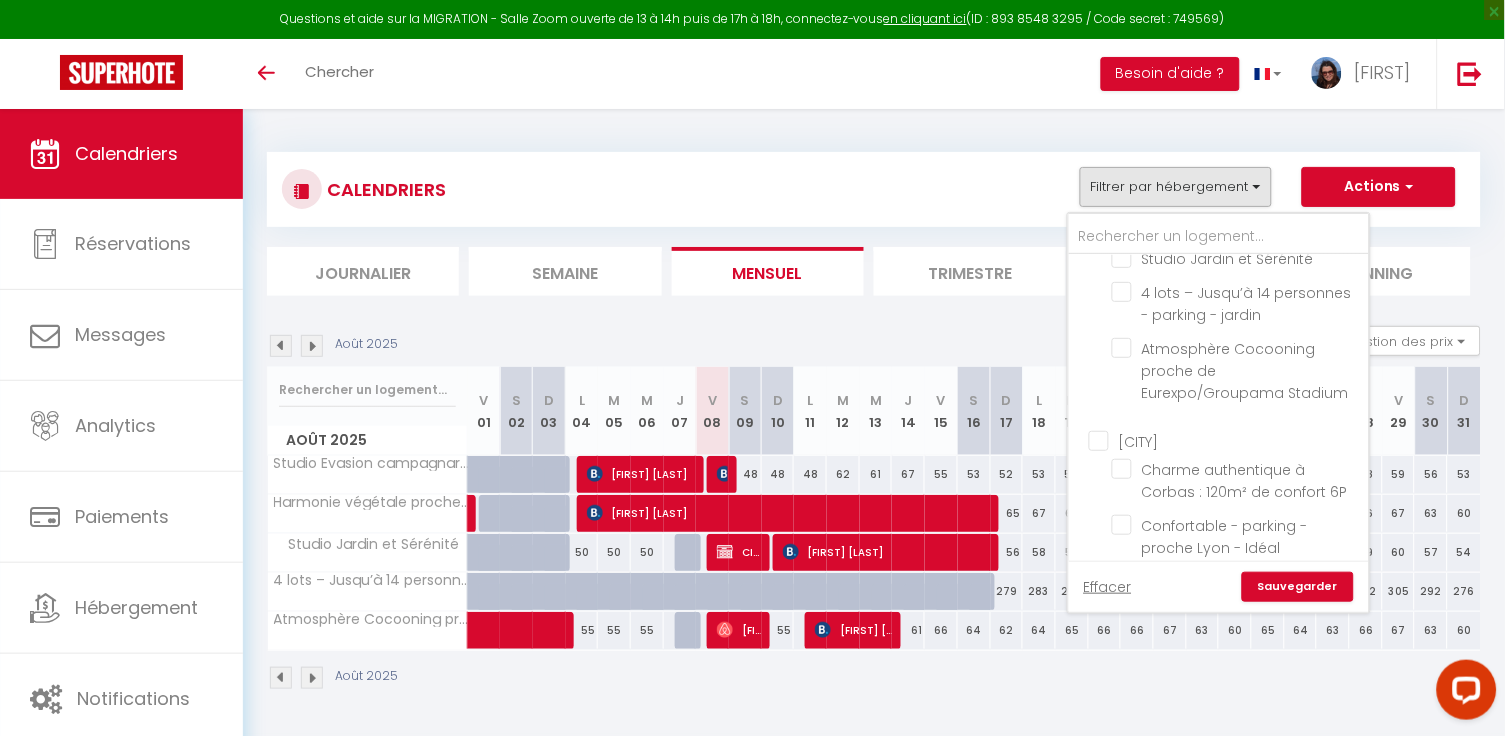 click on "[CITY]" at bounding box center (1239, 440) 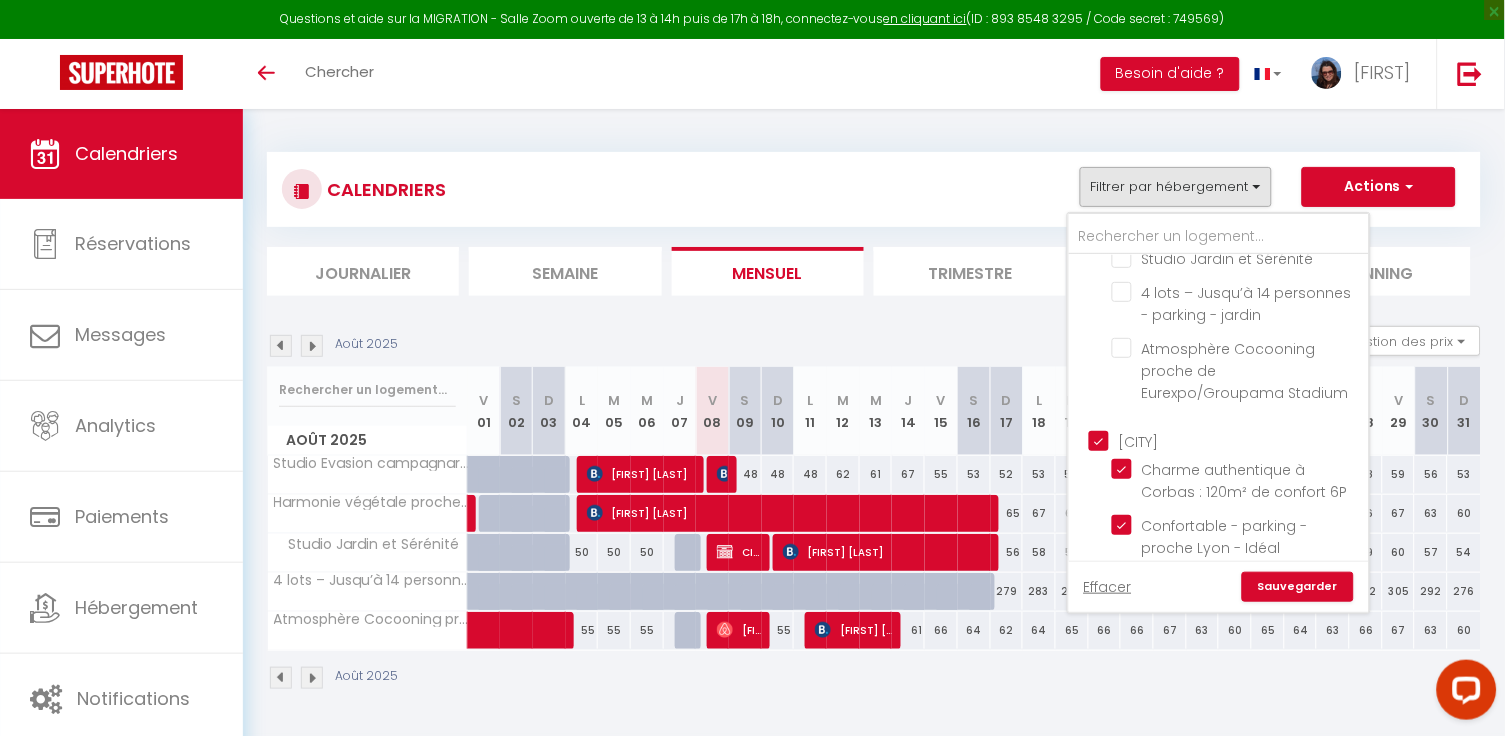 checkbox on "true" 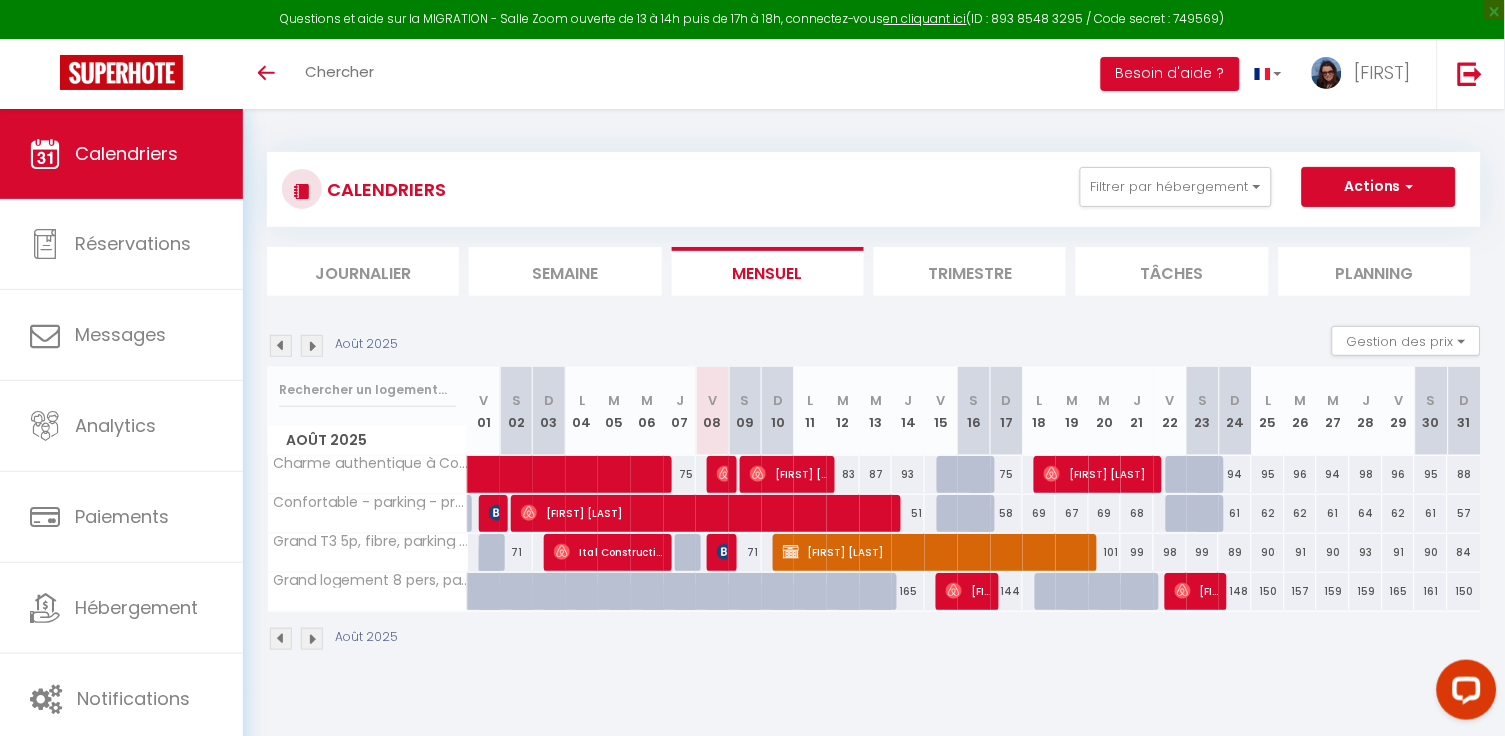 click at bounding box center (723, 553) 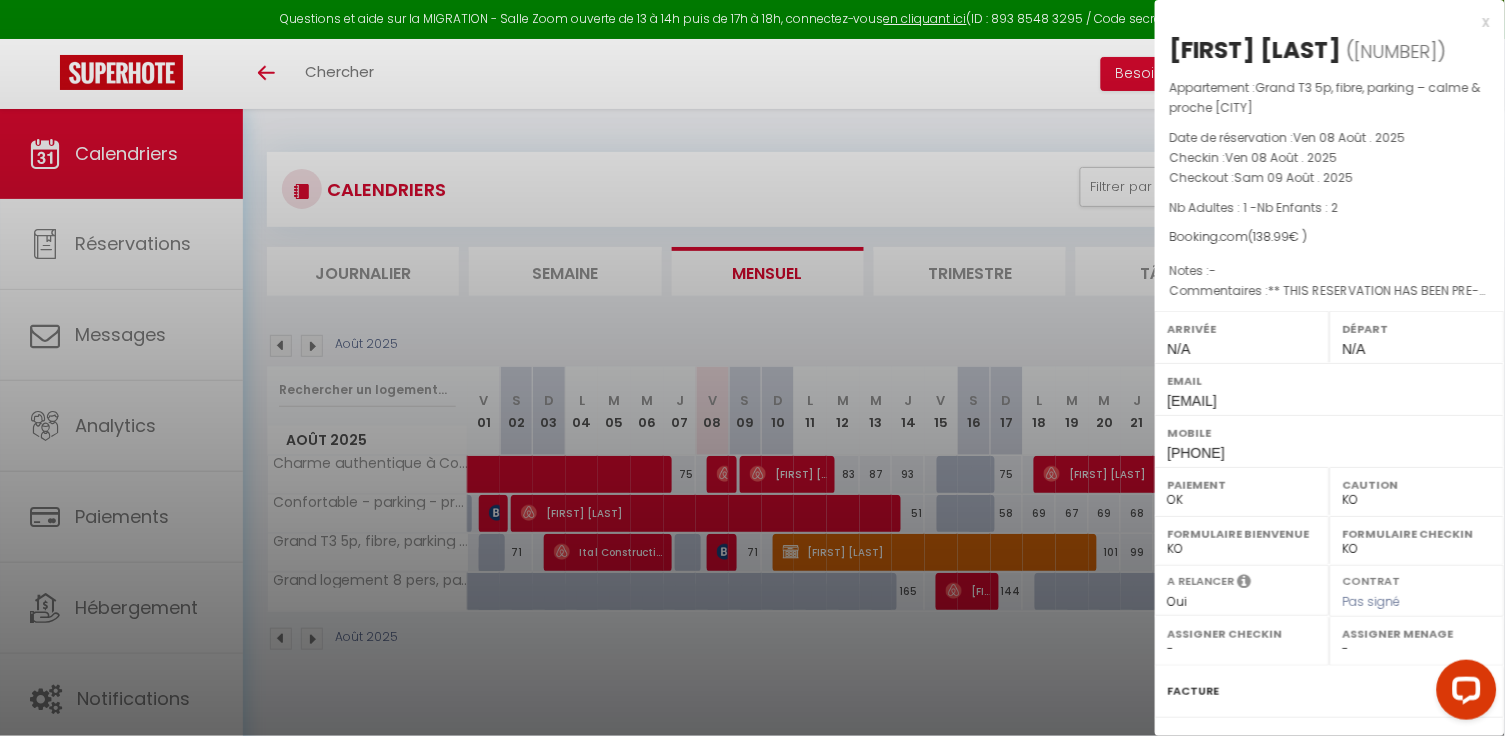 click at bounding box center (752, 368) 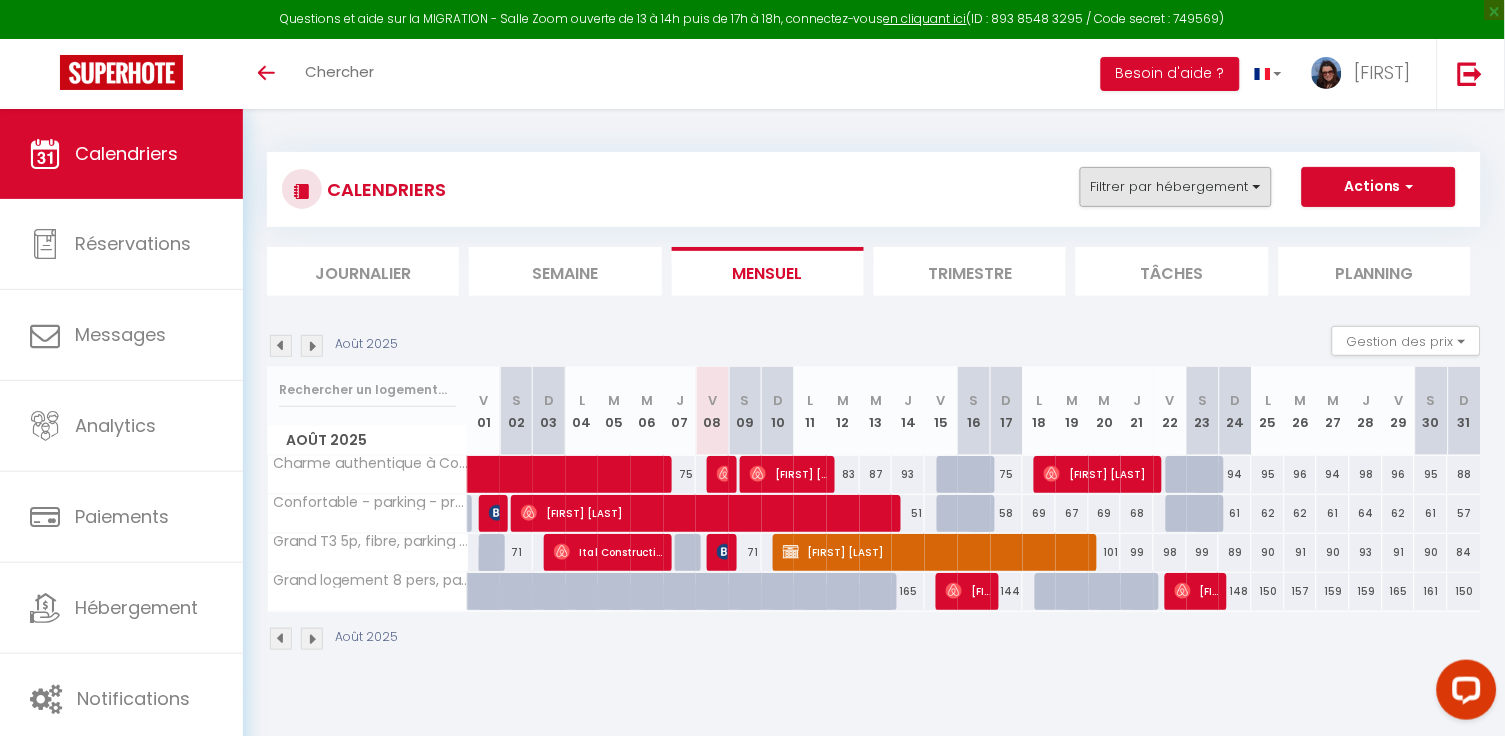 click on "Filtrer par hébergement" at bounding box center [1176, 187] 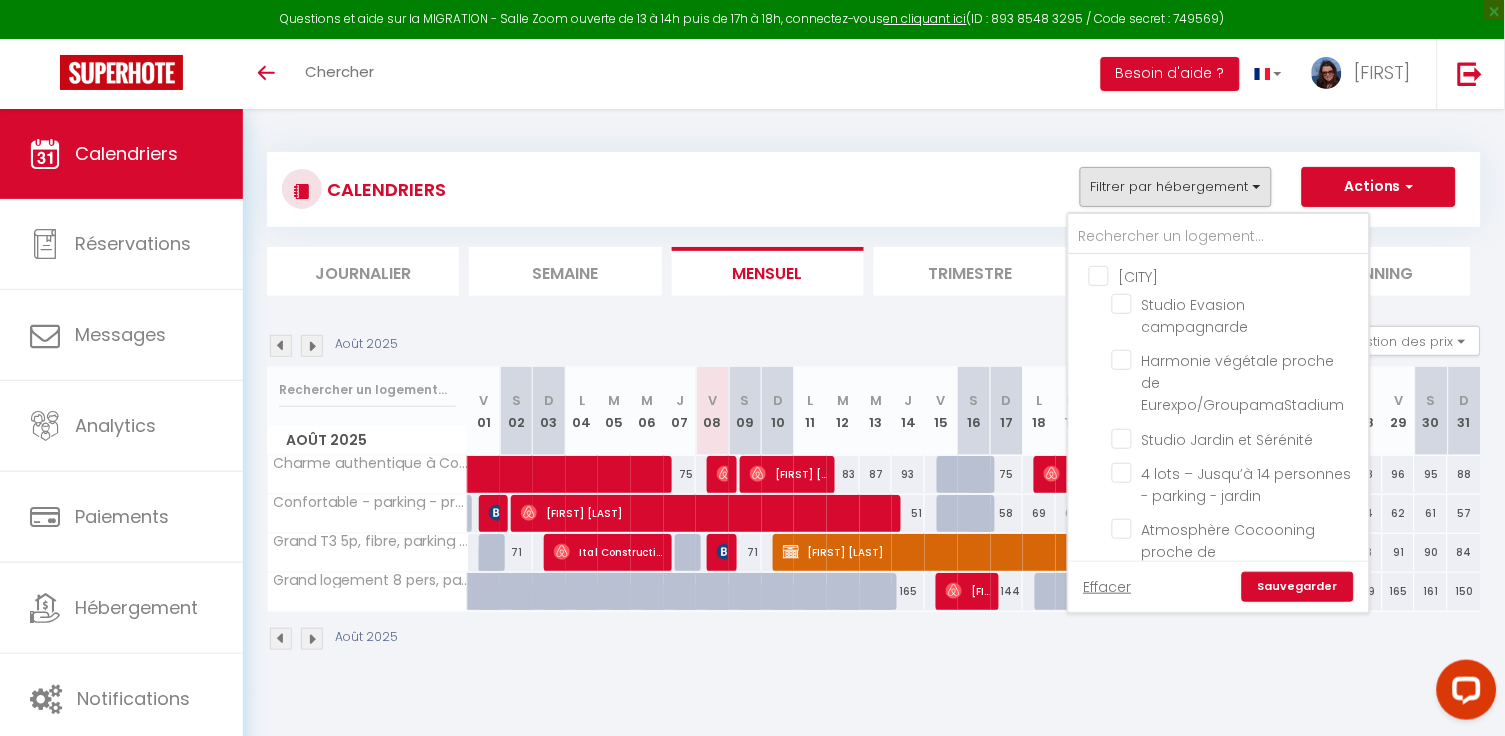 click on "CALENDRIERS
Filtrer par hébergement
[CITY]       Studio Evasion campagnarde     Harmonie végétale proche de Eurexpo/GroupamaStadium     Studio Jardin et Sérénité     4 lots – Jusqu’à 14 personnes - parking  - jardin     Atmosphère Cocooning proche de Eurexpo/Groupama Stadium     Corbas       Charme authentique à Corbas : 120m² de confort 6P     Confortable - parking - proche [CITY] - Idéal couple/travail     Grand T3 5p, fibre, parking – calme & proche [CITY]     Grand logement 8 pers, parking.  Sud [CITY]. Eurexpo     [CITY]9       Urban’Mezza Spot - [CITY] Valmy • Wifi & Métro     Le 9e Spot - [CITY] Valmy • Wifi & Accès Vieux [CITY]     Autres       Confort et calme à 5min de Groupama Stadium - [CITY]     Élégance rétro-chic avec terrasse proche tramway     Spacieux lumineux et bien placé pour 6P - parking     Élégant T2 à Bron pour 4P - parking    Effacer   Sauvegarder     Nouvelle réservation   Exporter les réservations" at bounding box center (874, 189) 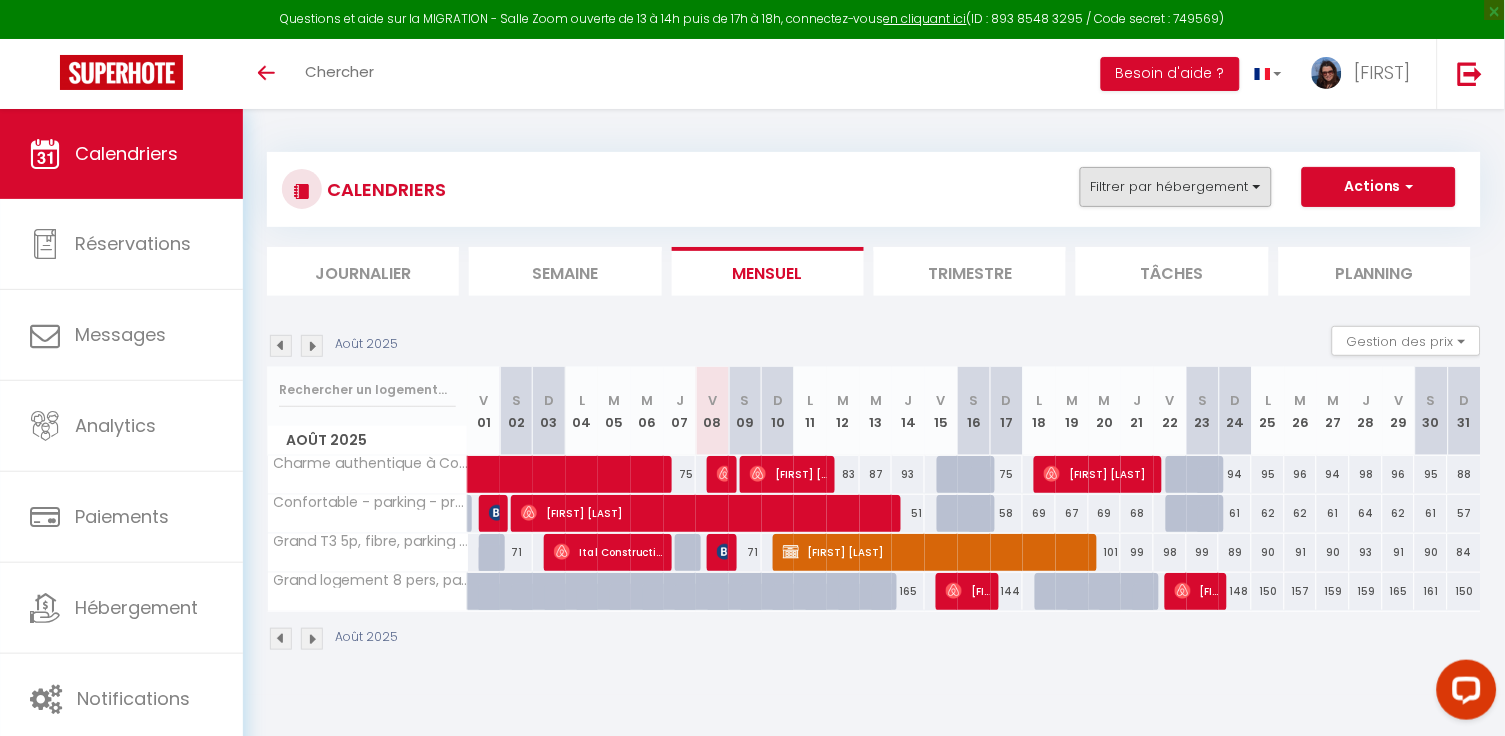 click on "Filtrer par hébergement" at bounding box center (1176, 187) 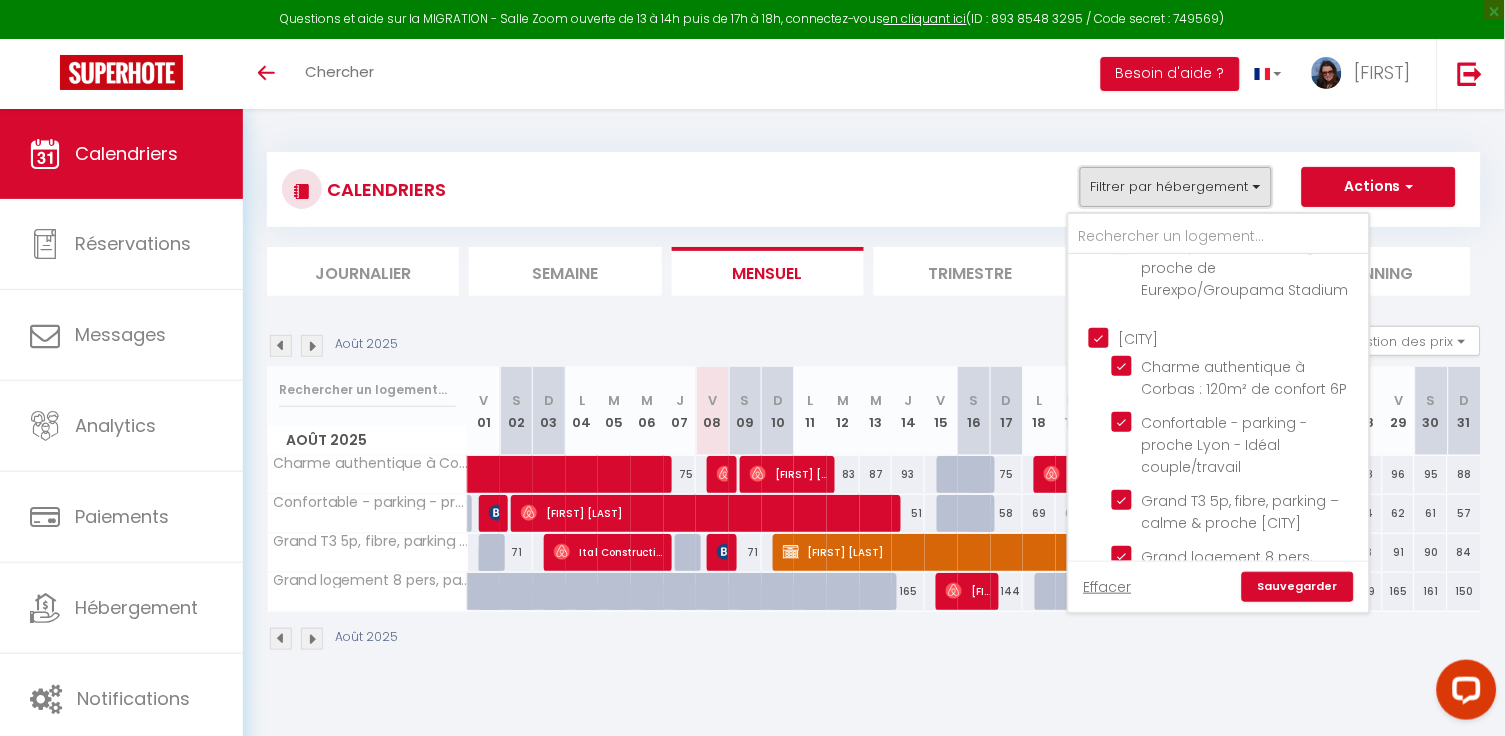 scroll, scrollTop: 280, scrollLeft: 0, axis: vertical 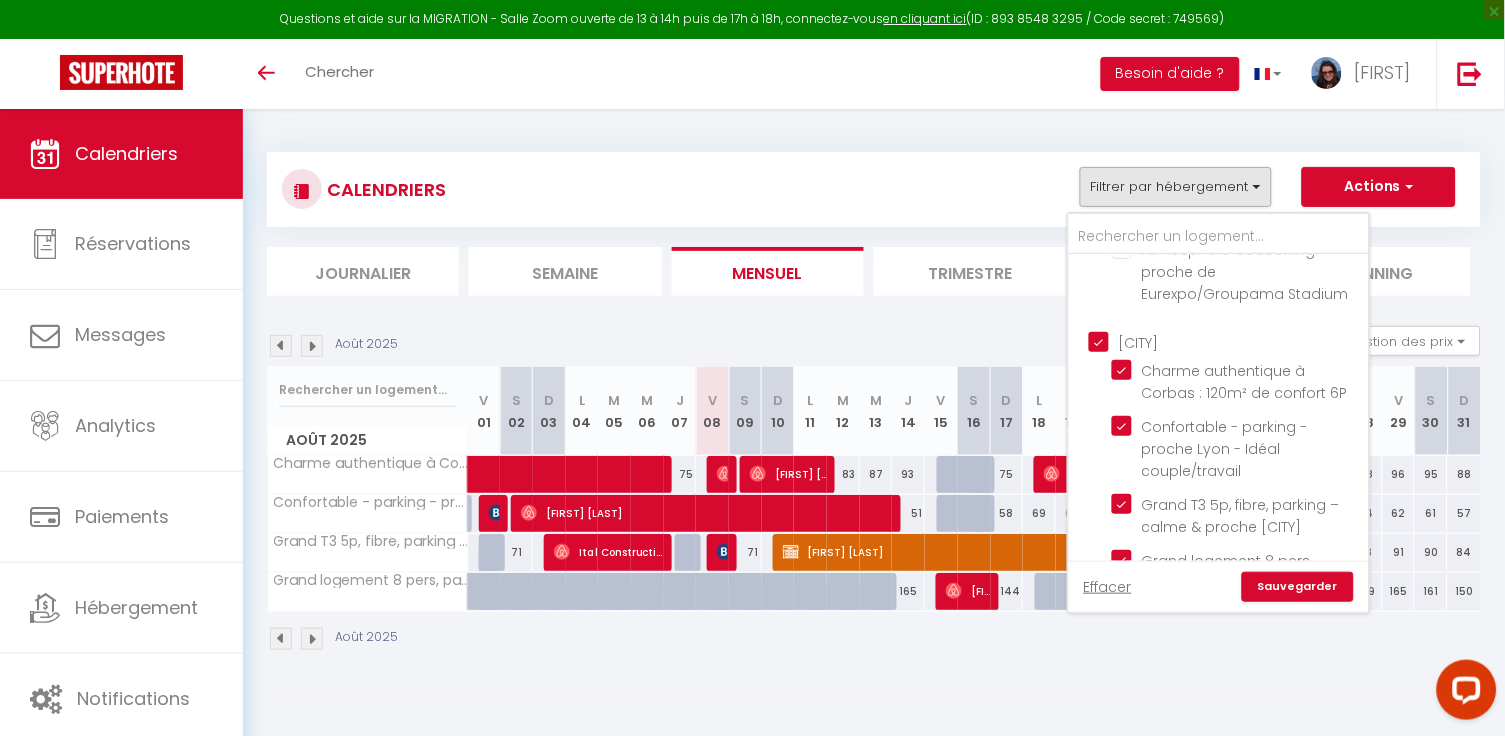 click on "[CITY]" at bounding box center [1239, 341] 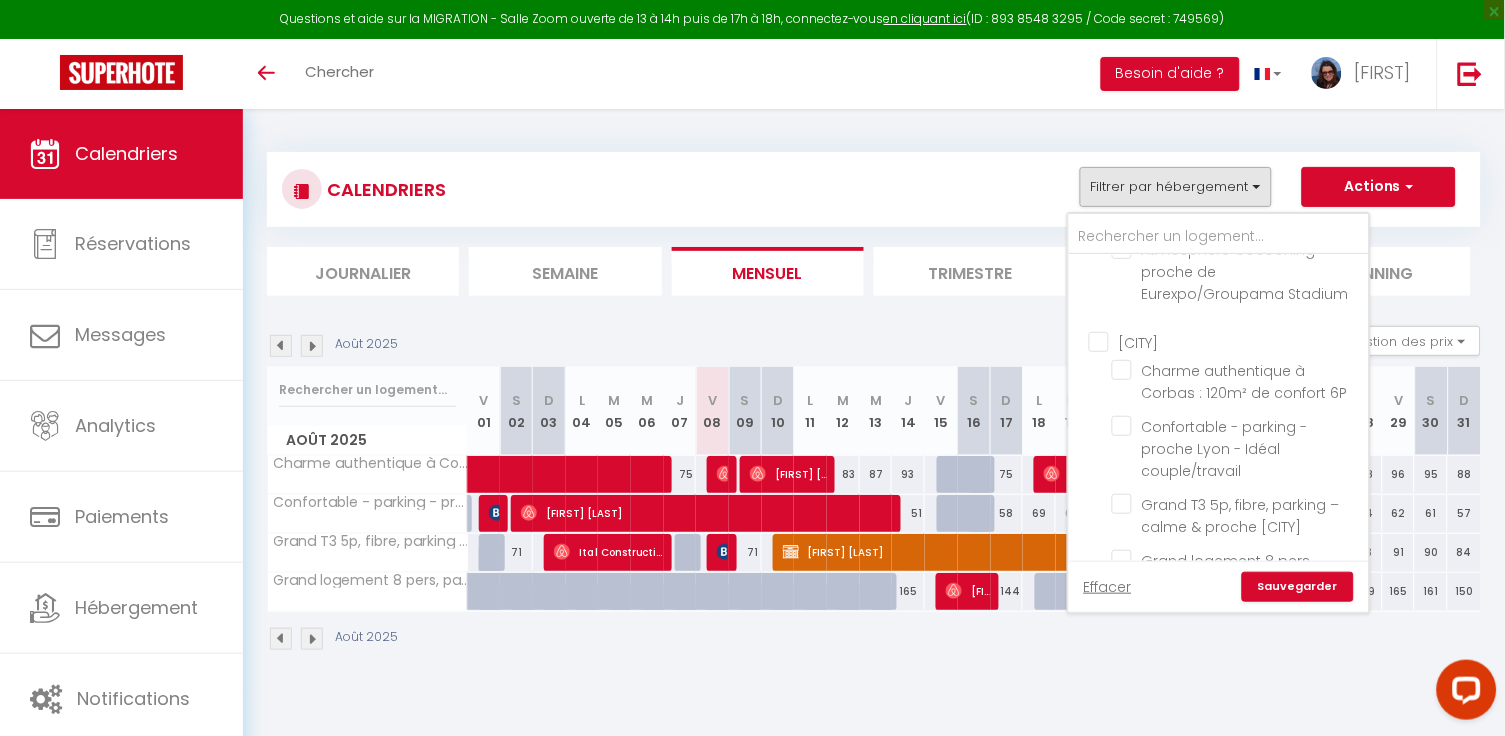 checkbox on "false" 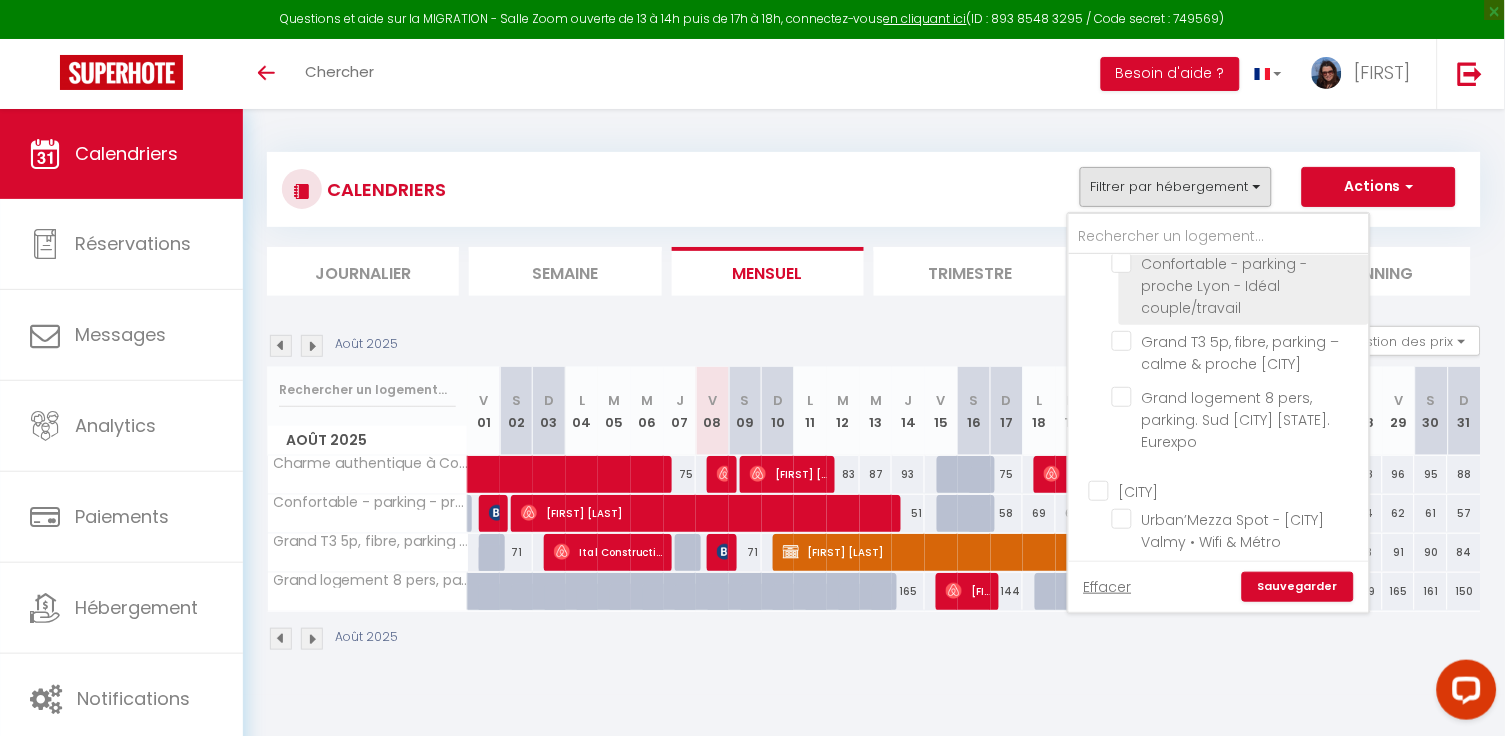 scroll, scrollTop: 595, scrollLeft: 0, axis: vertical 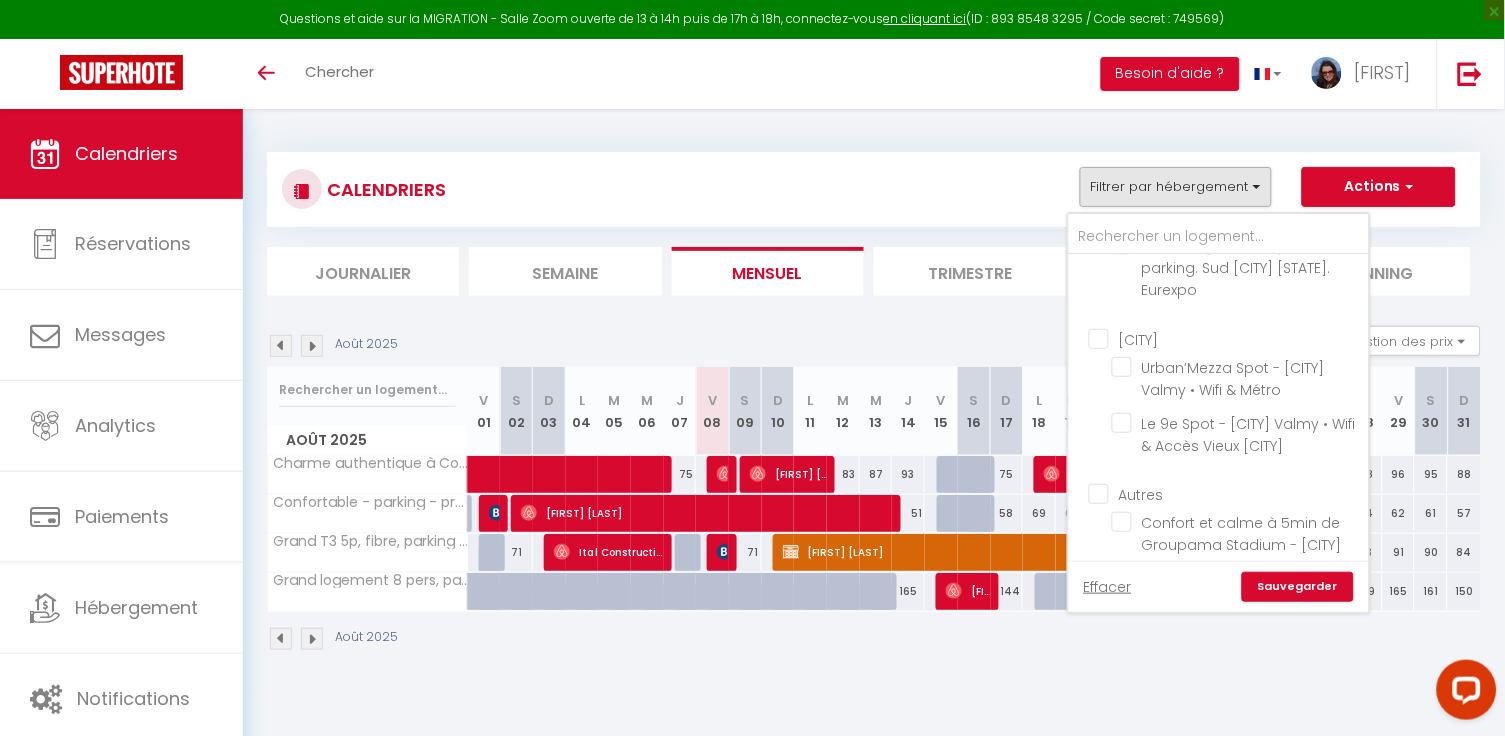 click on "Autres" at bounding box center [1239, 493] 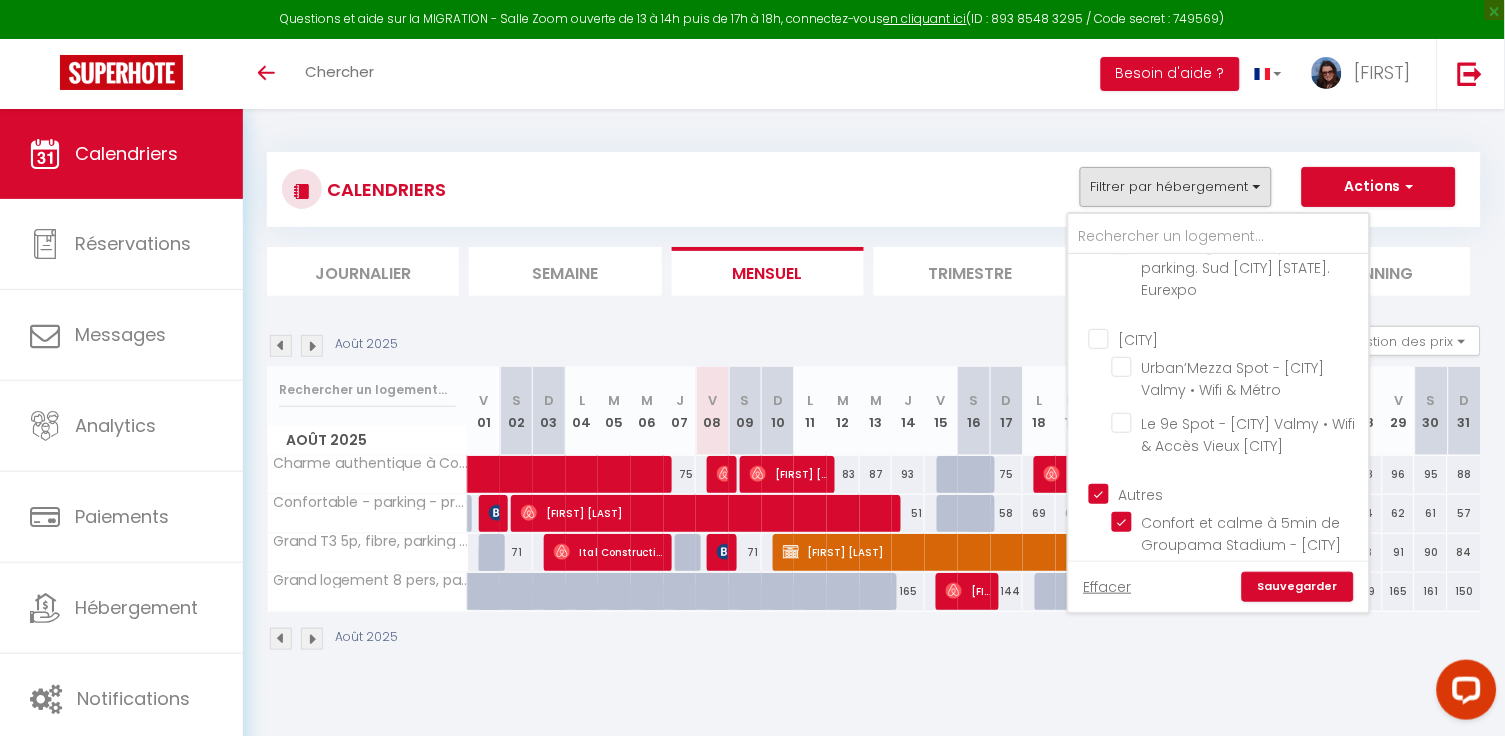 checkbox on "false" 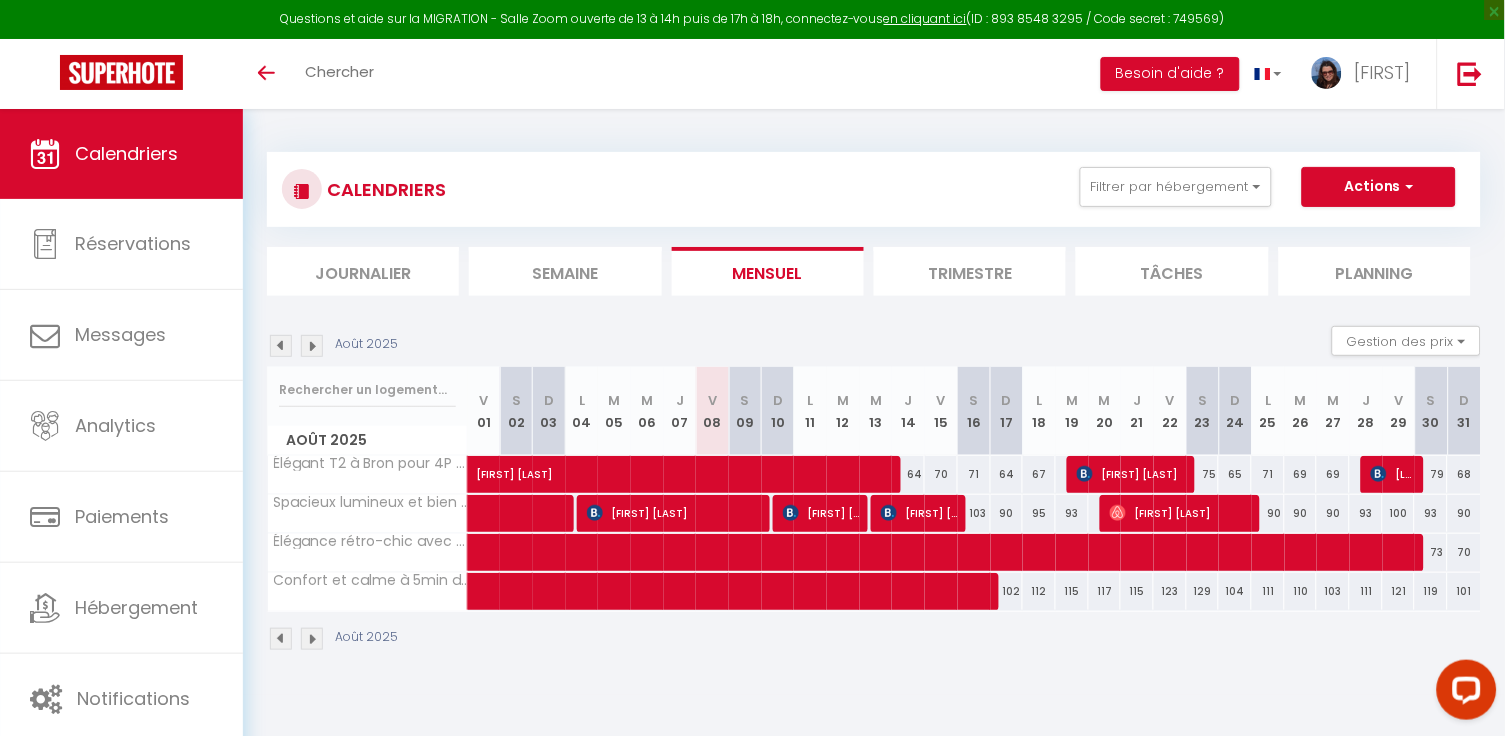 click on "[FIRST] [LAST]" at bounding box center (821, 513) 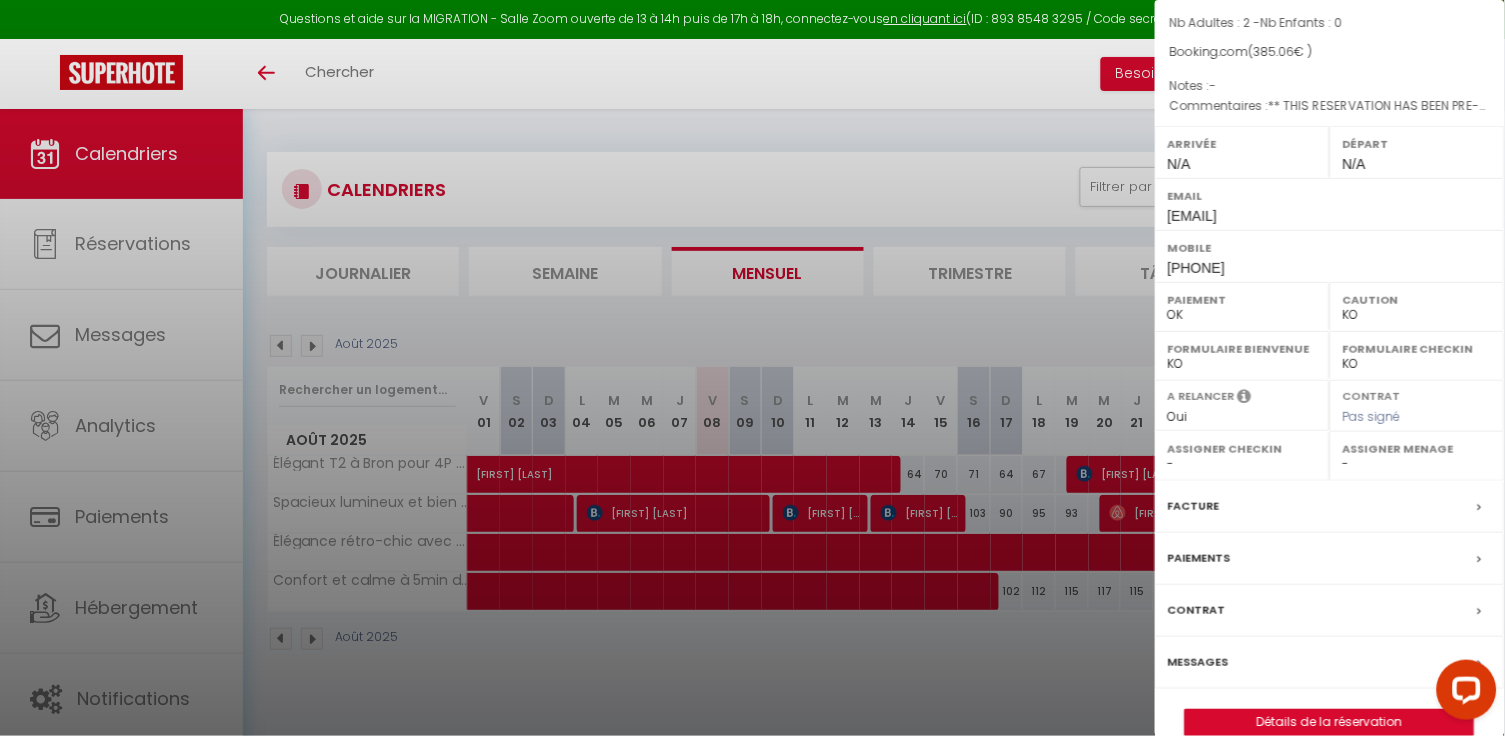 scroll, scrollTop: 189, scrollLeft: 0, axis: vertical 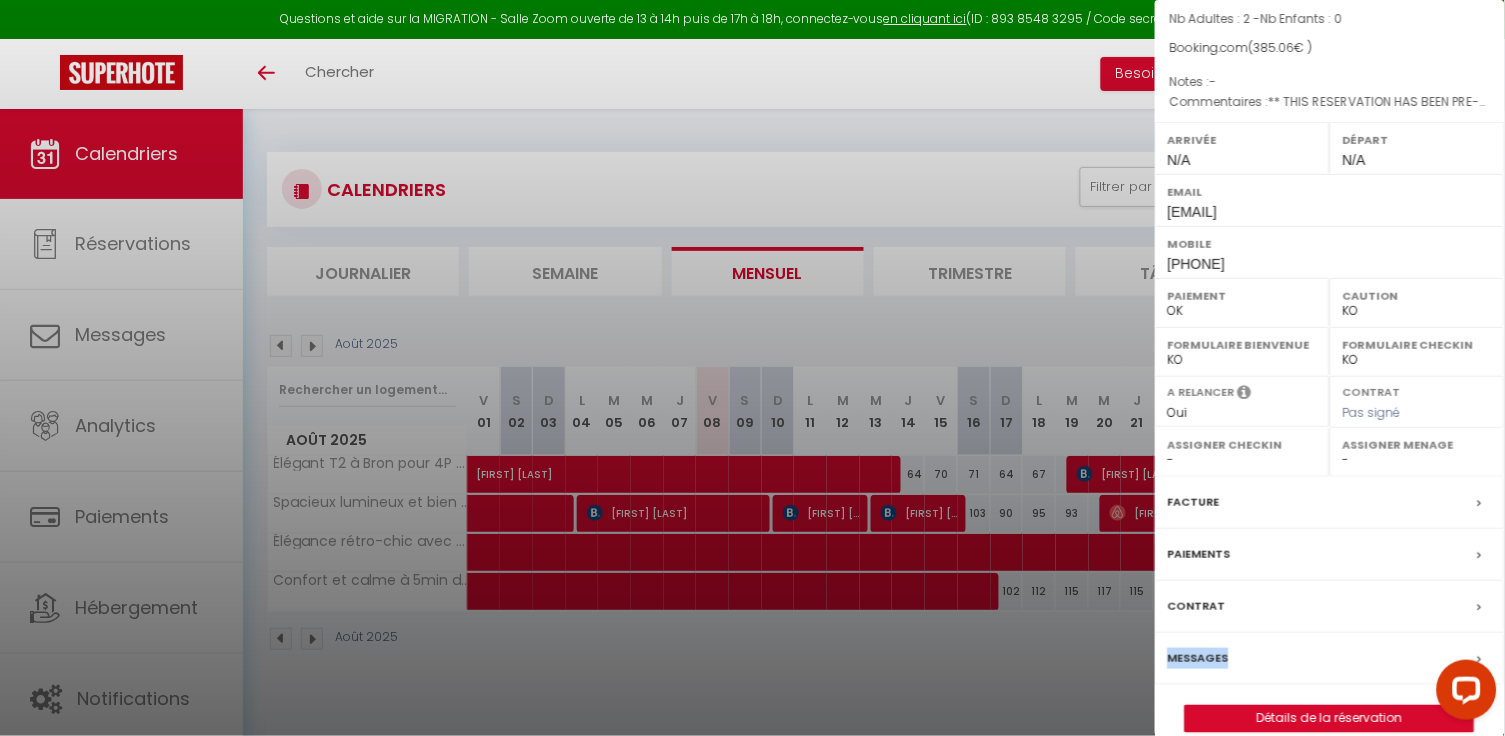 click on "Messages" at bounding box center (1198, 658) 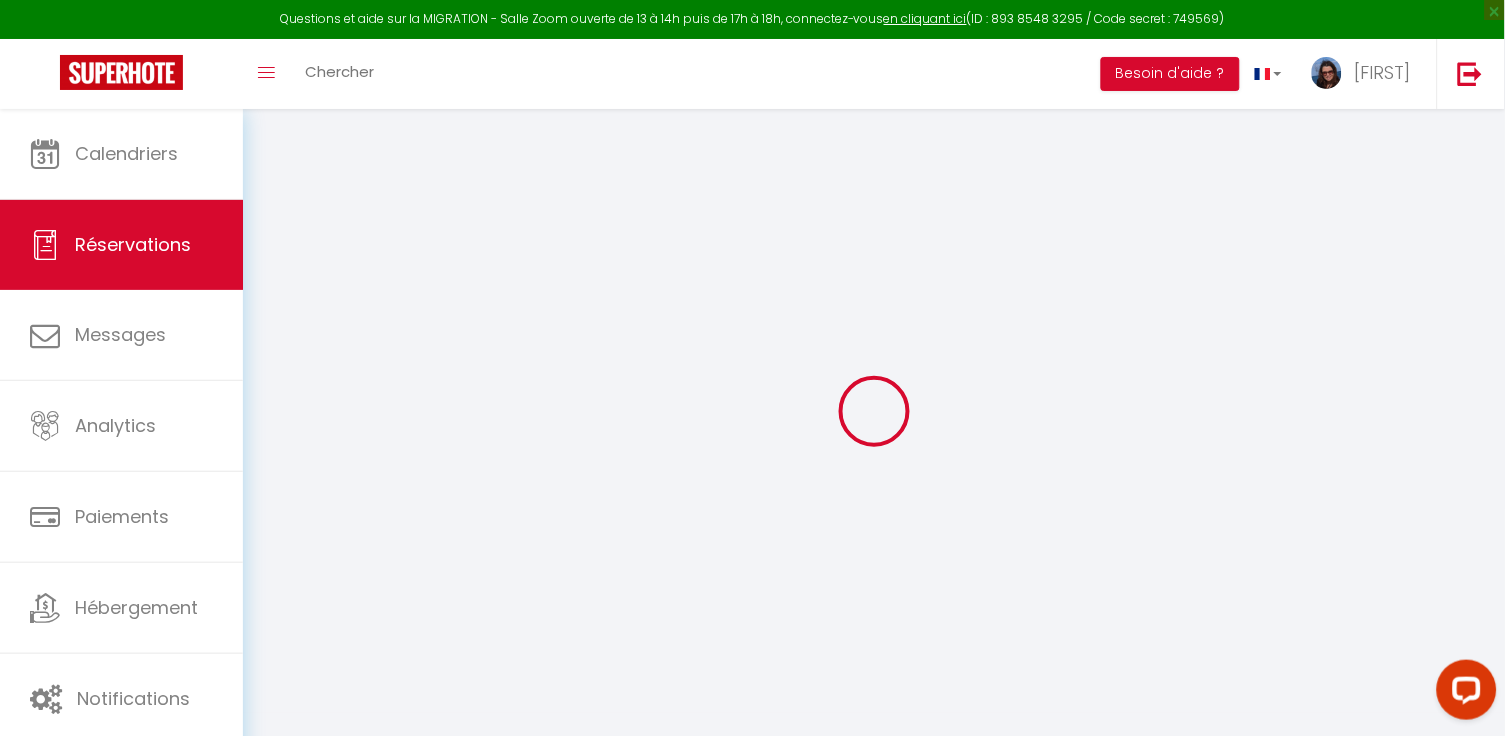 select 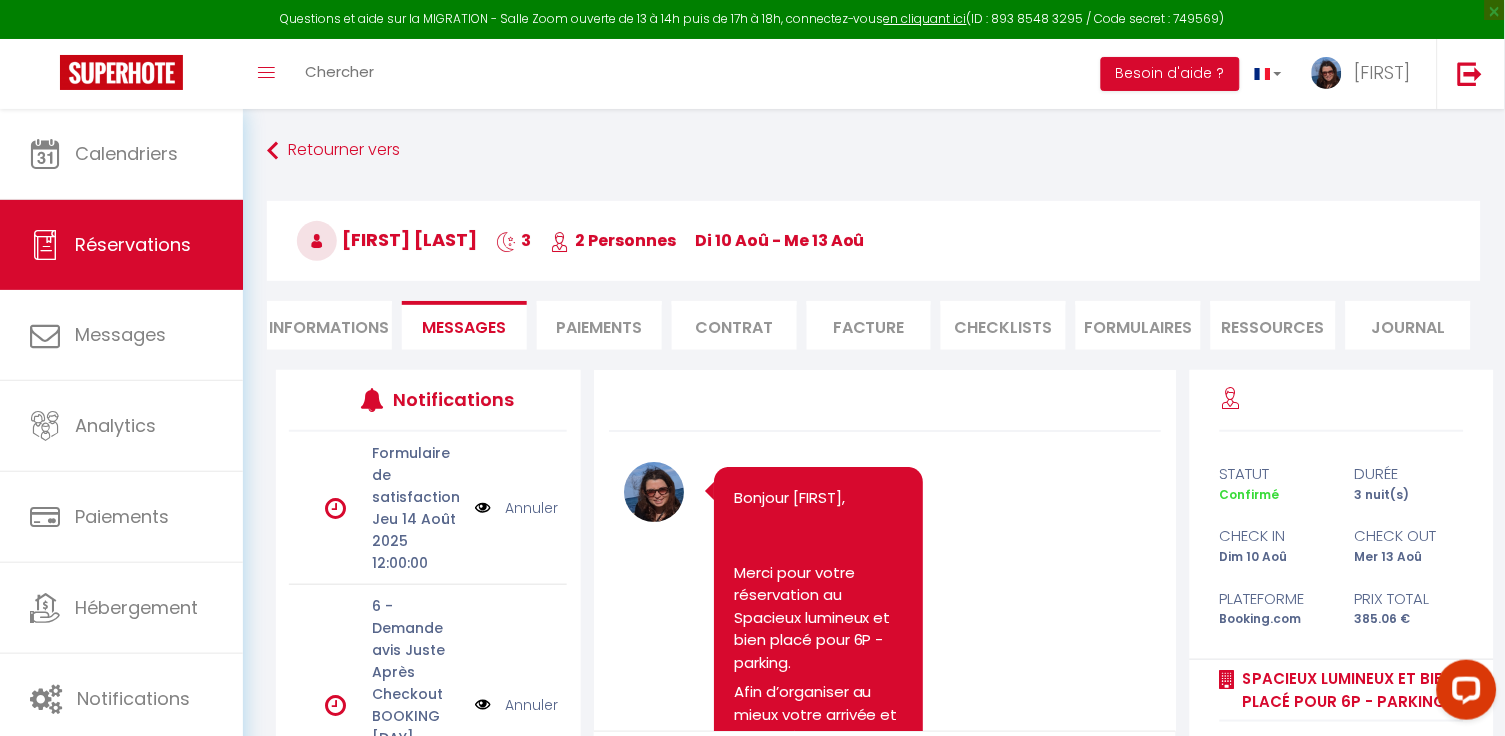 scroll, scrollTop: 0, scrollLeft: 0, axis: both 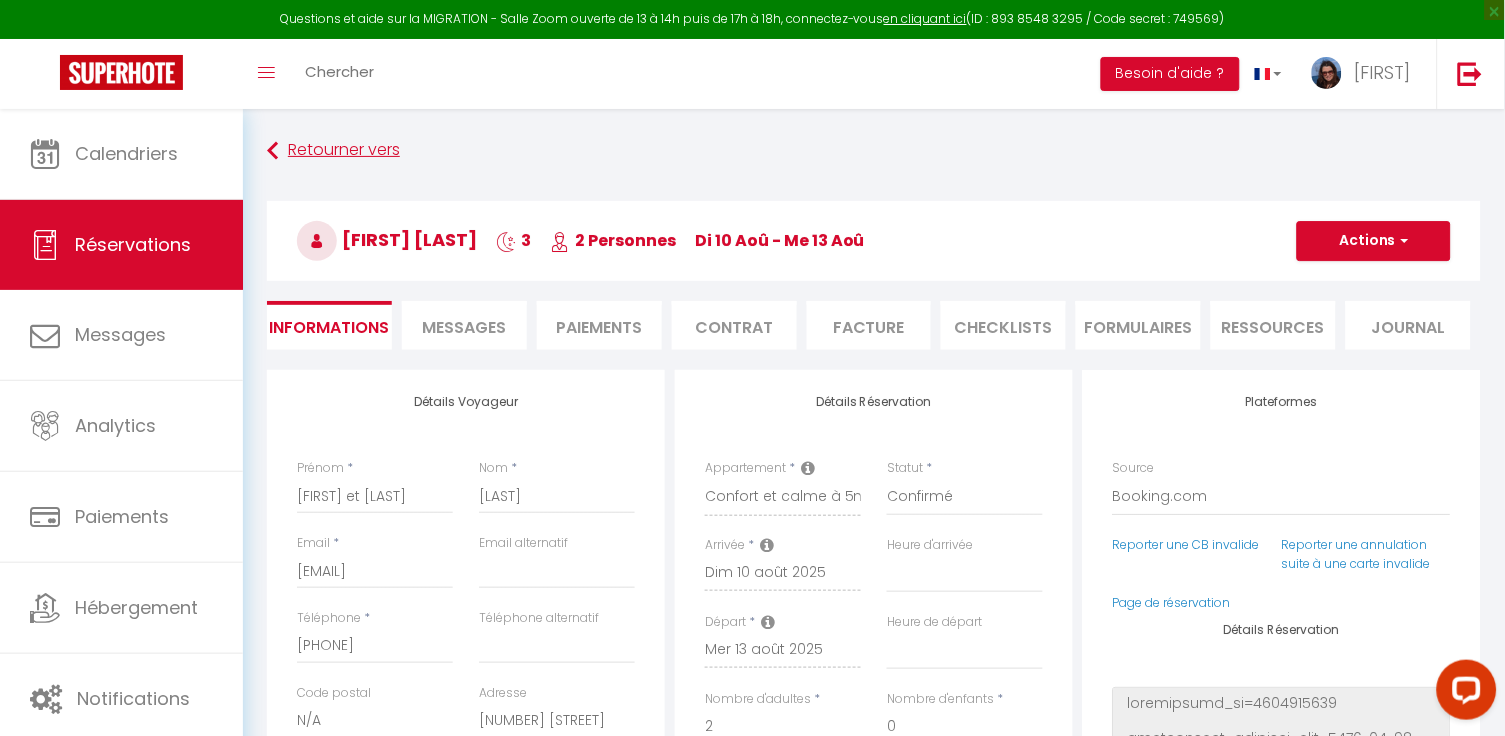 click on "Retourner vers" at bounding box center [874, 151] 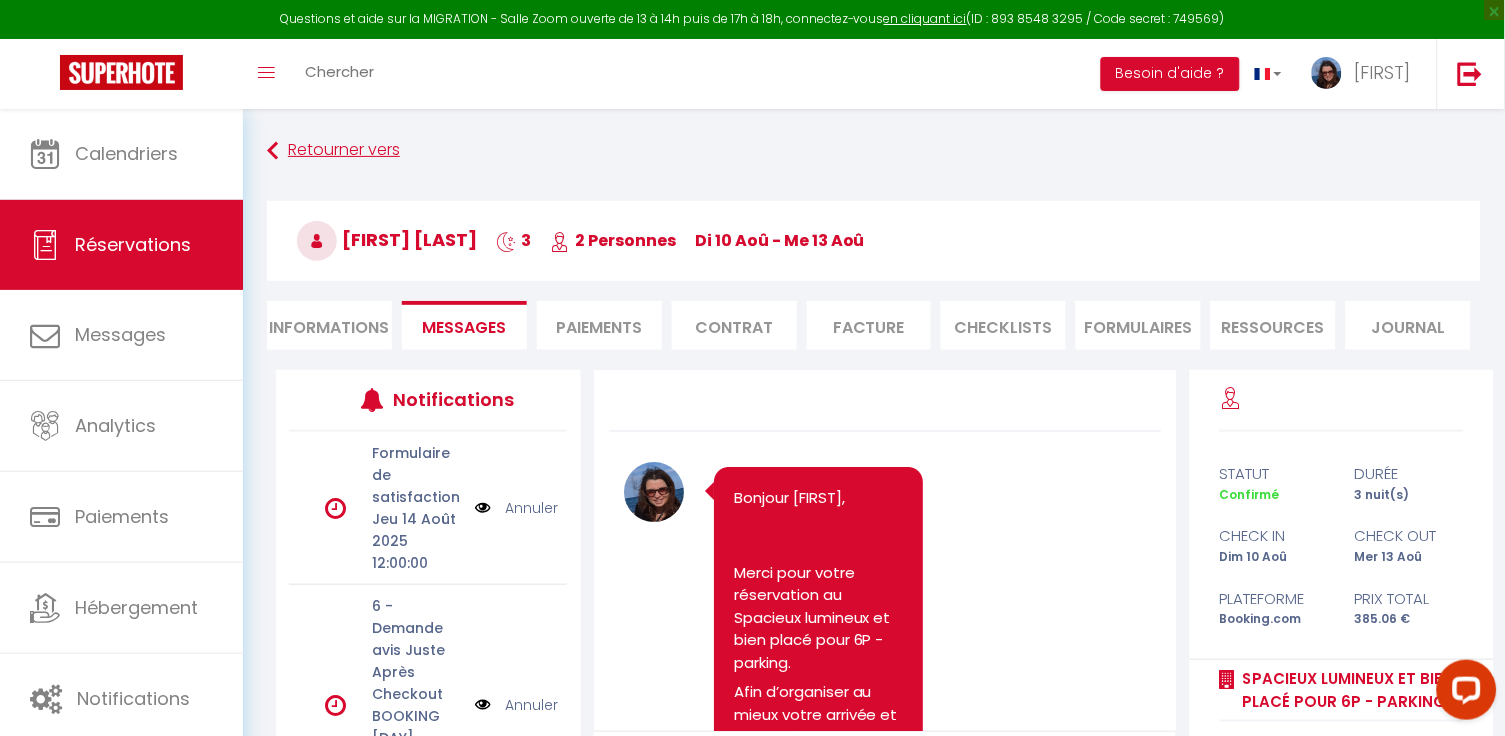 click on "Retourner vers" at bounding box center [874, 151] 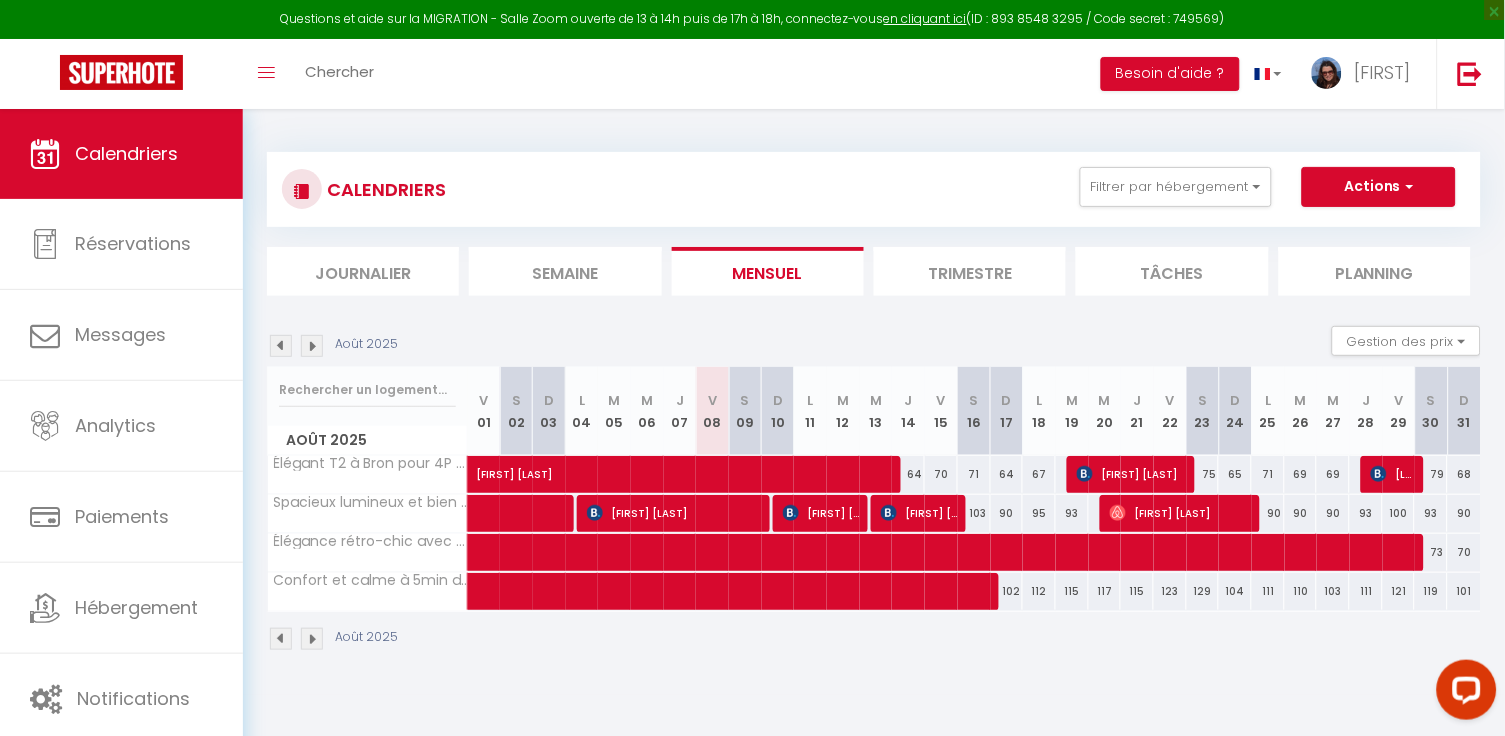 click at bounding box center [857, 592] 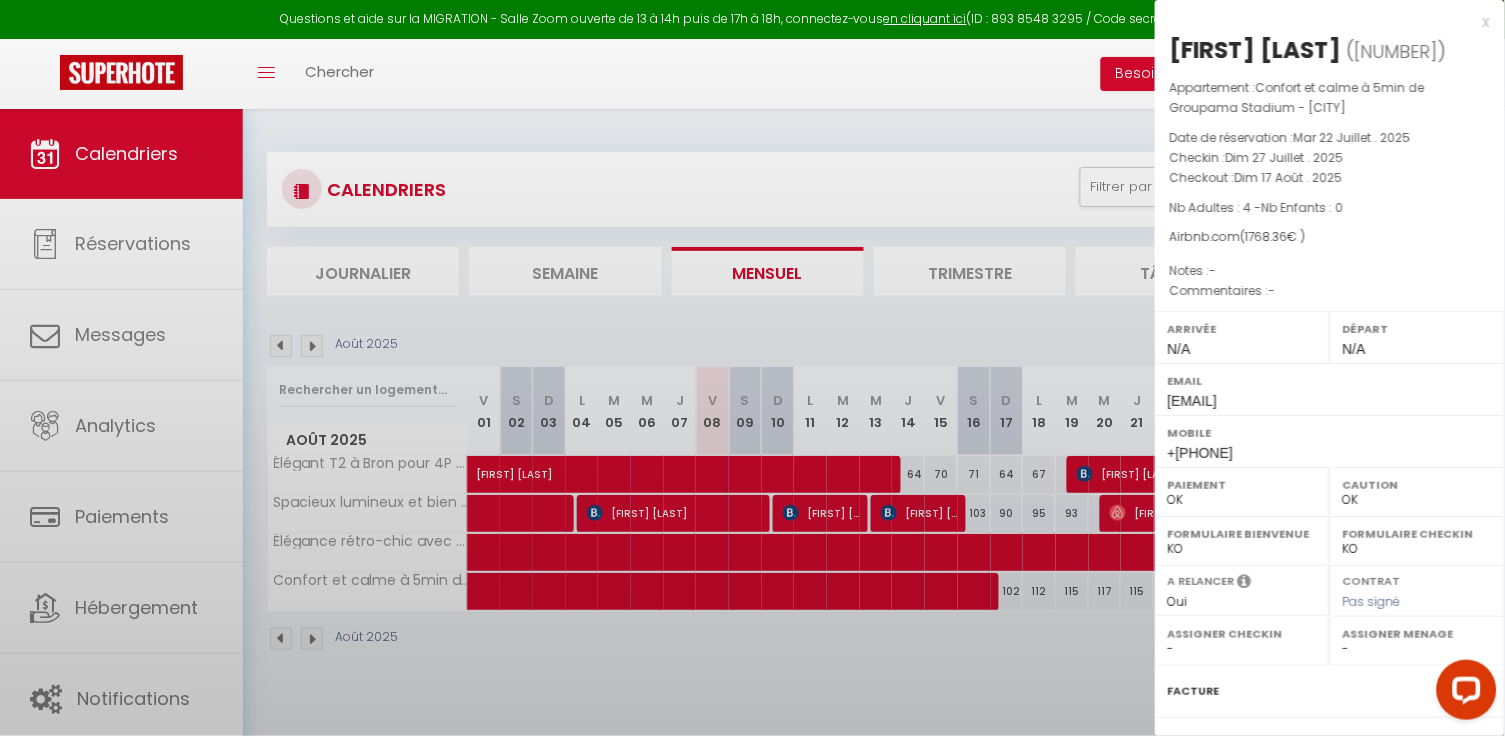 select on "34604" 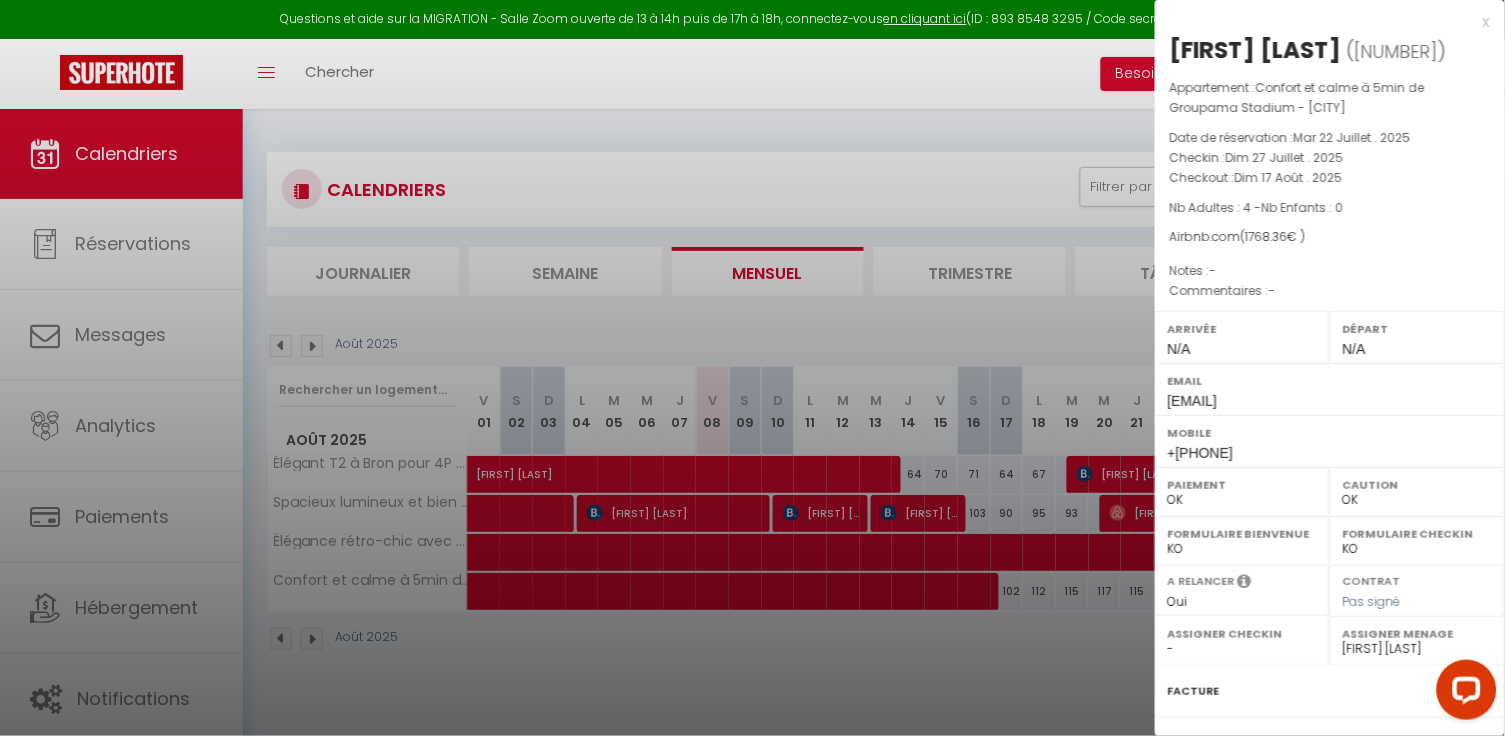 click at bounding box center [752, 368] 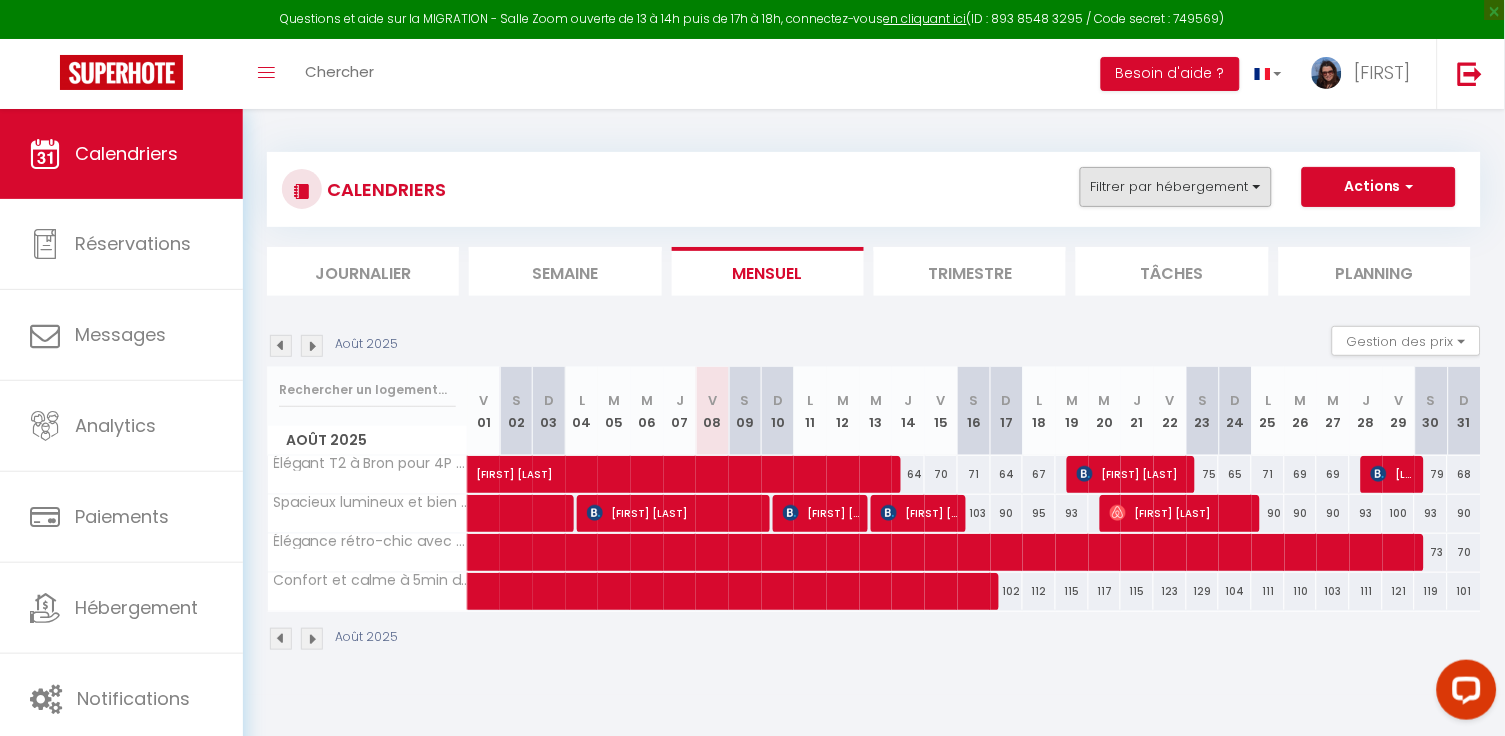 click on "Filtrer par hébergement" at bounding box center [1176, 187] 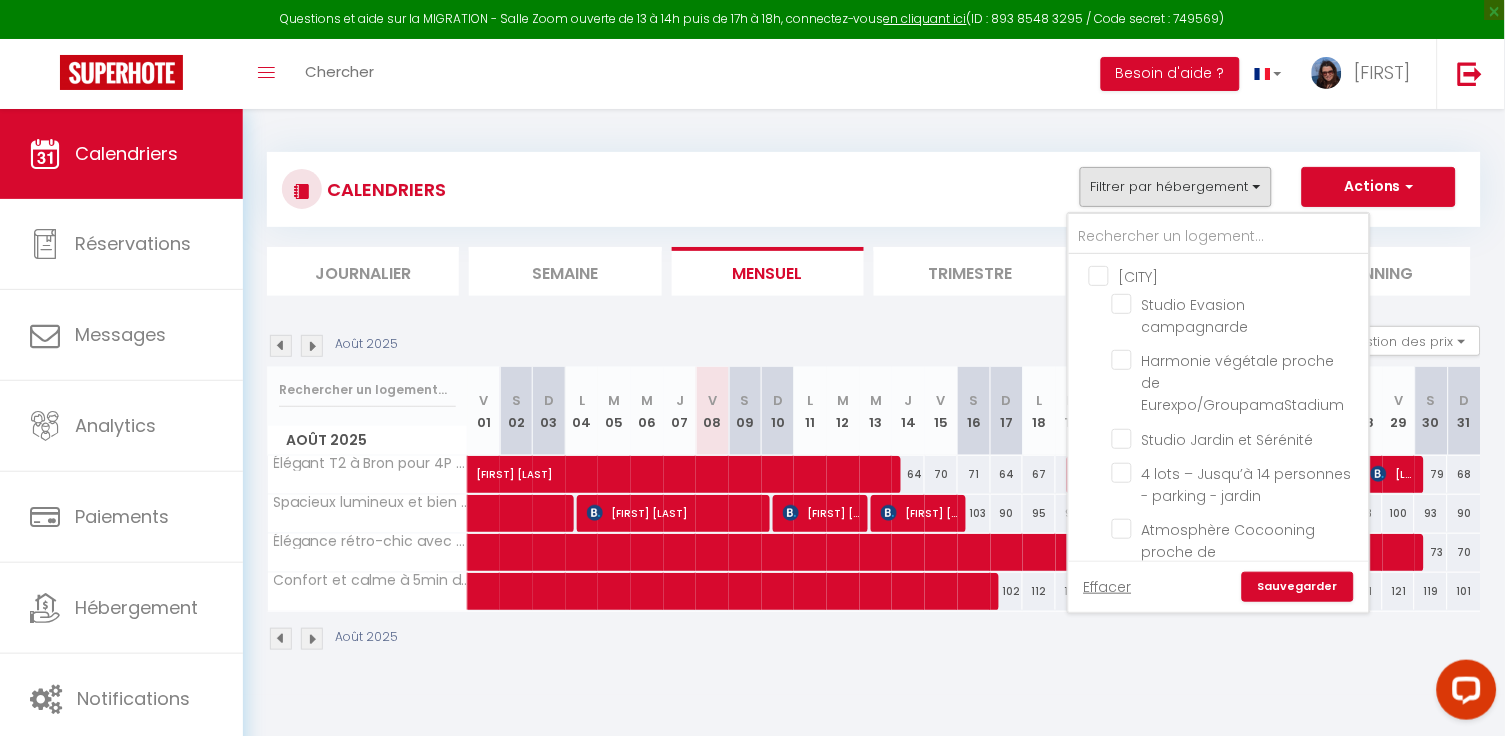 click on "[CITY]" at bounding box center (1239, 275) 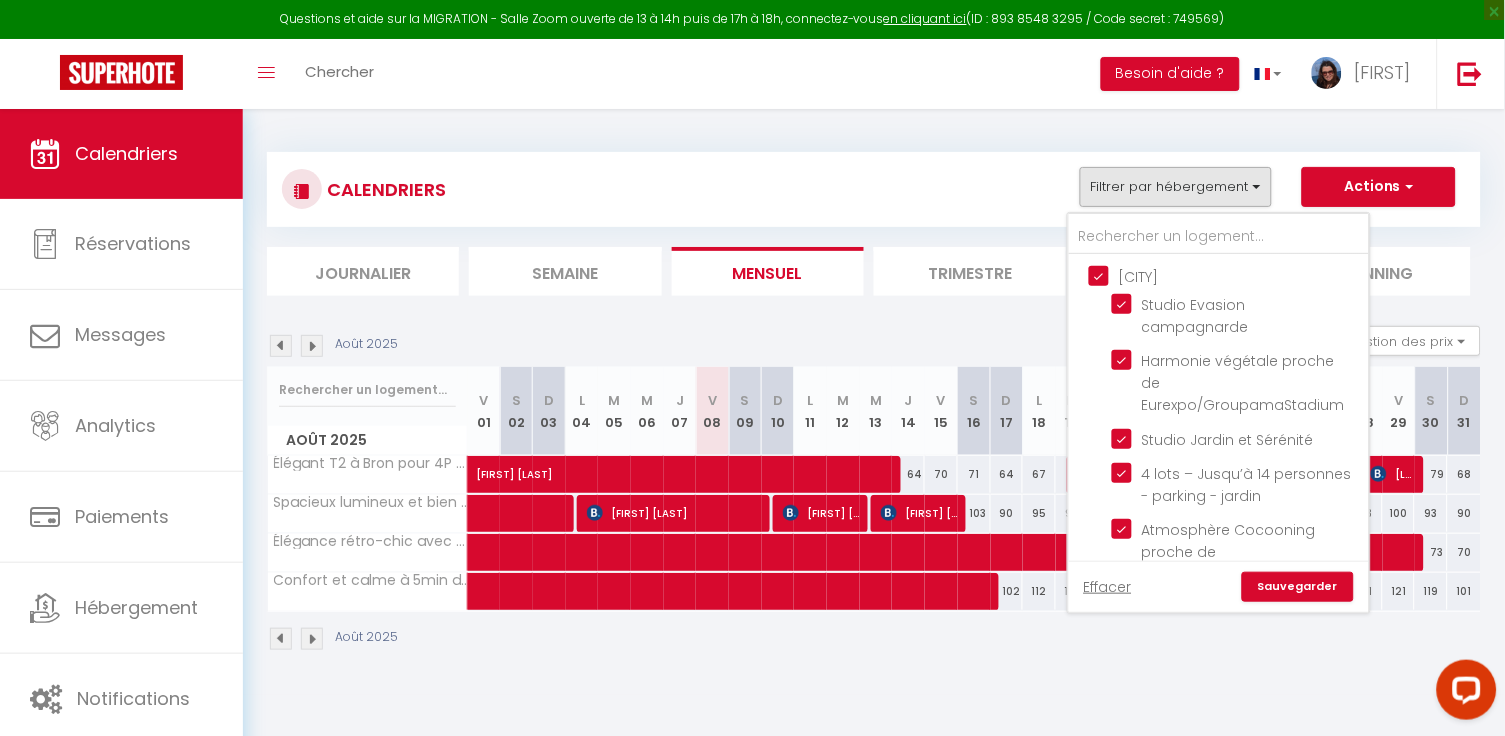 checkbox on "true" 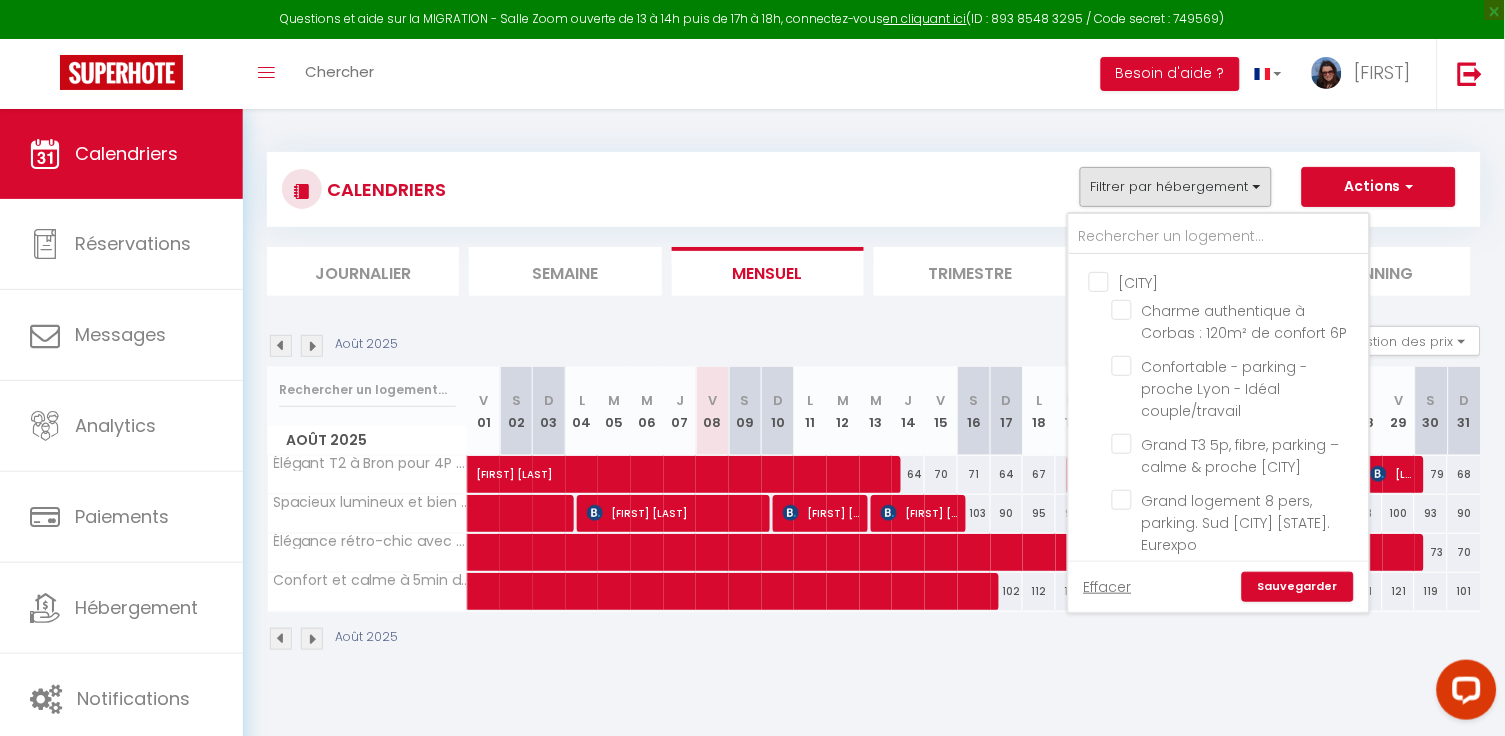 scroll, scrollTop: 536, scrollLeft: 0, axis: vertical 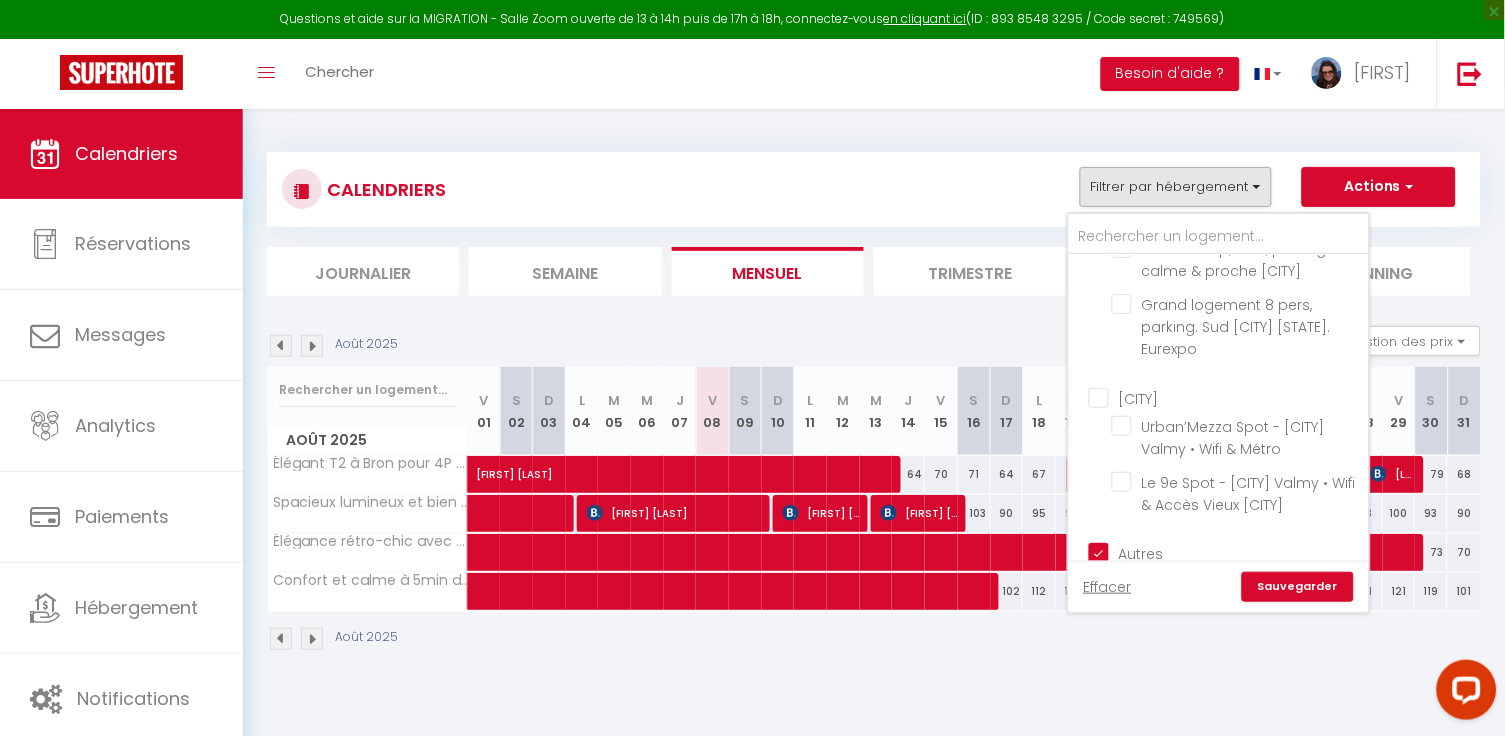 click on "Autres" at bounding box center (1239, 552) 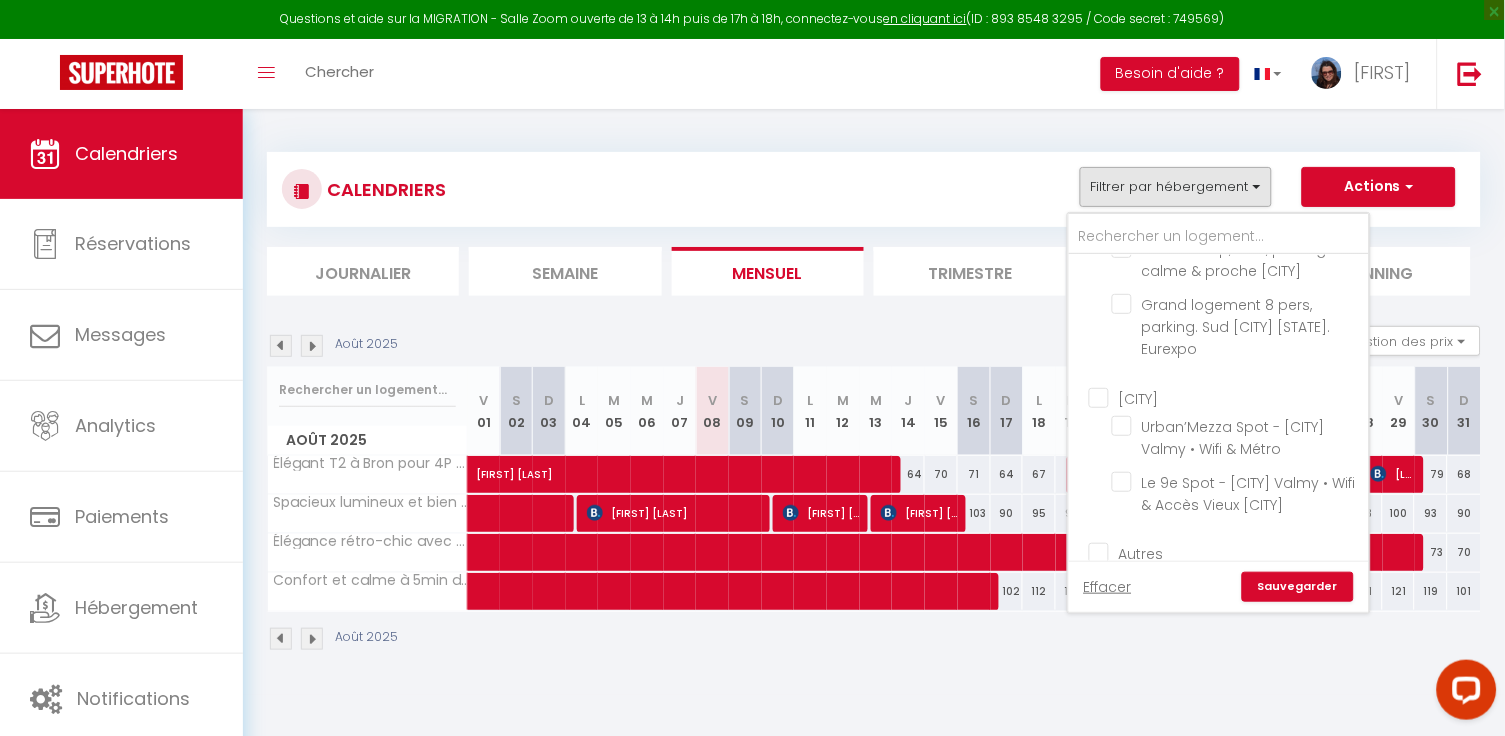 checkbox on "false" 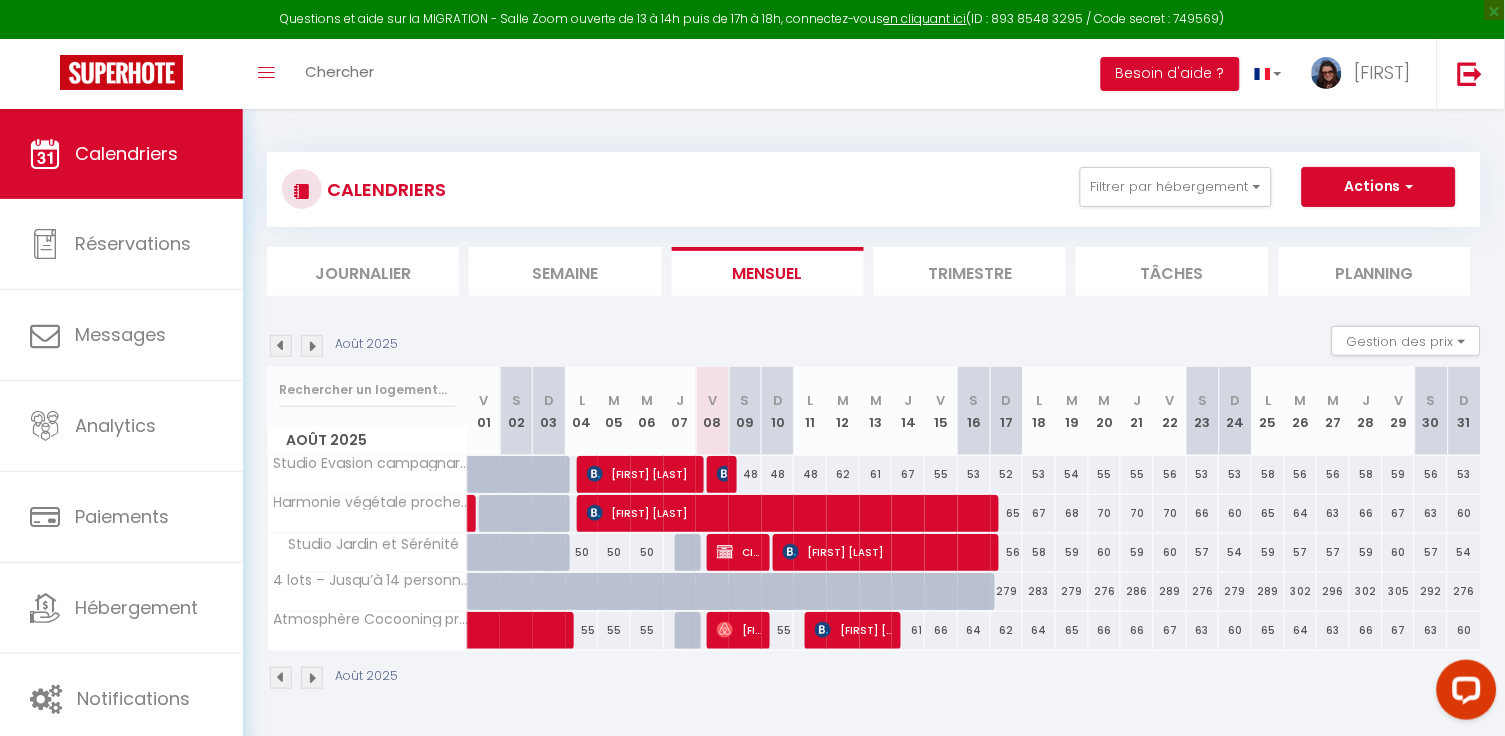 click on "[FIRST] [LAST]" at bounding box center (642, 474) 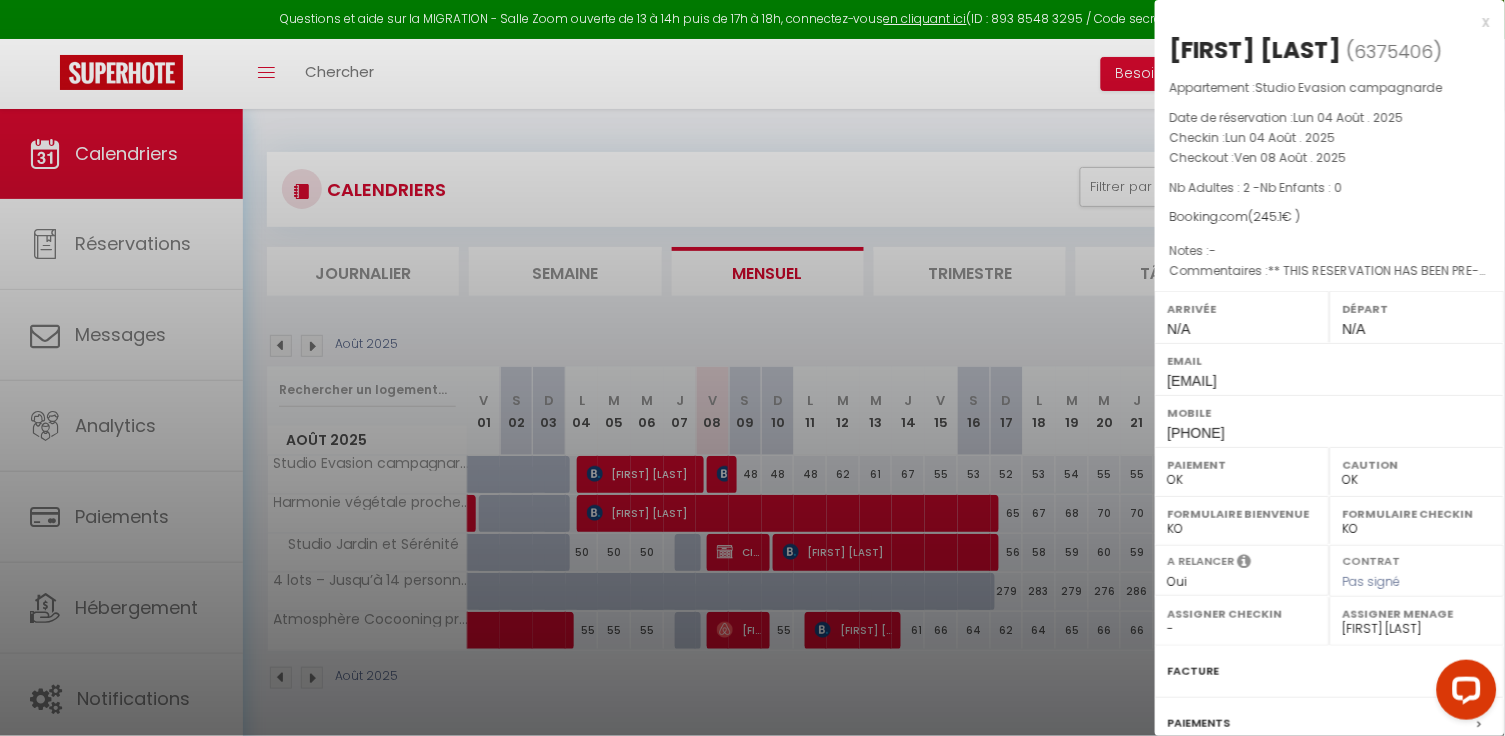 click at bounding box center (752, 368) 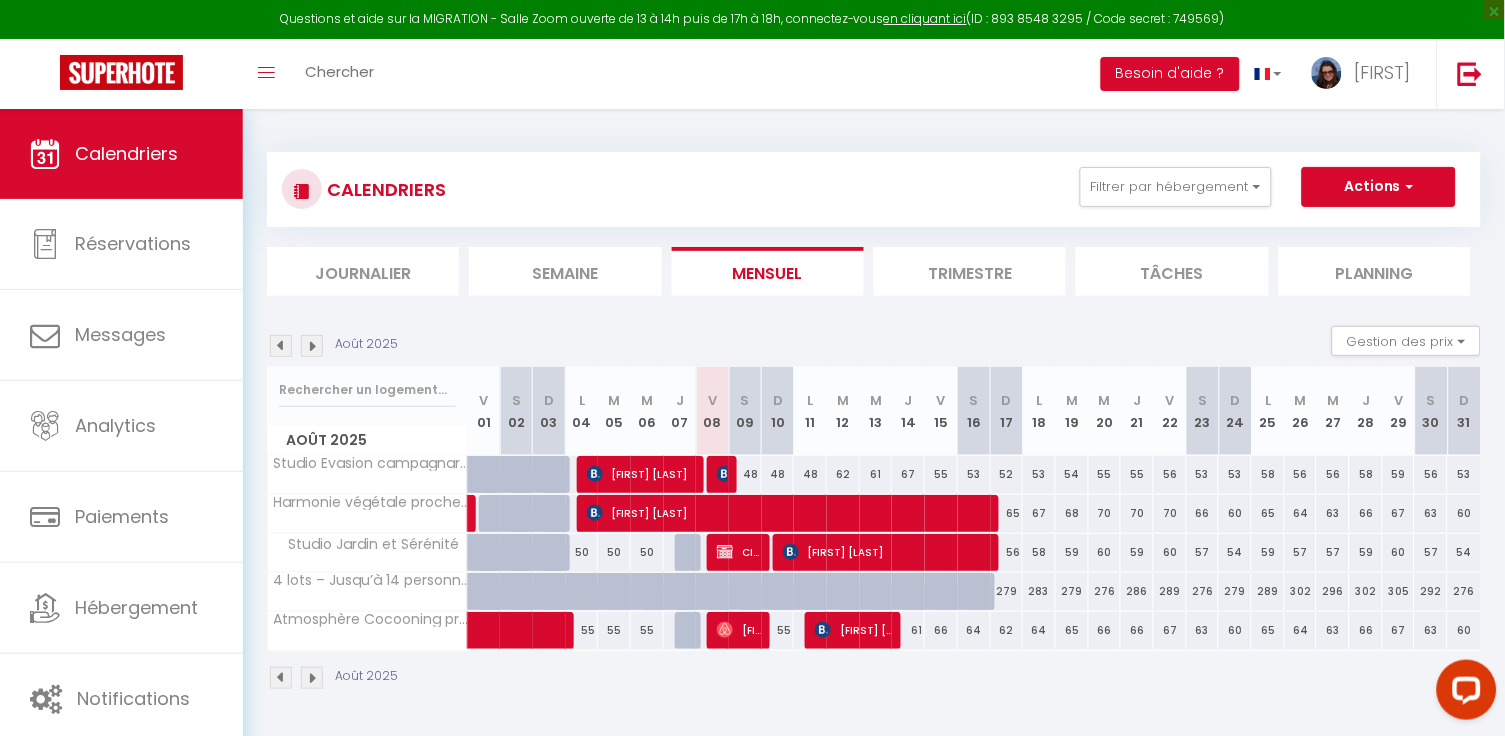 click at bounding box center [725, 474] 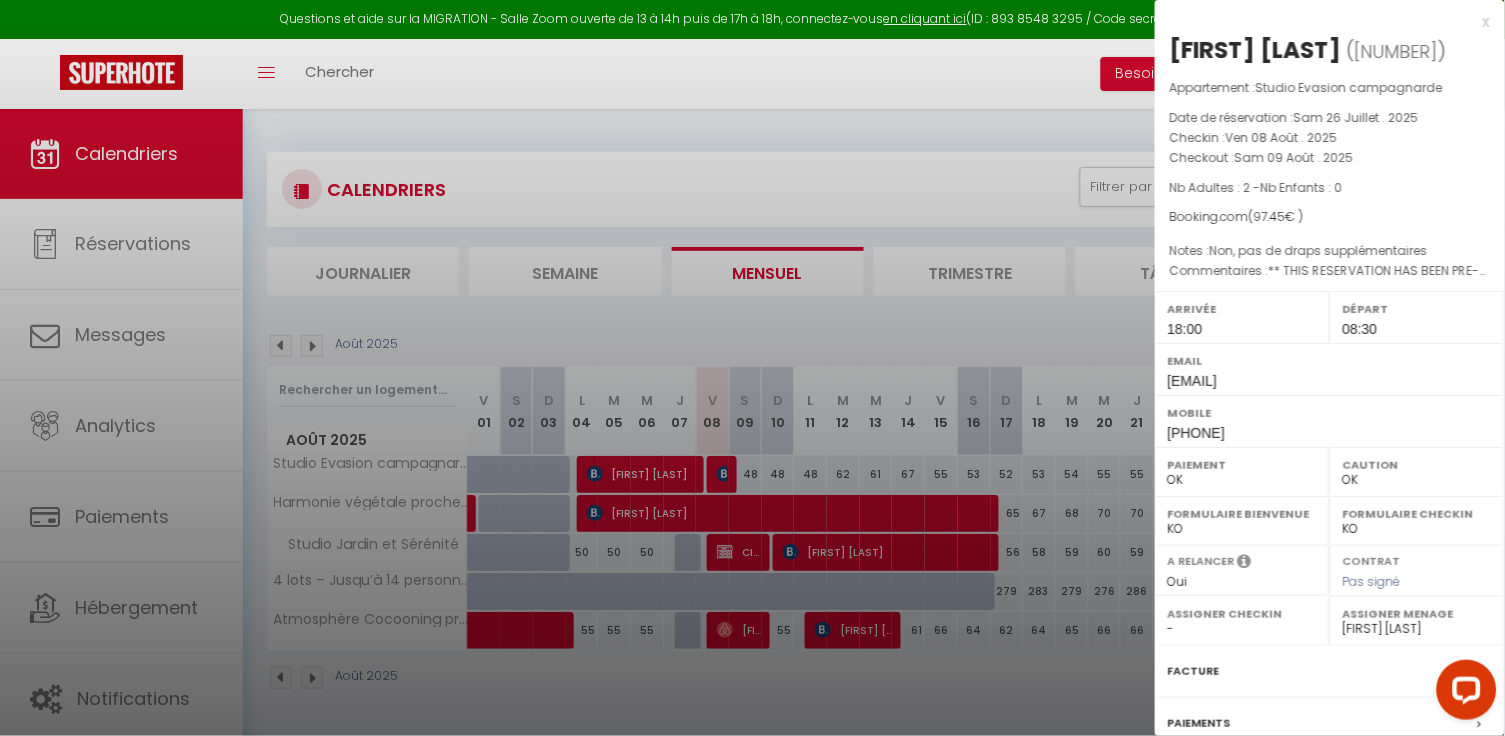 click at bounding box center (752, 368) 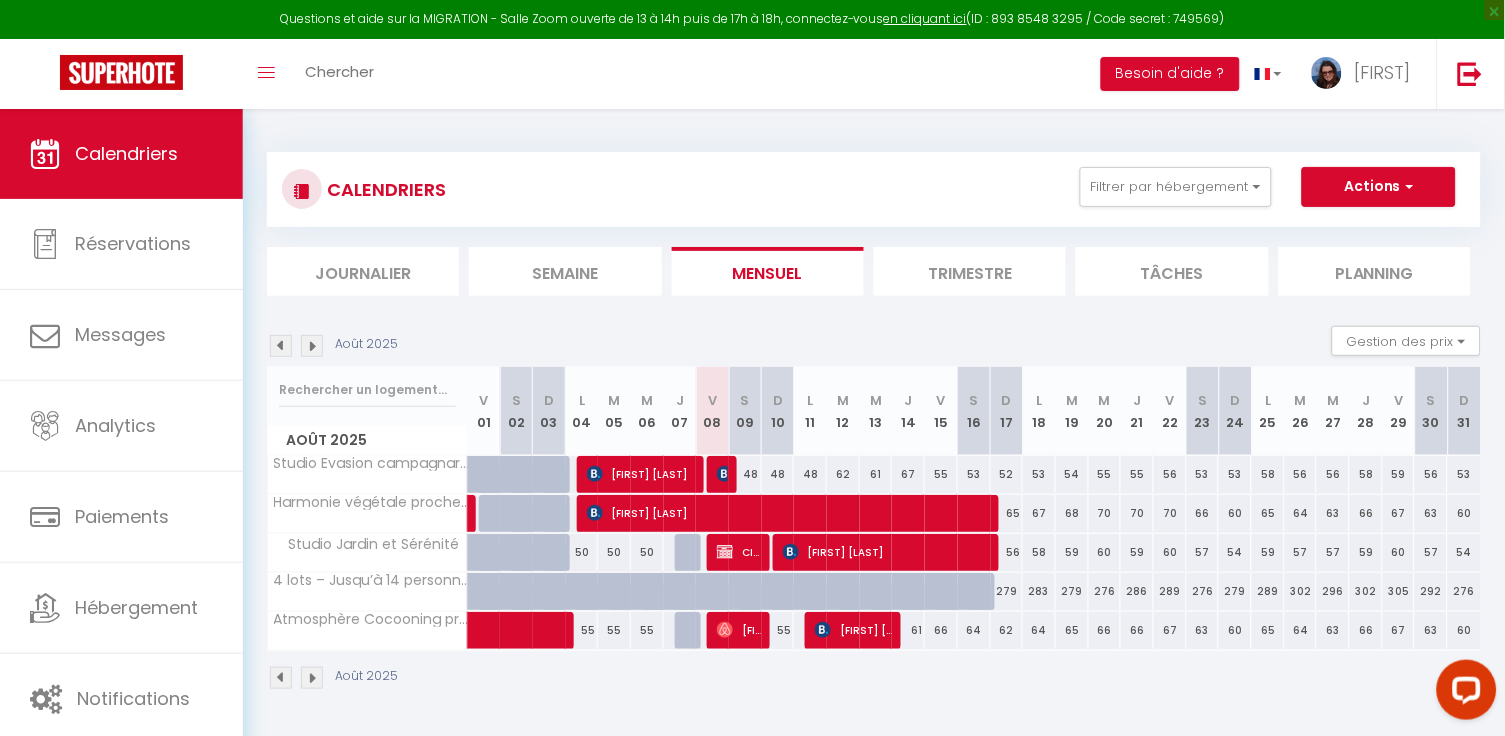 click at bounding box center (725, 630) 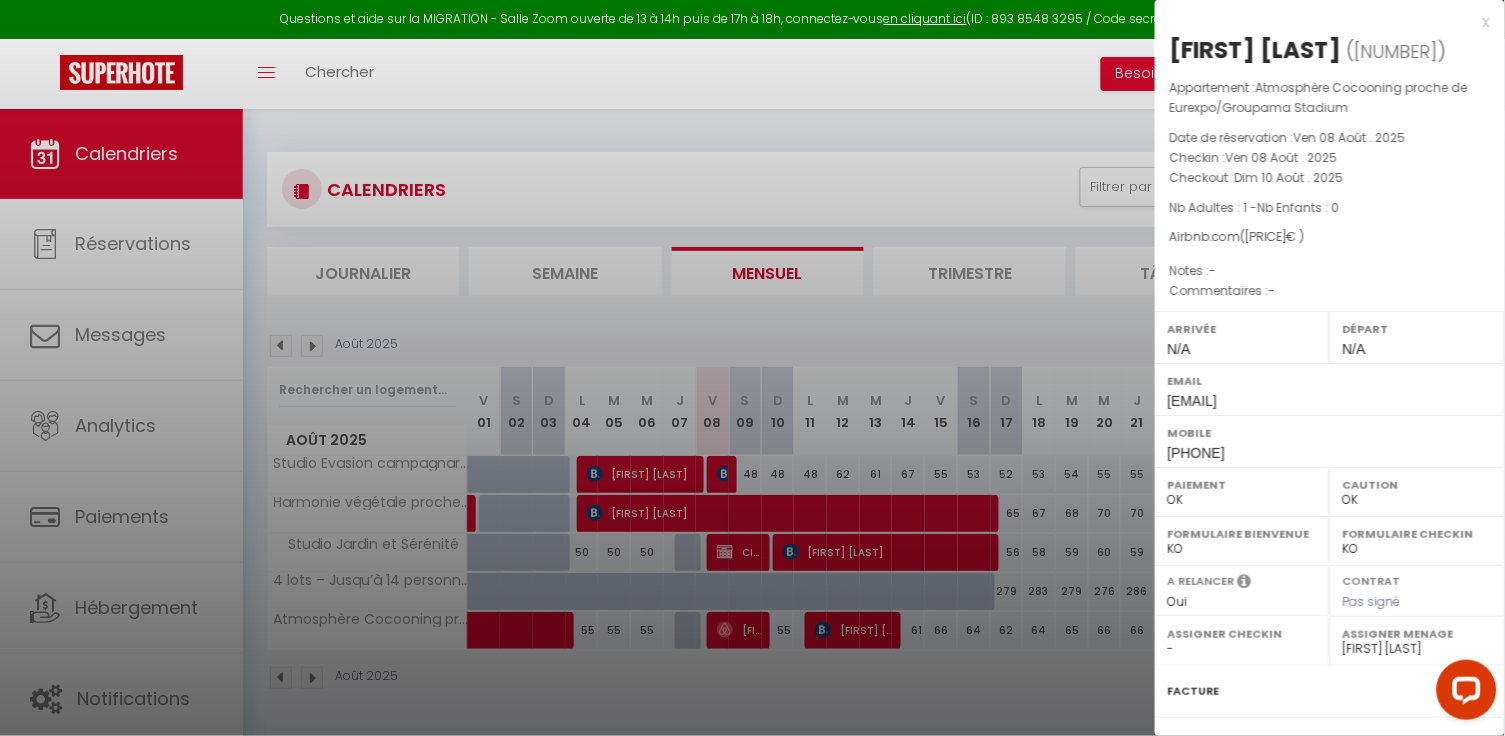 click at bounding box center [752, 368] 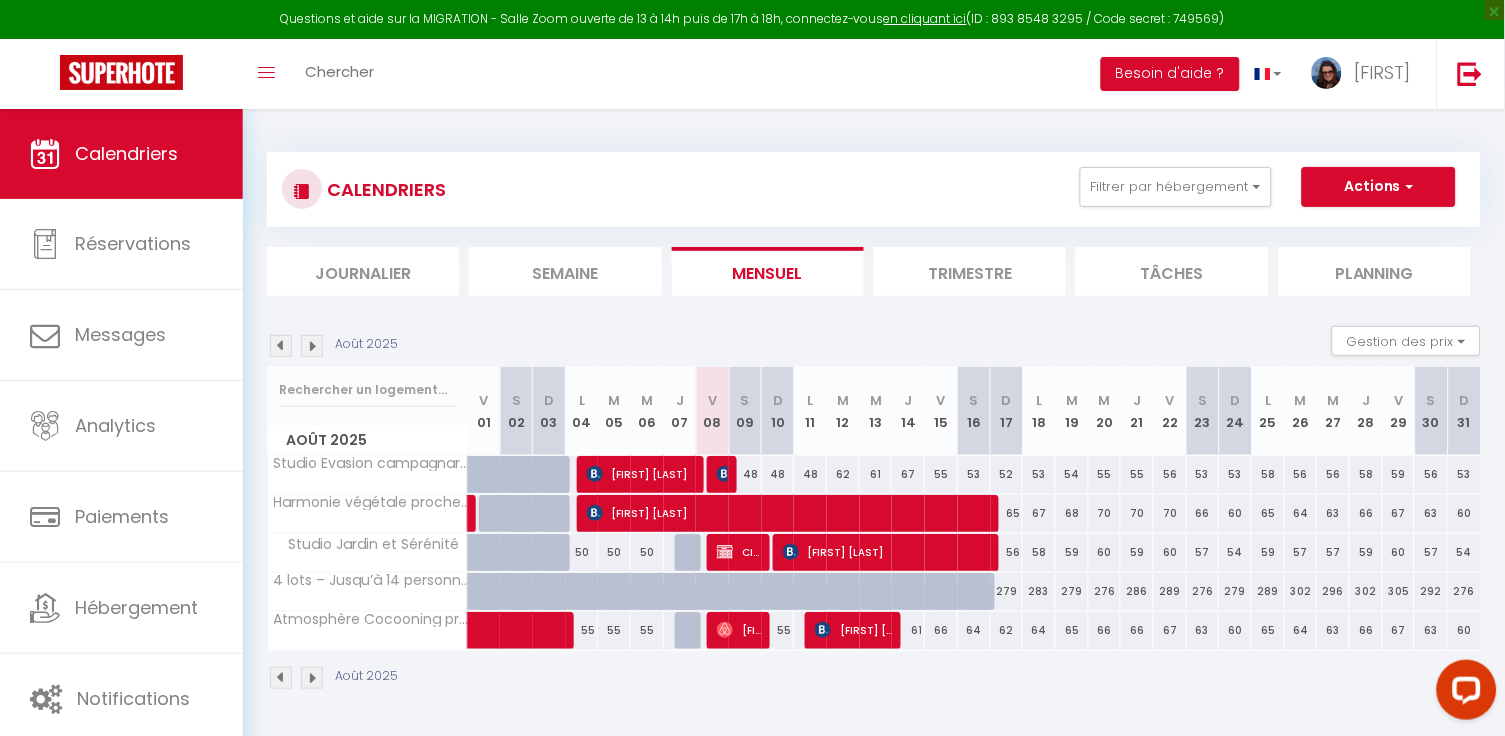 click on "[FIRST] [LAST]" at bounding box center (739, 630) 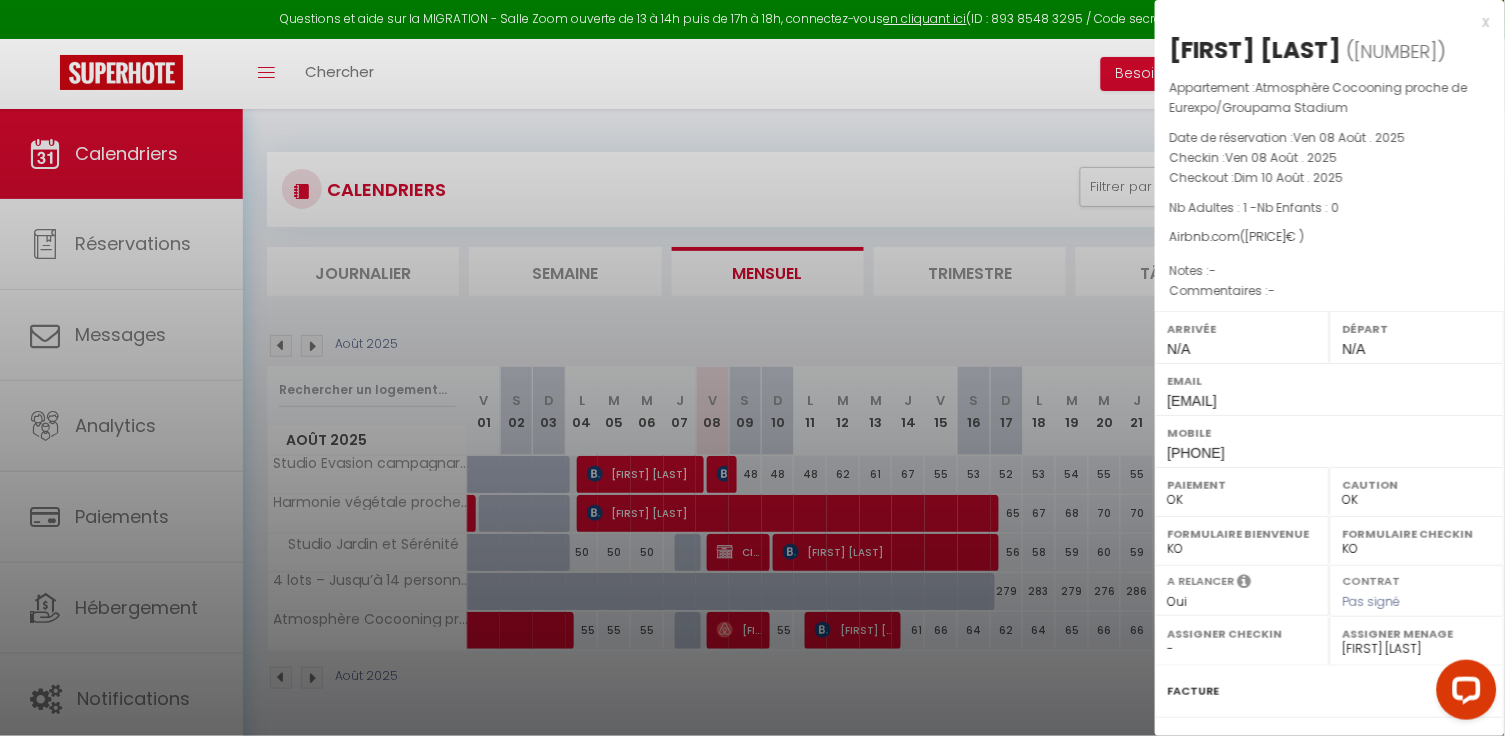 click on "[PHONE]" at bounding box center [1197, 453] 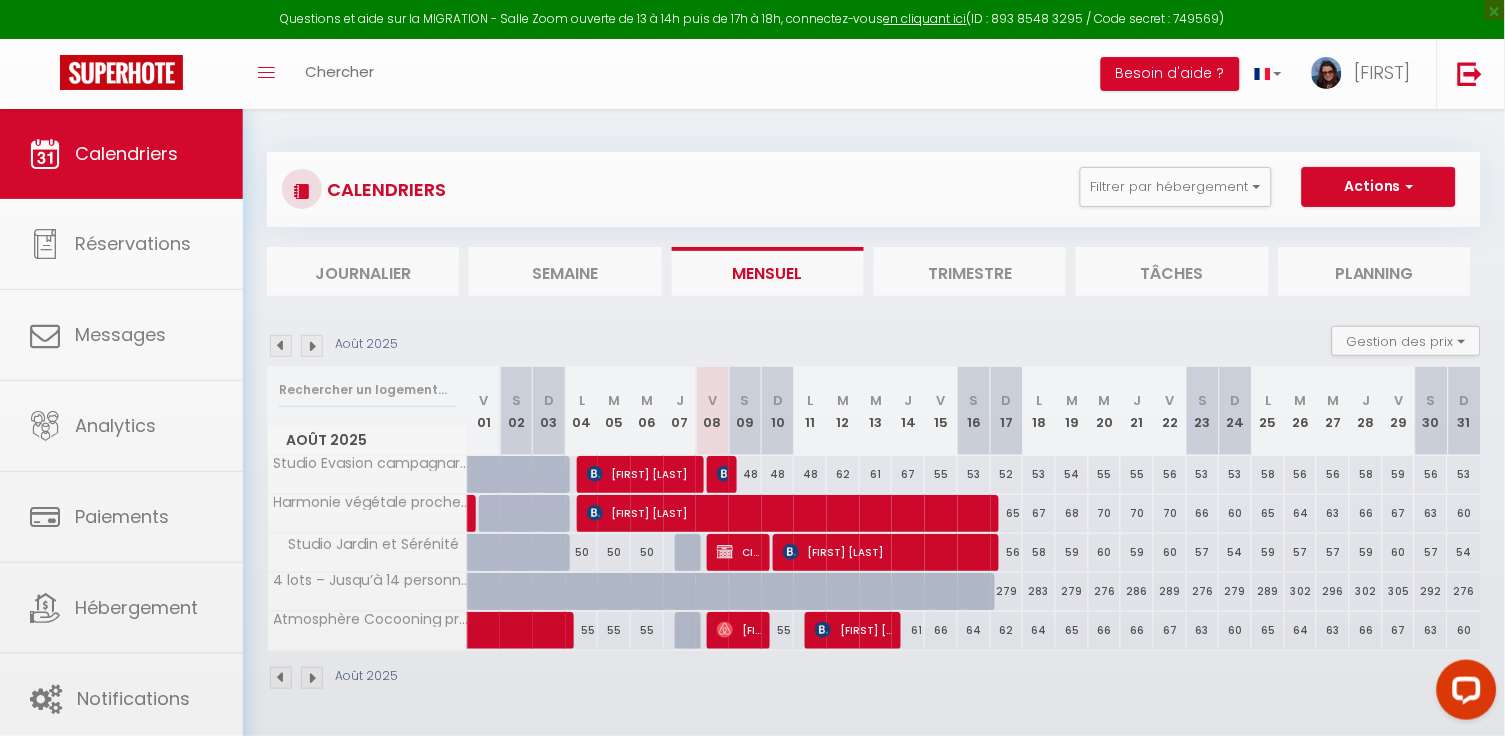 checkbox on "false" 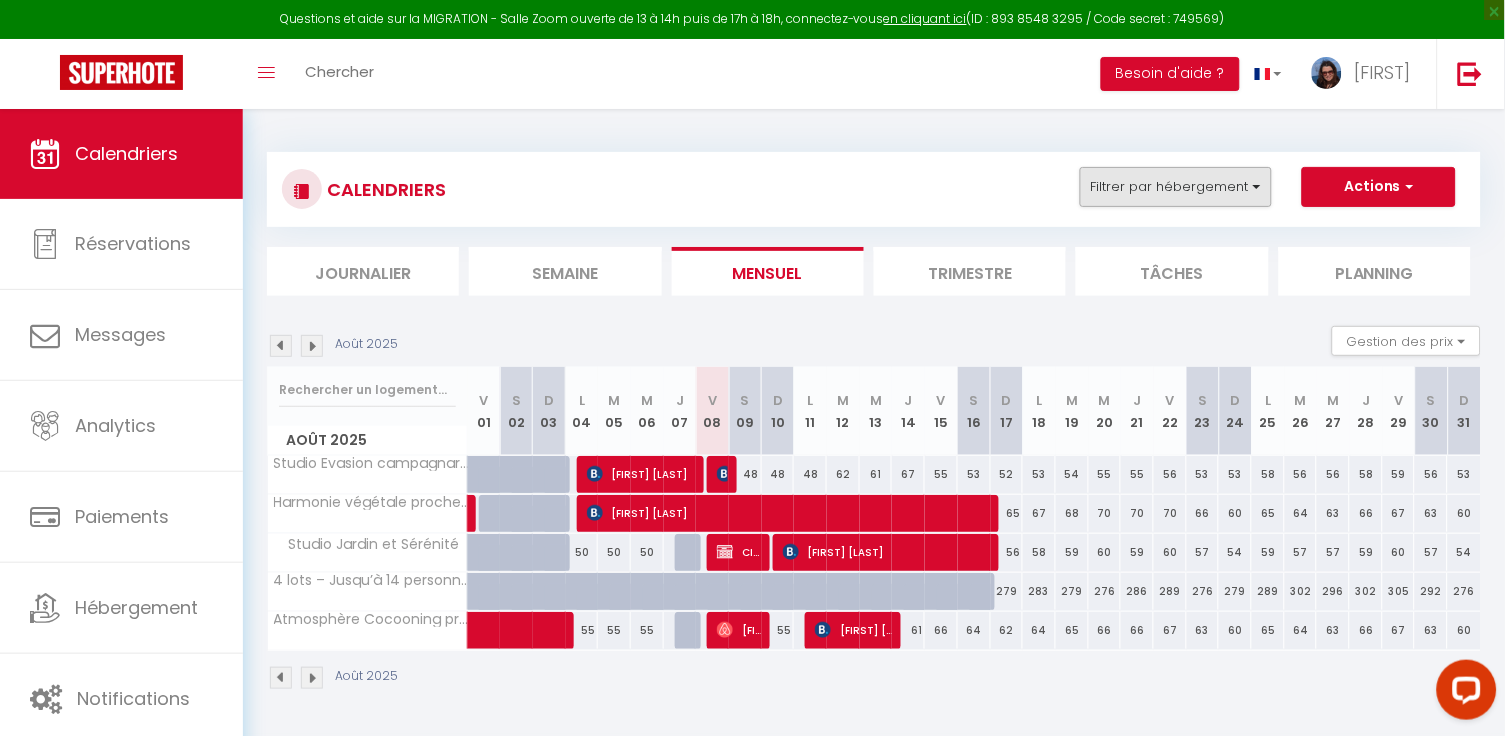 click on "Filtrer par hébergement" at bounding box center (1176, 187) 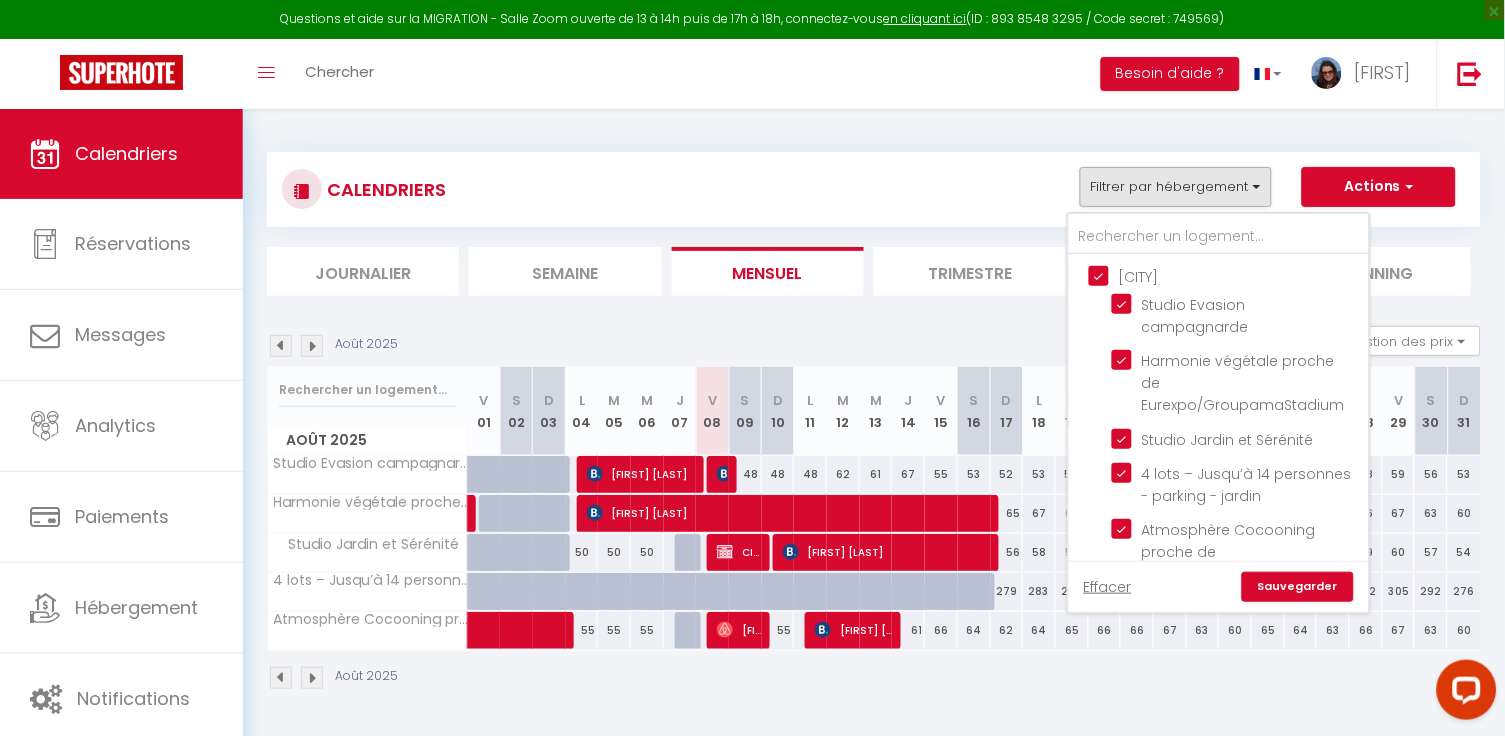 click on "[CITY]" at bounding box center (1239, 275) 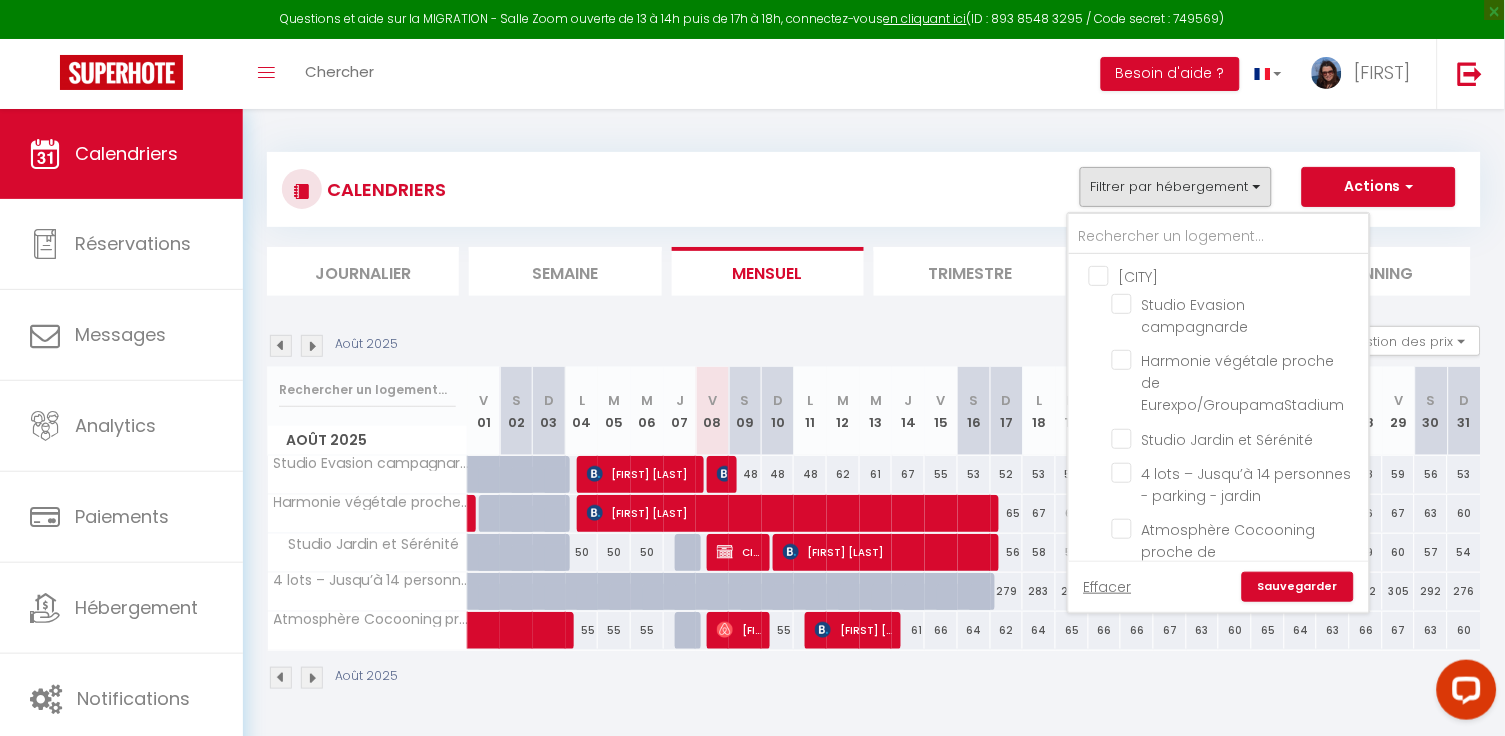 checkbox on "false" 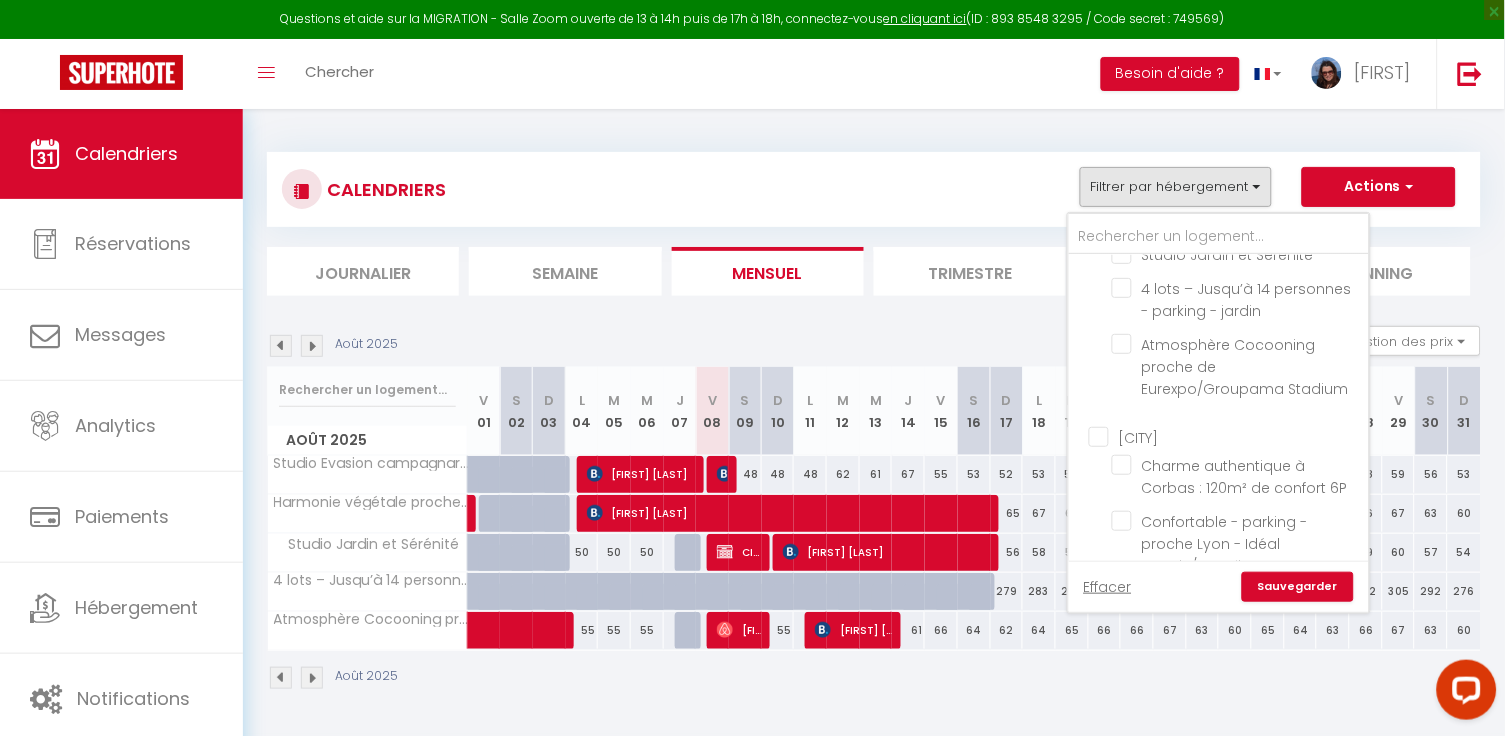 scroll, scrollTop: 190, scrollLeft: 0, axis: vertical 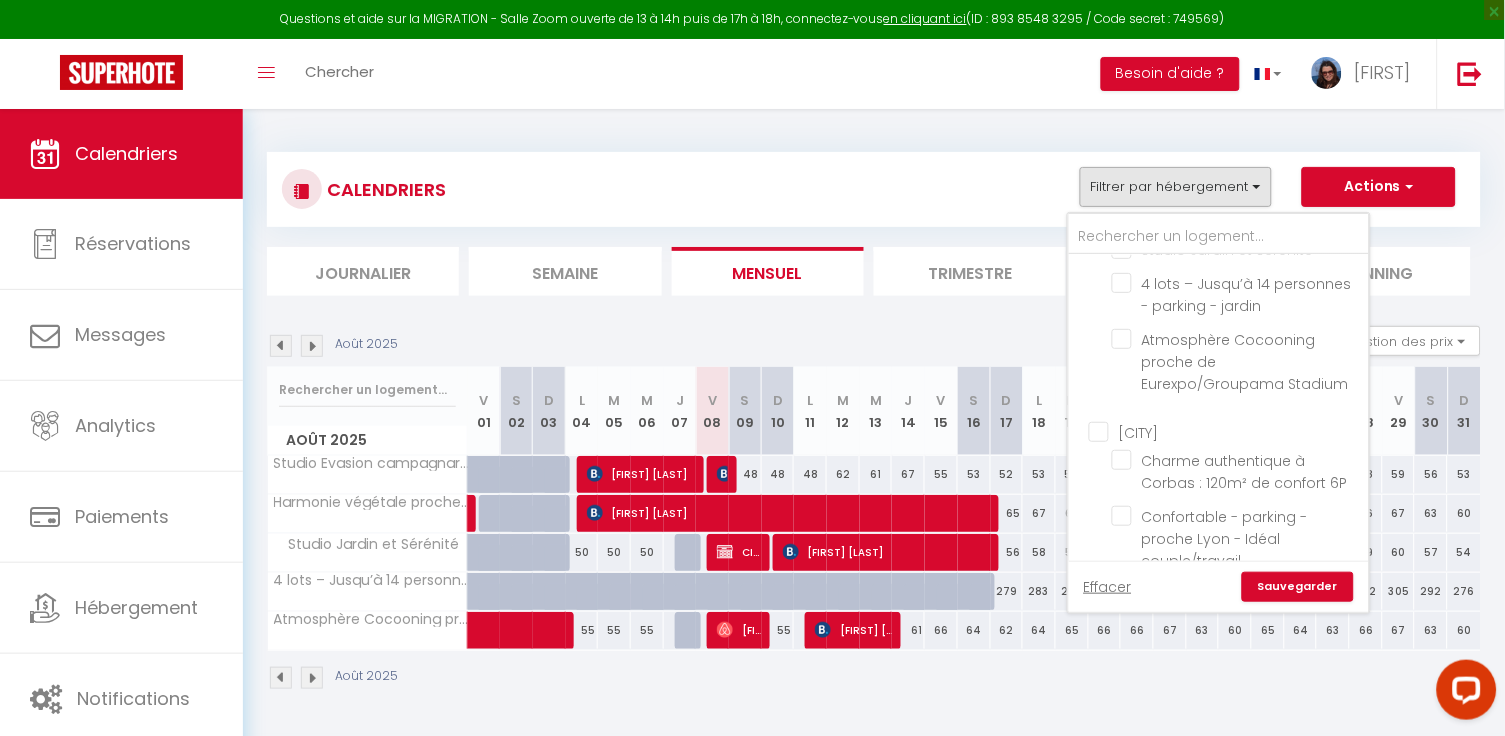click on "[CITY]" at bounding box center [1239, 431] 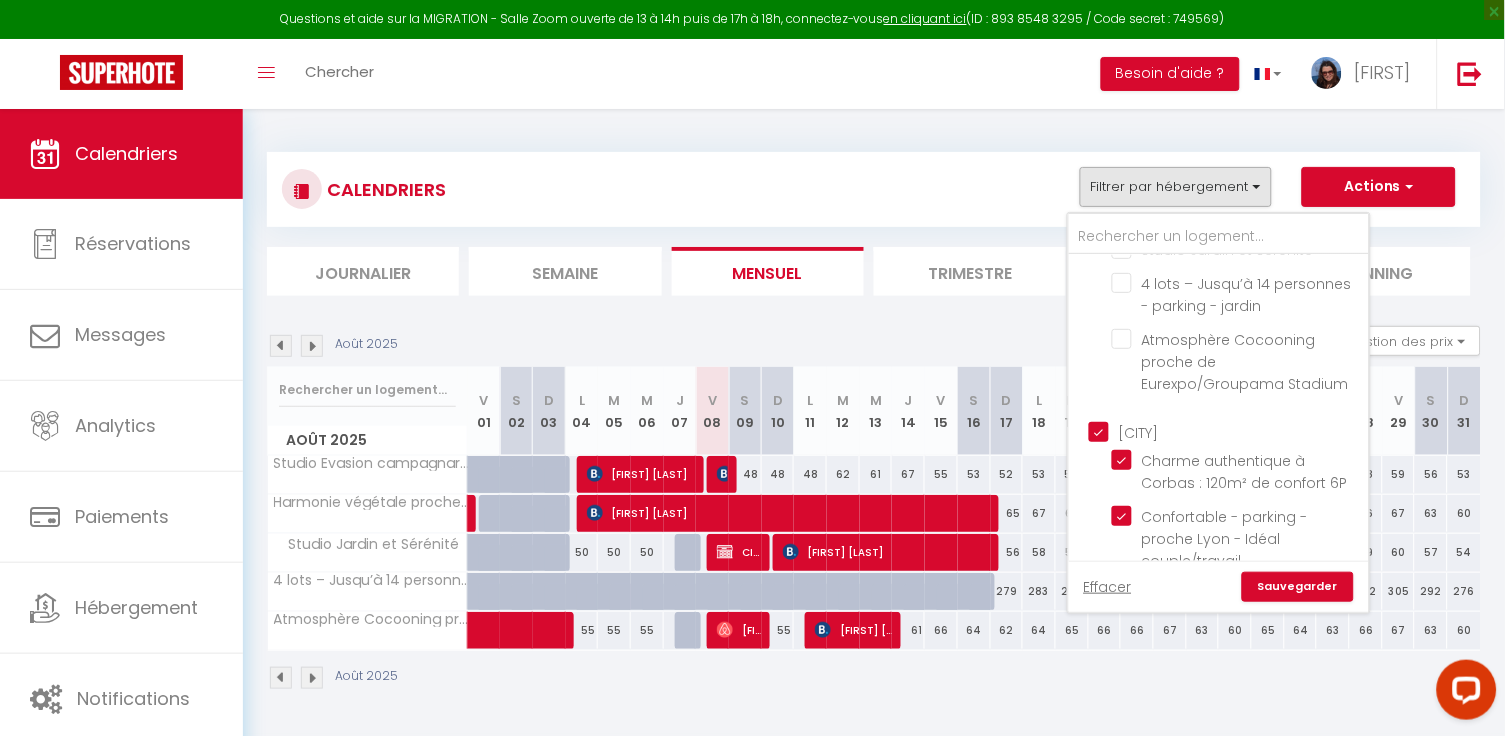checkbox on "true" 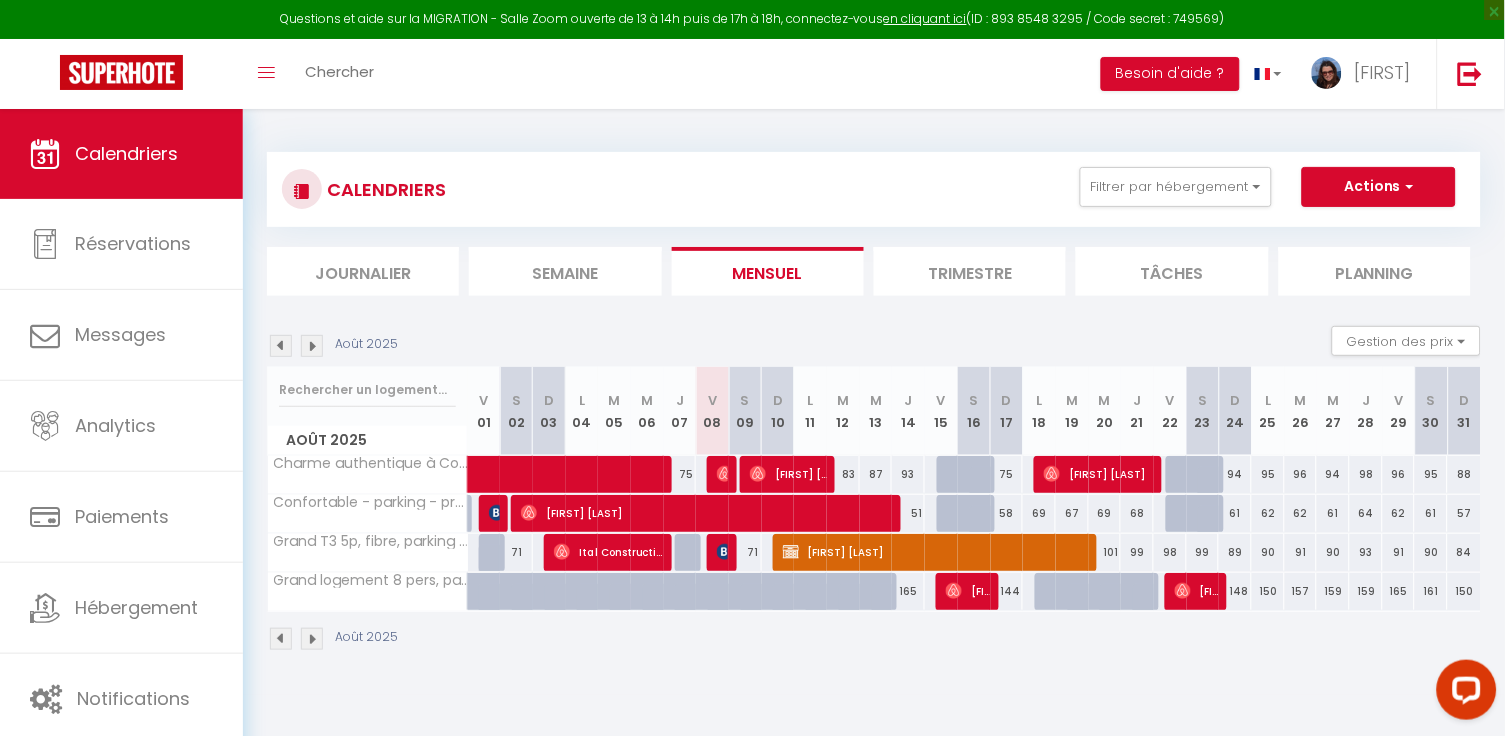 click at bounding box center (725, 552) 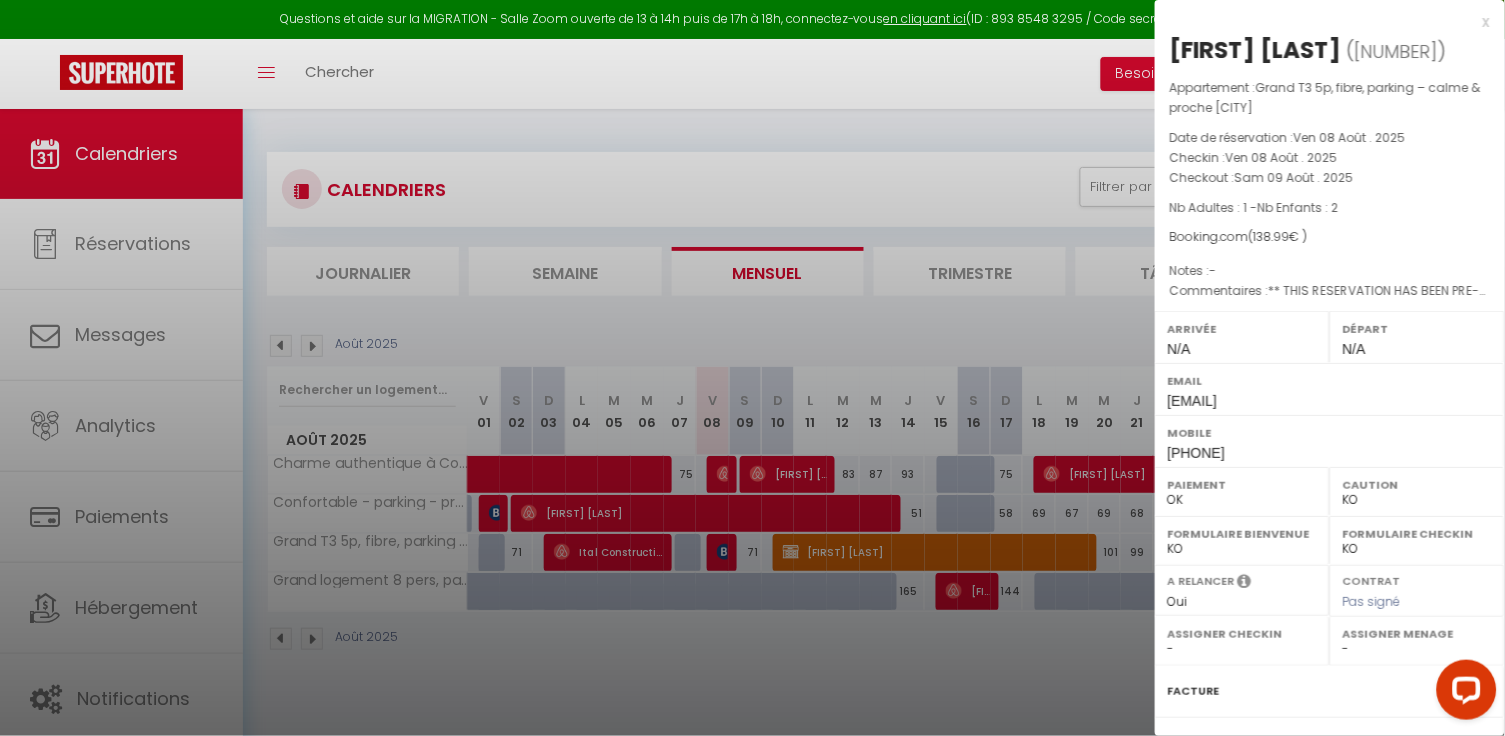 click at bounding box center (752, 368) 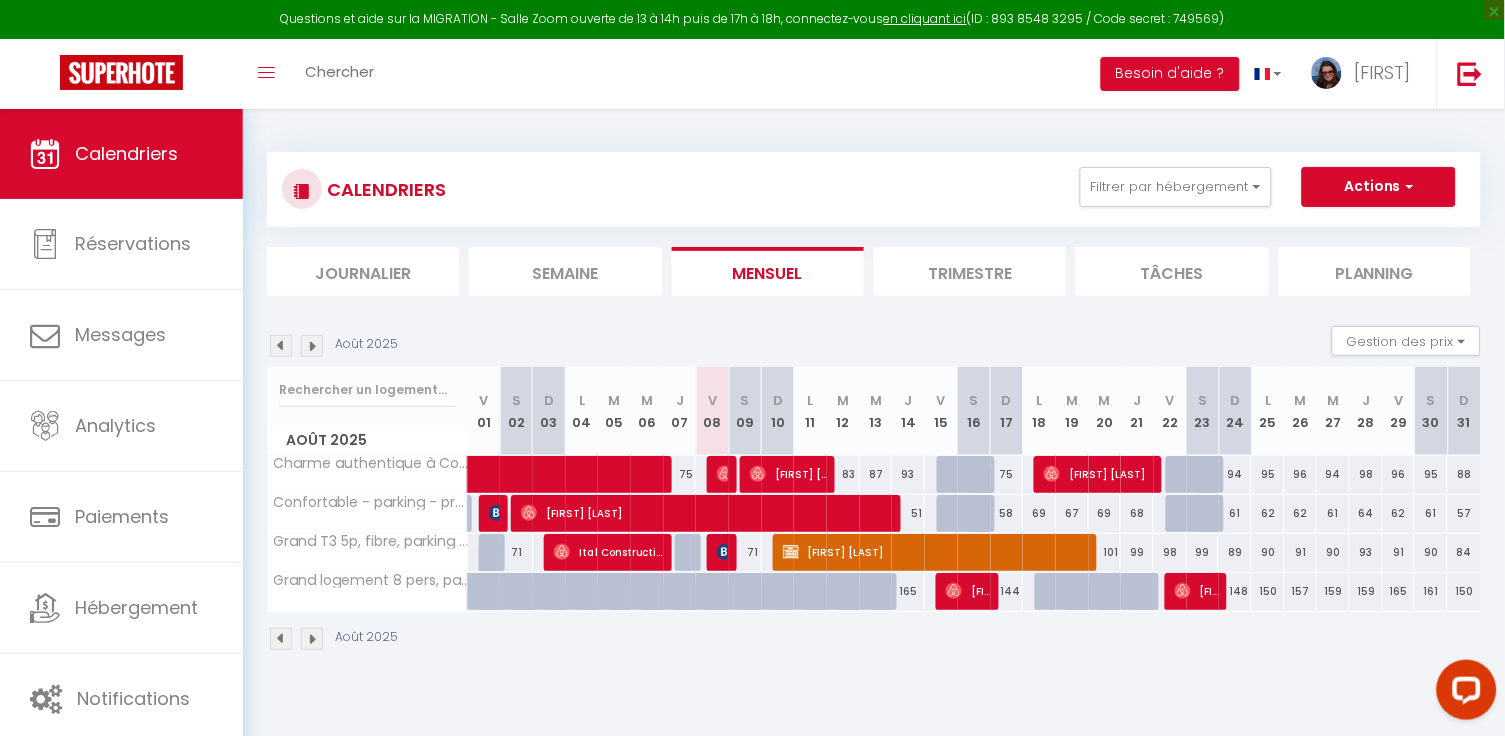 click on "71" at bounding box center [745, 552] 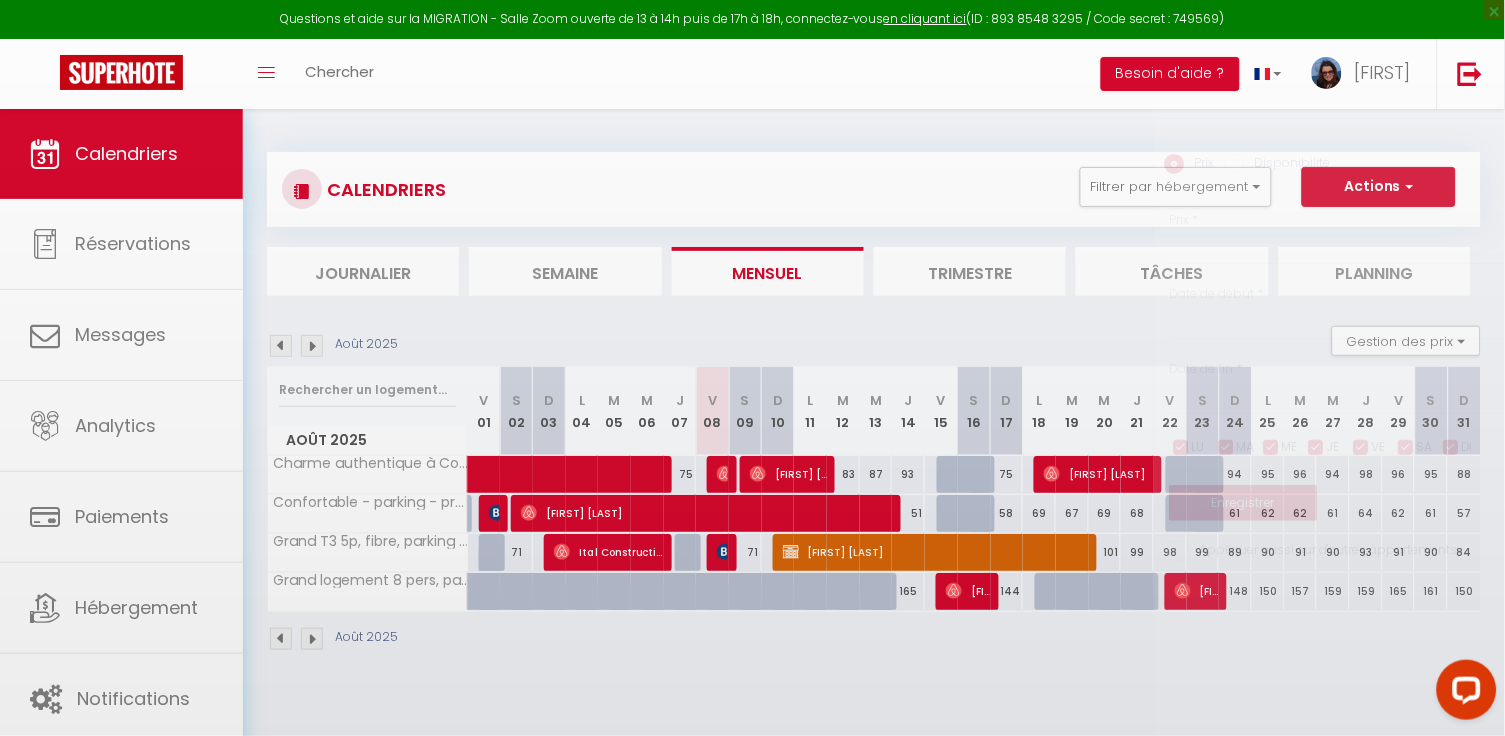 type on "71" 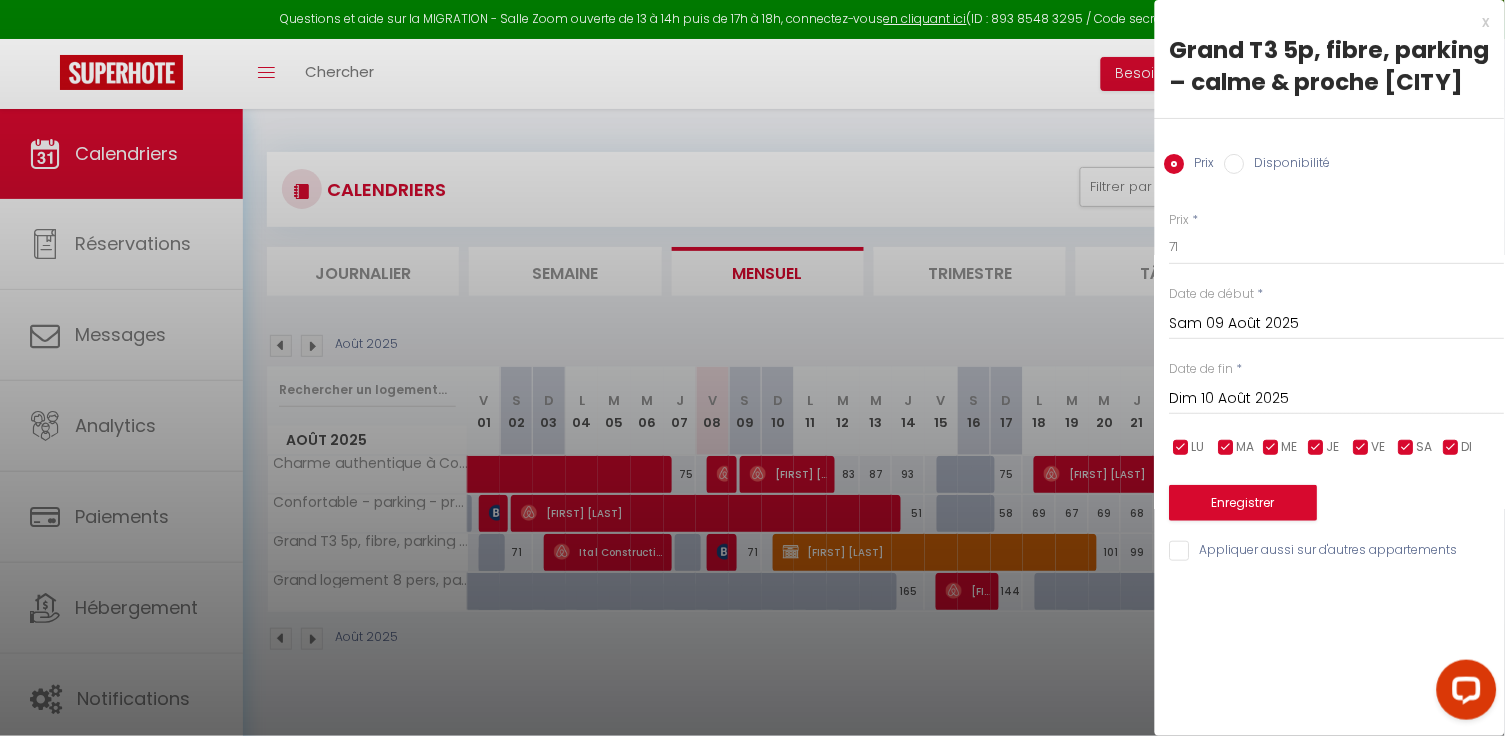 click at bounding box center (752, 368) 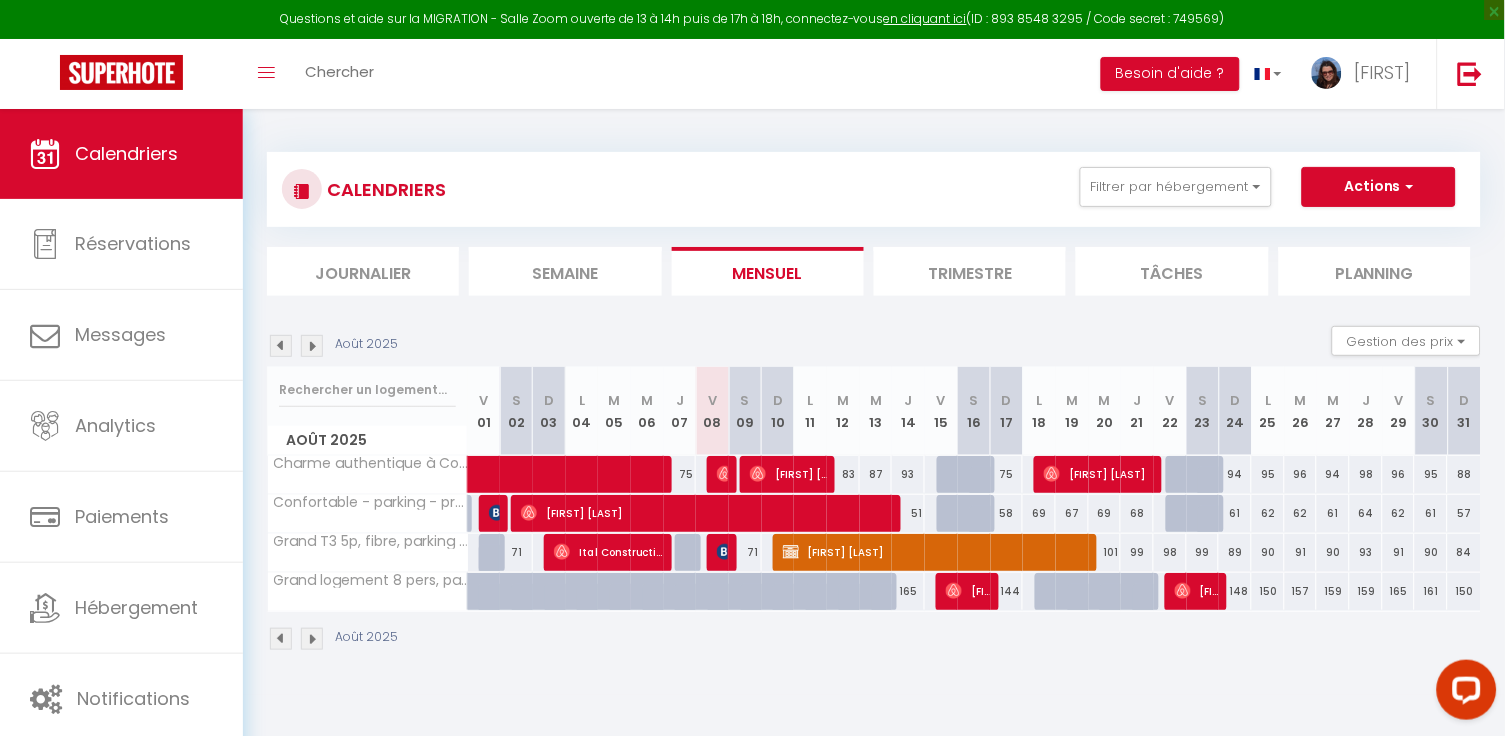 click at bounding box center [725, 552] 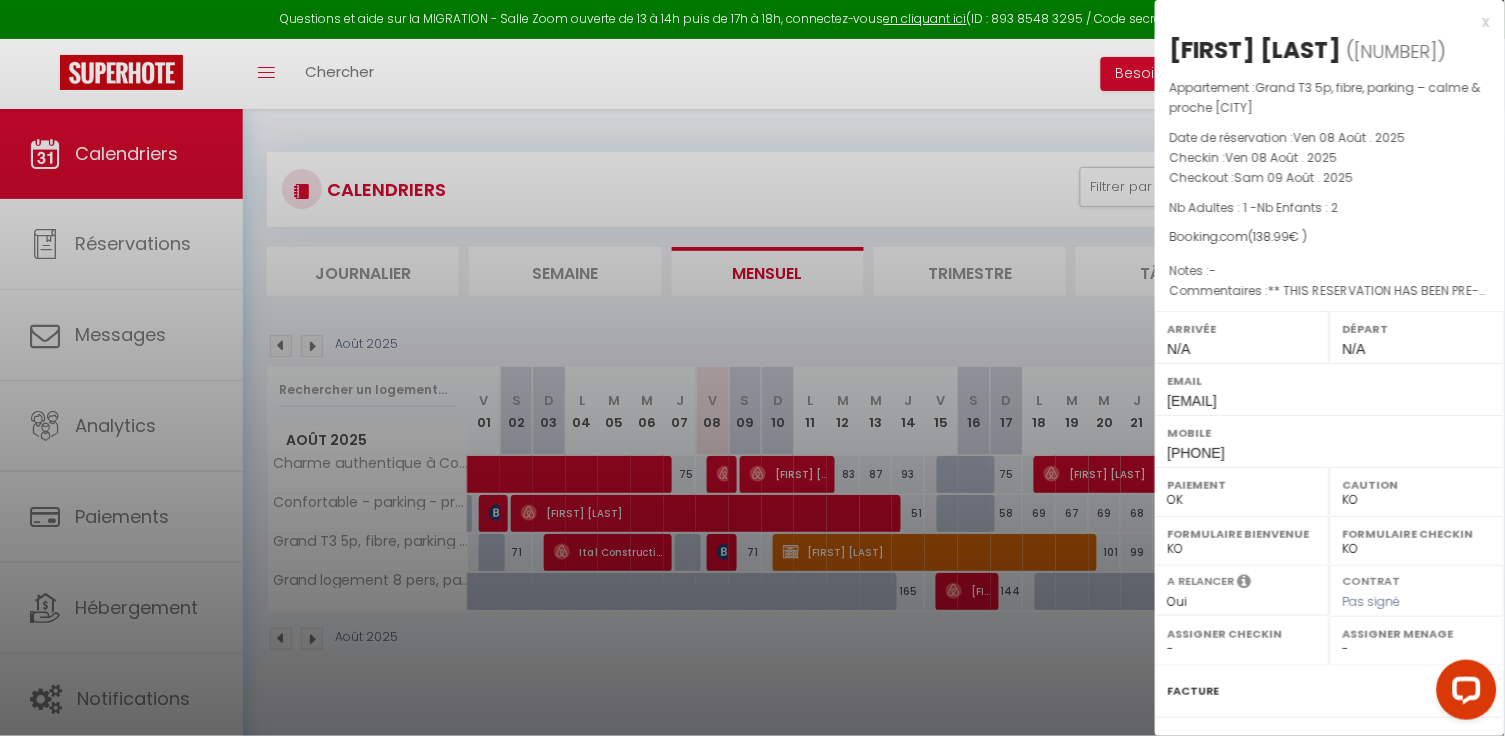 click at bounding box center (752, 368) 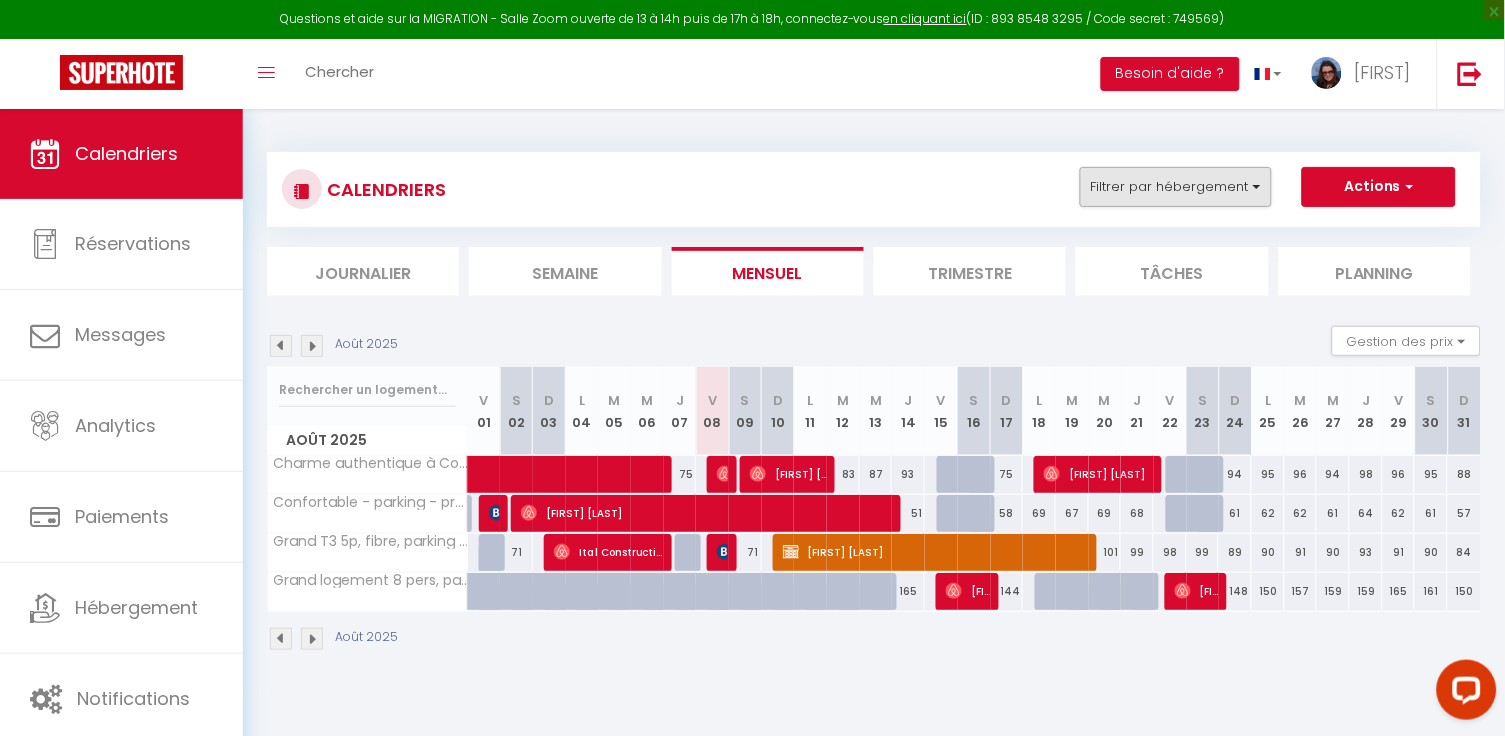 click on "Filtrer par hébergement" at bounding box center [1176, 187] 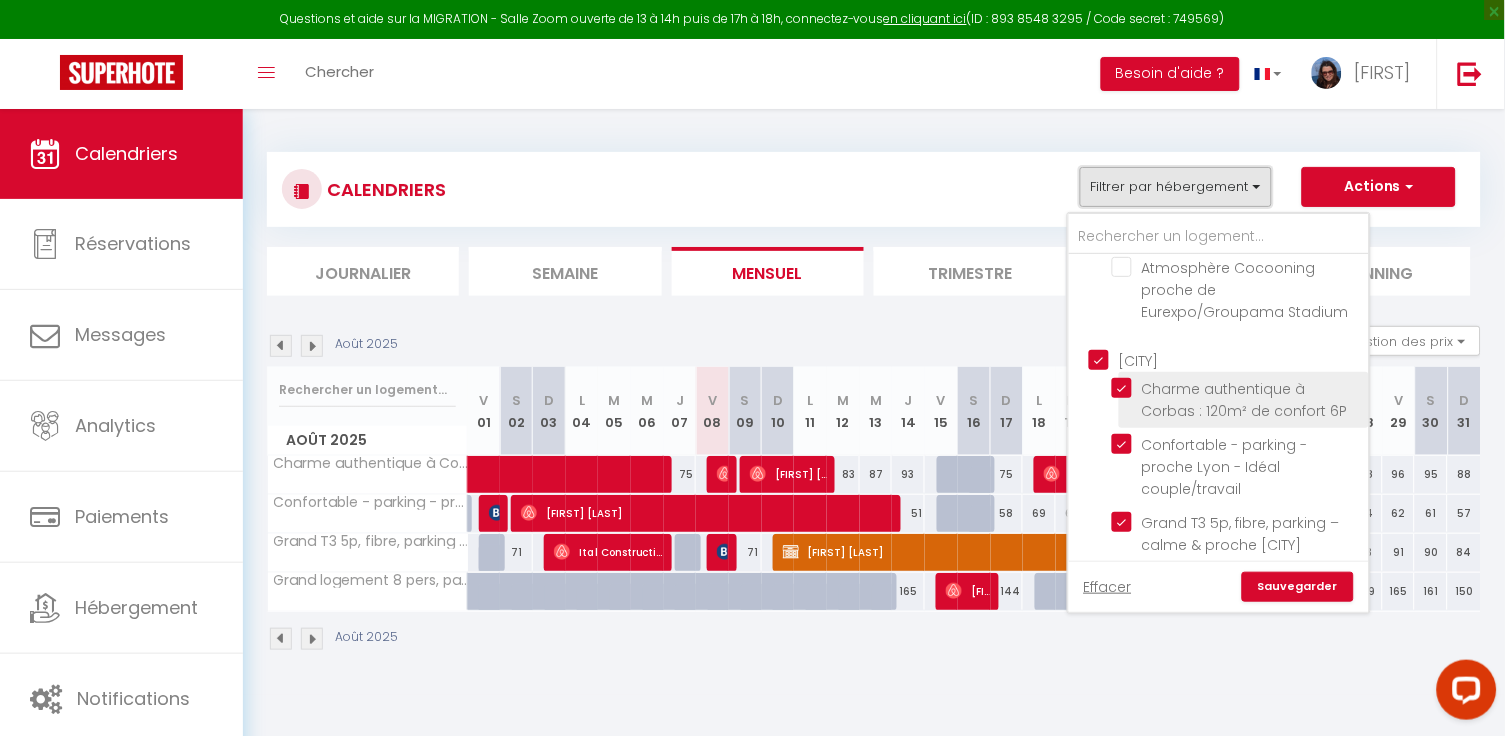 scroll, scrollTop: 258, scrollLeft: 0, axis: vertical 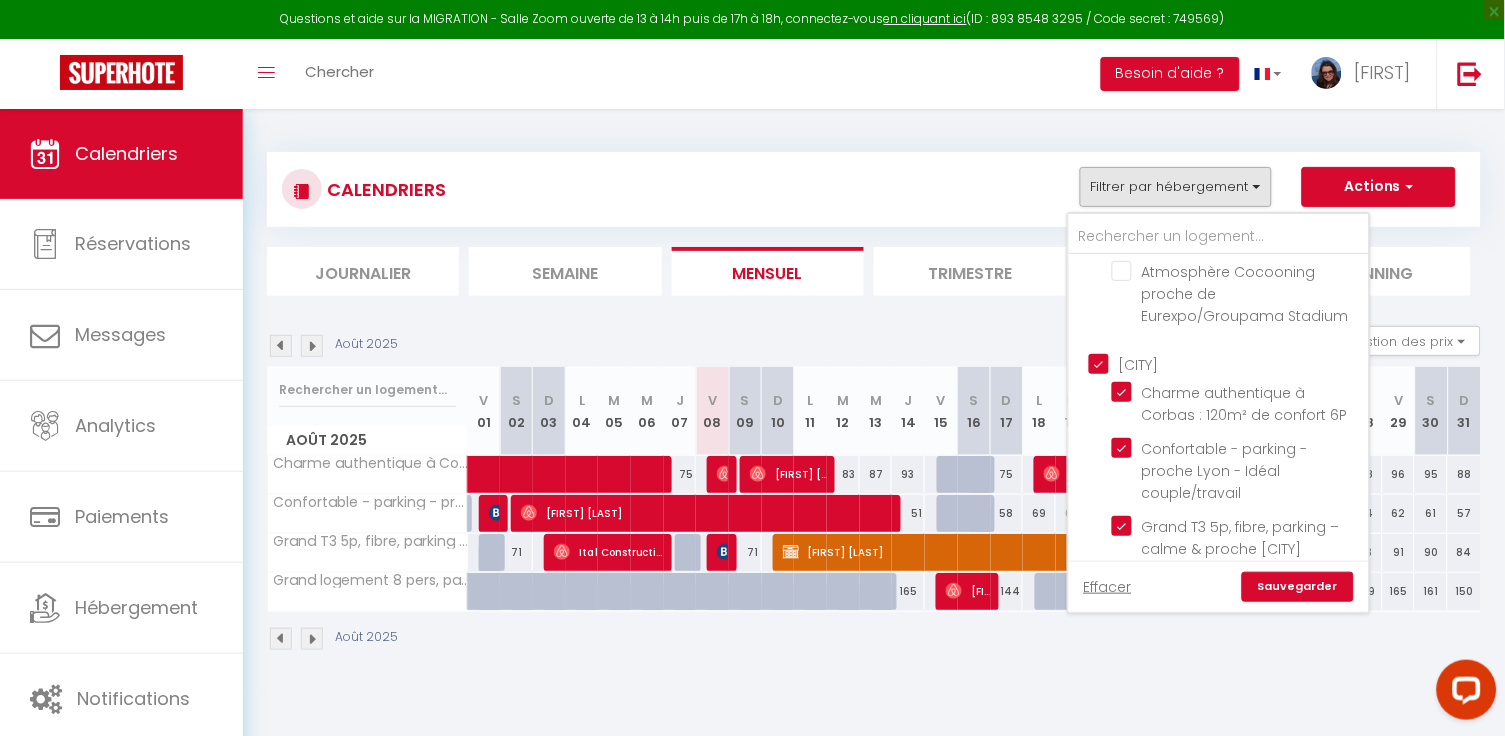 click on "[CITY]" at bounding box center (1239, 363) 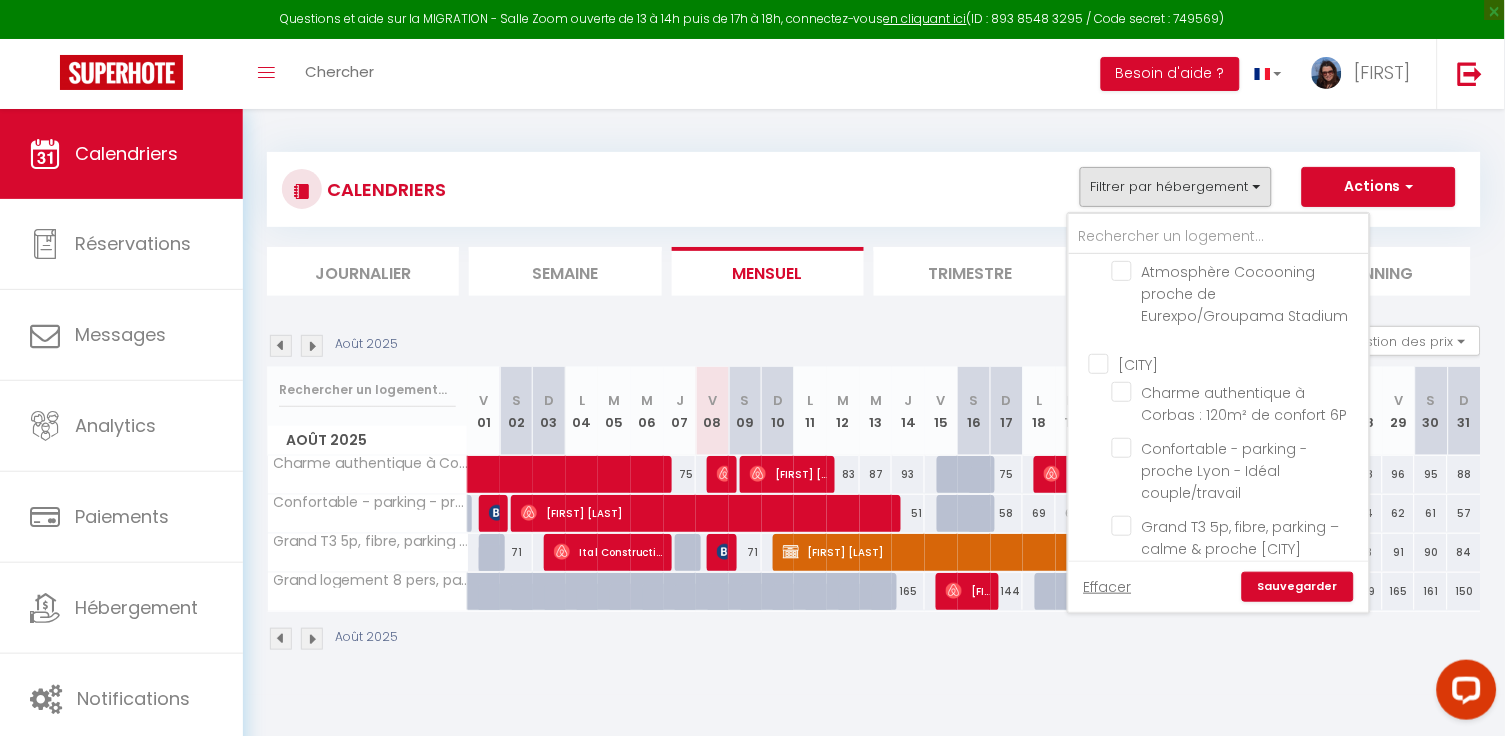 checkbox on "false" 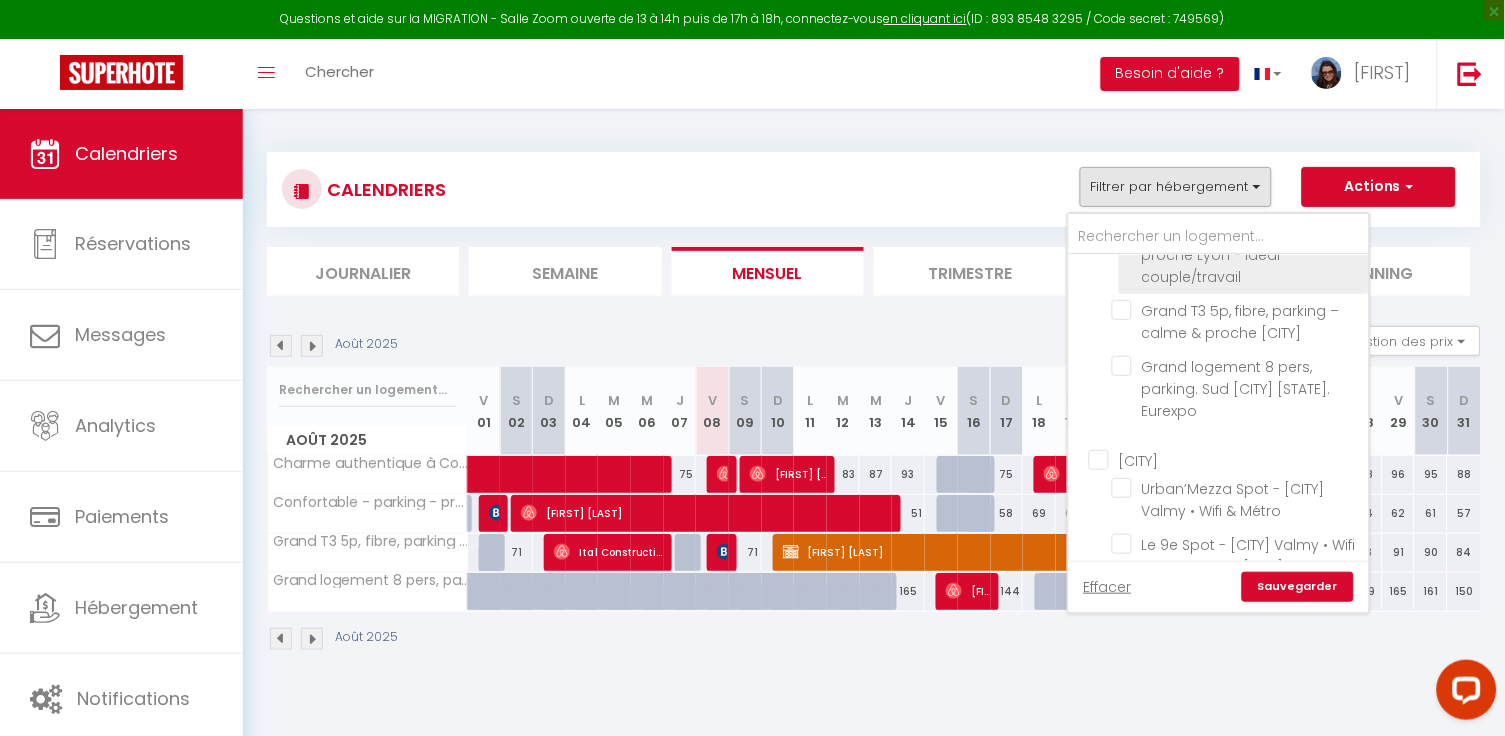 scroll, scrollTop: 490, scrollLeft: 0, axis: vertical 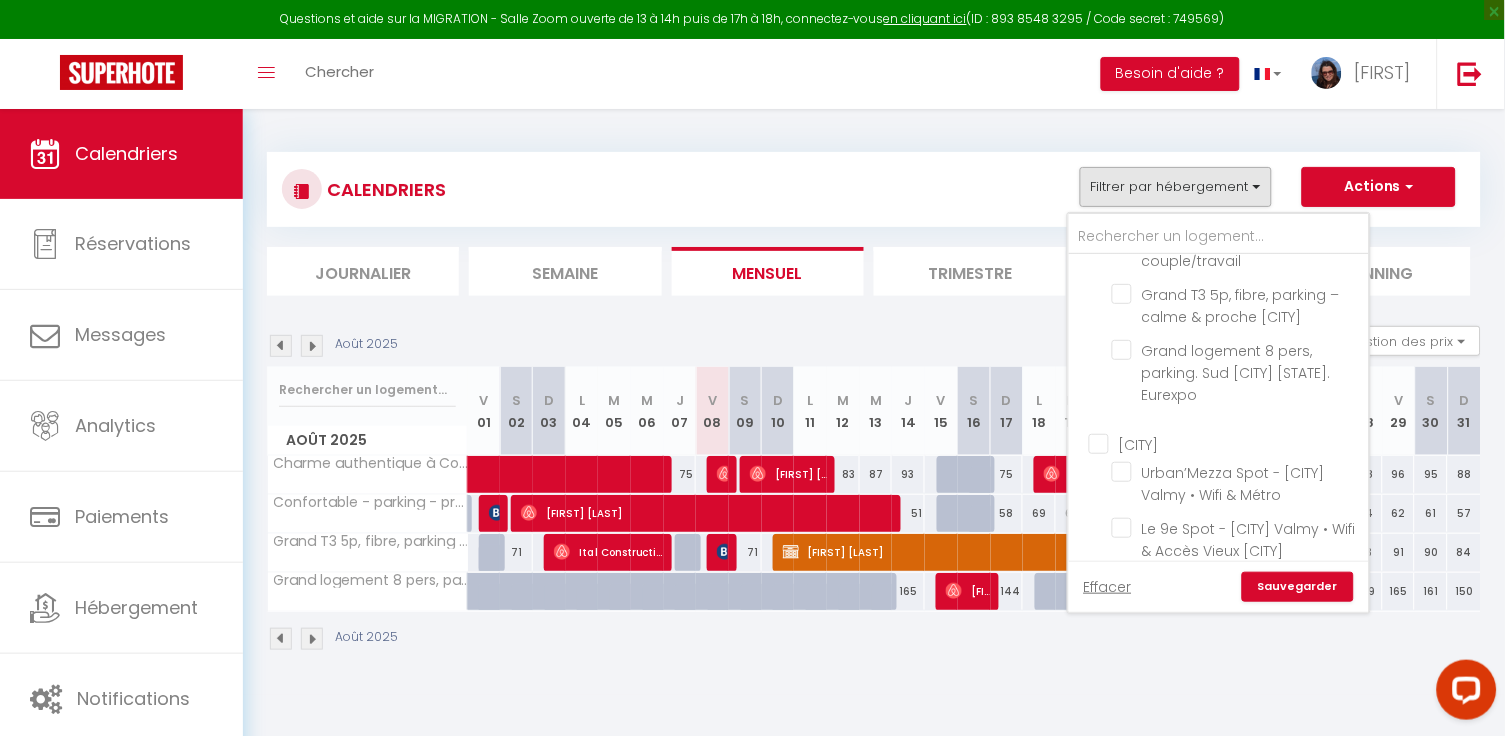 click on "[CITY]" at bounding box center (1239, 442) 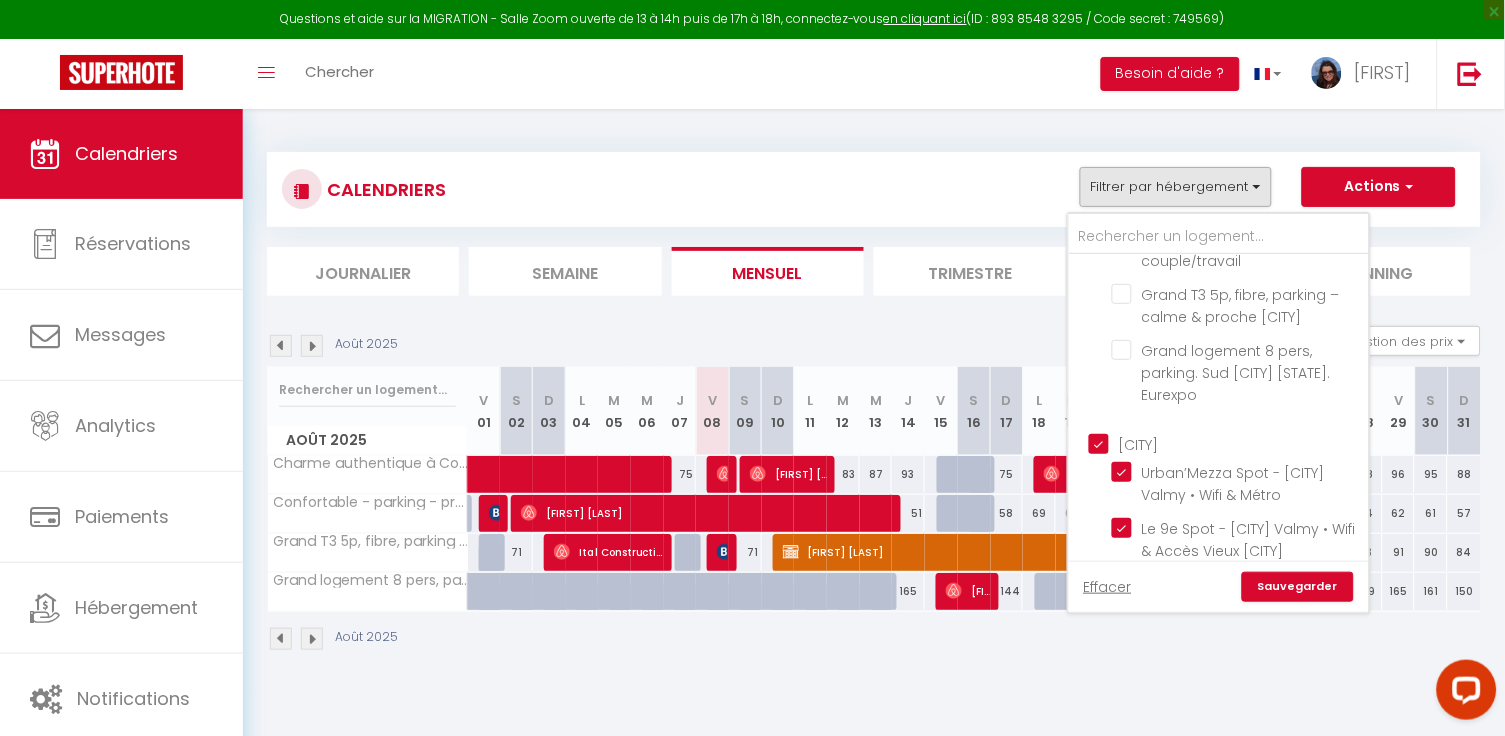checkbox on "true" 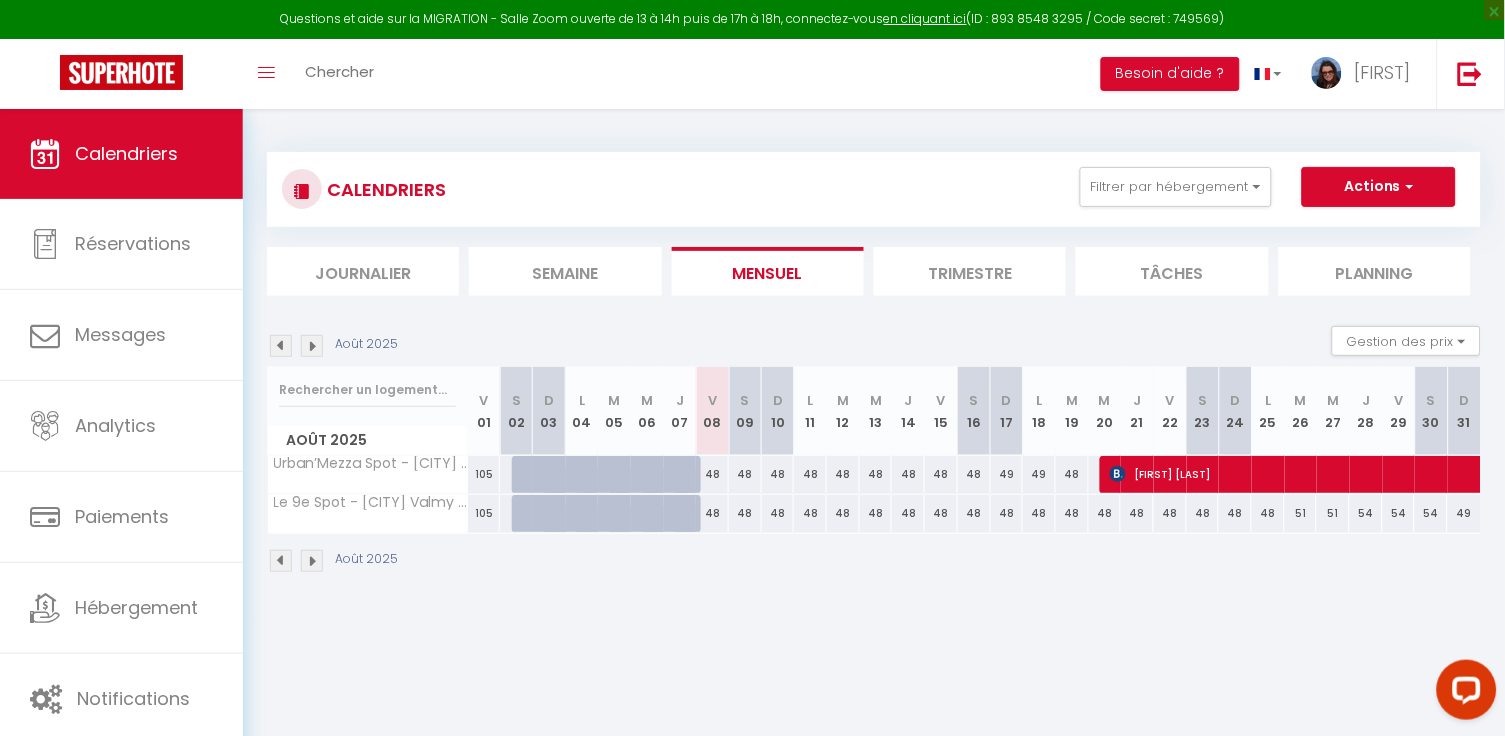 click on "48" at bounding box center (712, 513) 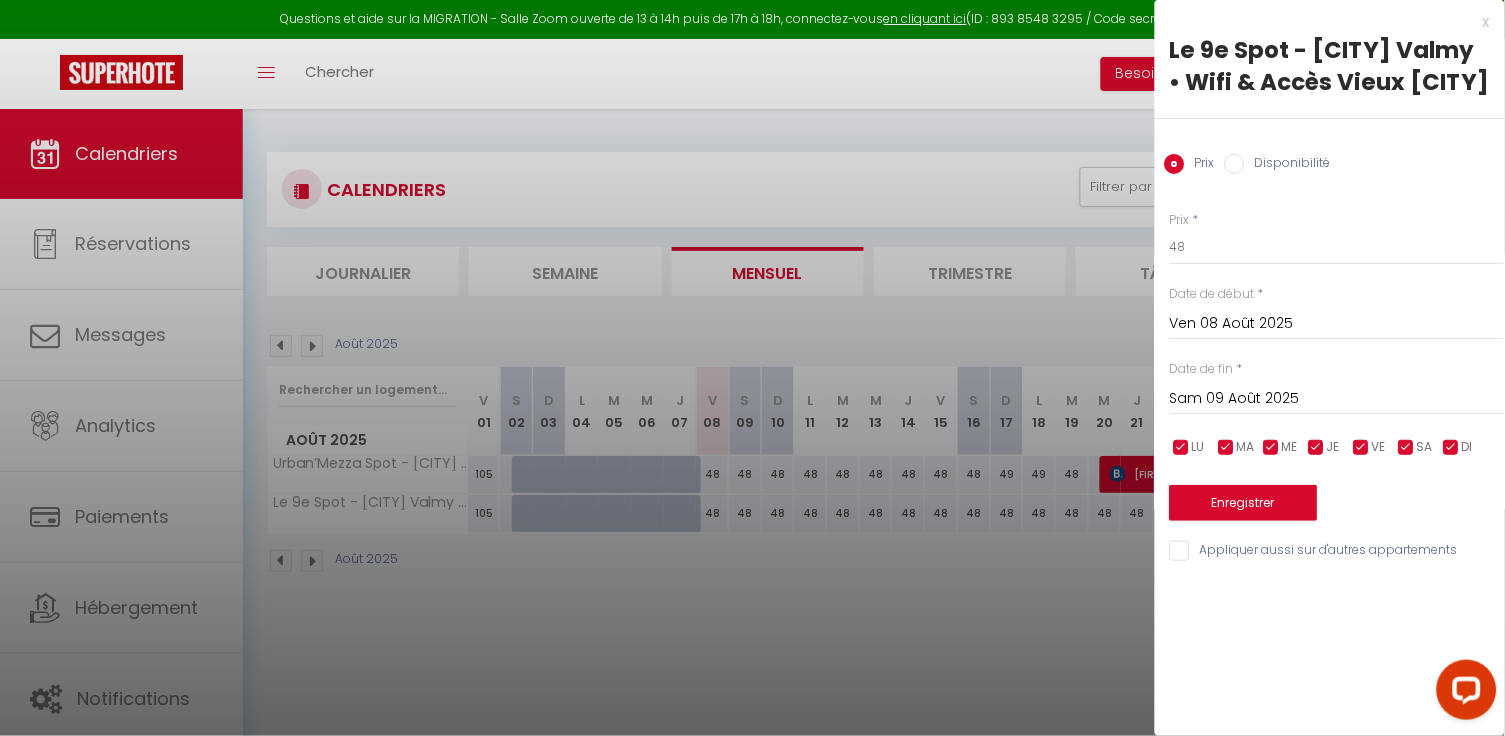 click on "x" at bounding box center [1322, 22] 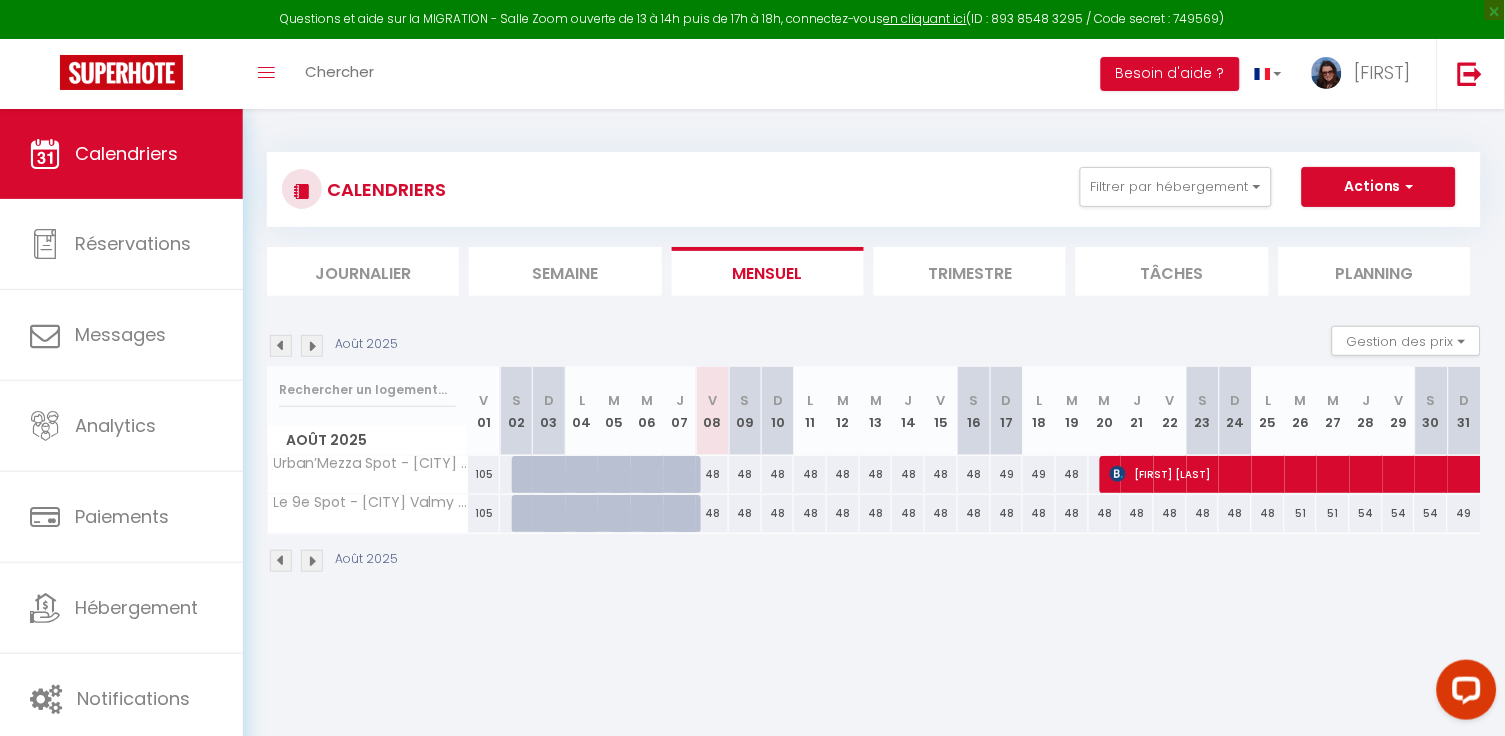 click on "Août 2025" at bounding box center [874, 563] 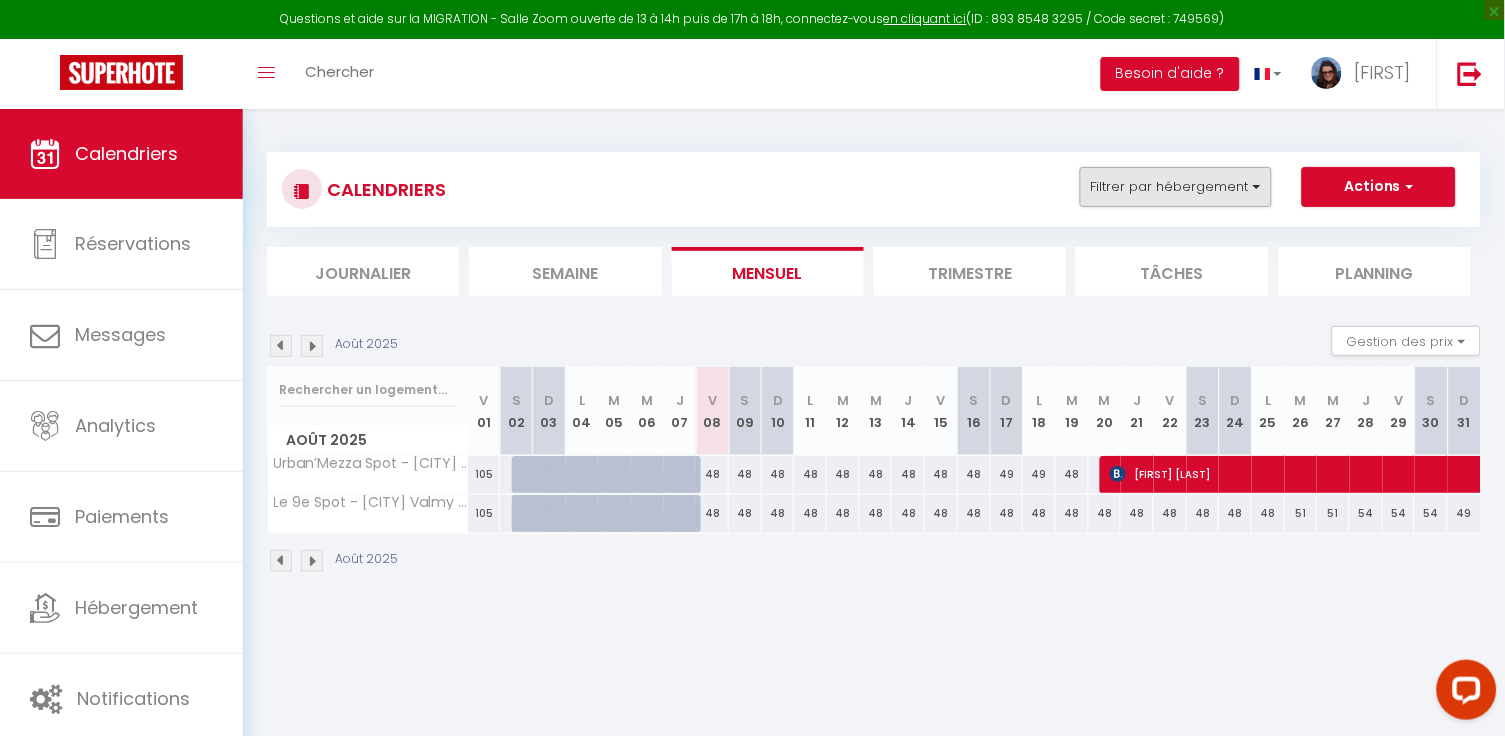 click on "Filtrer par hébergement" at bounding box center (1176, 187) 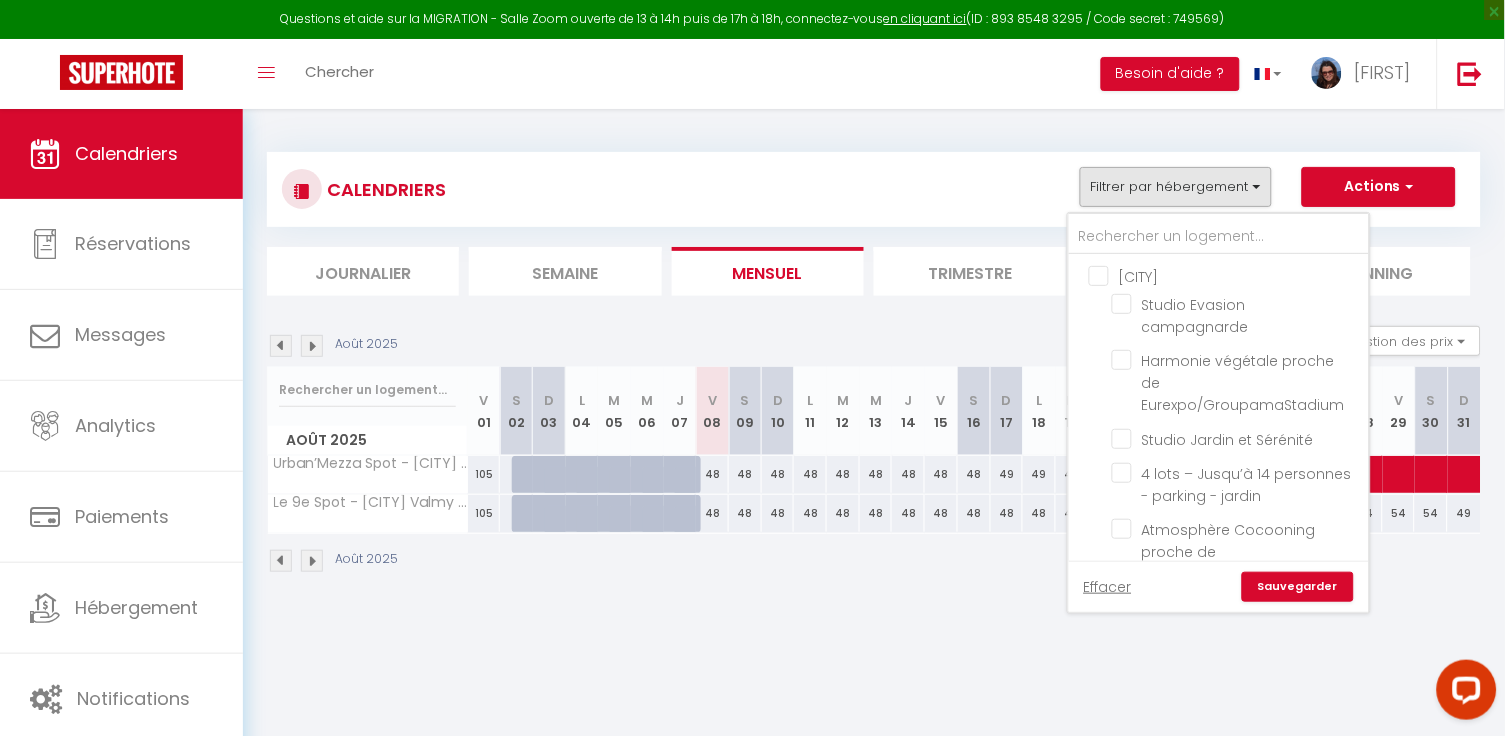 click on "[CITY]" at bounding box center (1239, 275) 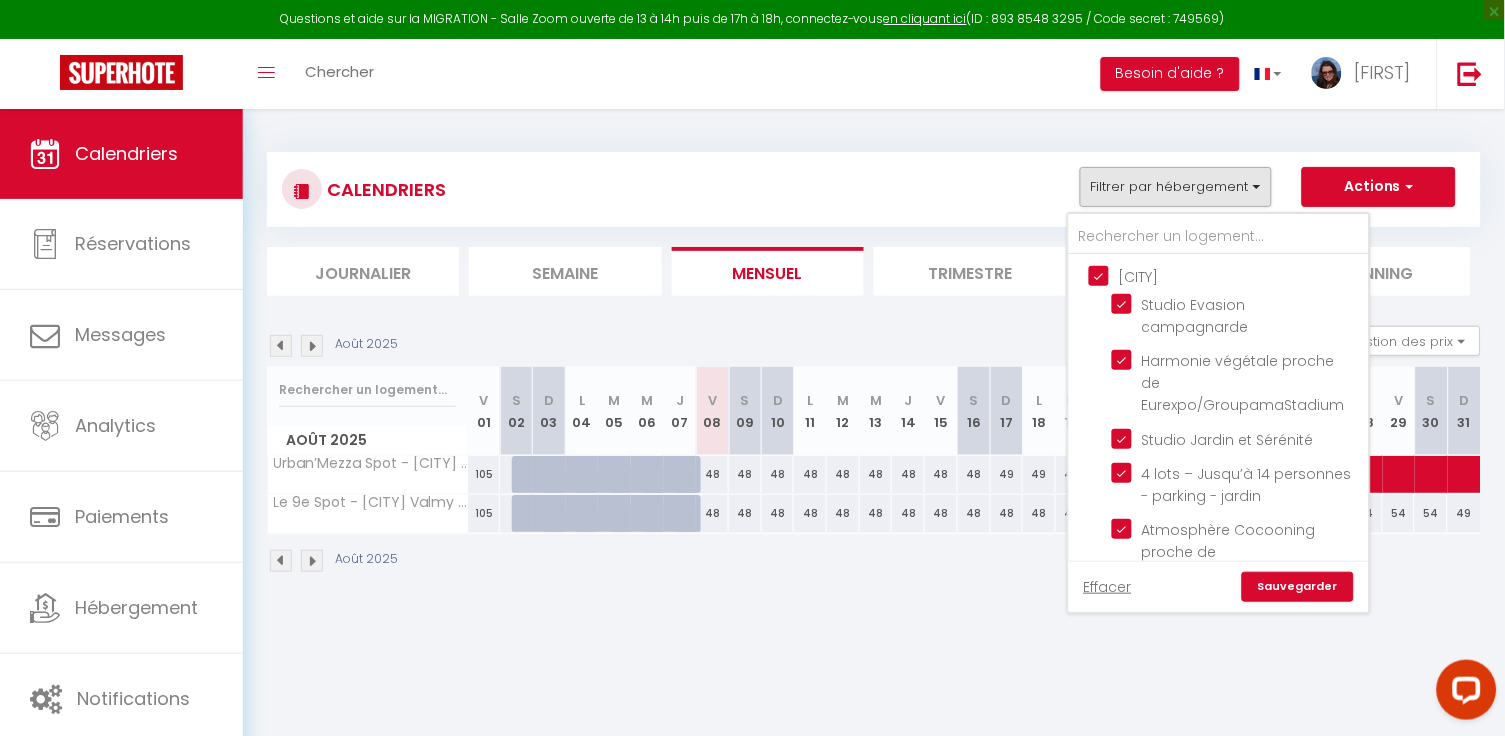 checkbox on "true" 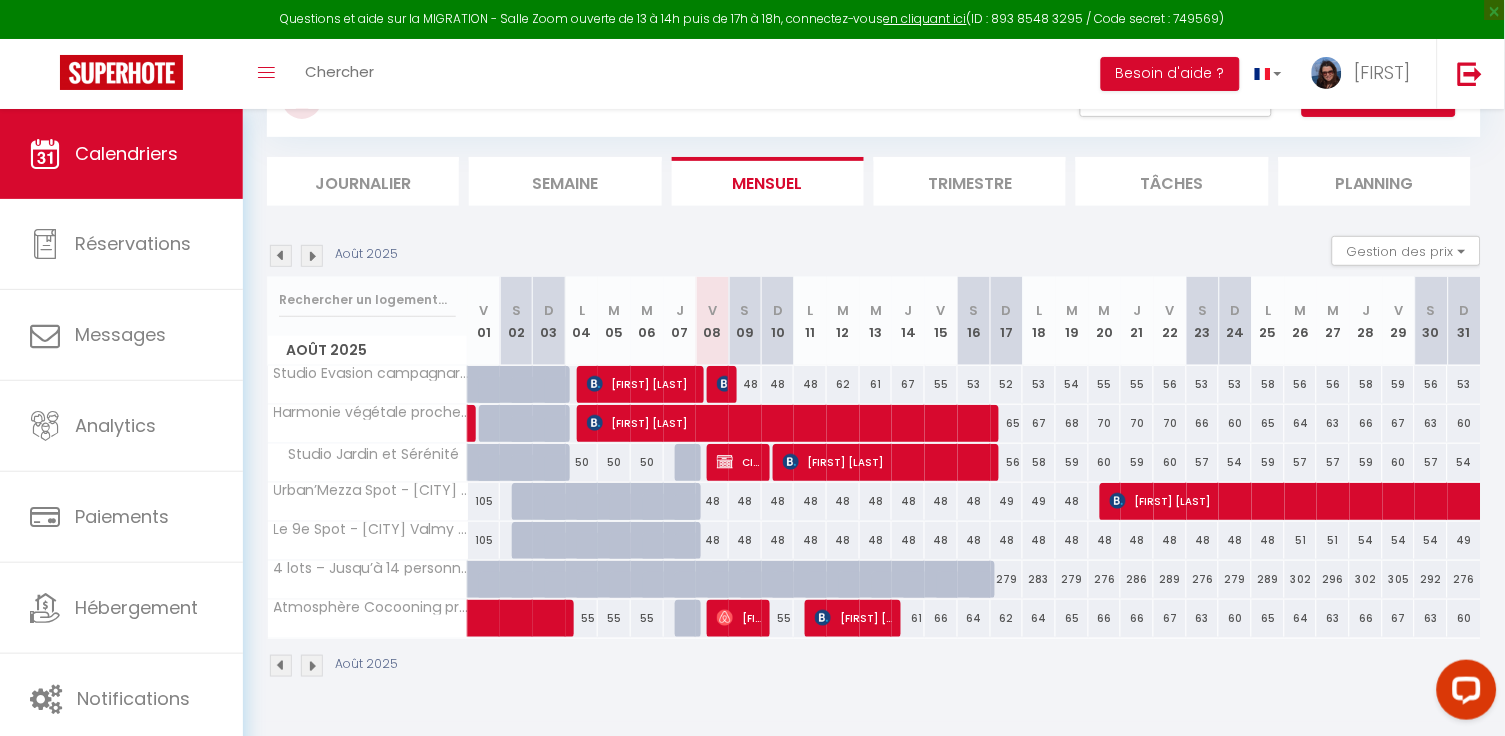 scroll, scrollTop: 0, scrollLeft: 0, axis: both 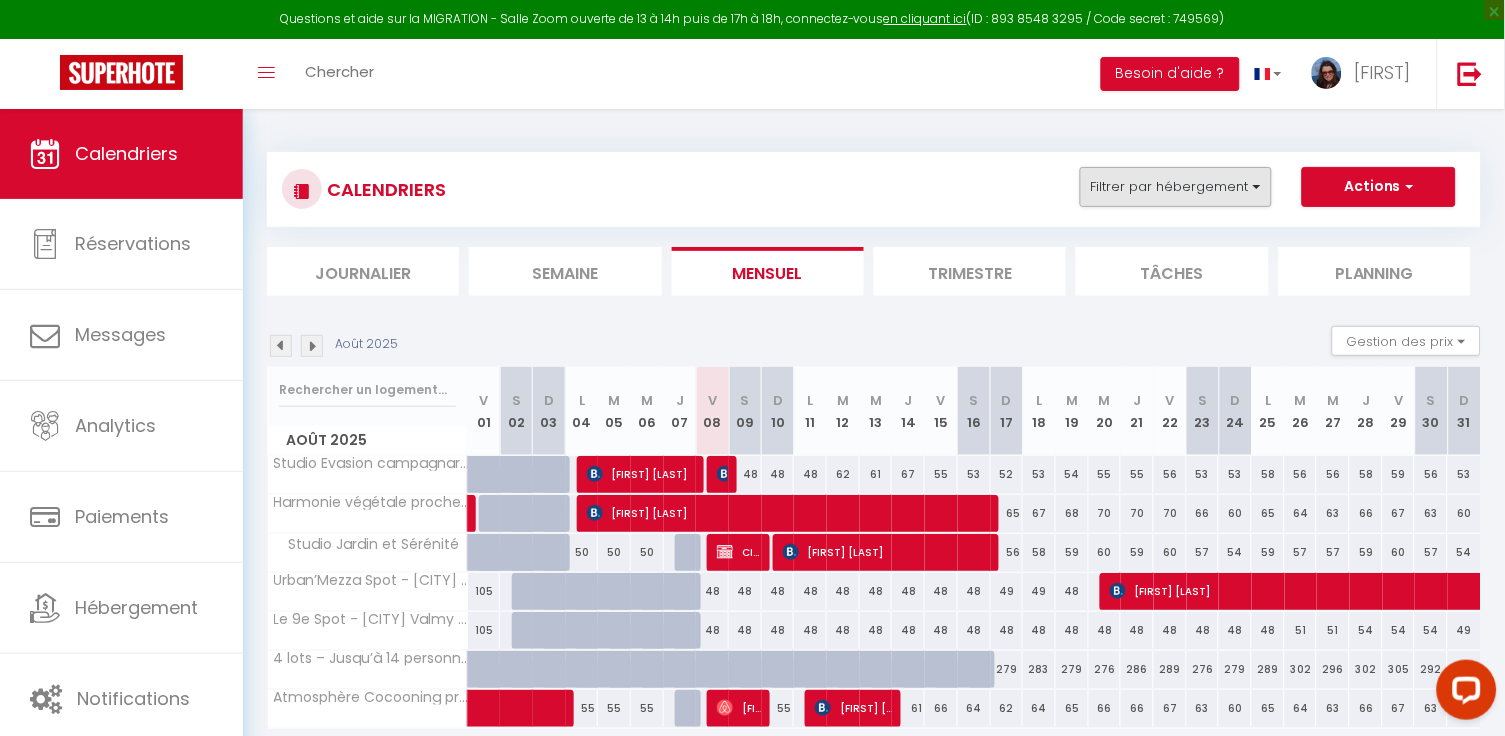 click on "Filtrer par hébergement" at bounding box center (1176, 187) 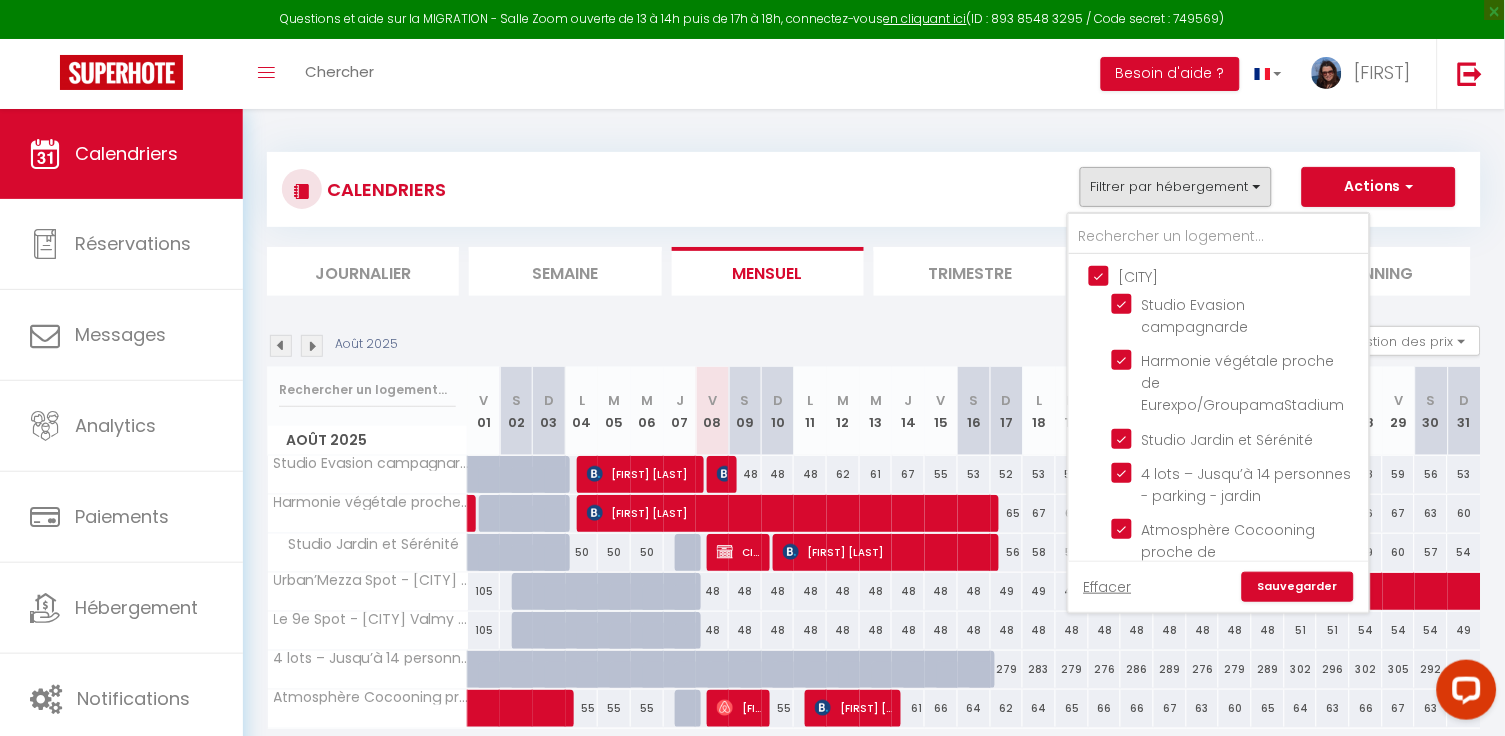 click on "[CITY]" at bounding box center [1239, 275] 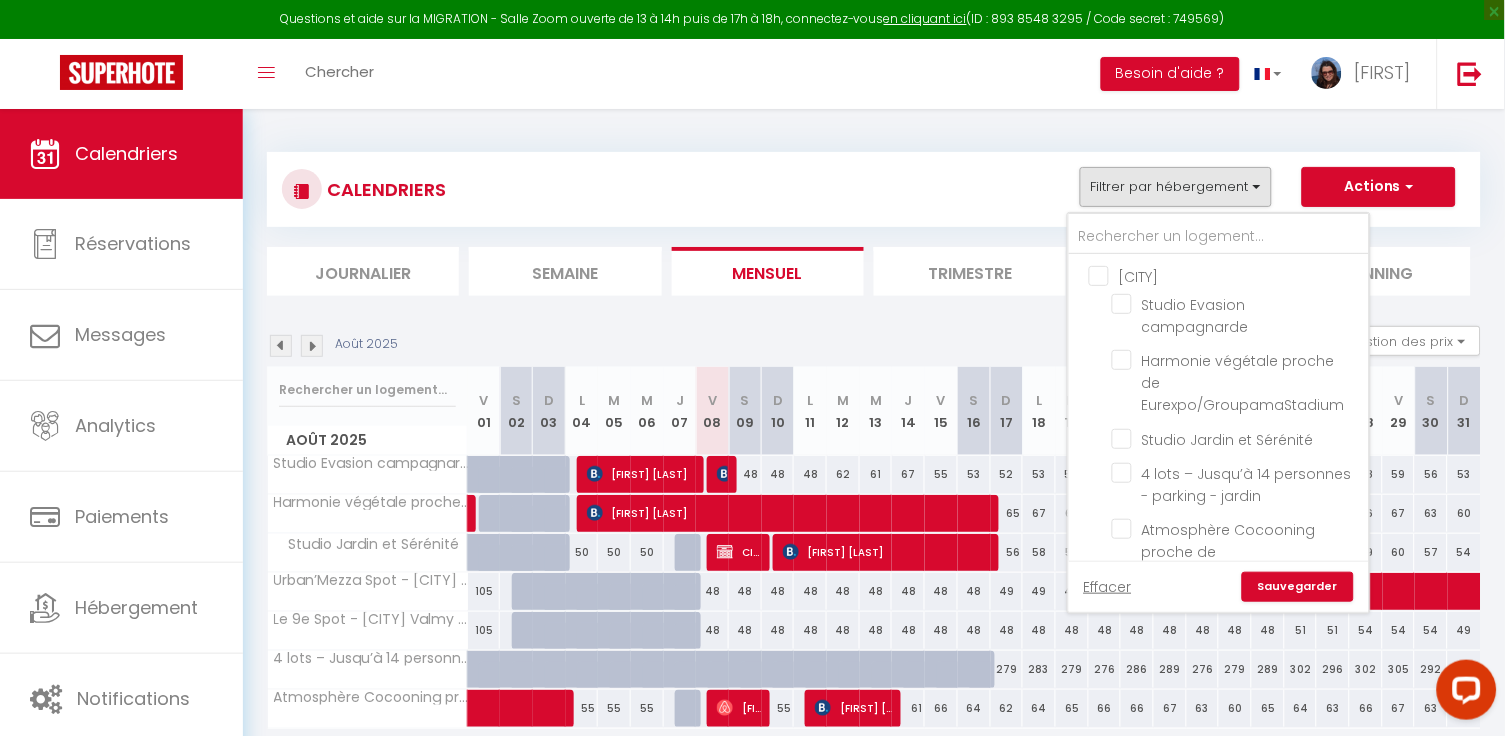 checkbox on "false" 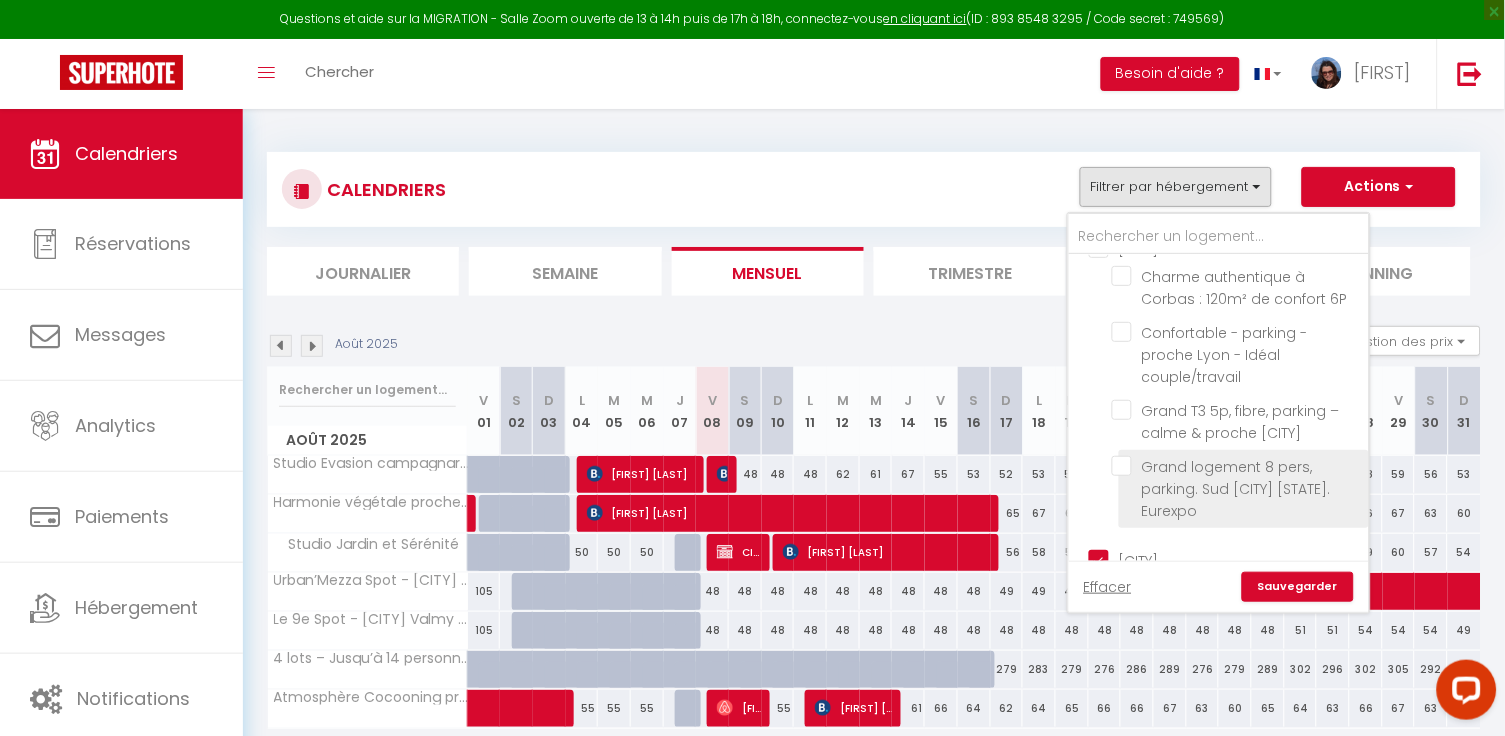 scroll, scrollTop: 370, scrollLeft: 0, axis: vertical 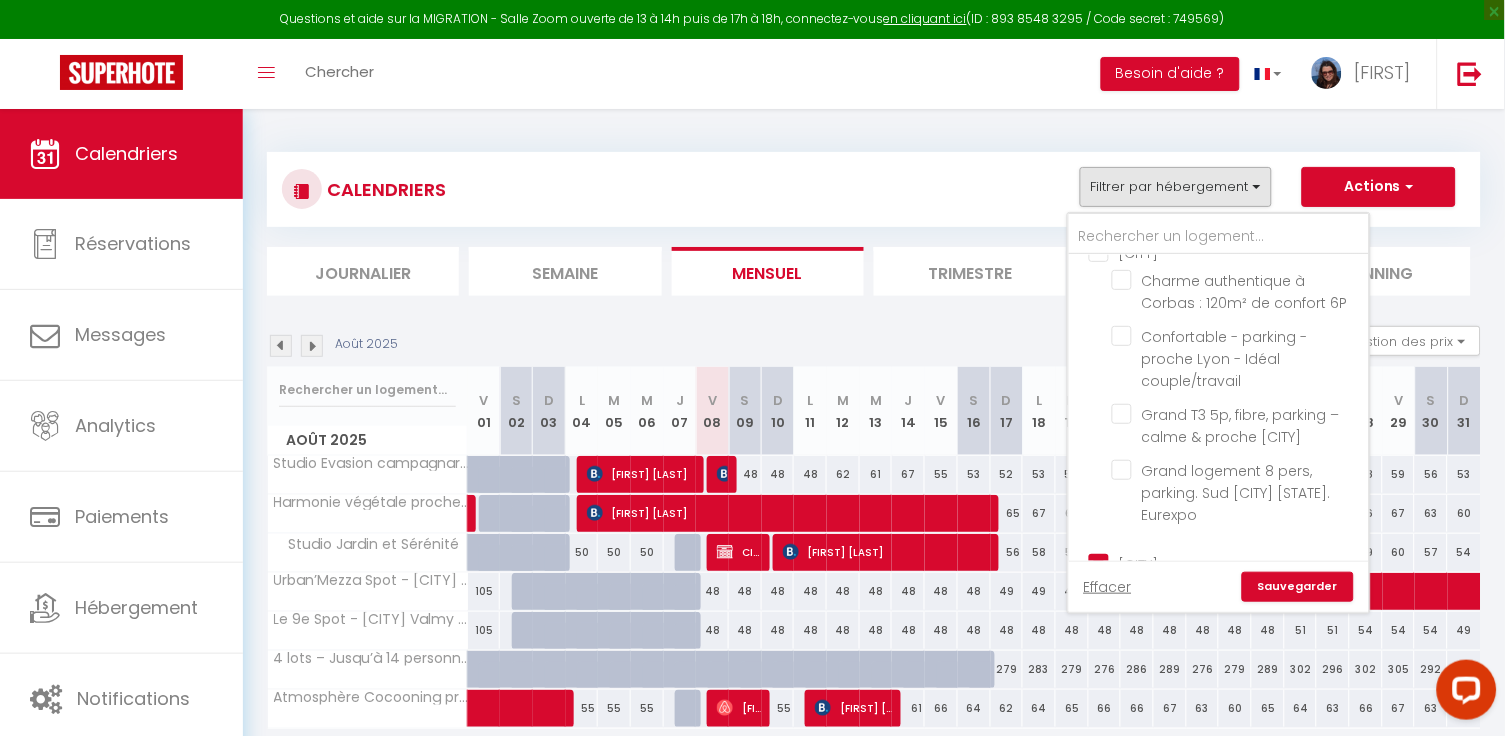 click on "[CITY]" at bounding box center (1239, 562) 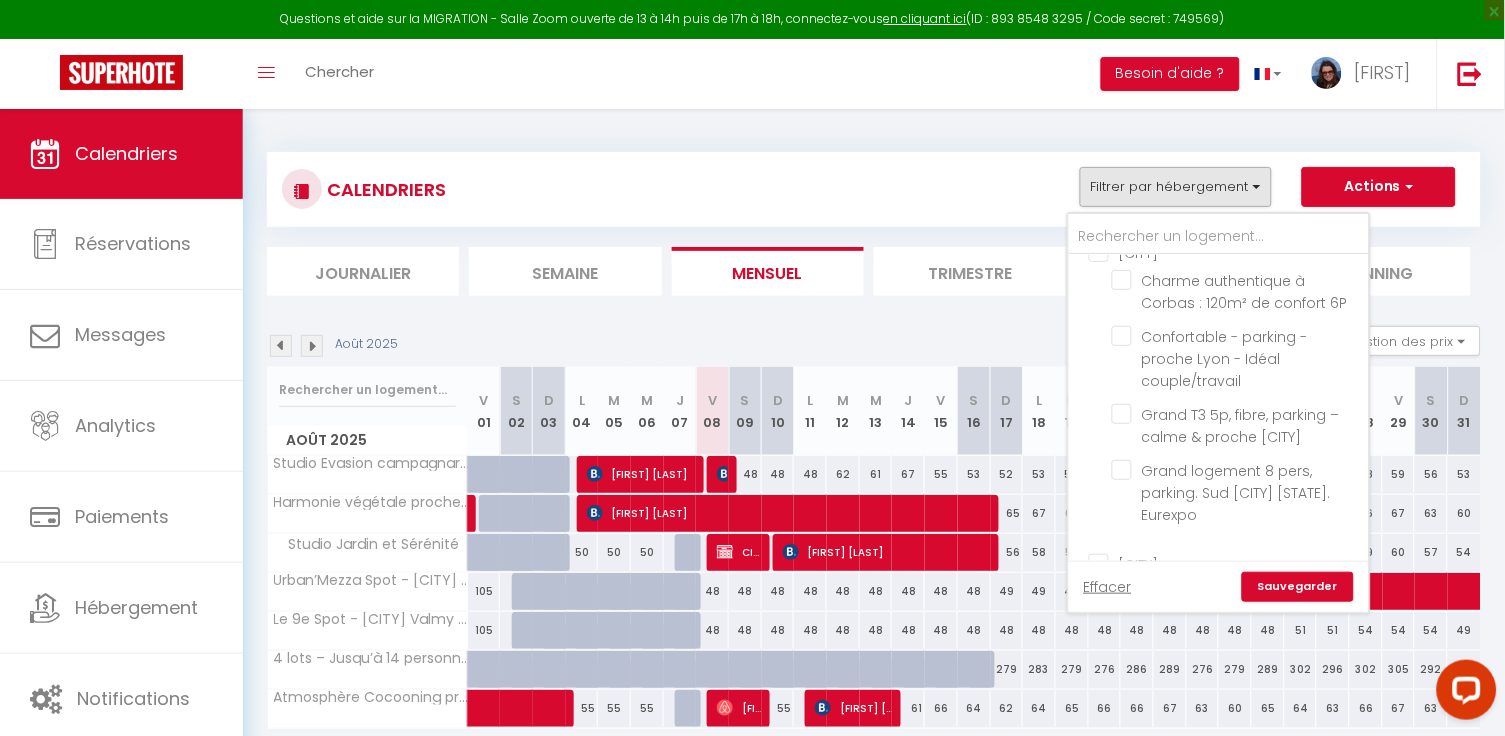 checkbox on "false" 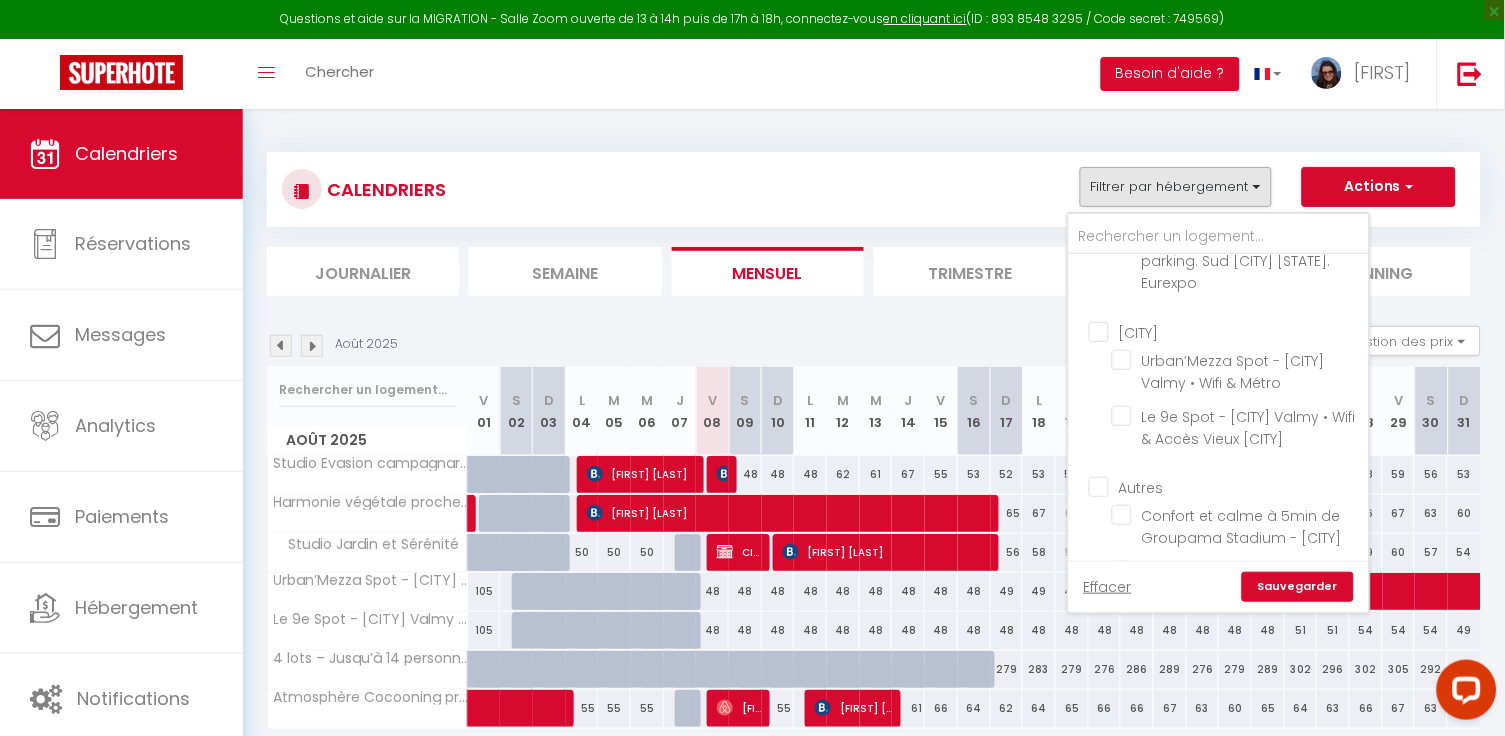 scroll, scrollTop: 240, scrollLeft: 0, axis: vertical 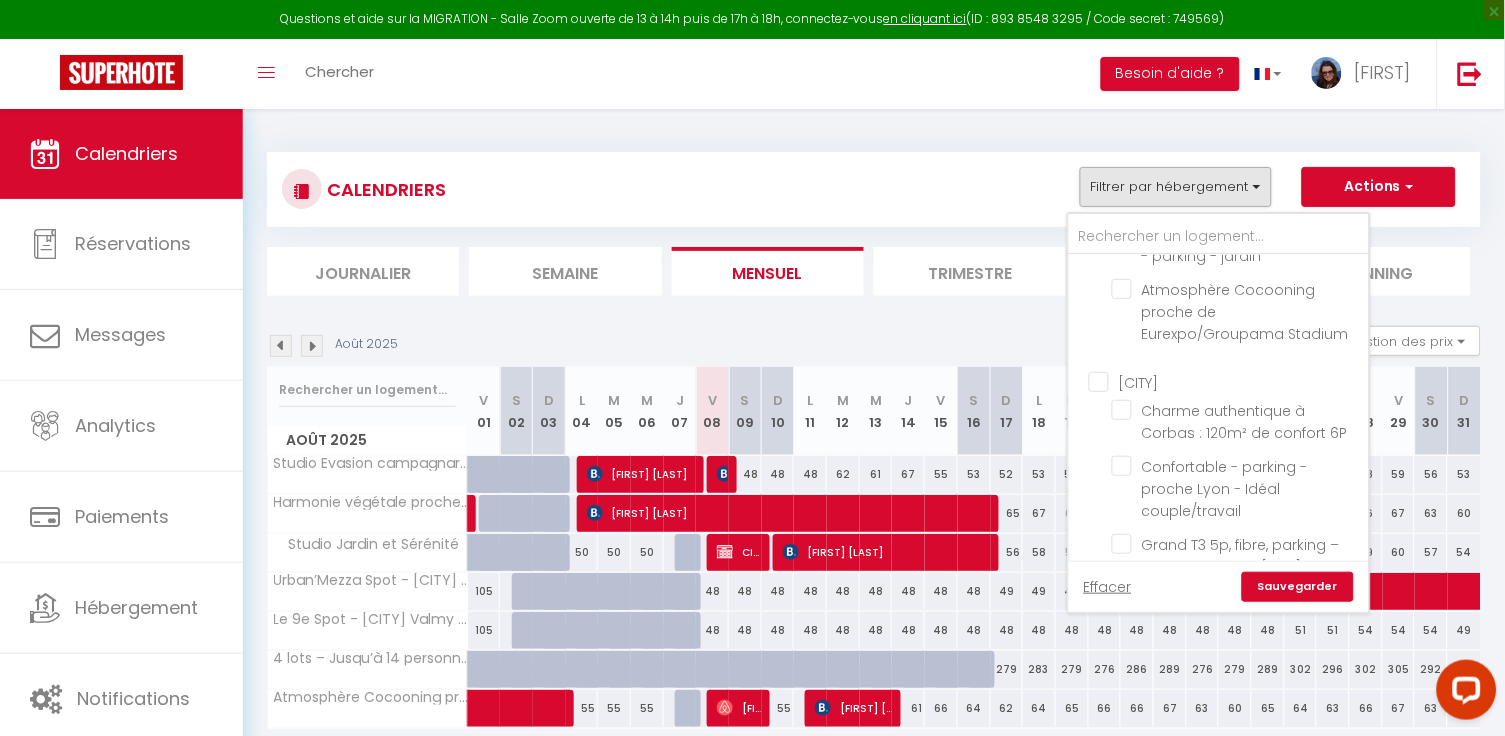 click on "[CITY]" at bounding box center [1239, 381] 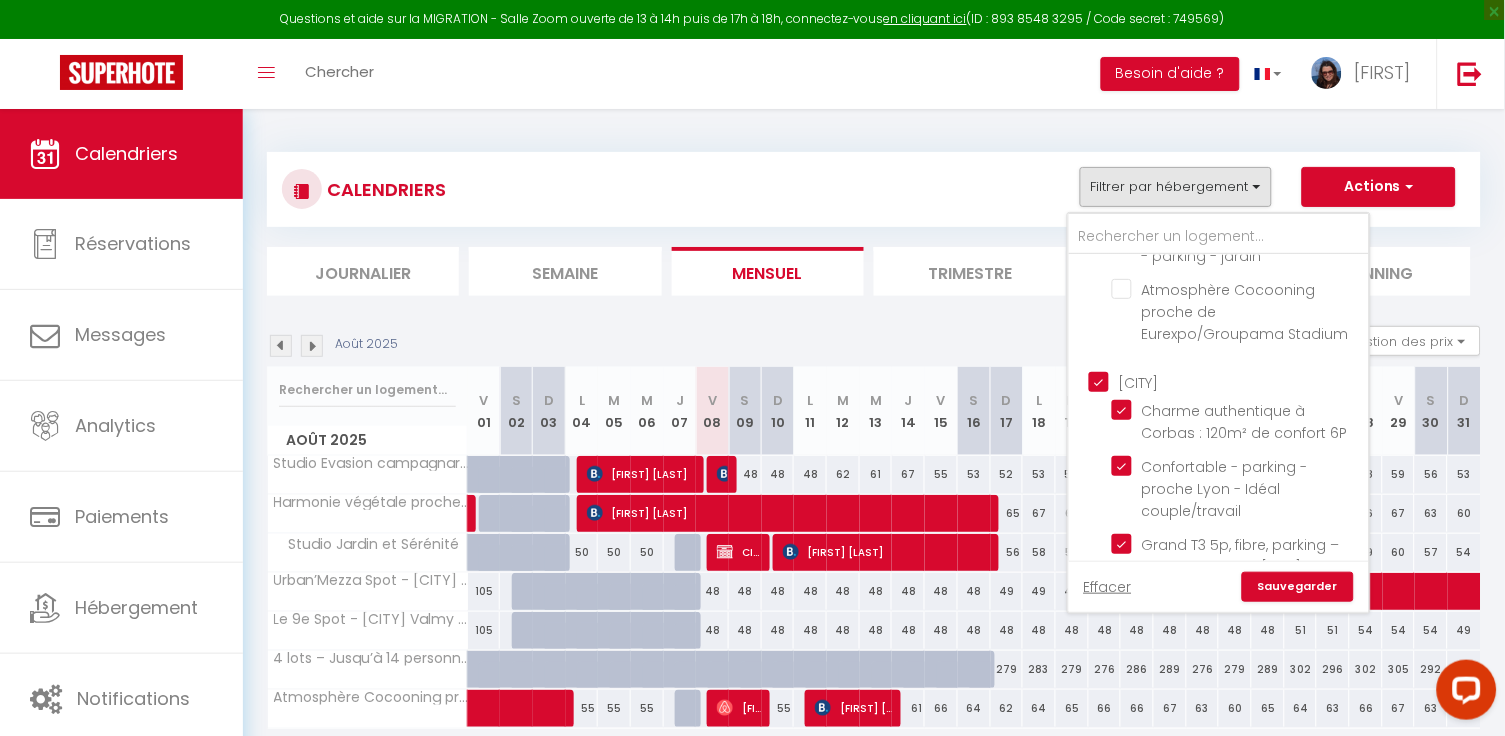 checkbox on "true" 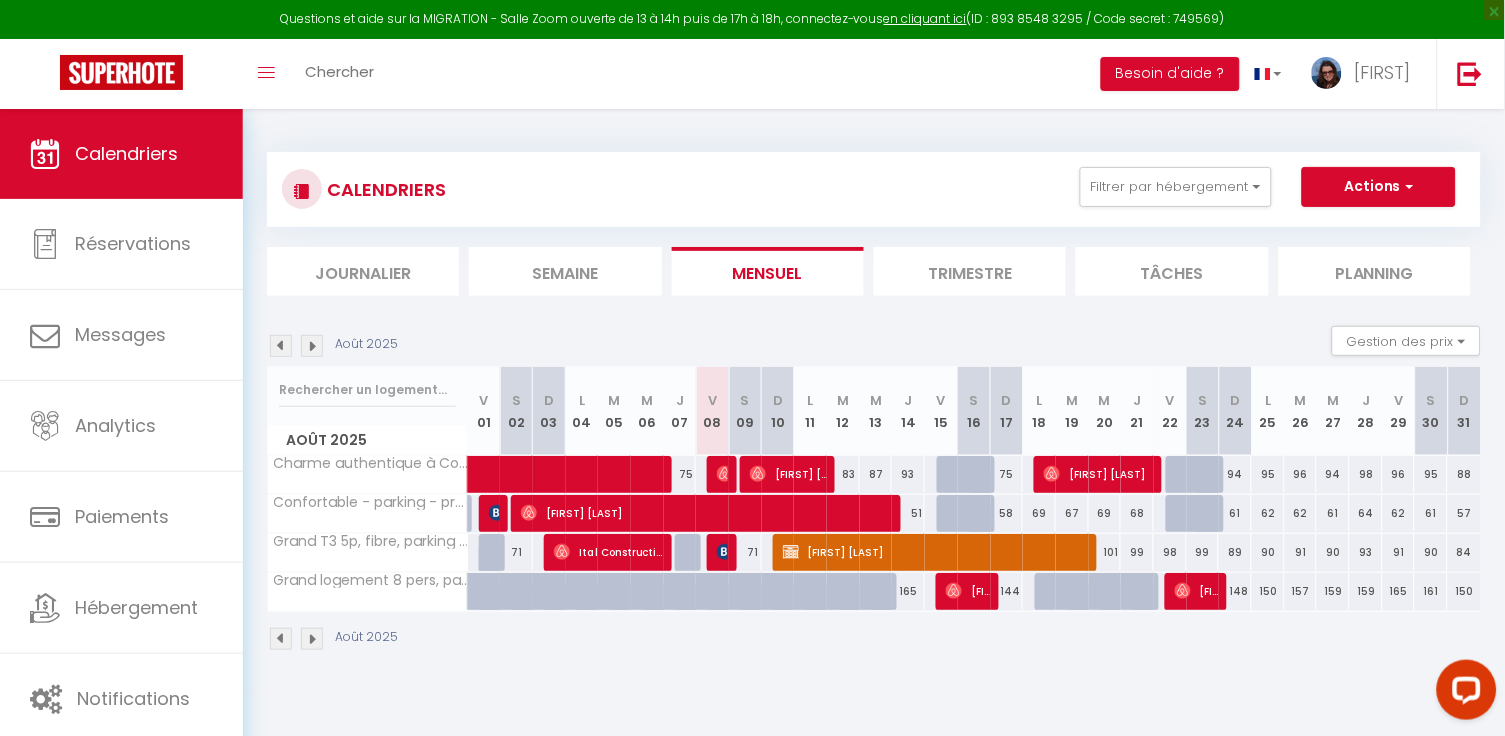 click on "[FIRST] [LAST]" at bounding box center (722, 474) 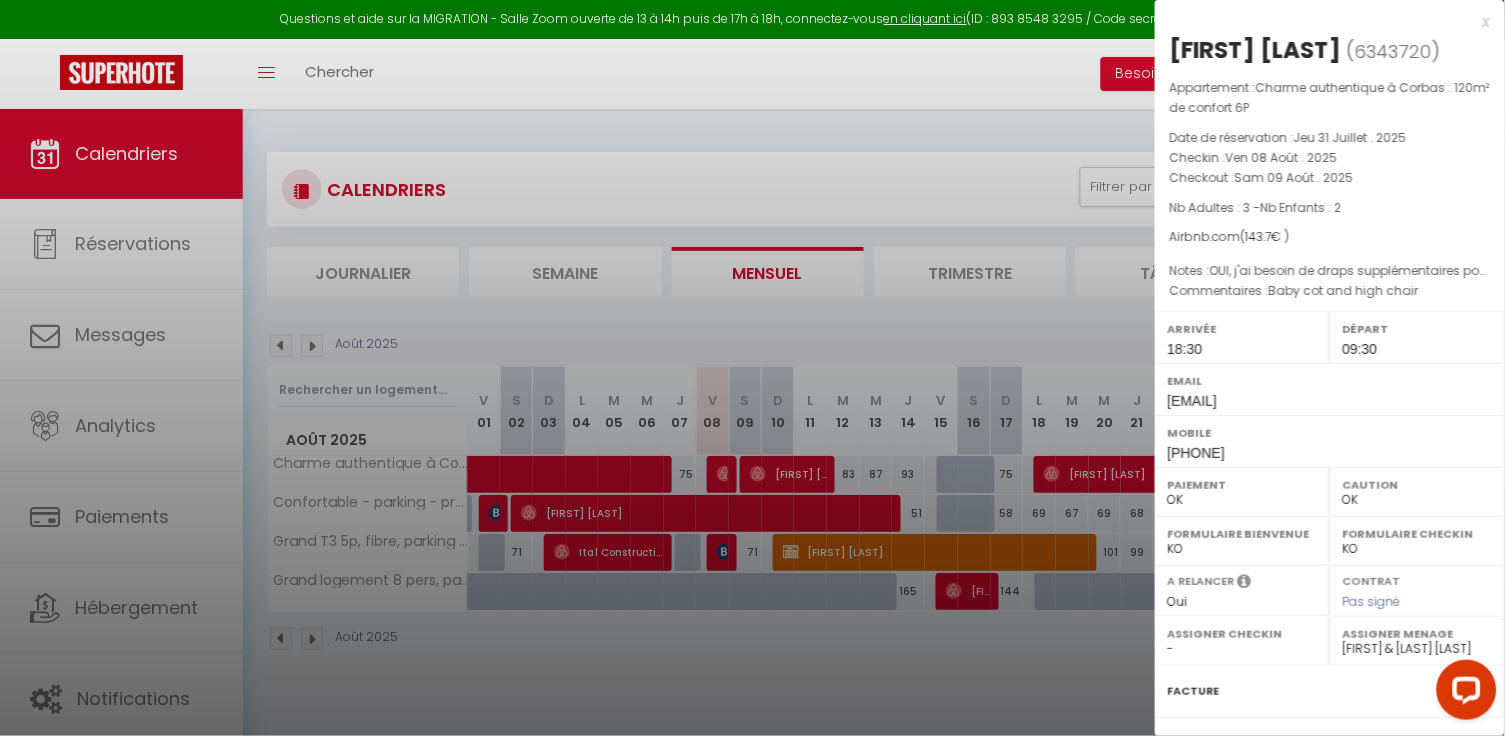 click at bounding box center [752, 368] 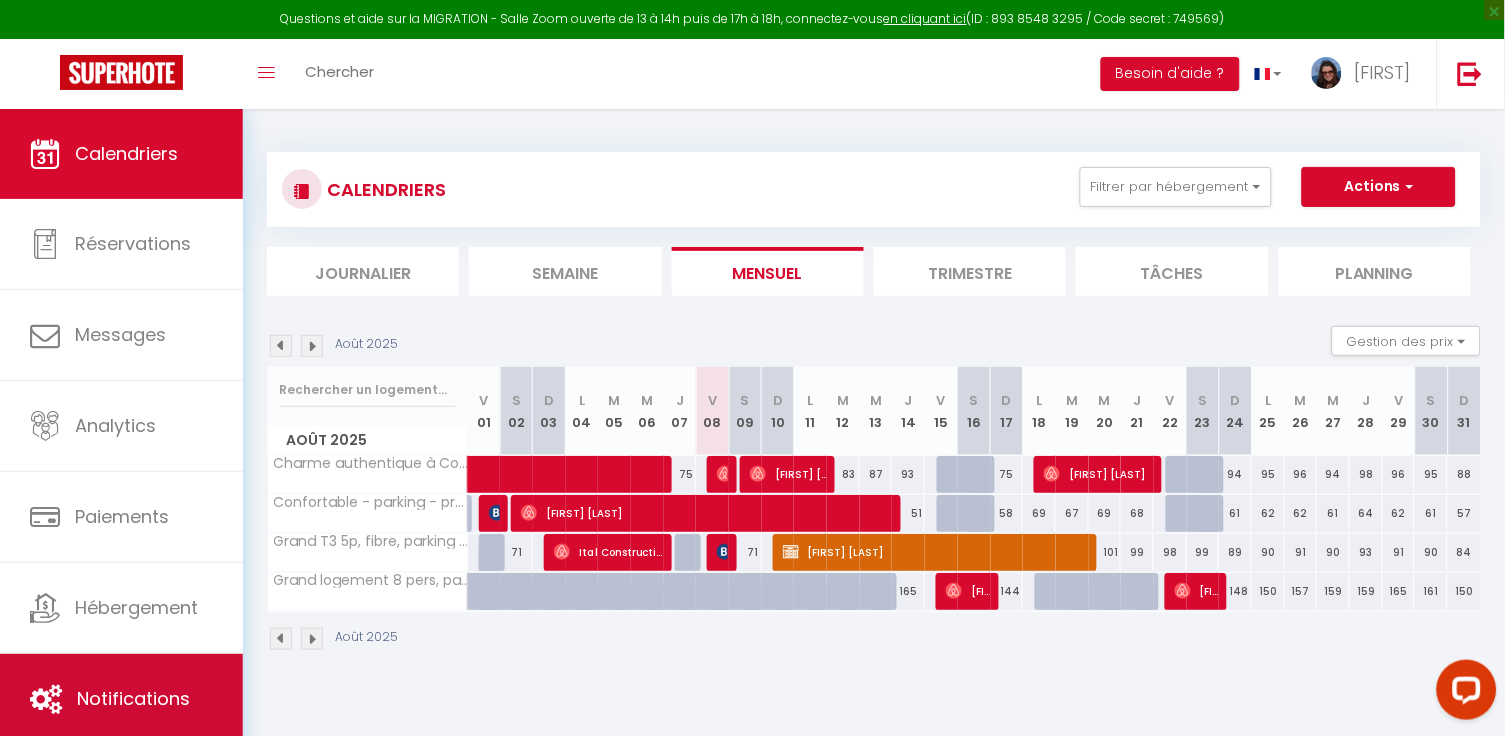 click on "Notifications" at bounding box center [121, 699] 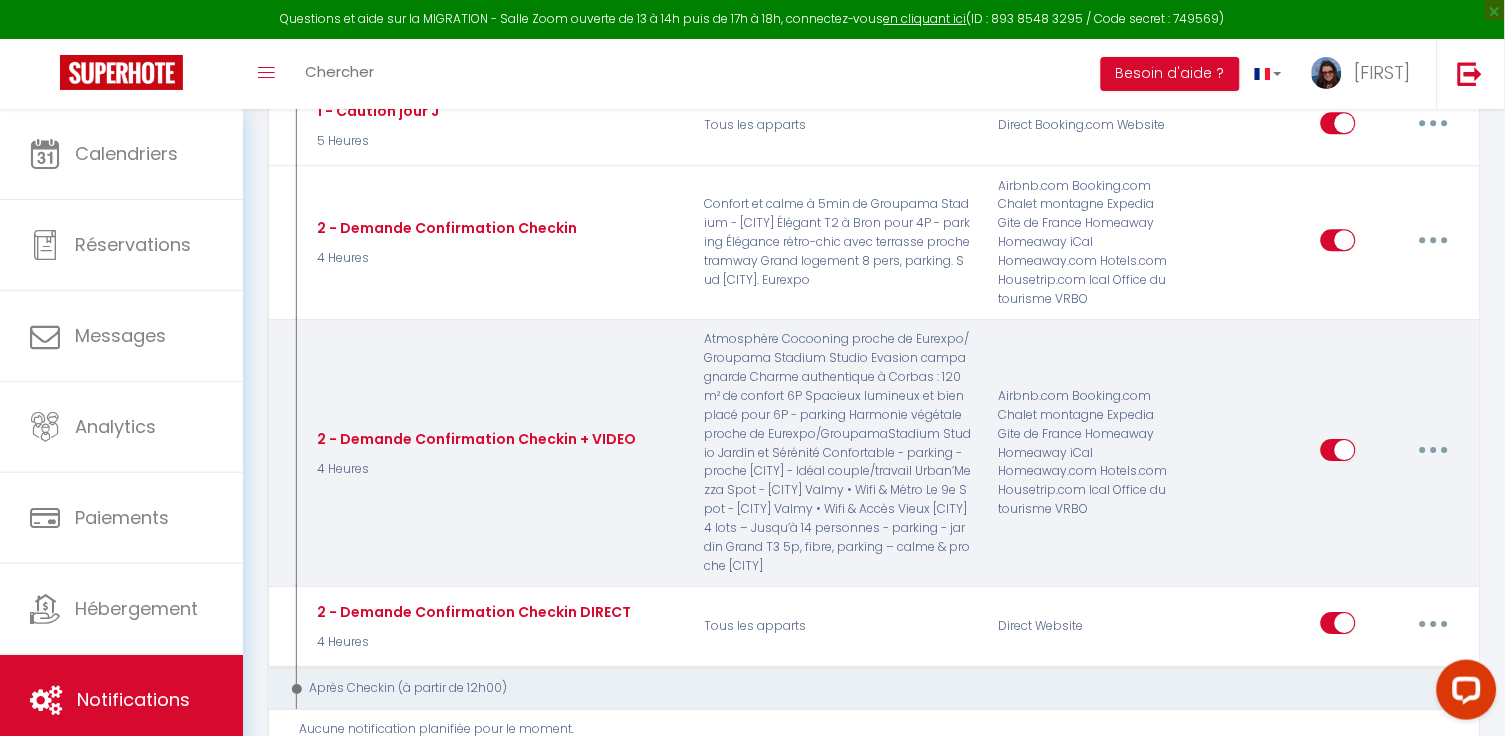 scroll, scrollTop: 1155, scrollLeft: 0, axis: vertical 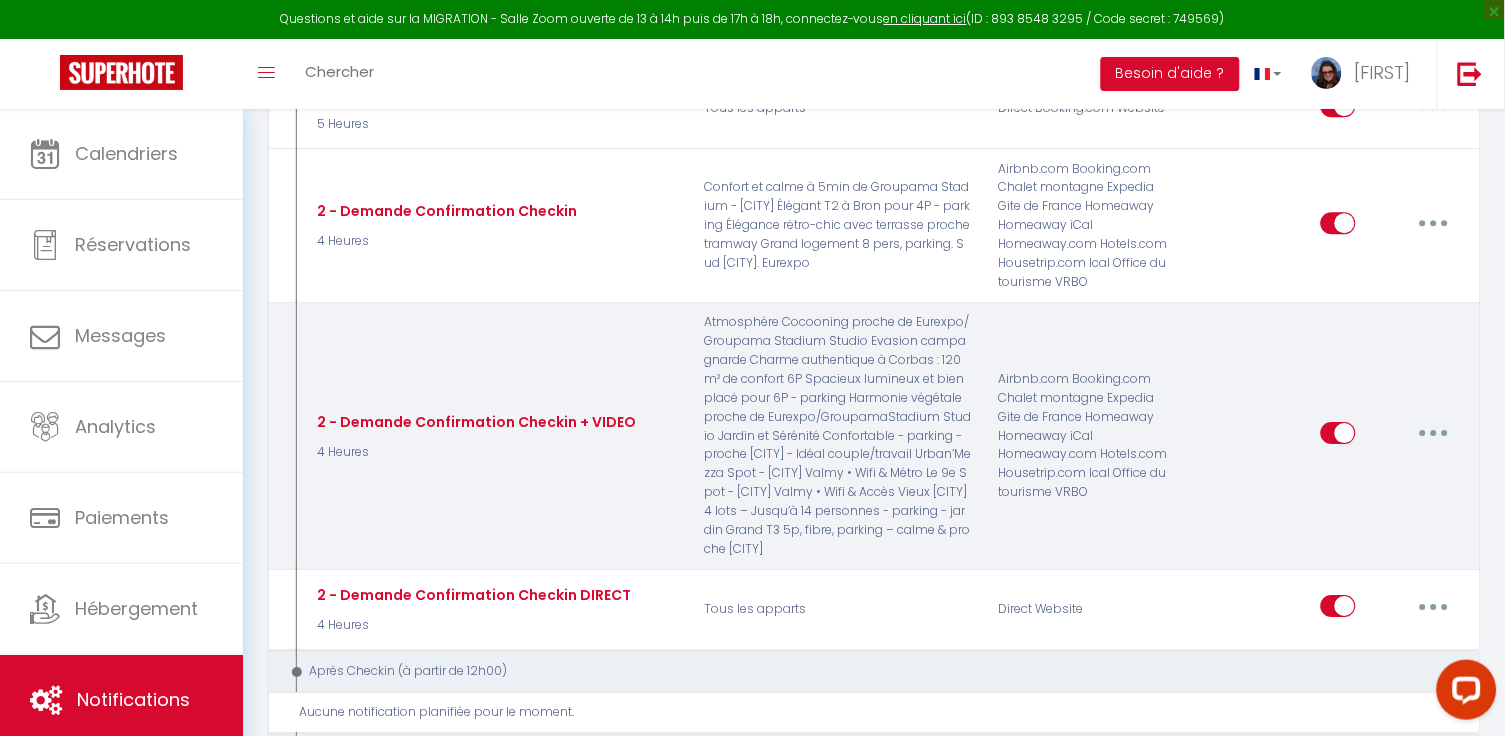 click at bounding box center [1434, 433] 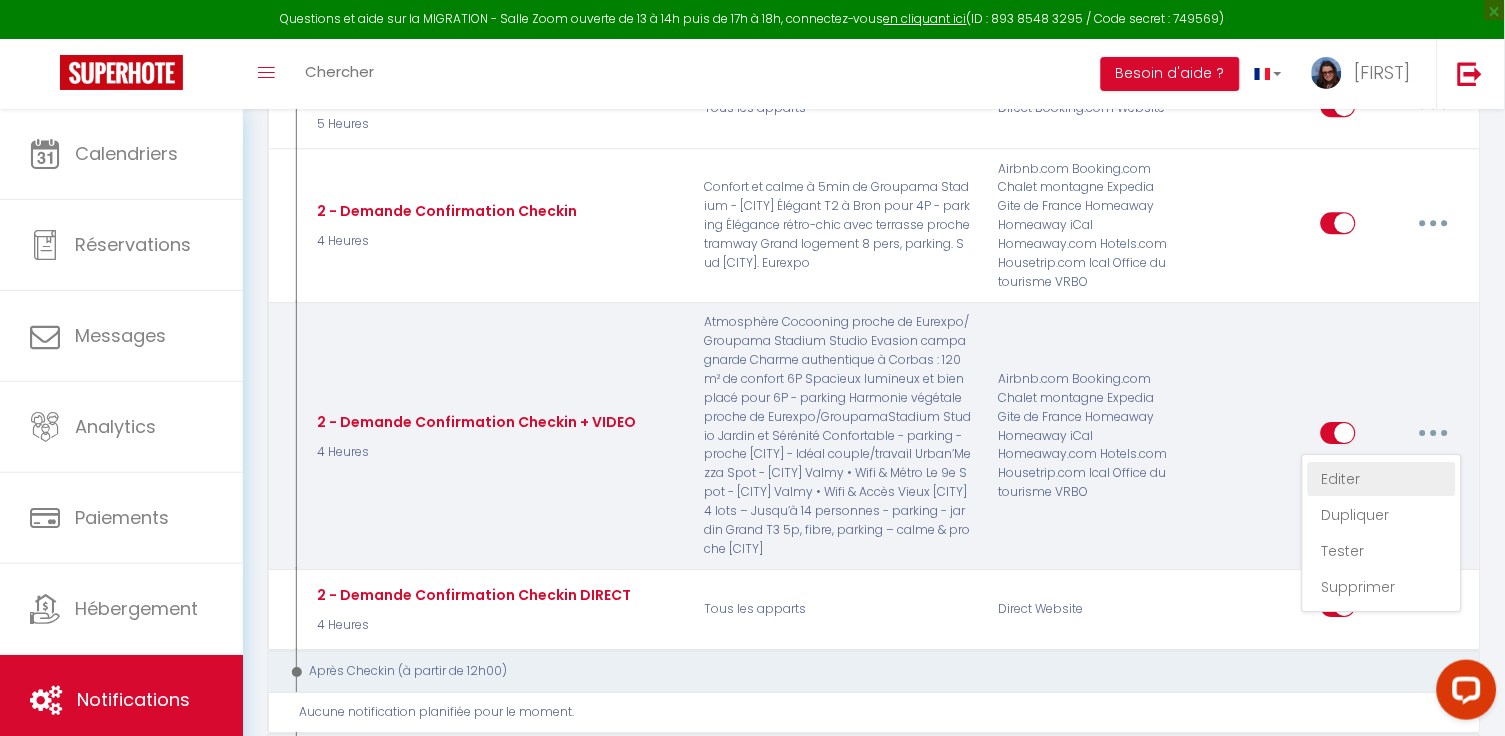 click on "Editer" at bounding box center [1382, 479] 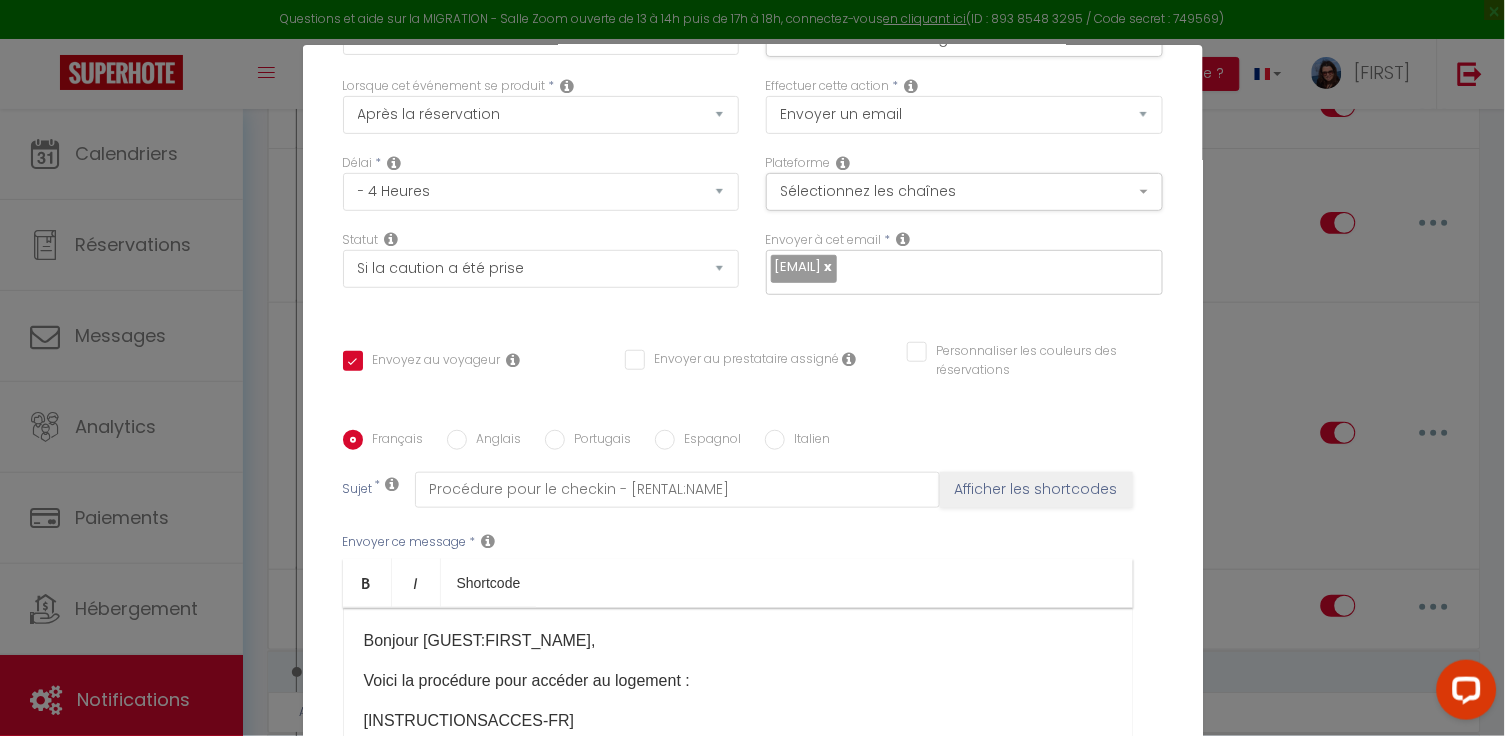 scroll, scrollTop: 244, scrollLeft: 0, axis: vertical 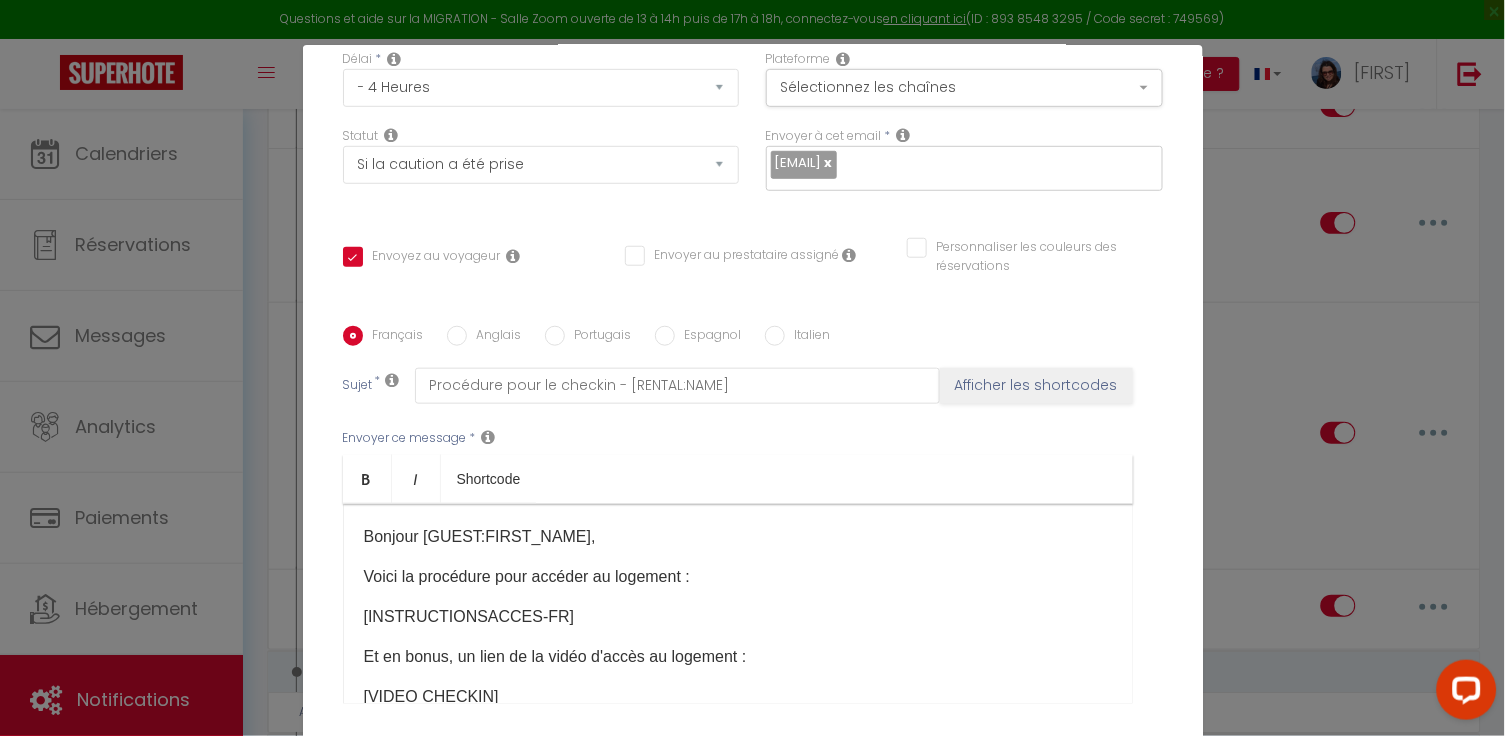 click on "Français     Anglais     Portugais     Espagnol     Italien   Sujet   *     Procédure pour le checkin - [RENTAL:NAME]   Afficher les shortcodes   Envoyer ce message   *     Bold Italic Shortcode Rich text editor Bonjour [GUEST:FIRST_NAME], Voici la procédure pour accéder au logement :  [INSTRUCTIONSACCES-FR]​ Et en bonus, un lien de la vidéo d'accès au logement :  ​[VIDEO CHECKIN]​
IMPORTANT : Si ce n'est pas déjà fait, afin de nous simplifier notre organisation du planning ménage​, je vous invite à remplir MAINTENANT ce formulaire rapide (30 secondes) : [CHECKIN_FORM_URL]
Vous trouverez le livret d'accueil en suivant ce lien :​[LIVRET ACCEUIL]​ Belle journée,
Conciergerie Shaouch Lyonnais [PHONE]​
ps : merci d'ignorer ce message si vous avez déjà rempli le formulaire.   Envoyer ce message   *     Afficher les shortcodes" at bounding box center [753, 527] 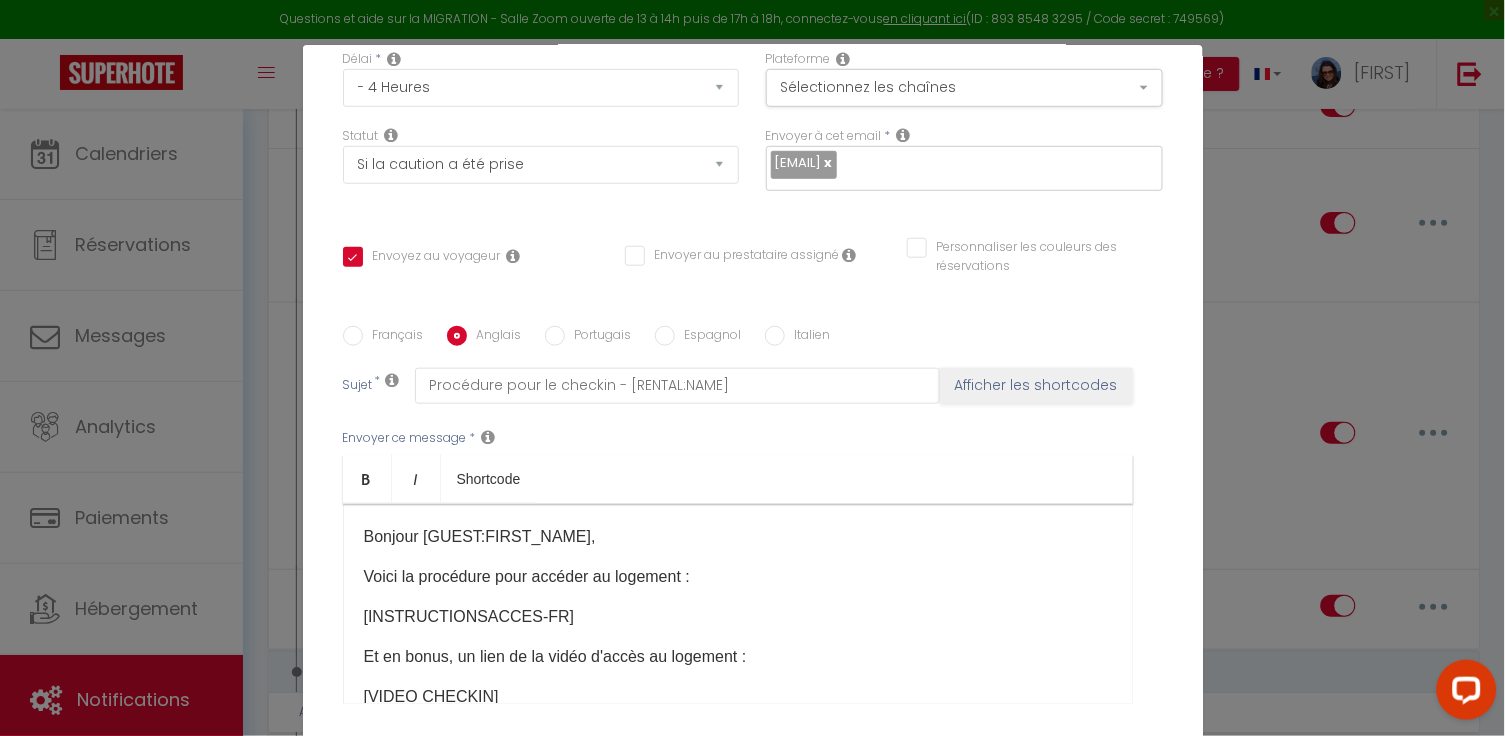 checkbox on "true" 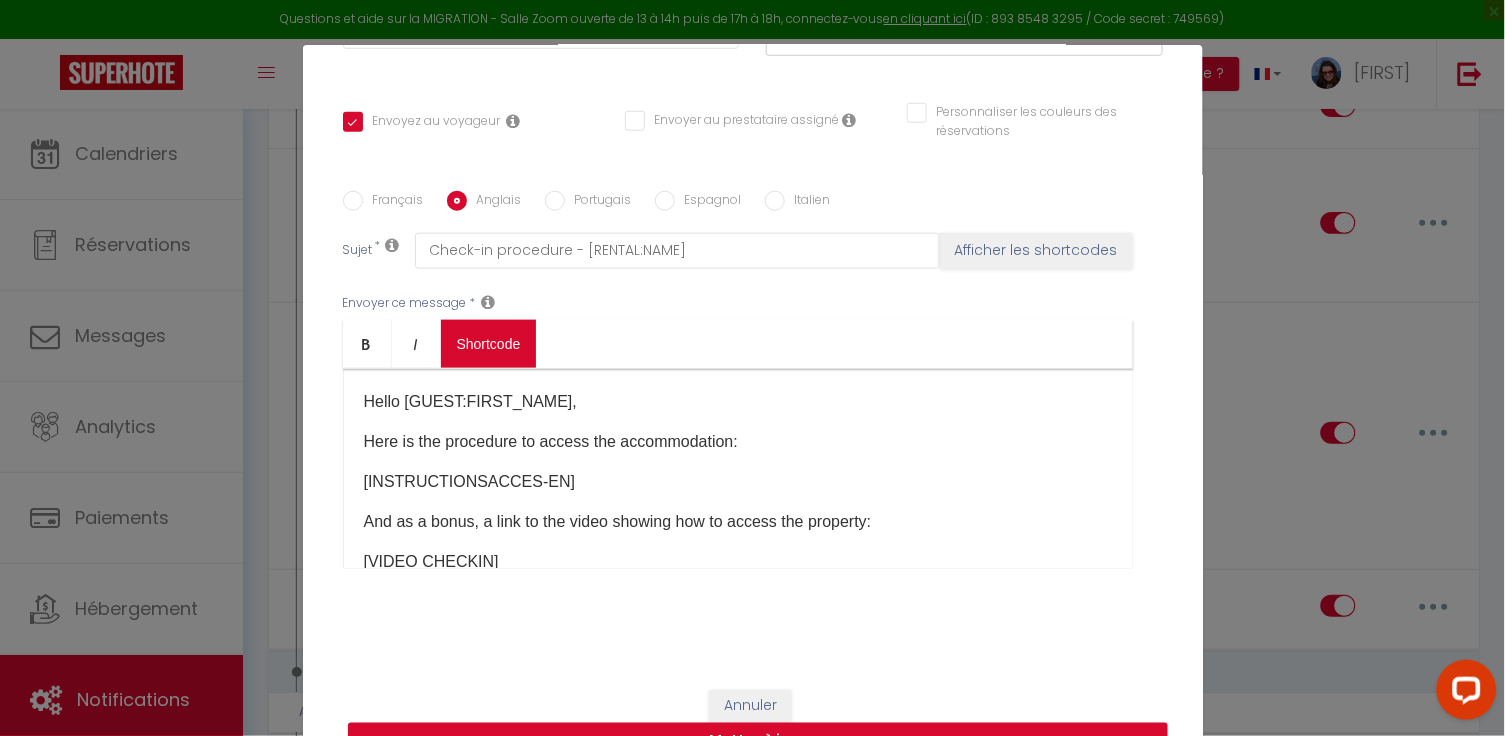 scroll, scrollTop: 407, scrollLeft: 0, axis: vertical 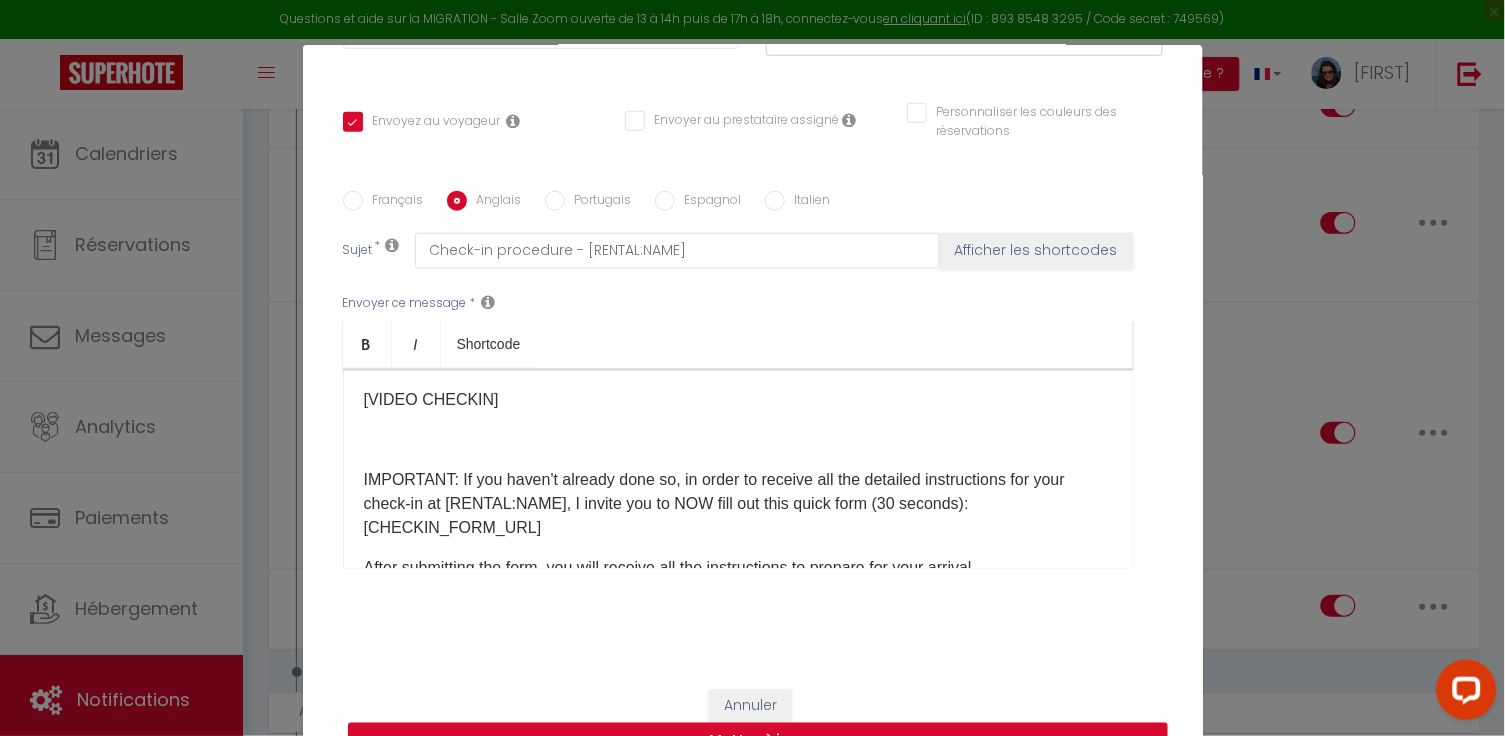 click on "Espagnol" at bounding box center [665, 201] 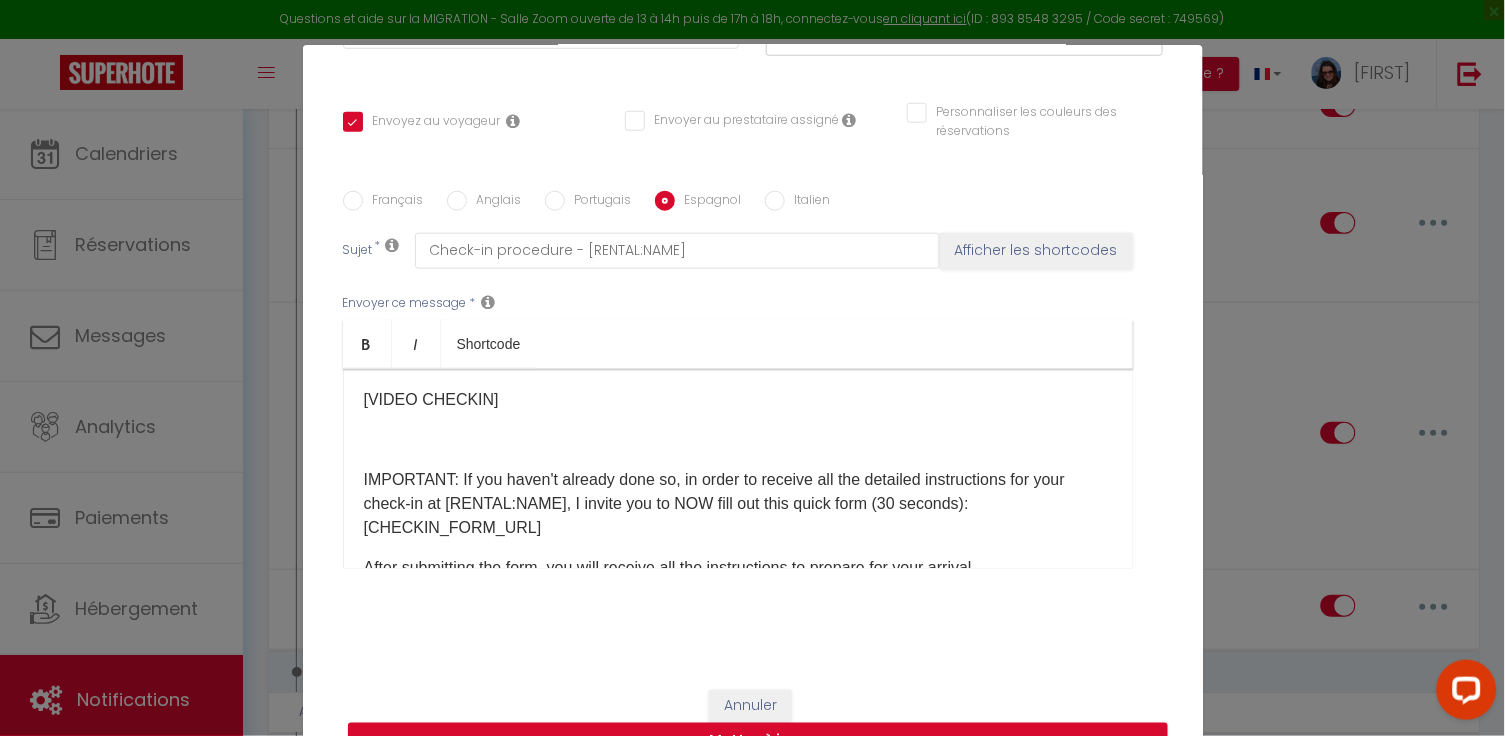 checkbox on "true" 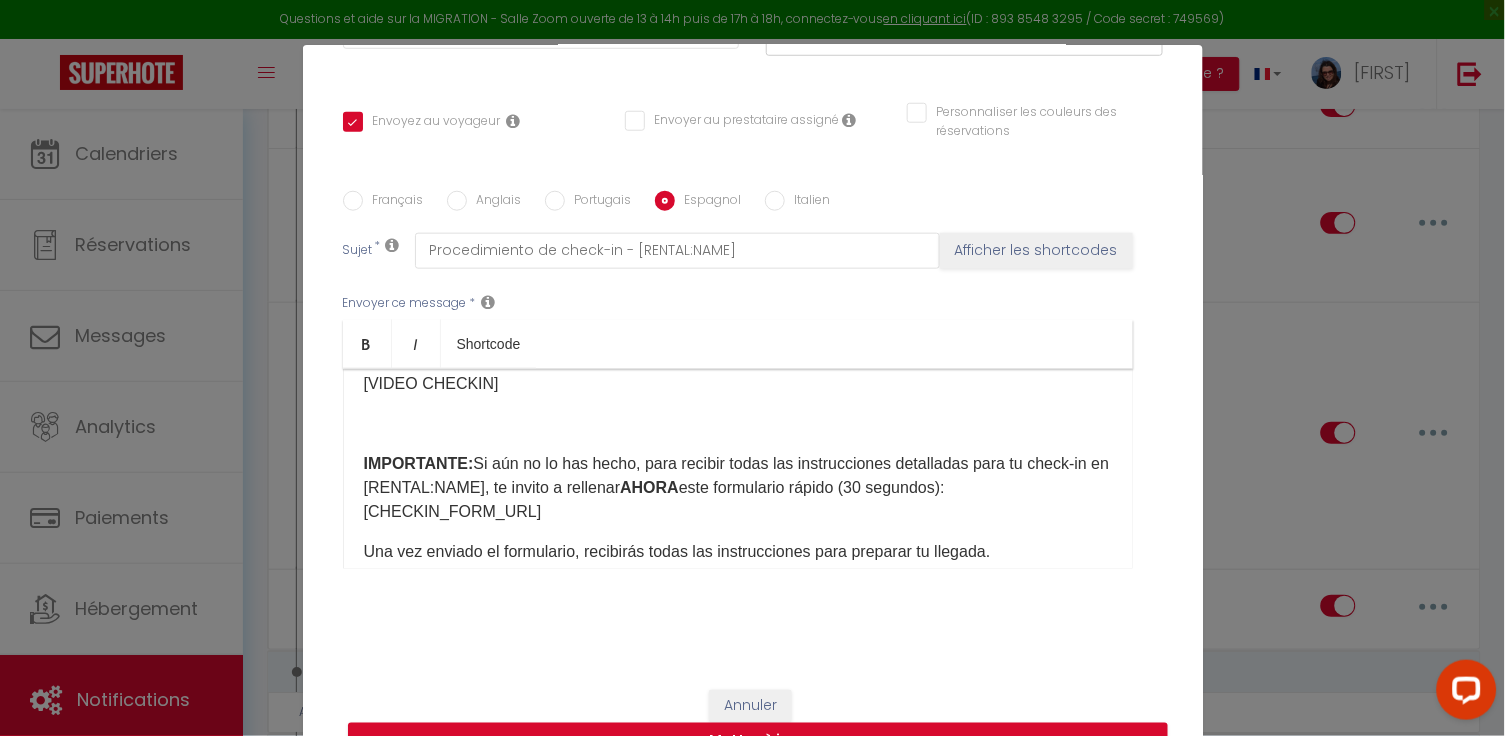 scroll, scrollTop: 197, scrollLeft: 0, axis: vertical 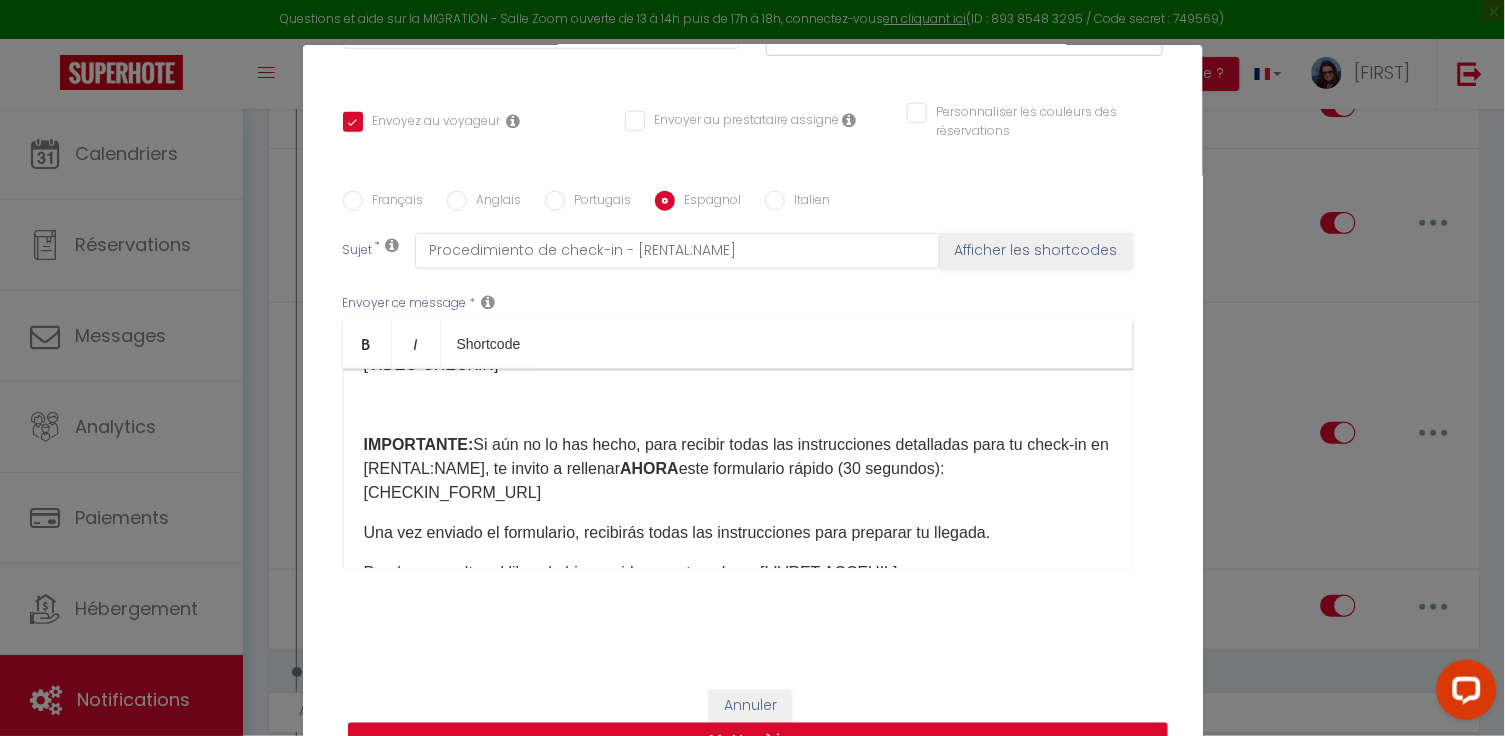 click on "Annuler" at bounding box center [750, 707] 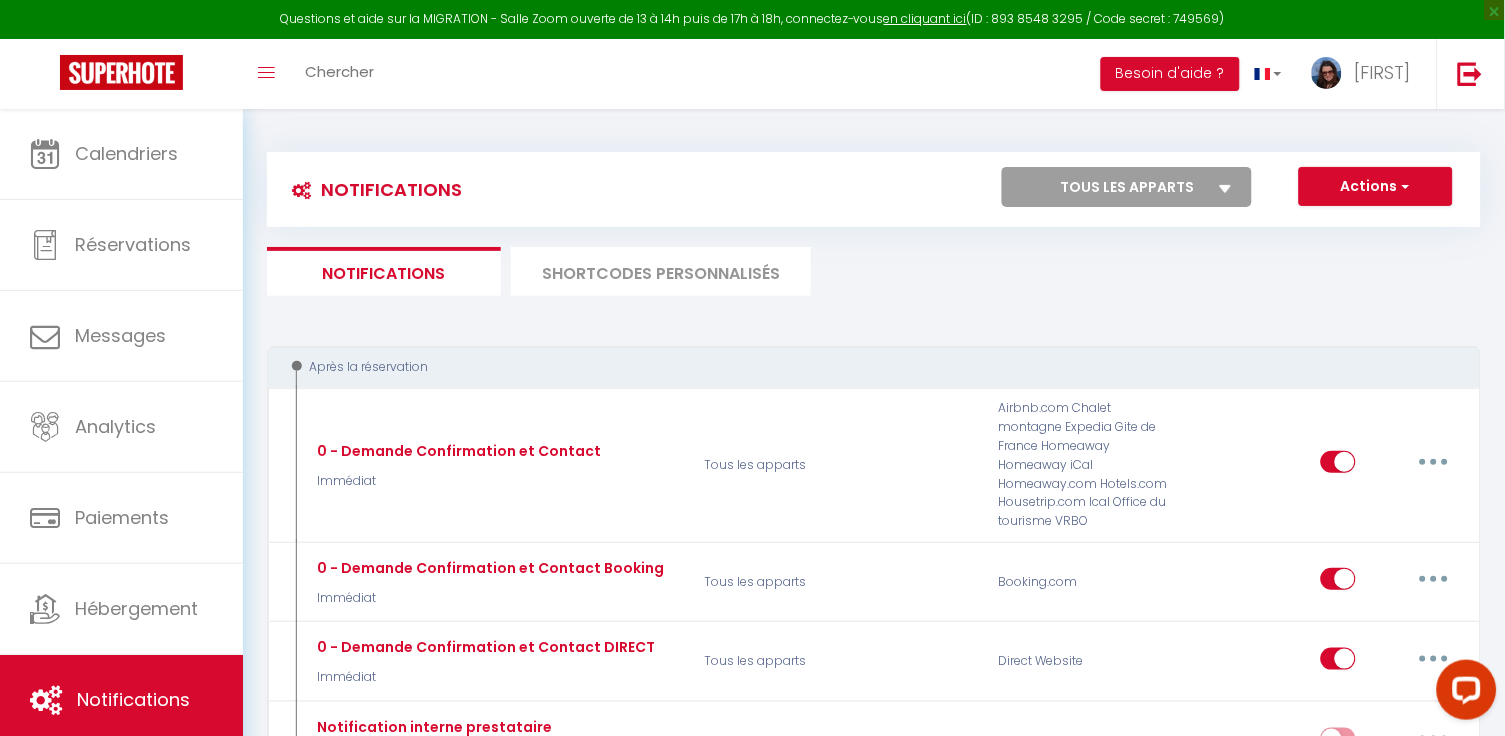 scroll, scrollTop: 0, scrollLeft: 0, axis: both 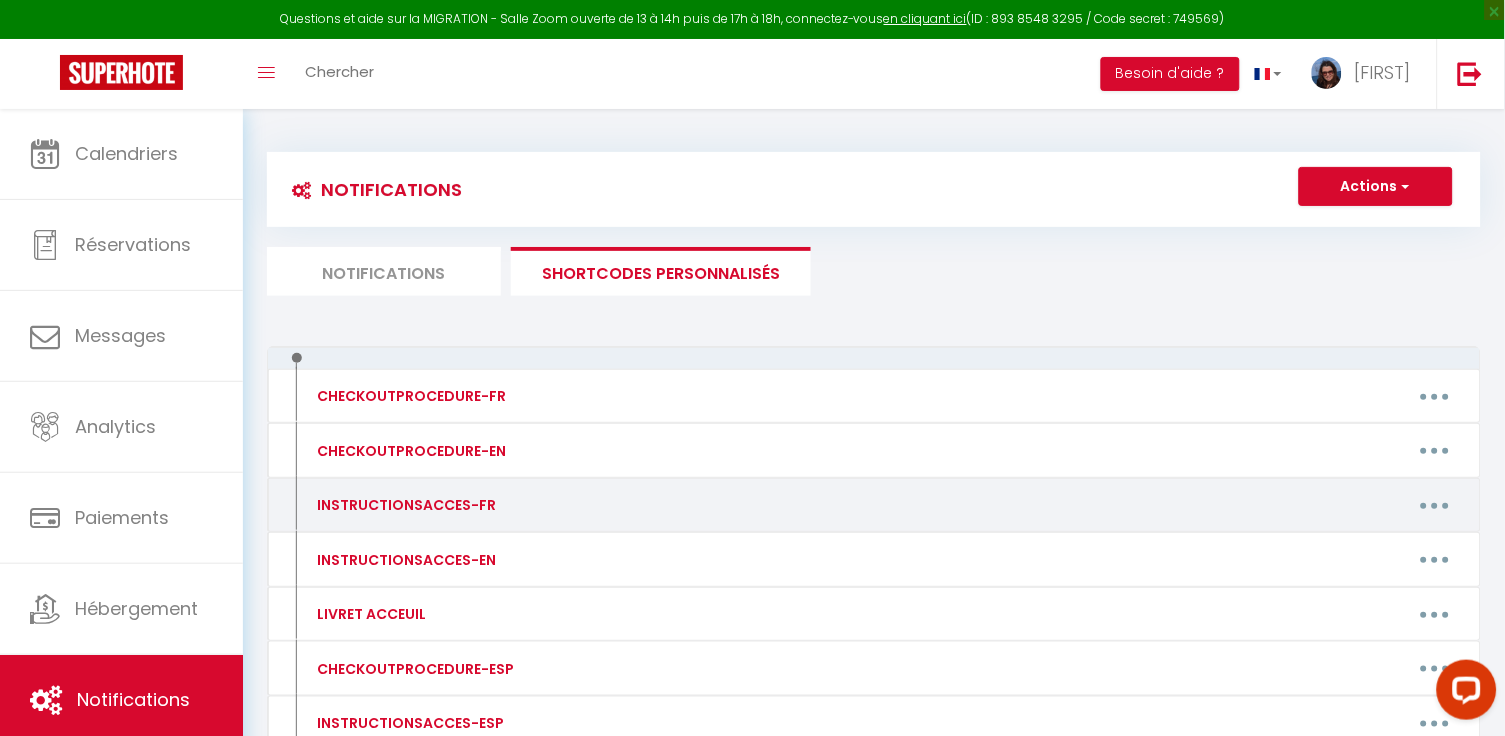 click at bounding box center (1435, 505) 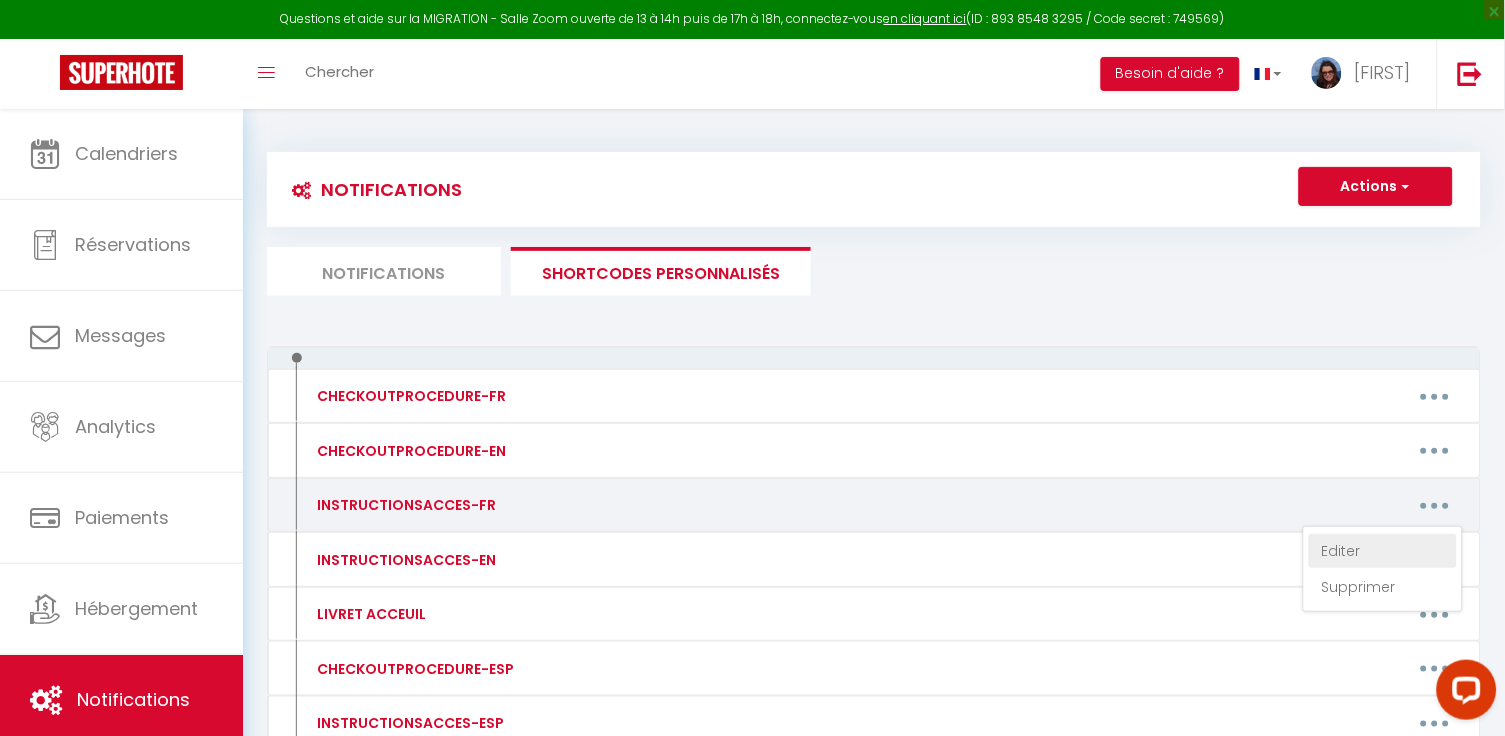 click on "Editer" at bounding box center [1383, 551] 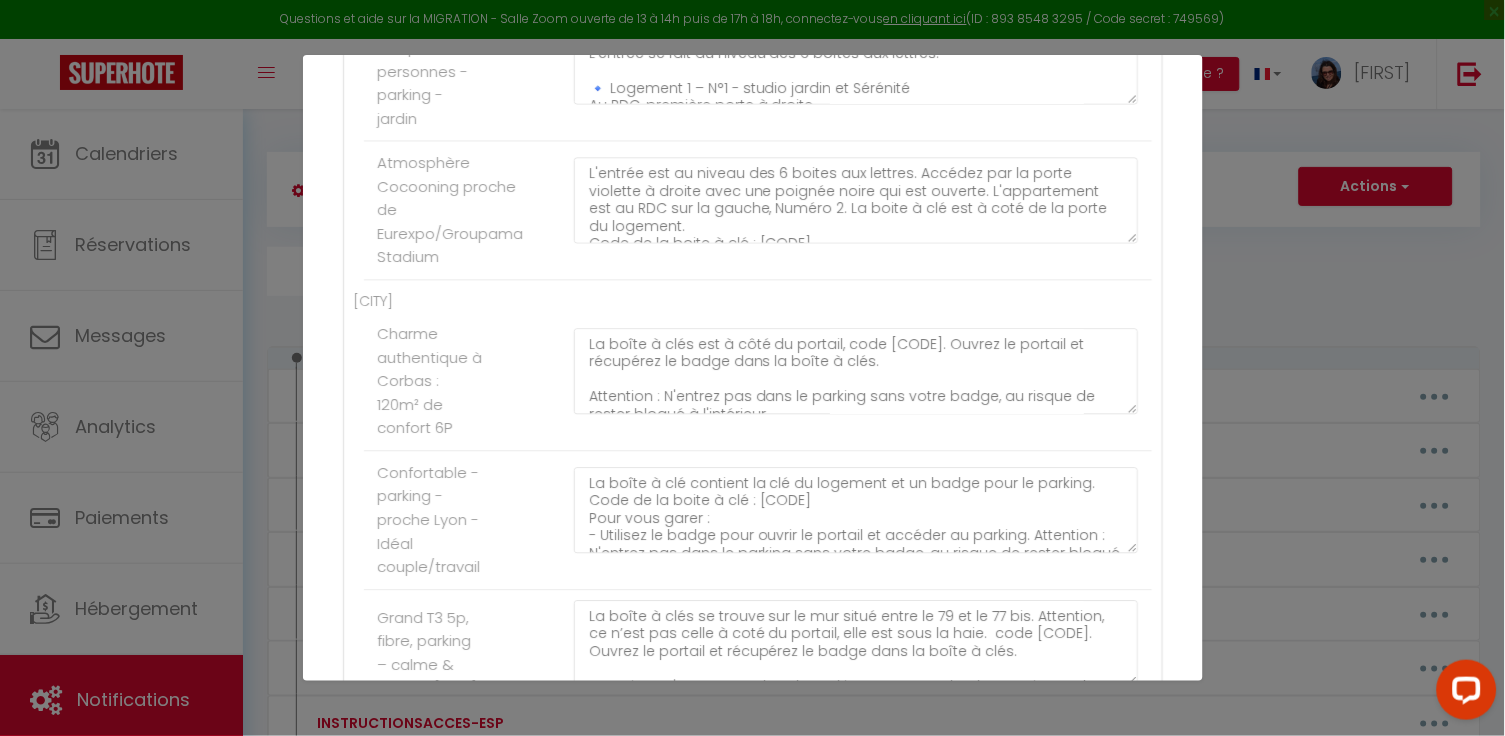 scroll, scrollTop: 889, scrollLeft: 0, axis: vertical 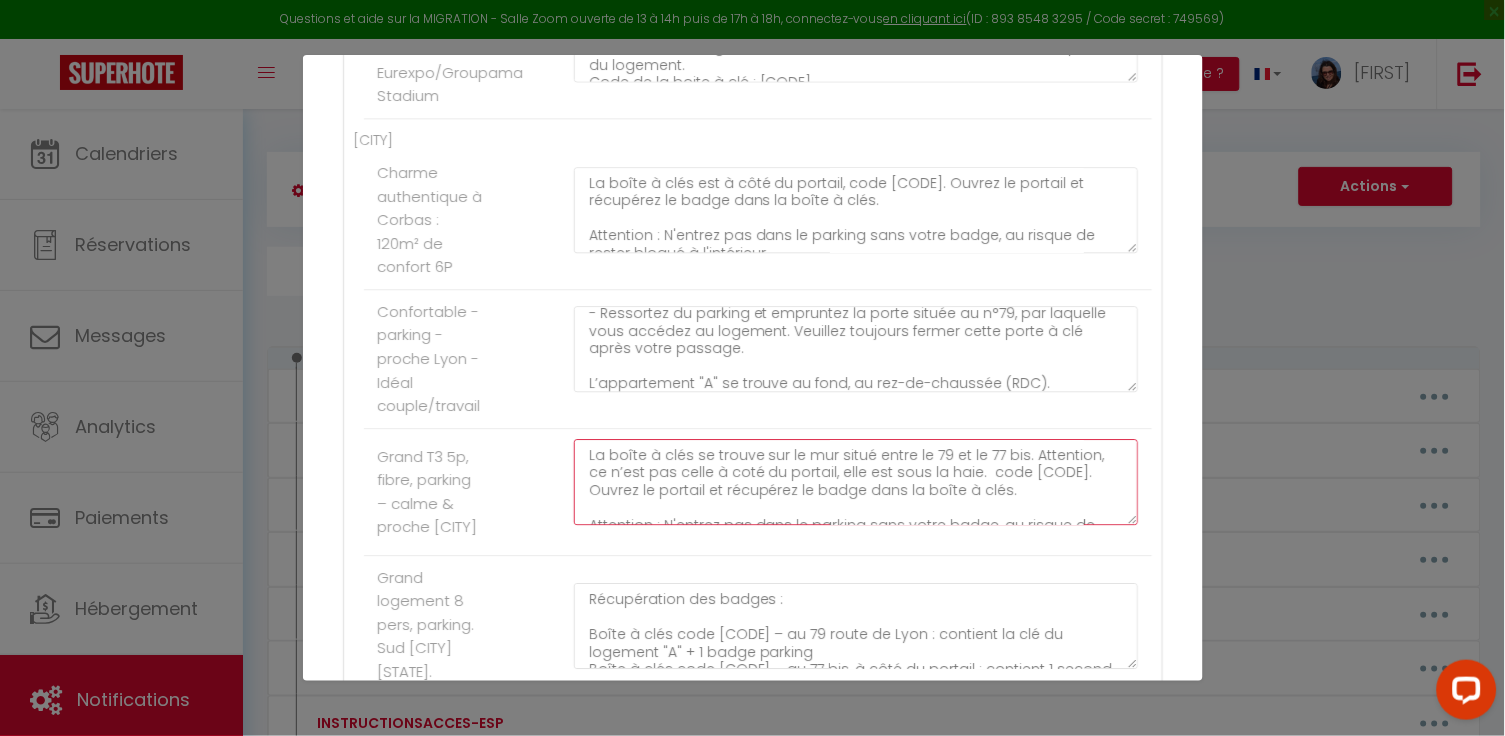 click on "La boîte à clés se trouve sur le mur situé entre le 79 et le 77 bis. Attention, ce n’est pas celle à coté du portail, elle est sous la haie.  code [CODE]. Ouvrez le portail et récupérez le badge dans la boîte à clés.
Attention : N'entrez pas dans le parking sans votre badge, au risque de rester bloqué à l'intérieur.
Garez-vous à l'emplacement 10 et entrez dans le bâtiment où la porte n°5 est déjà ouverte. Elle est marquée avec "Welcome" et est en face du parking numéro 10.
Trouvez au fond à droite, la boîte à clés noire sur la porte du logement que vous avez réservé. Utilisez le code [CODE] pour obtenir la clé du logement "Blanc".
Ouvrez l'appartement. À l'intérieur de l'appartement, vous trouverez un deuxième trousseau de clés." at bounding box center [856, -233] 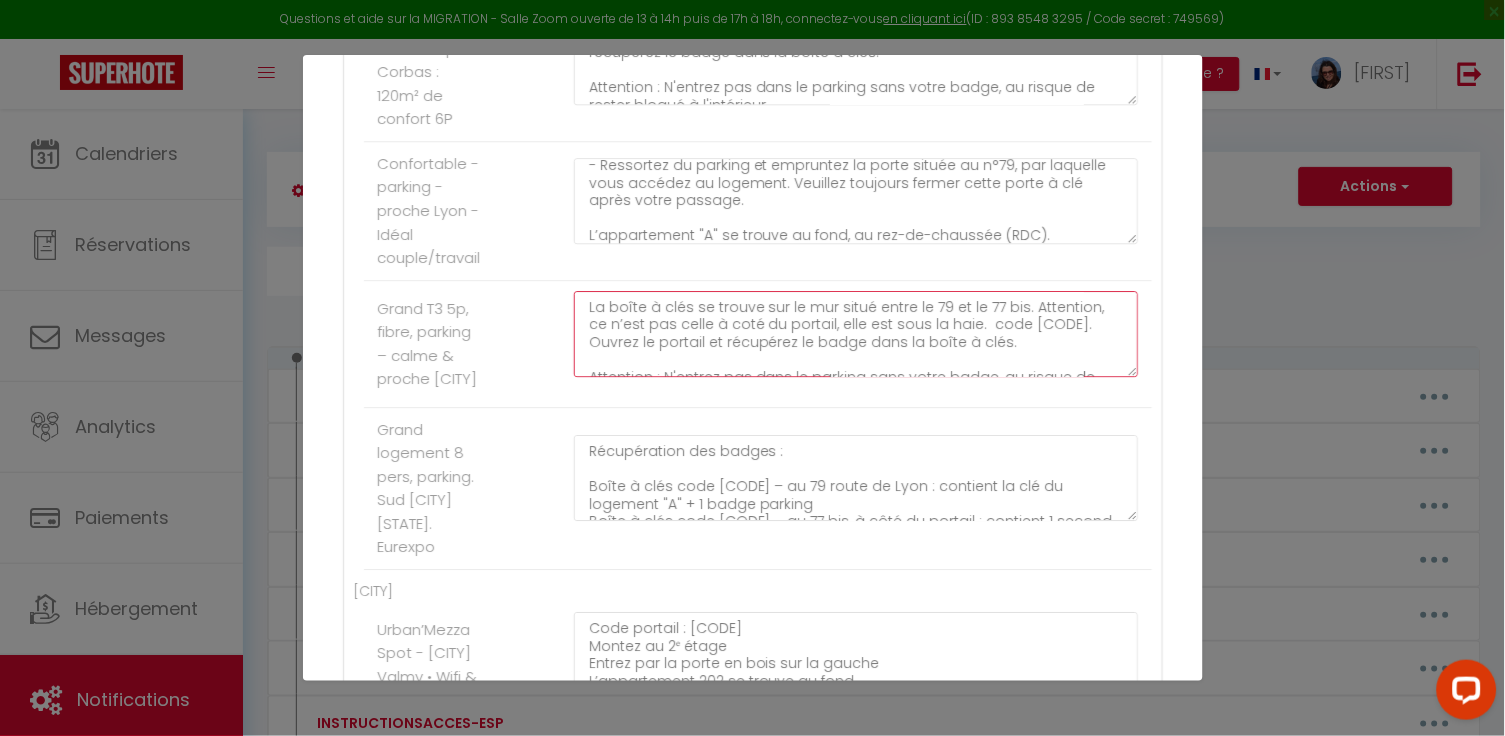 scroll, scrollTop: 1212, scrollLeft: 0, axis: vertical 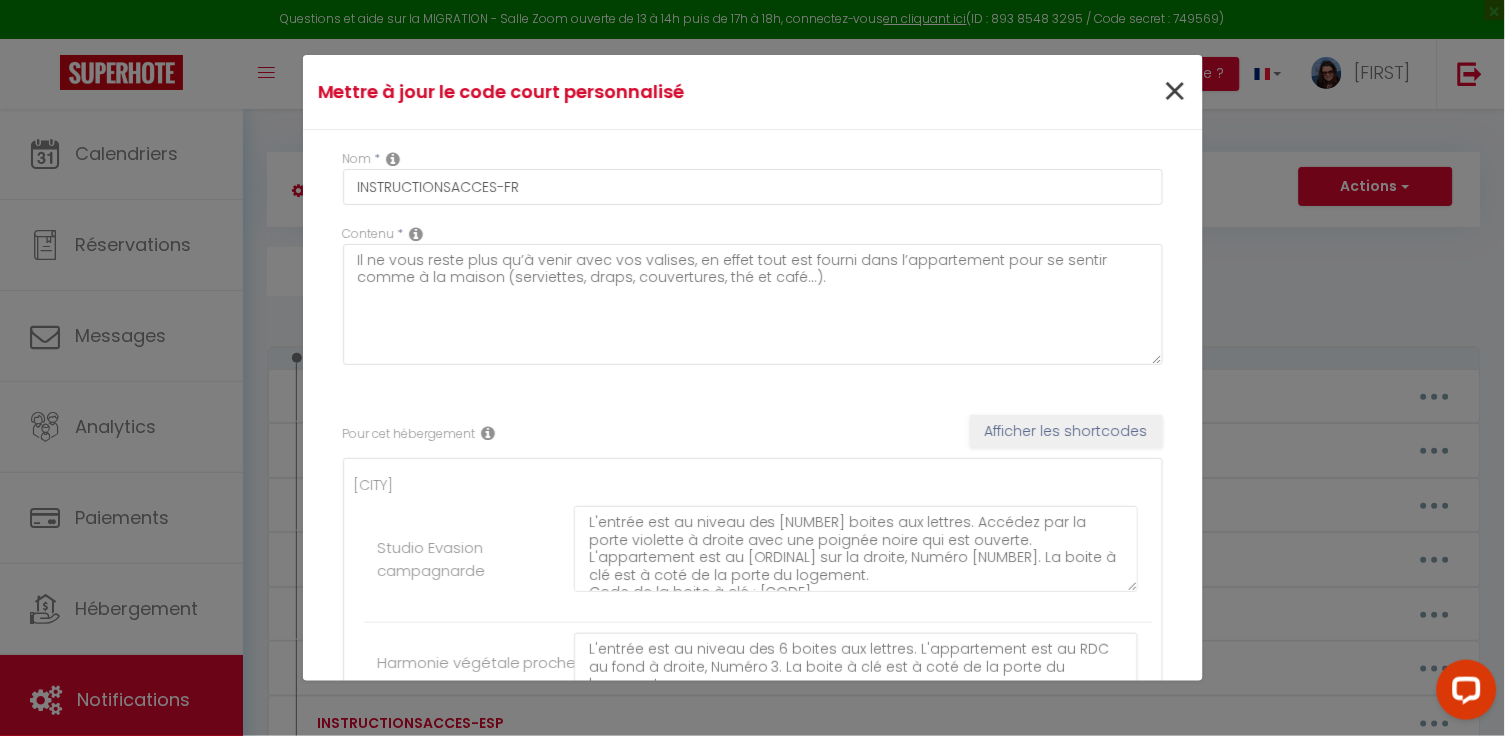 click on "×" at bounding box center [1174, 92] 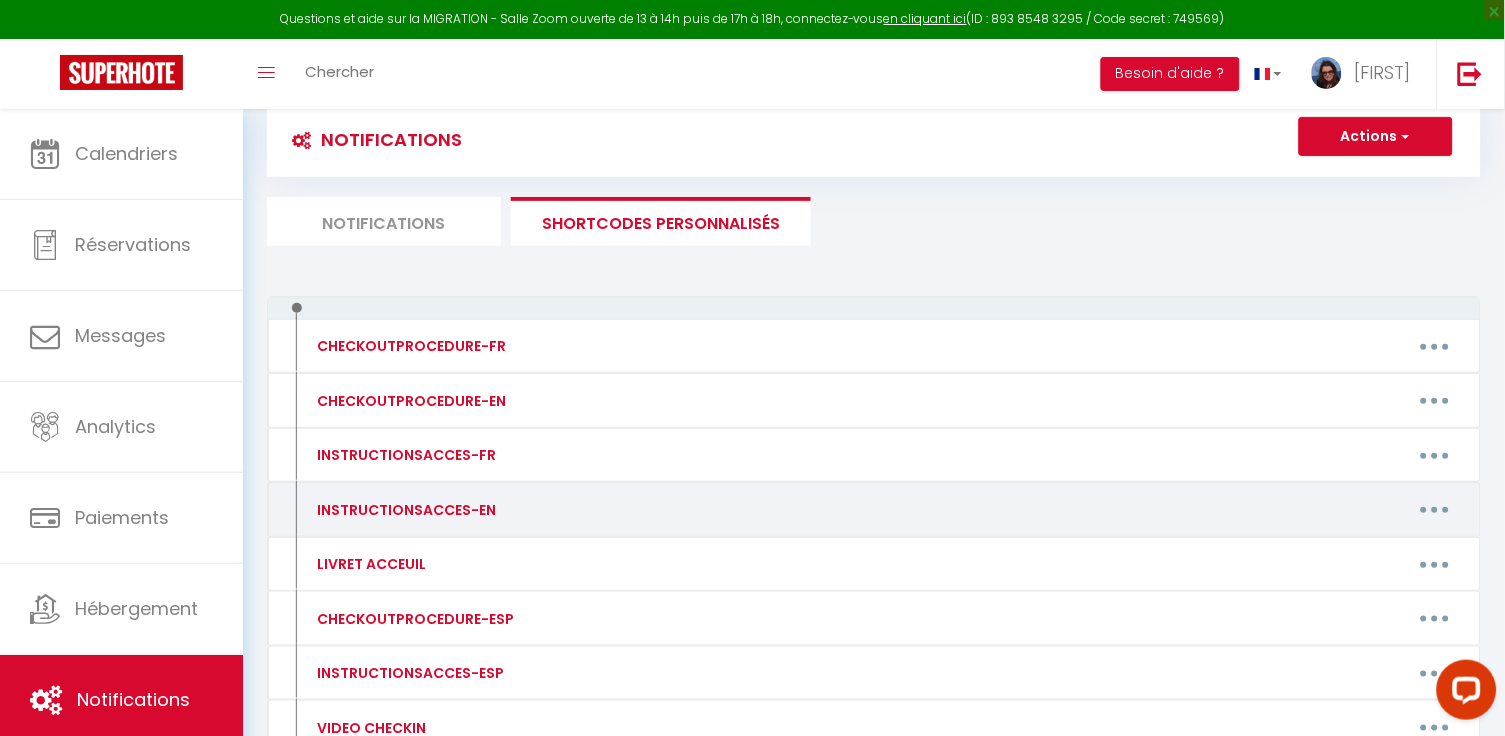 scroll, scrollTop: 51, scrollLeft: 0, axis: vertical 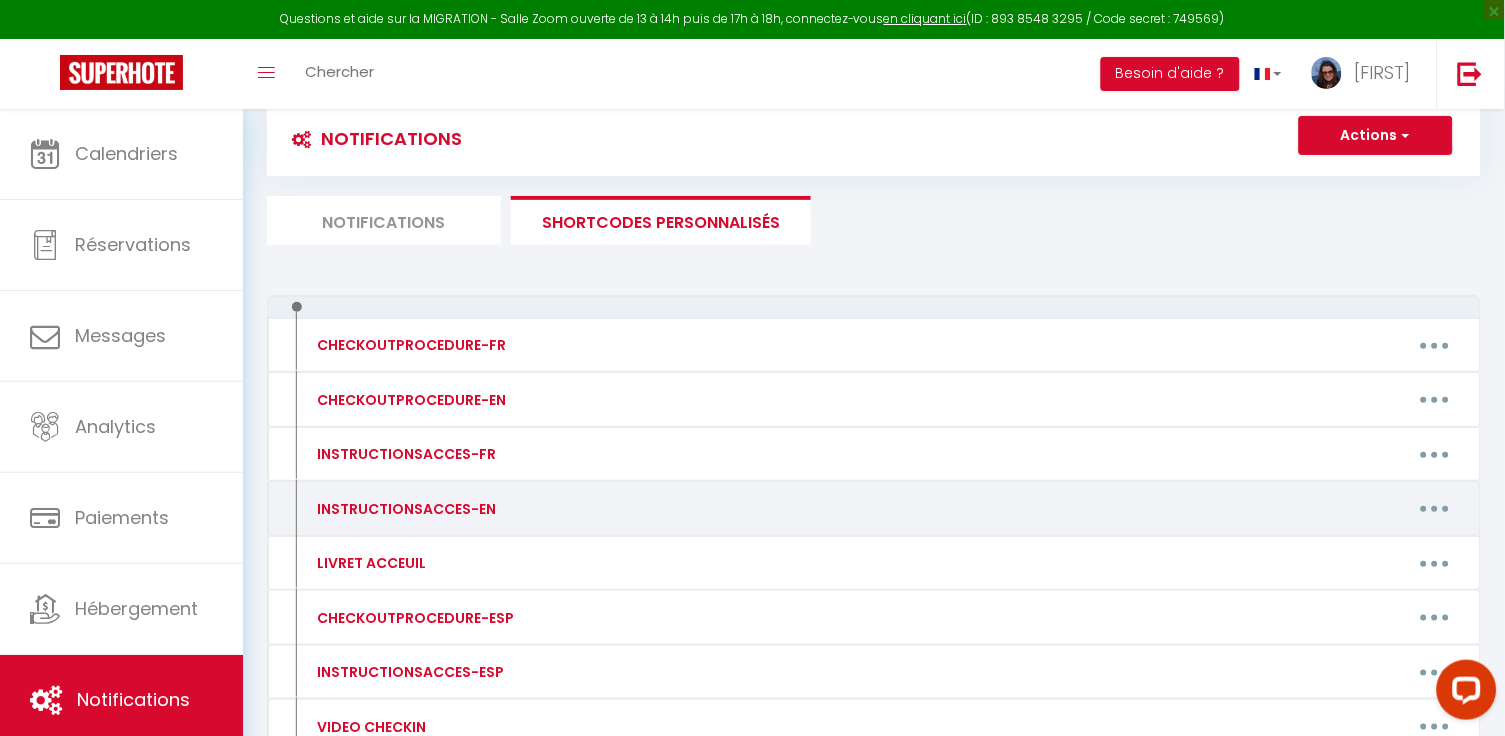 click at bounding box center [1435, 509] 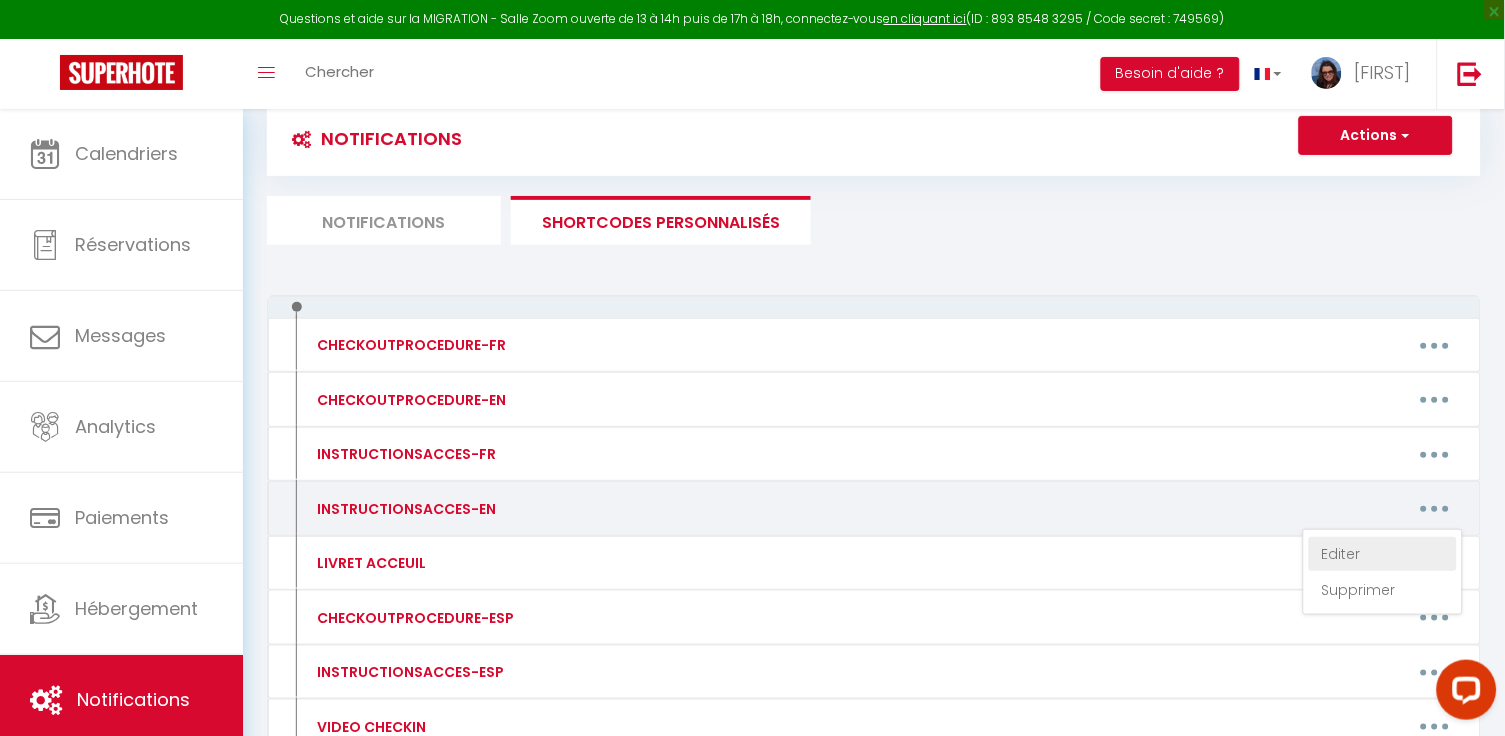 click on "Editer" at bounding box center (1383, 554) 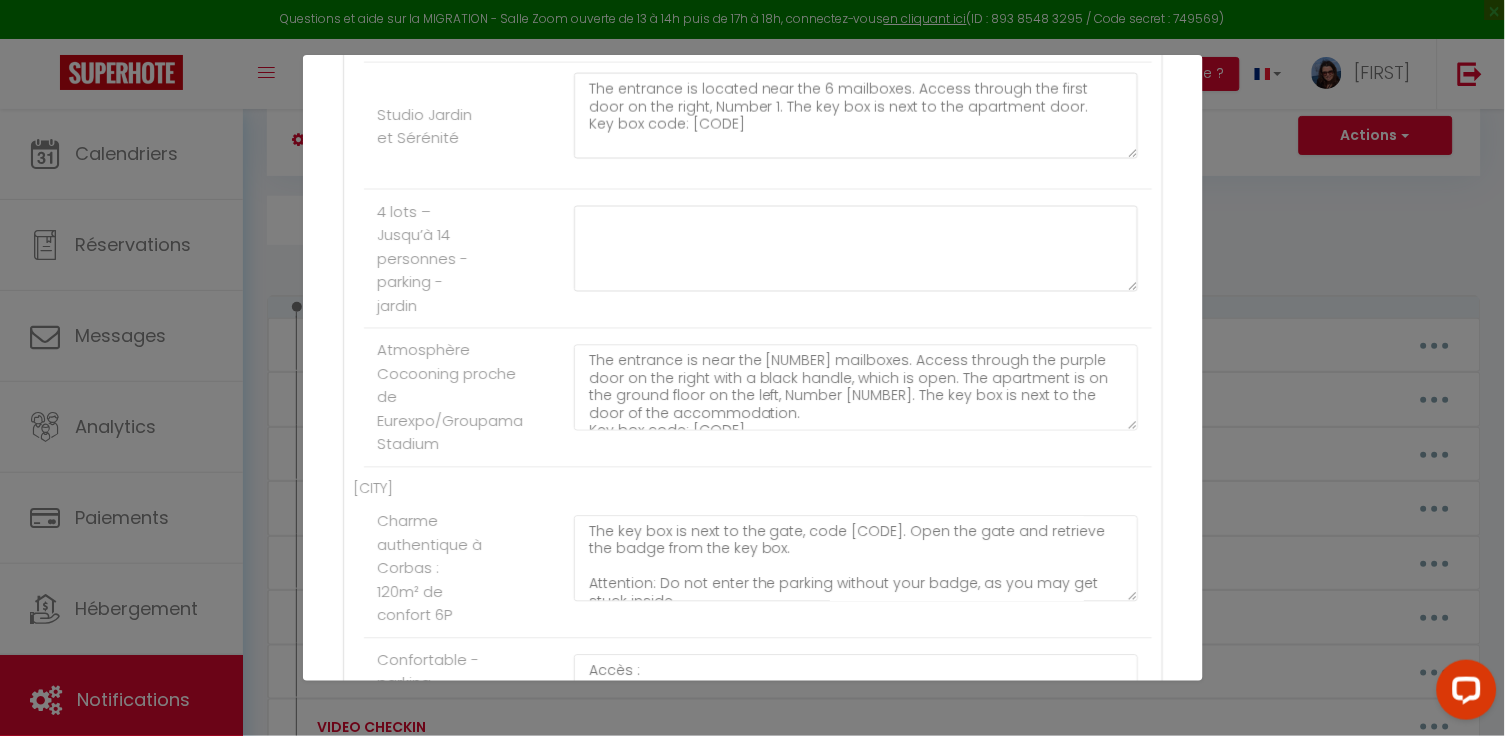 scroll, scrollTop: 689, scrollLeft: 0, axis: vertical 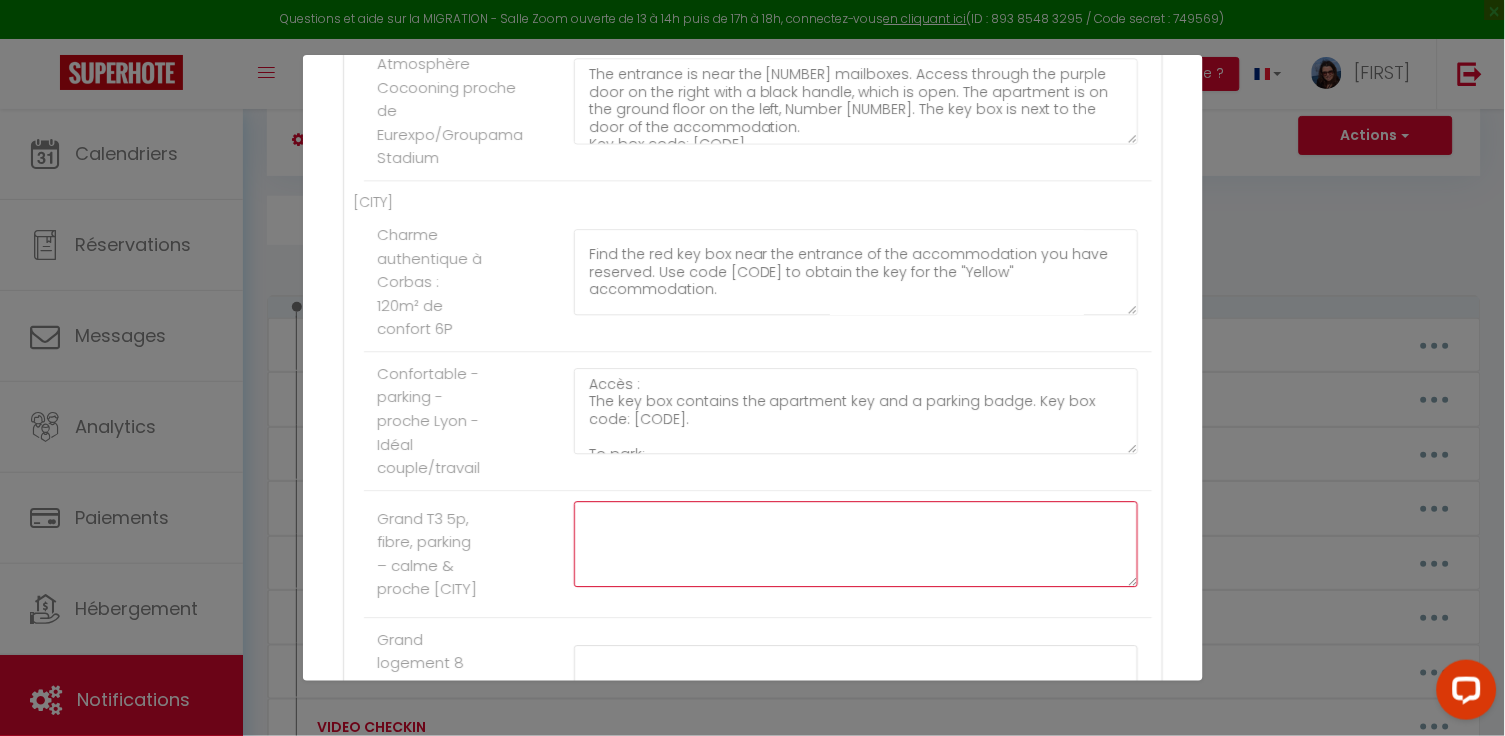 click at bounding box center (856, -171) 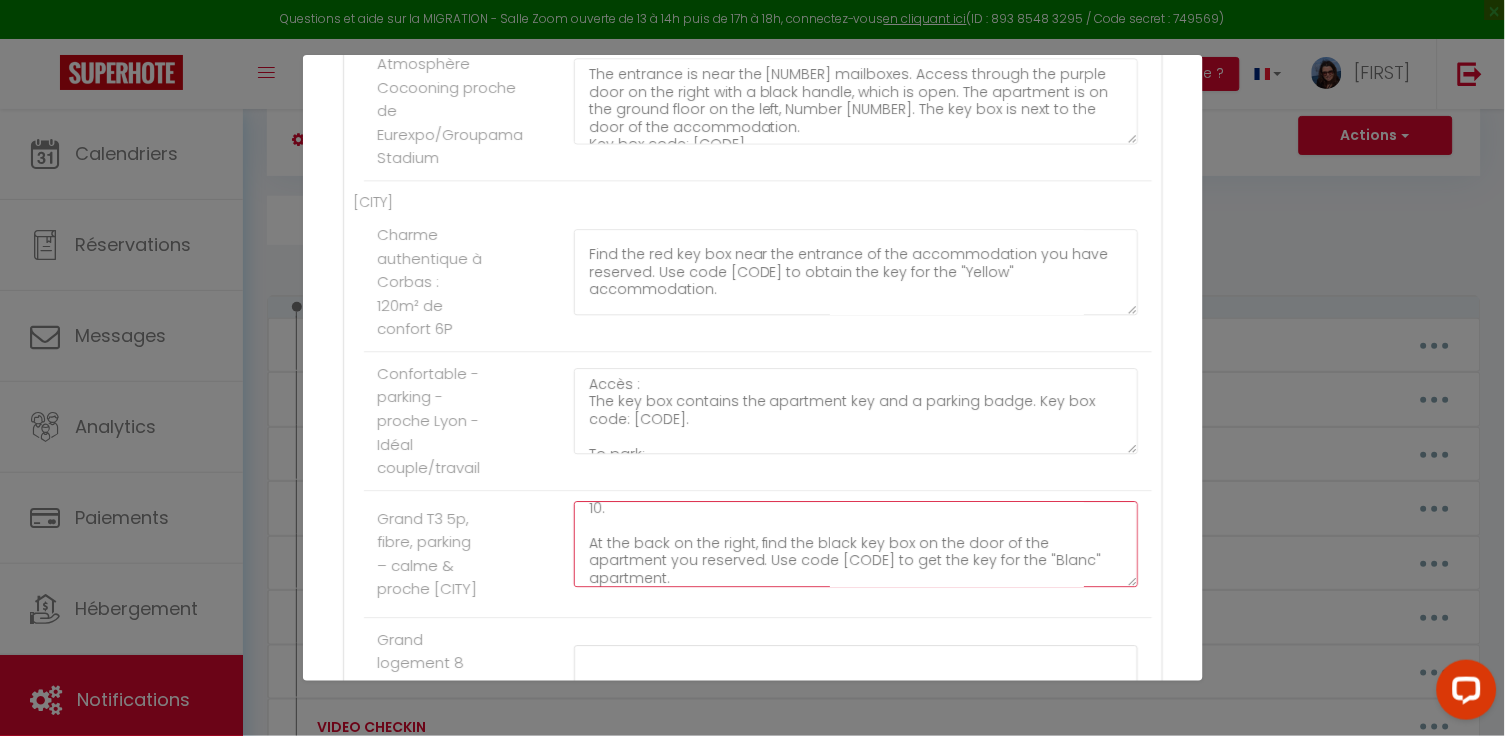 scroll, scrollTop: 148, scrollLeft: 0, axis: vertical 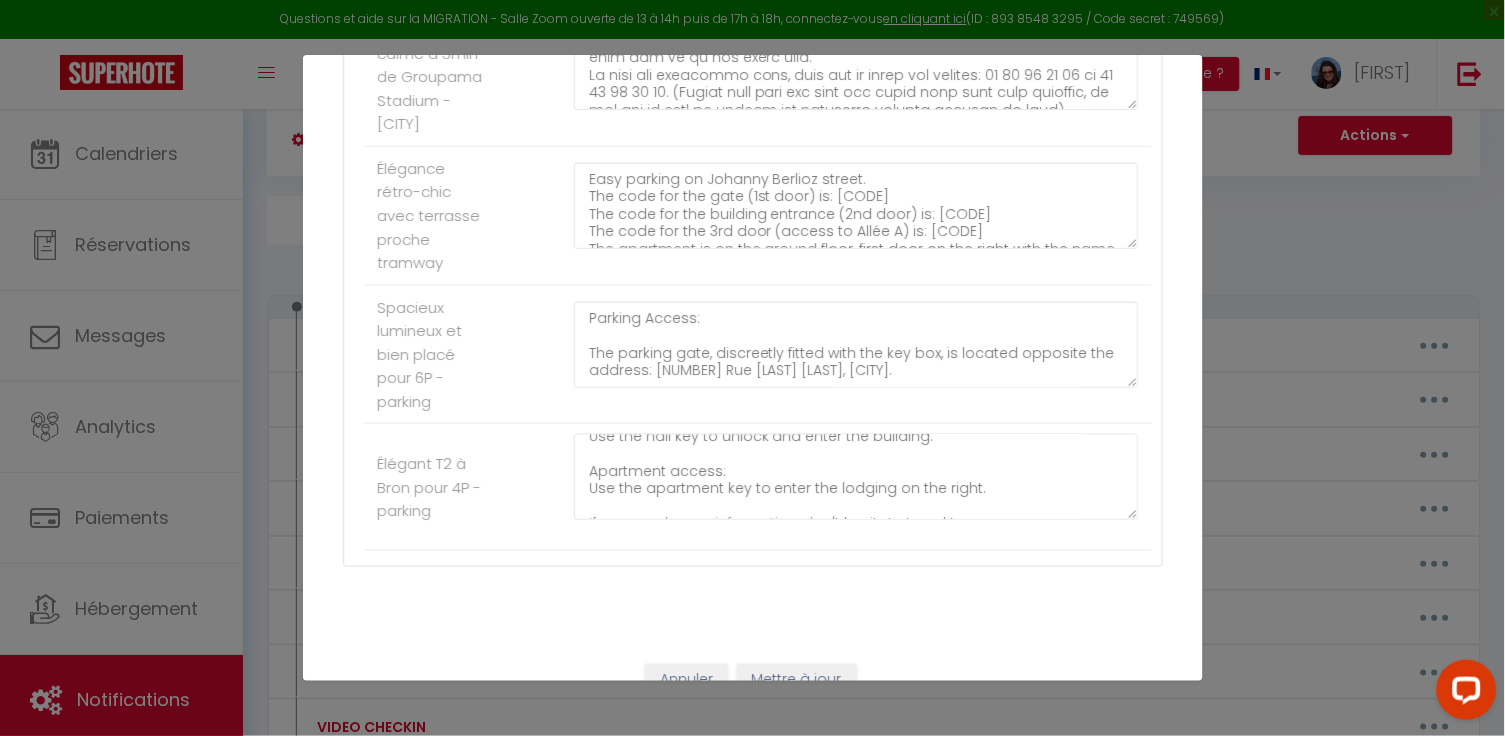 click on "Mettre à jour" at bounding box center (797, 681) 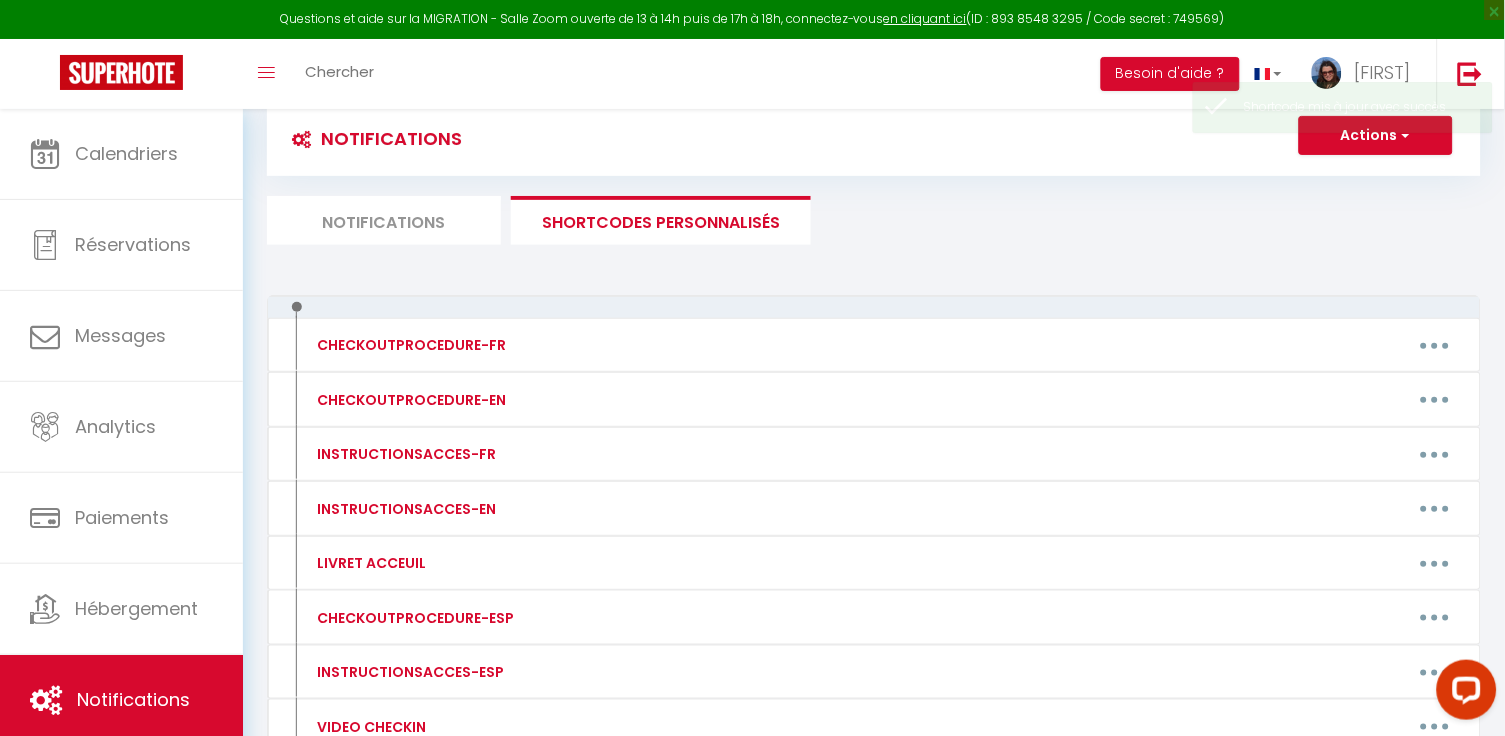 click at bounding box center (1462, 693) 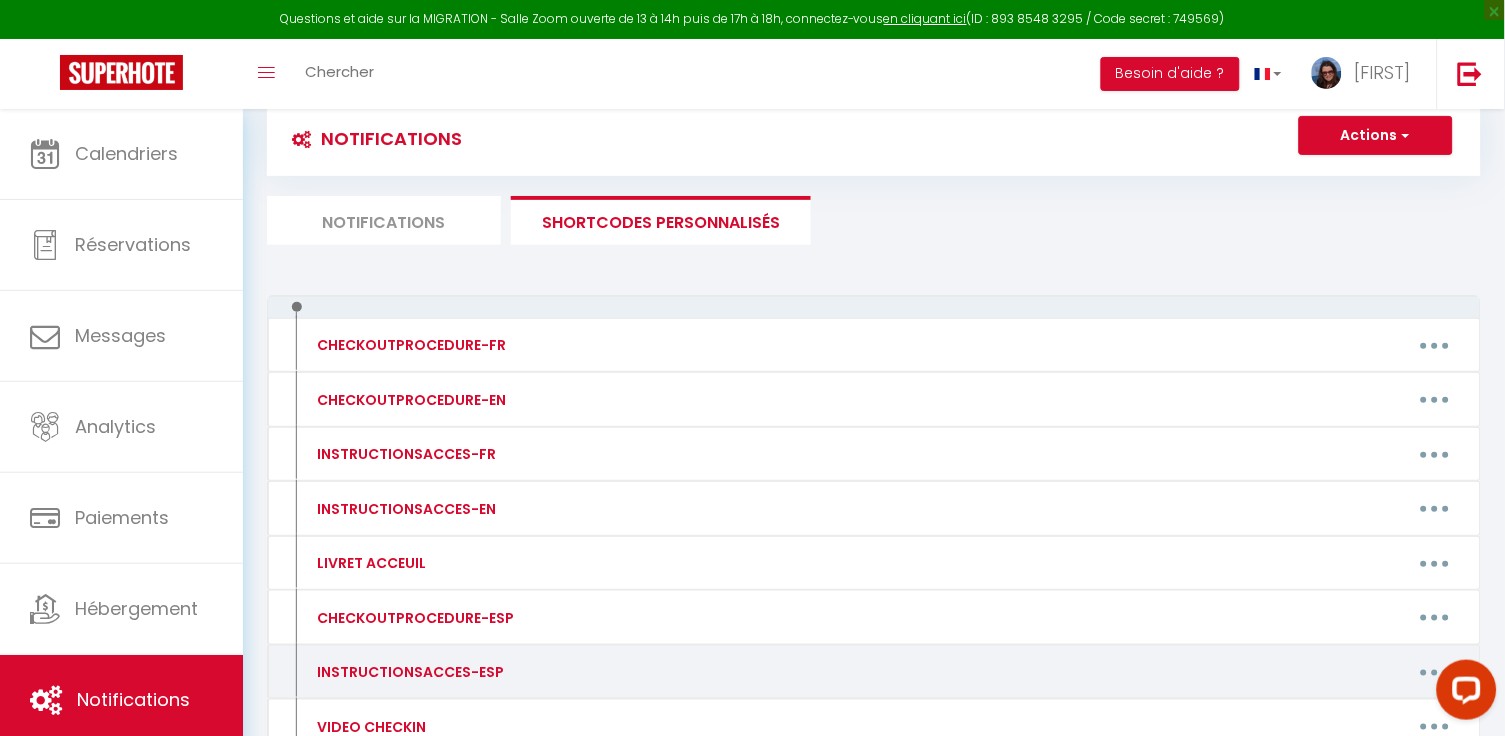 click at bounding box center [1435, 672] 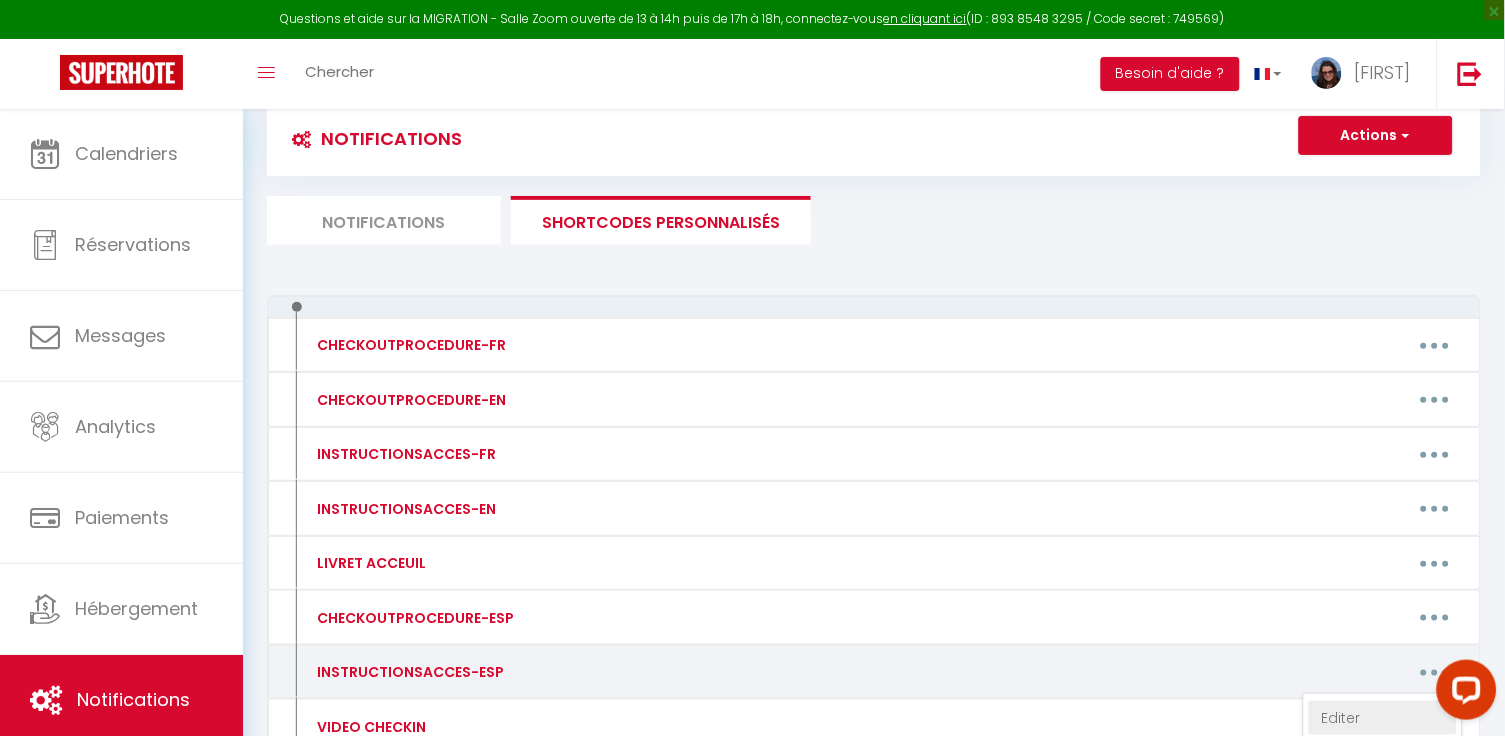 click on "Editer" at bounding box center (1383, 718) 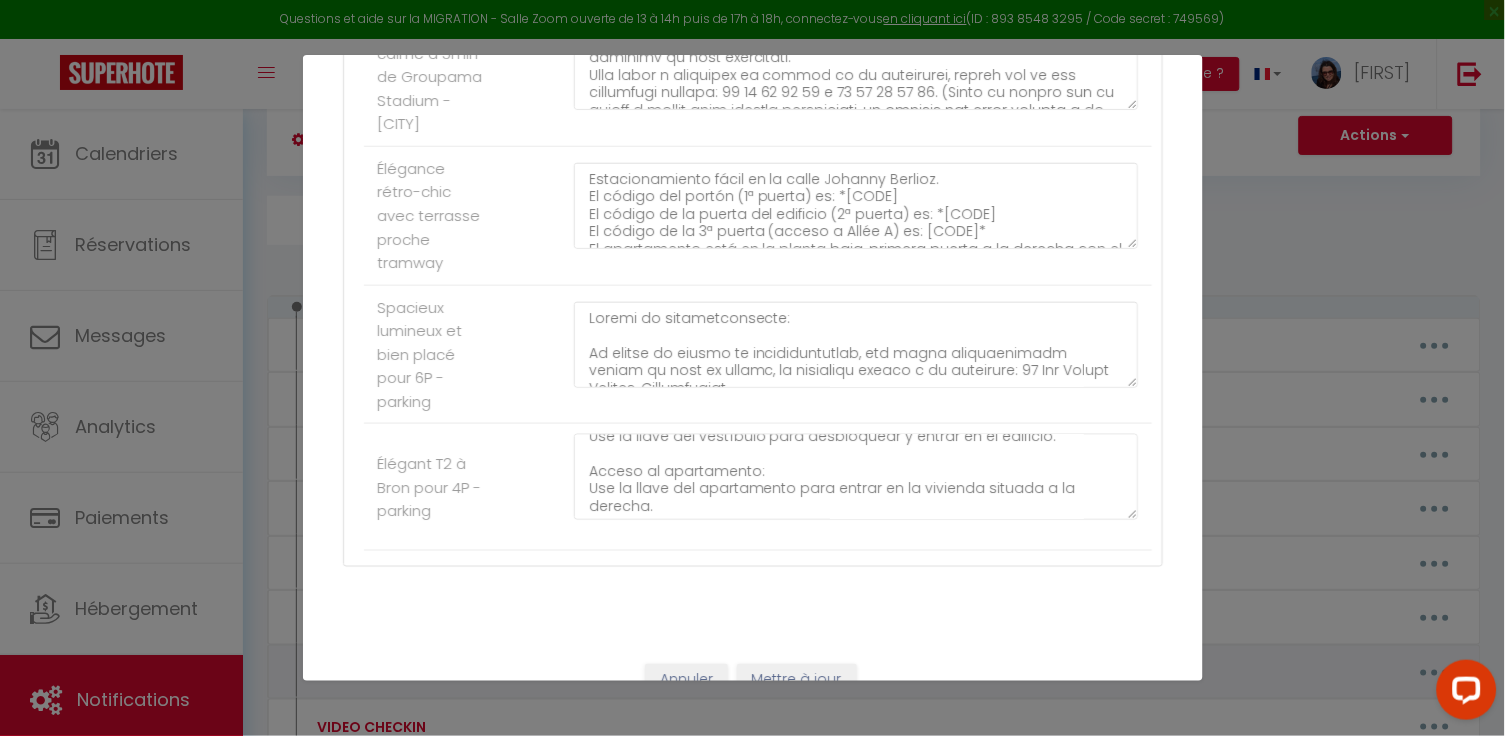 scroll, scrollTop: 0, scrollLeft: 0, axis: both 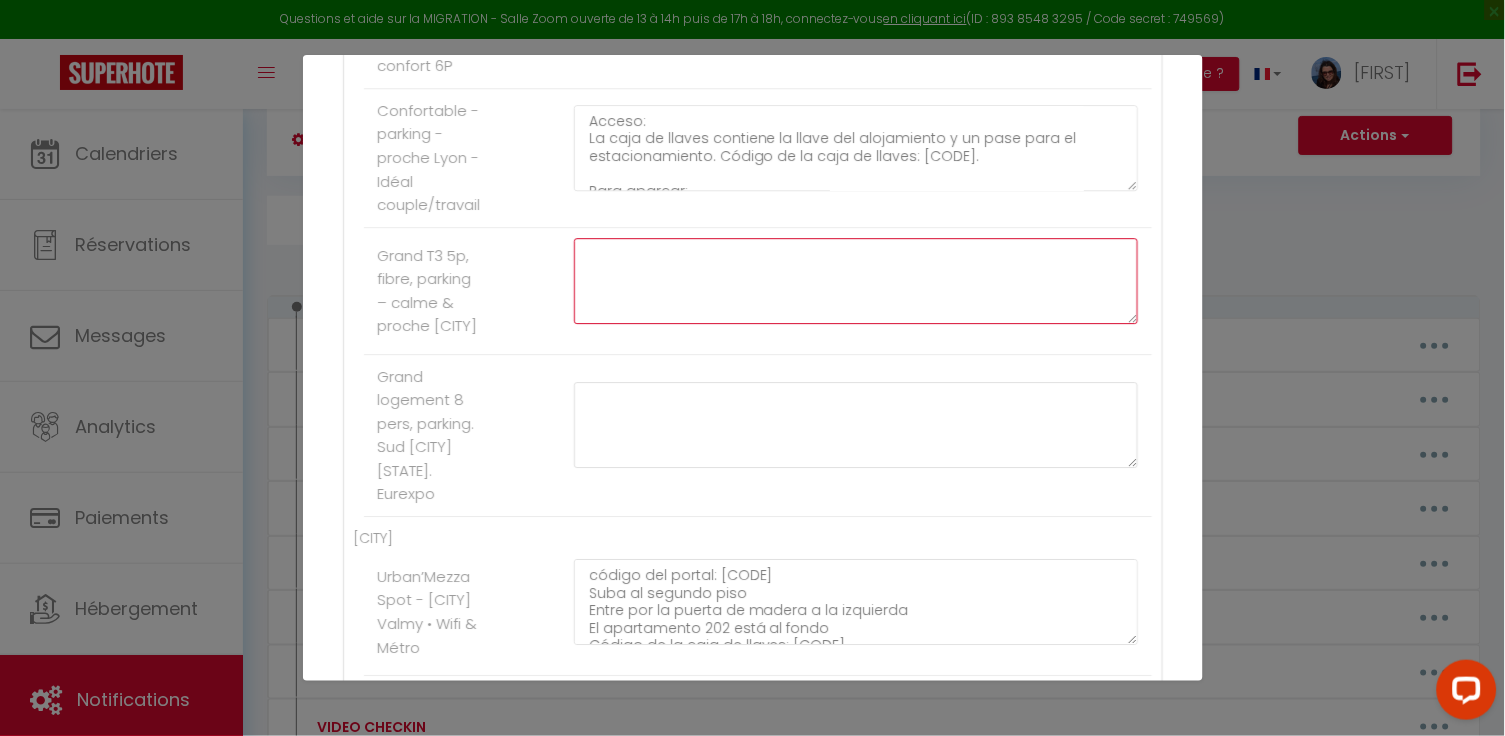 click at bounding box center [856, -434] 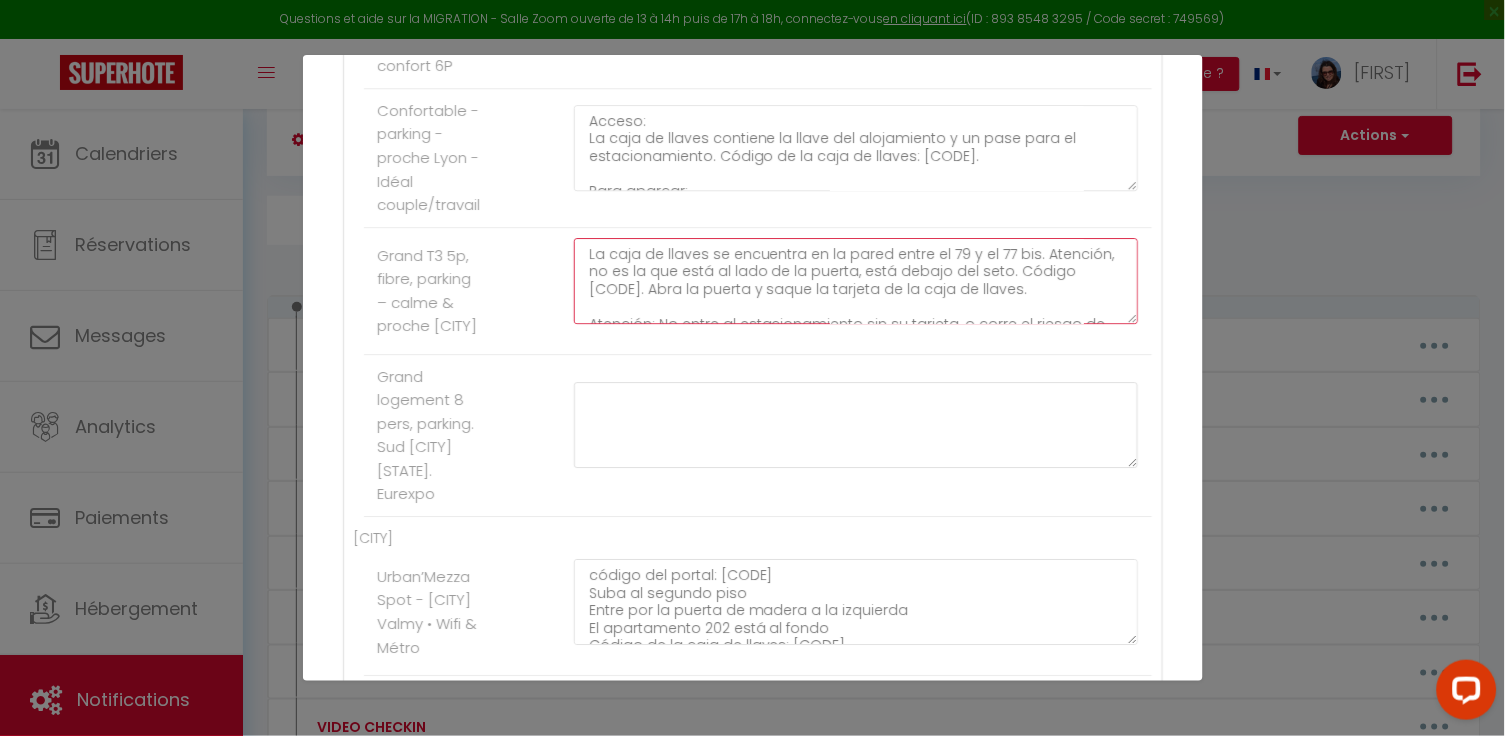 scroll, scrollTop: 0, scrollLeft: 0, axis: both 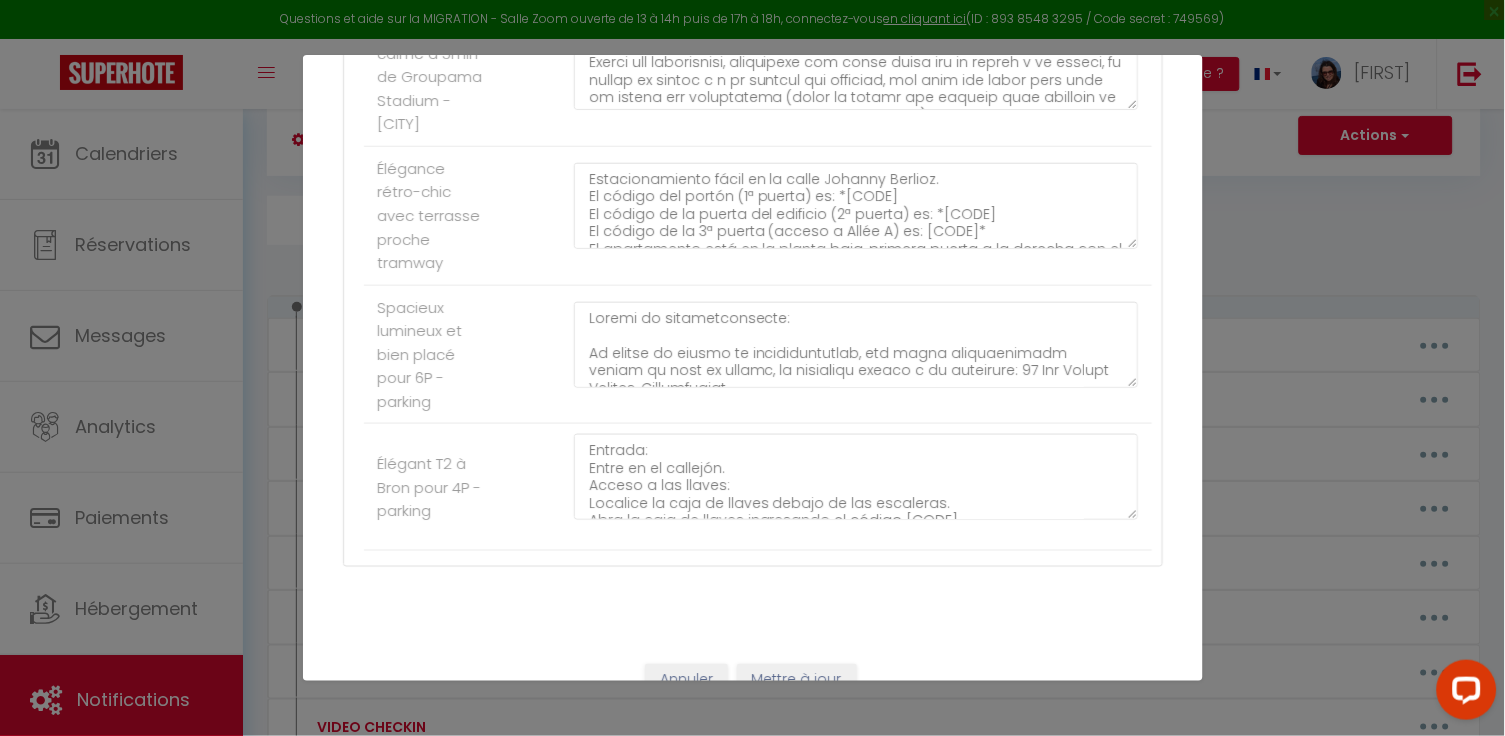 click on "Mettre à jour" at bounding box center [797, 681] 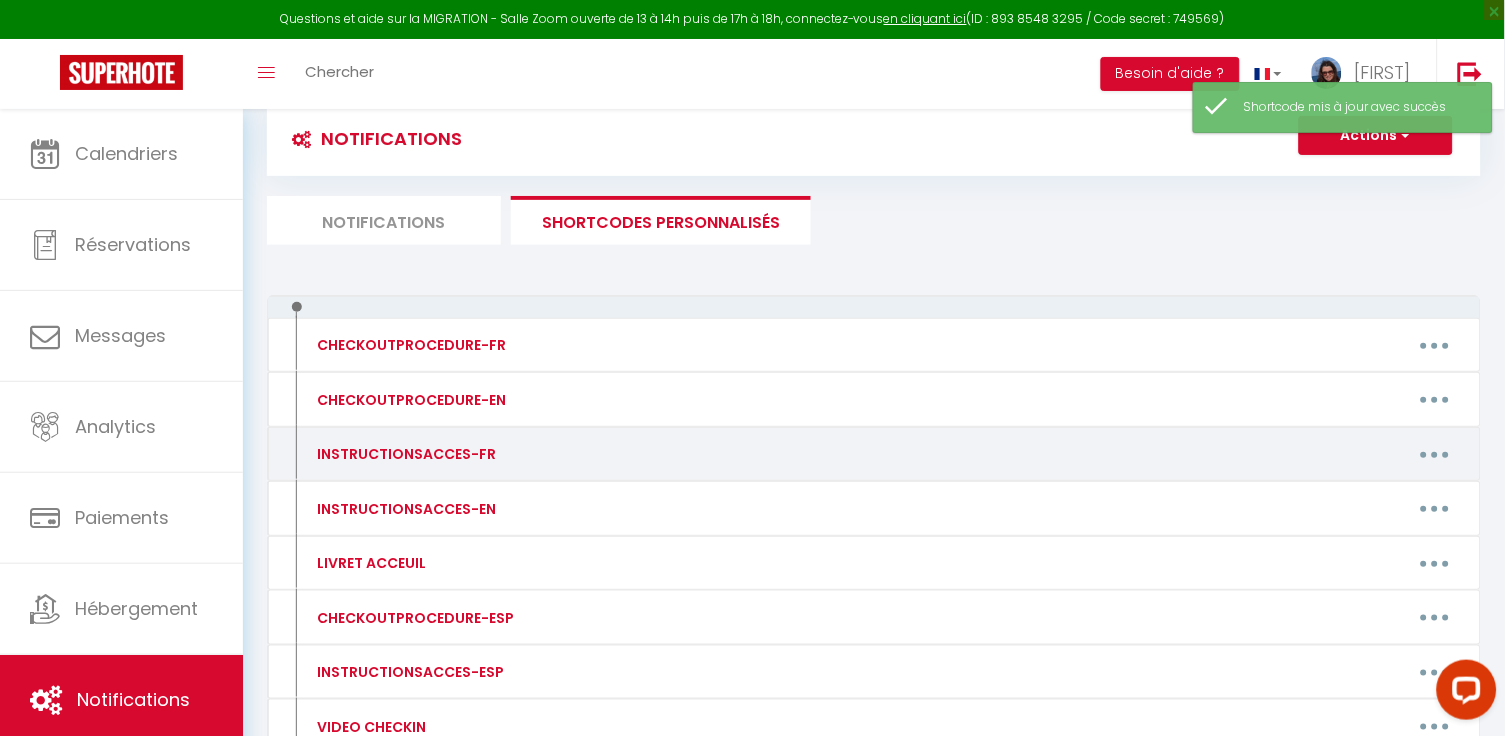 click at bounding box center (1435, 454) 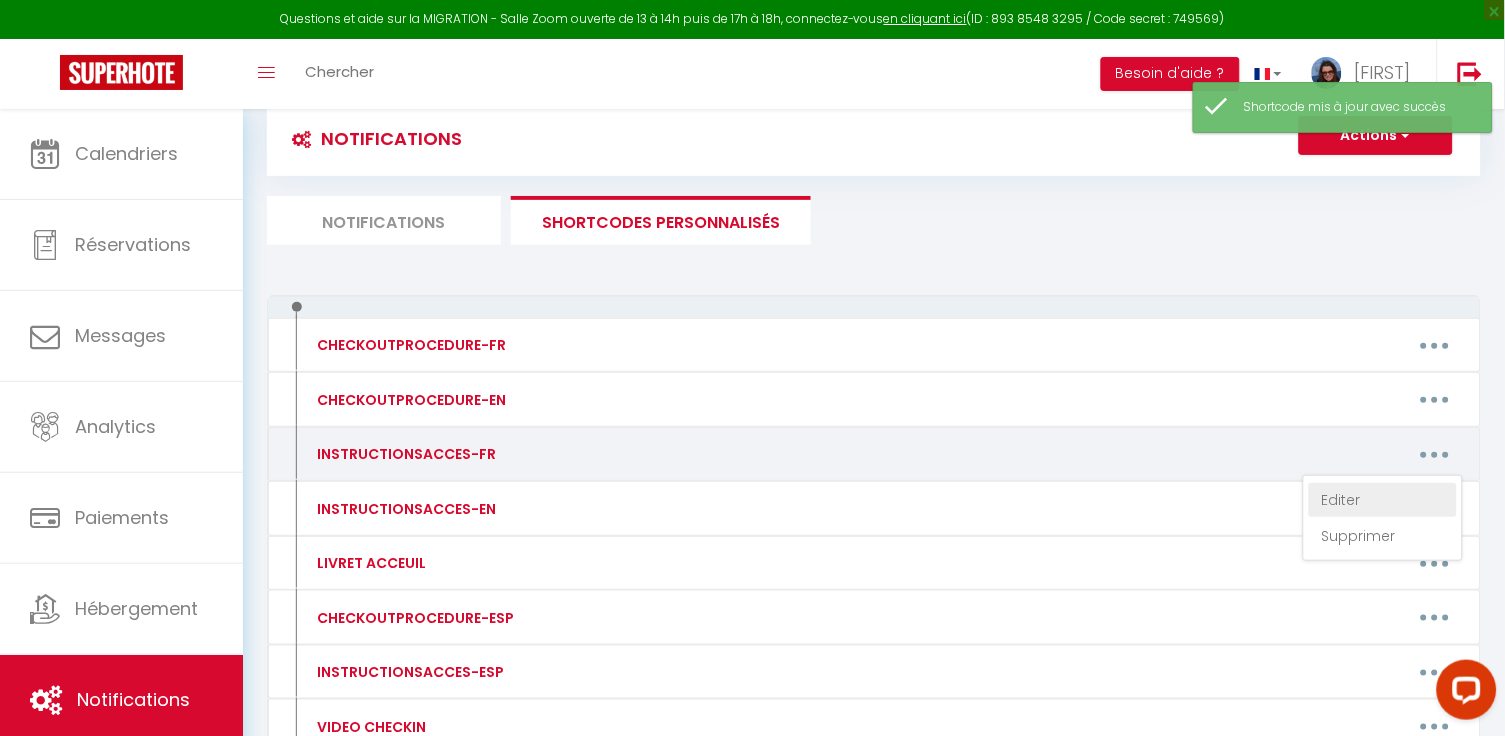 click on "Editer" at bounding box center [1383, 500] 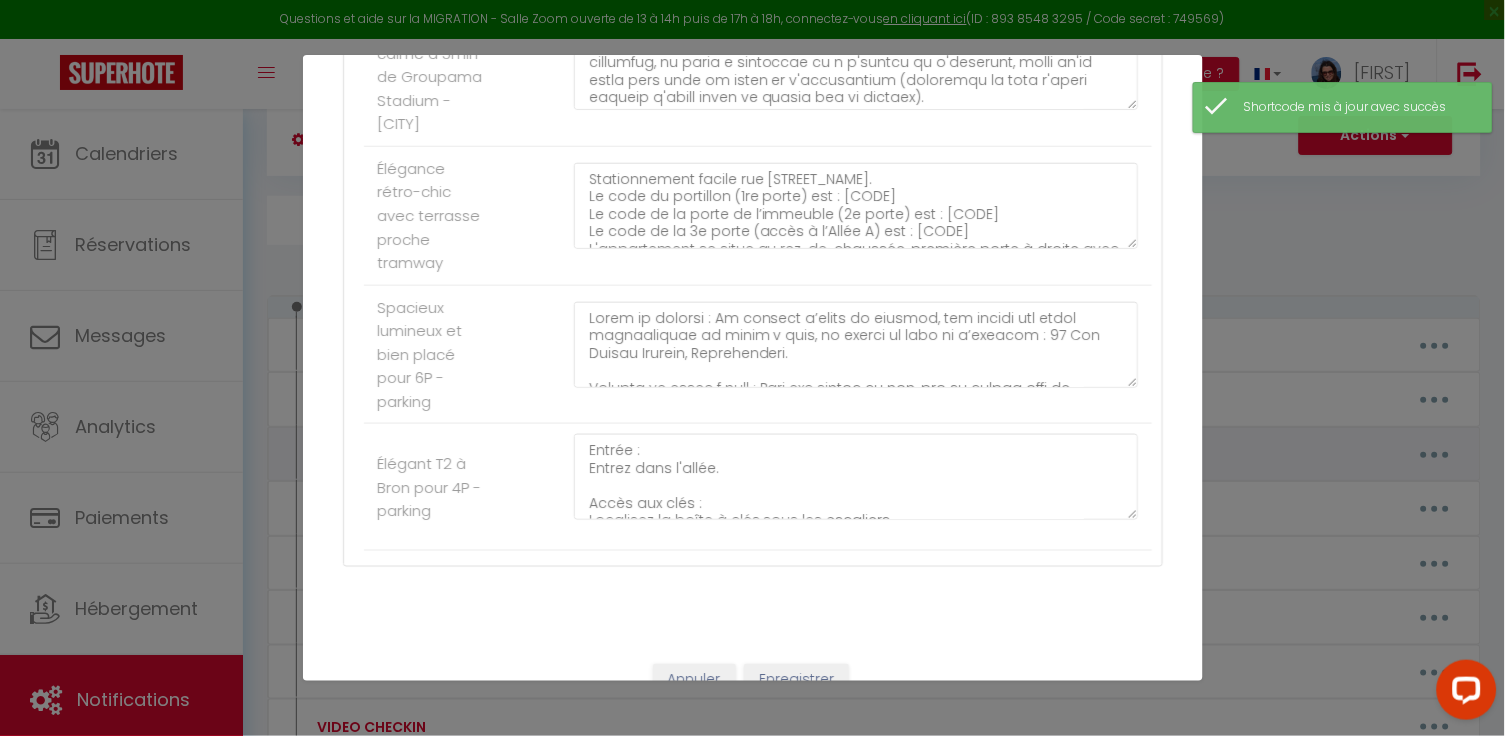 scroll, scrollTop: 0, scrollLeft: 0, axis: both 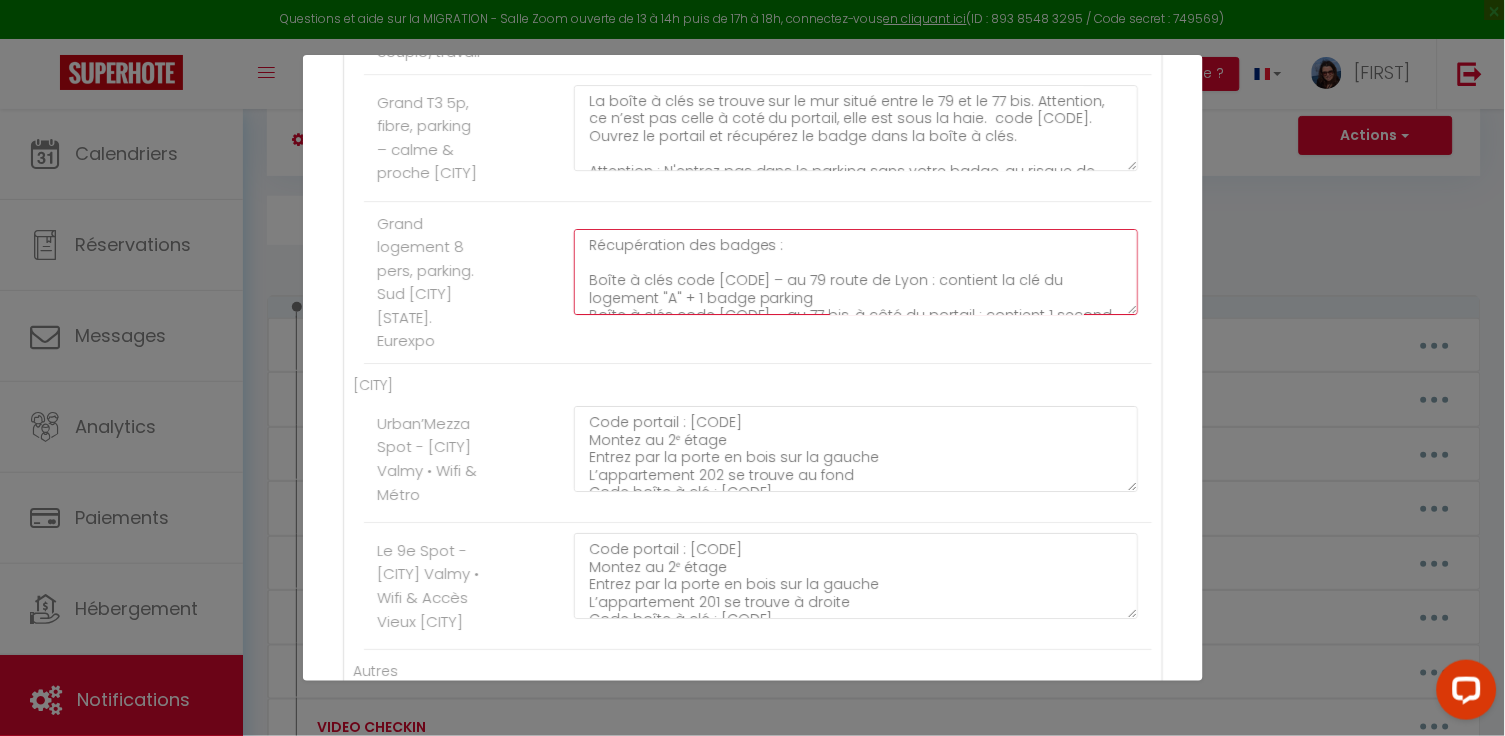 click on "Récupération des badges :
Boîte à clés code [CODE] – au 79 route de Lyon : contient la clé du logement "A" + 1 badge parking
Boîte à clés code [CODE] – au 77 bis, à côté du portail : contient 1 second badge parking
Portail :
Utilisez l’un des badges pour ouvrir.
Ne jamais entrer sans badge → risque de rester bloqué.
Stationnement : Places n°4 et n°6
Logement "A" – 2 personnes
Sortez du parking
Entrez par la porte au n°79
L’appartement est au fond, au RDC
Logement "Jaune" – 6 personnes
Depuis le parking, entrez par la porte n°5 ("Welcome", en face du parking n°10)
Boîte à clés rouge, code [CODE], juste à l’entrée du logement
À l’intérieur : 2e trousseau de clés" at bounding box center [856, -454] 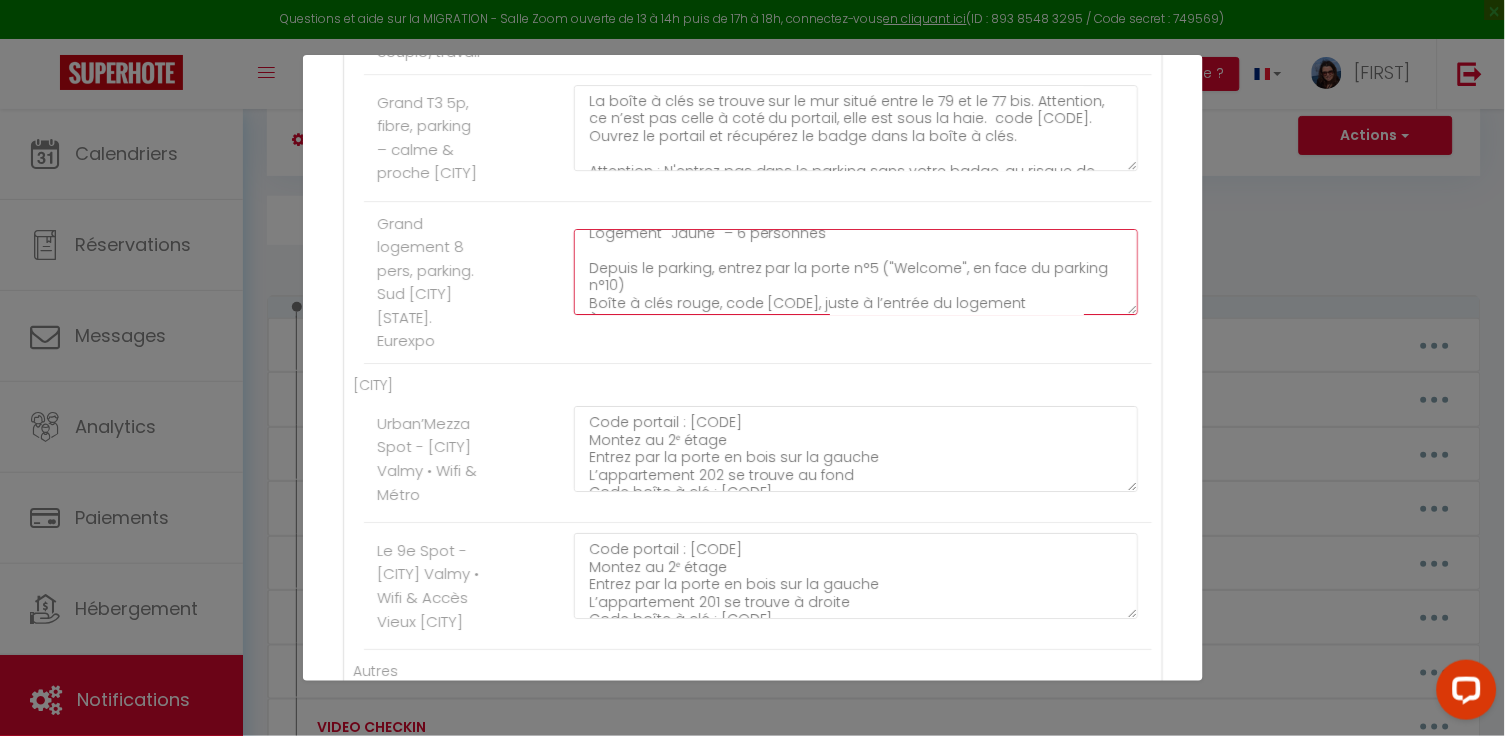 scroll, scrollTop: 378, scrollLeft: 0, axis: vertical 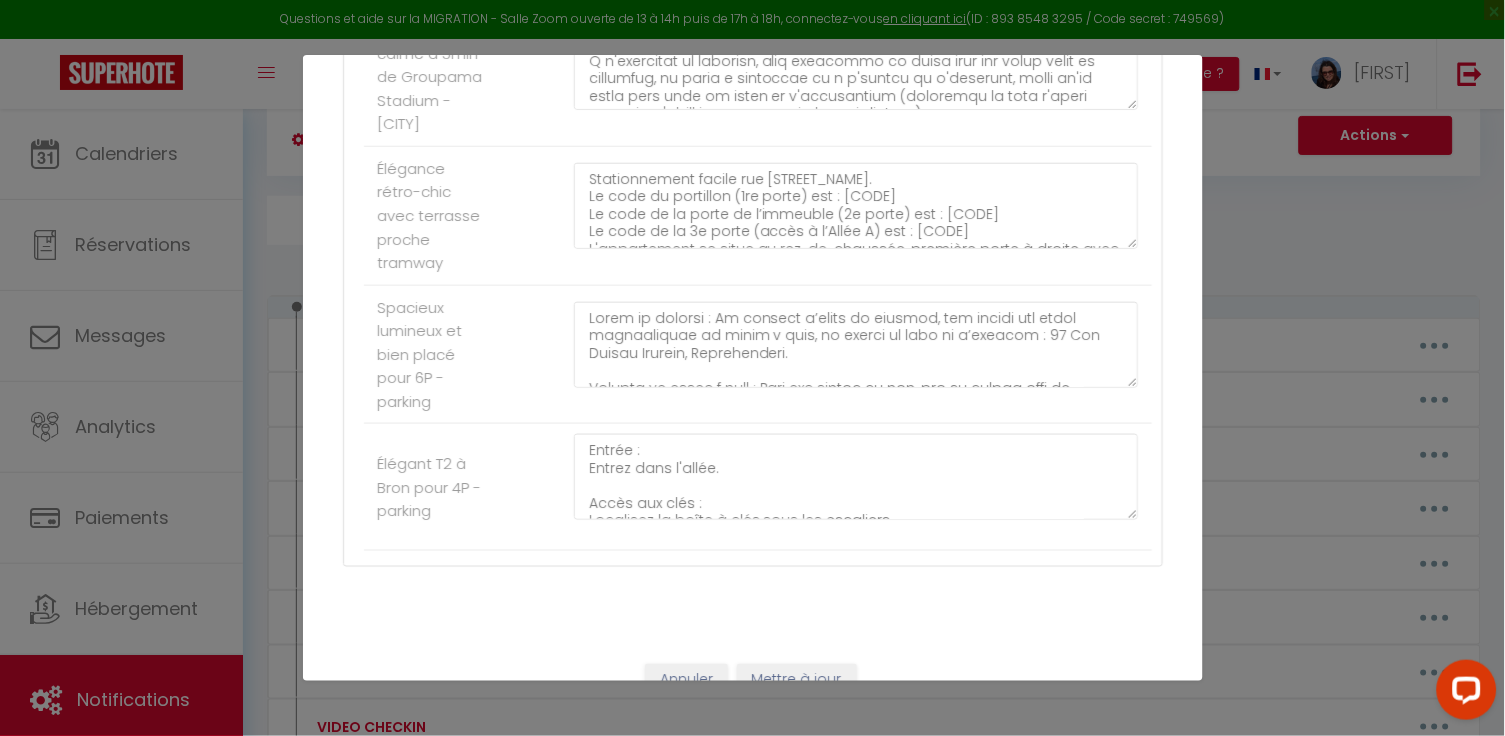 click on "Annuler" at bounding box center [686, 681] 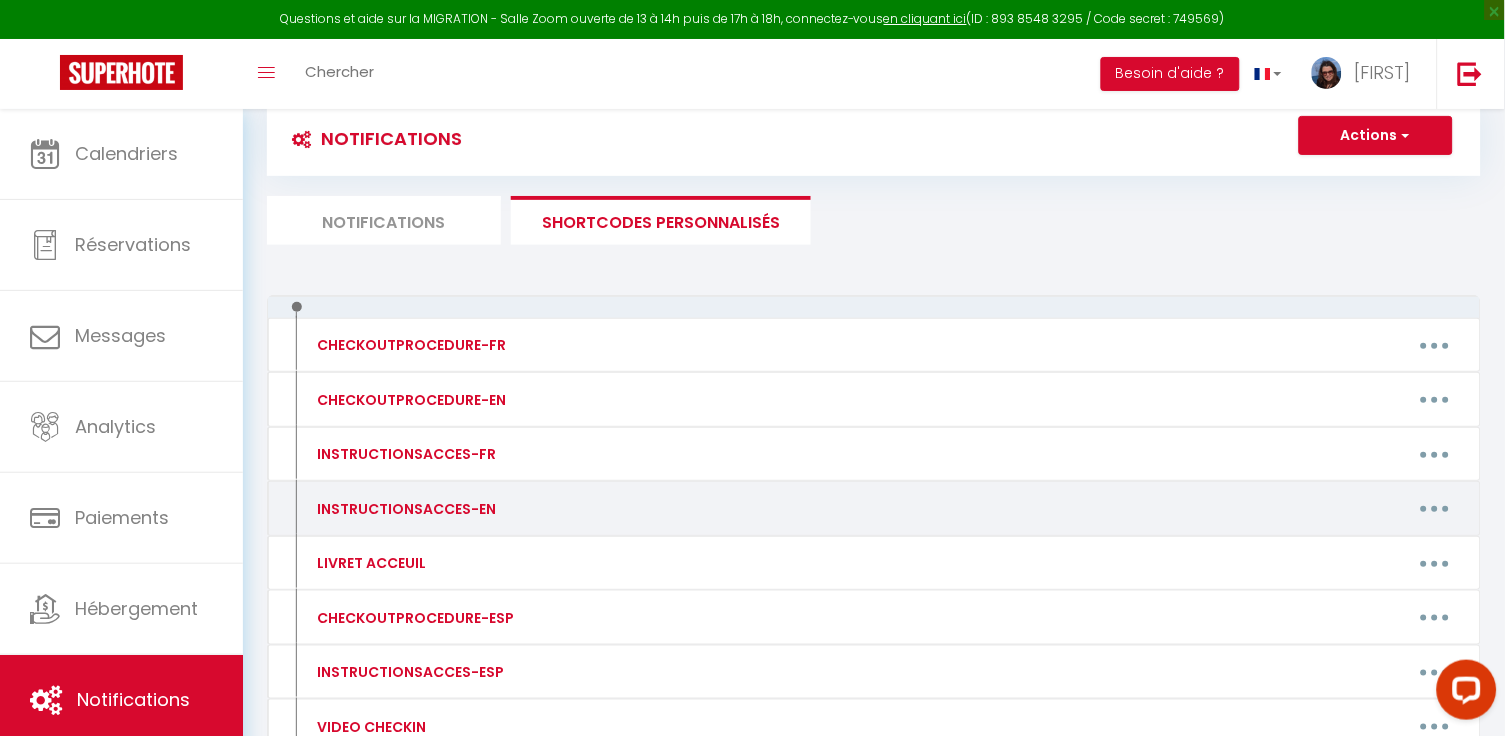 click at bounding box center [1435, 509] 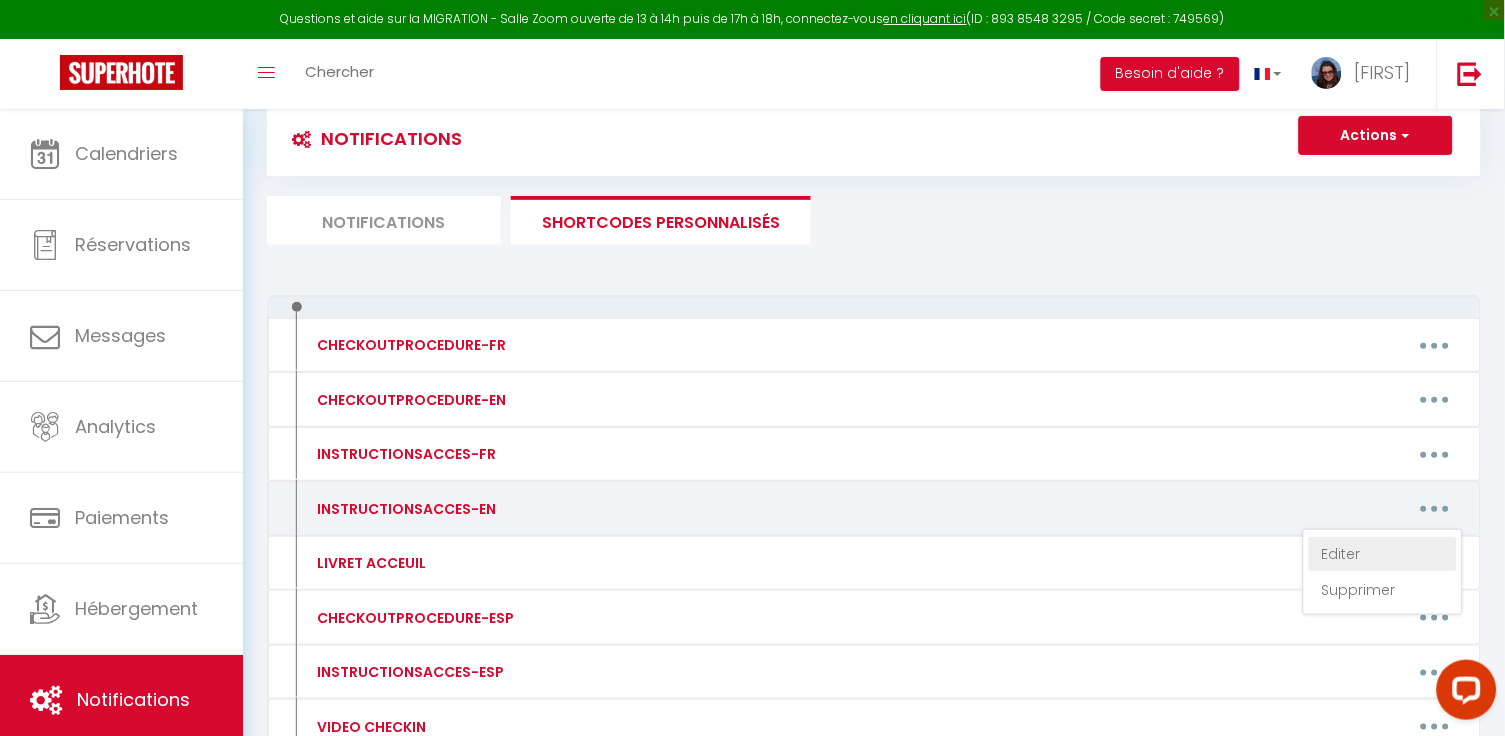click on "Editer" at bounding box center [1383, 554] 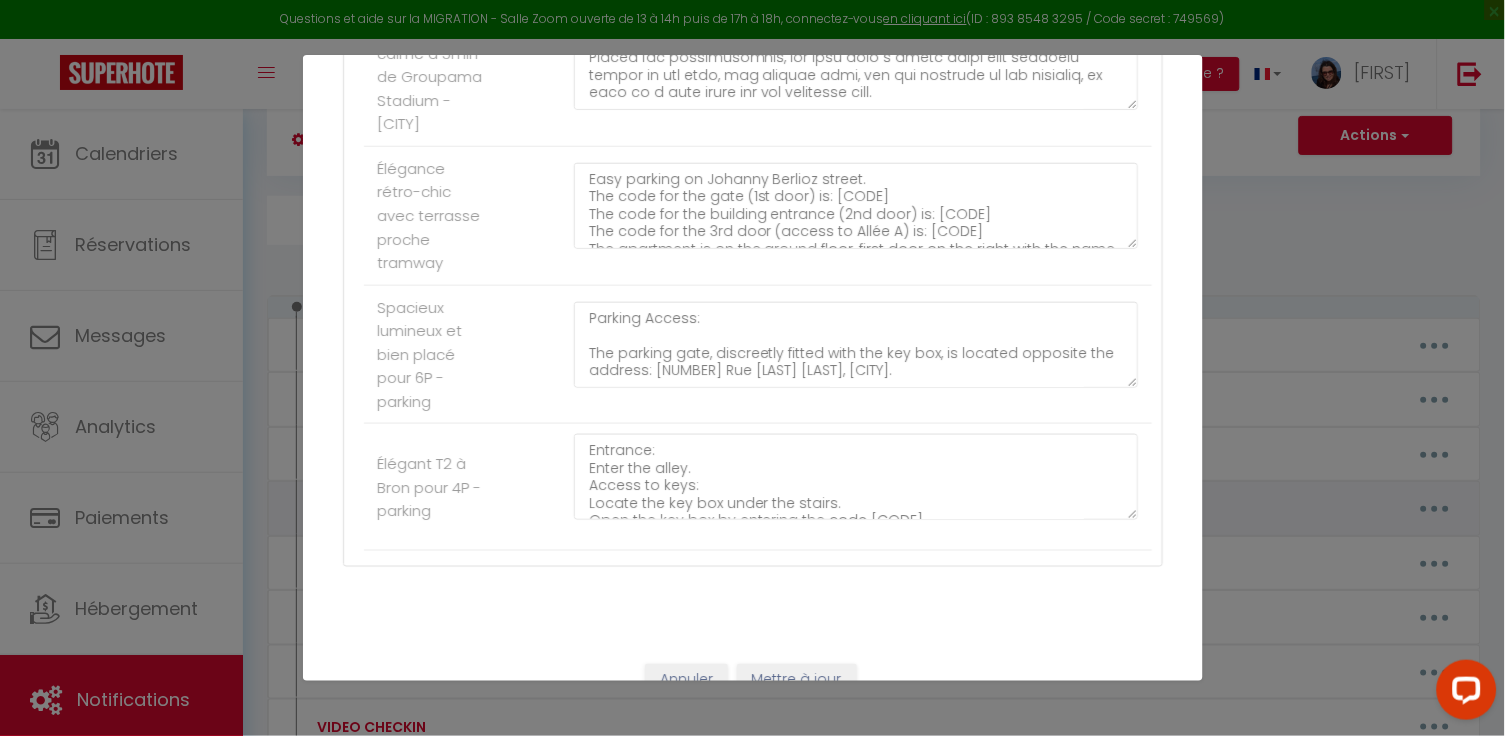 scroll, scrollTop: 0, scrollLeft: 0, axis: both 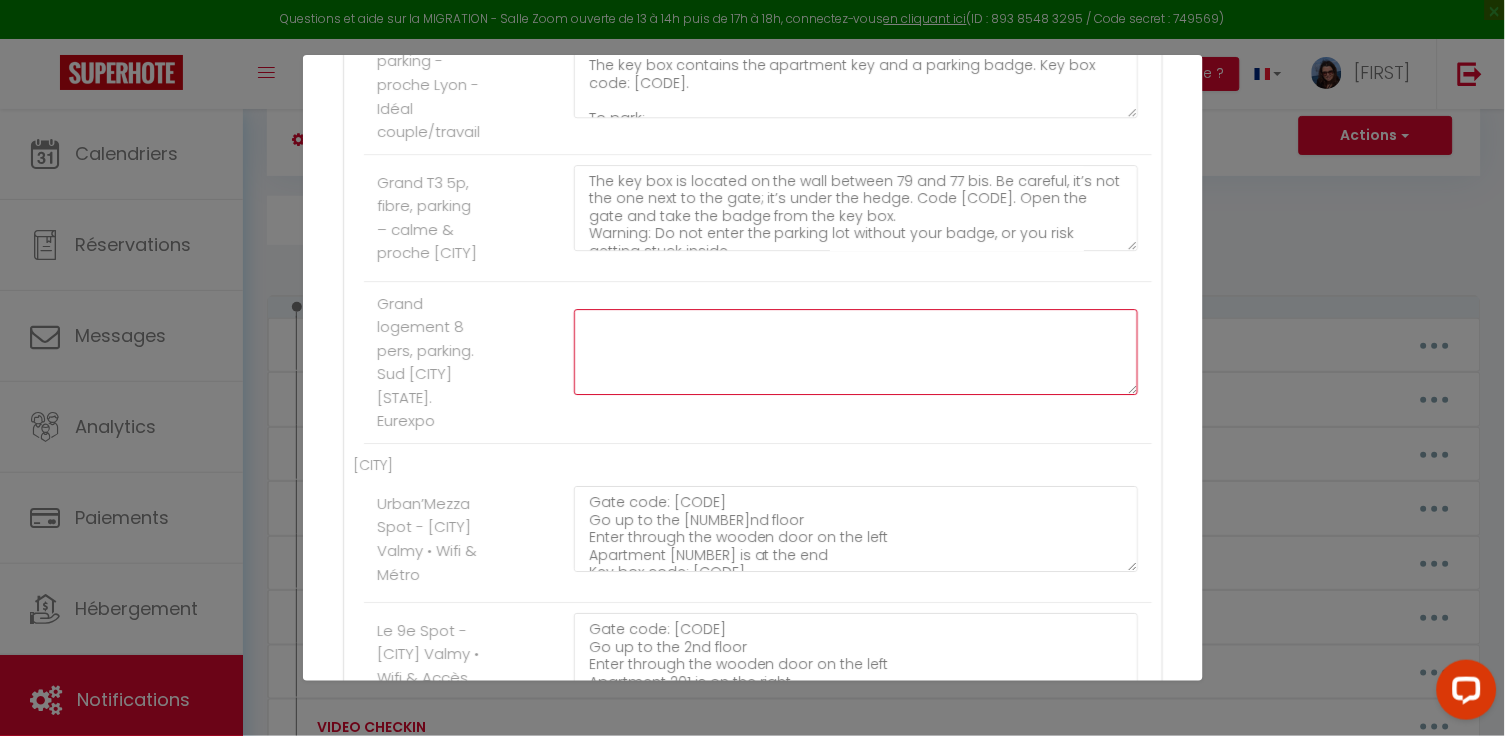 click at bounding box center (856, -374) 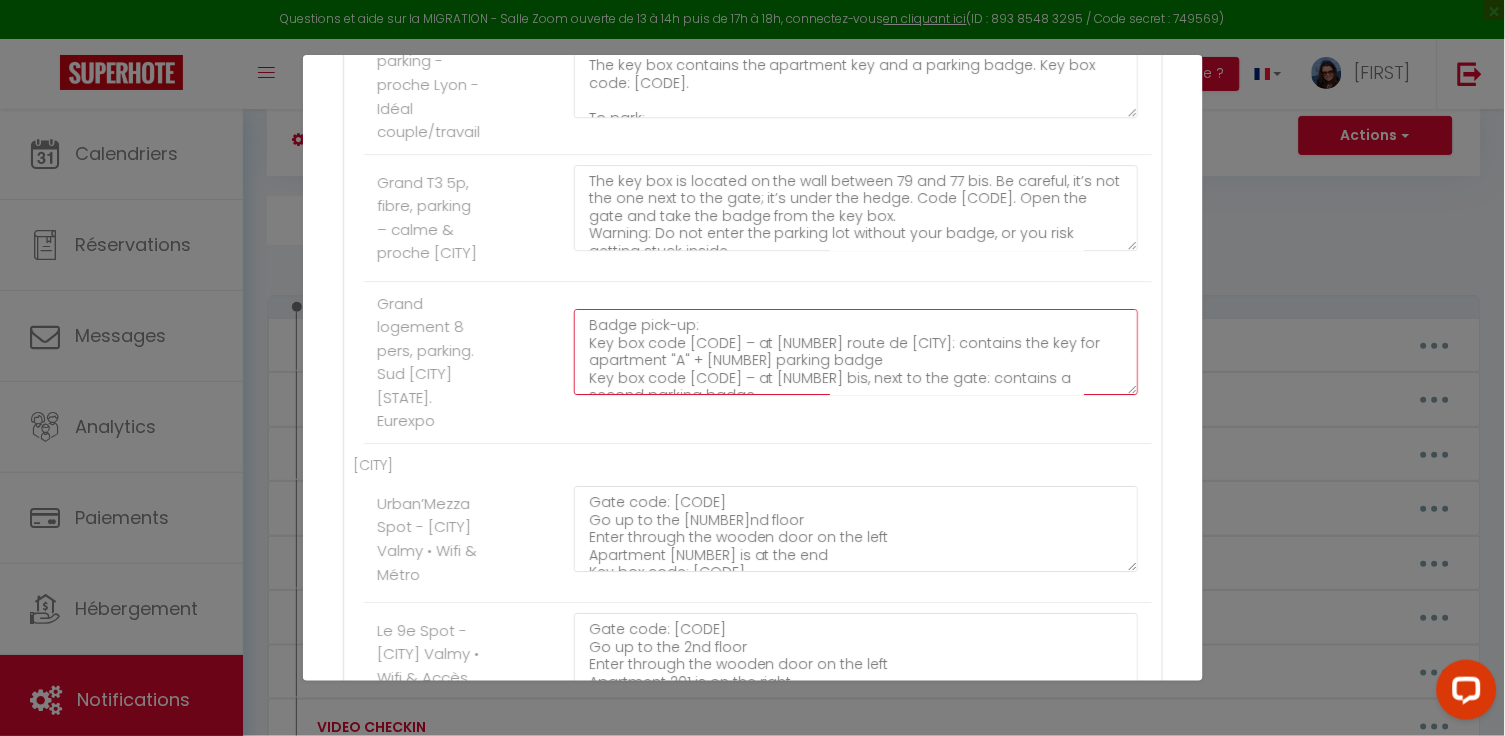 scroll, scrollTop: 345, scrollLeft: 0, axis: vertical 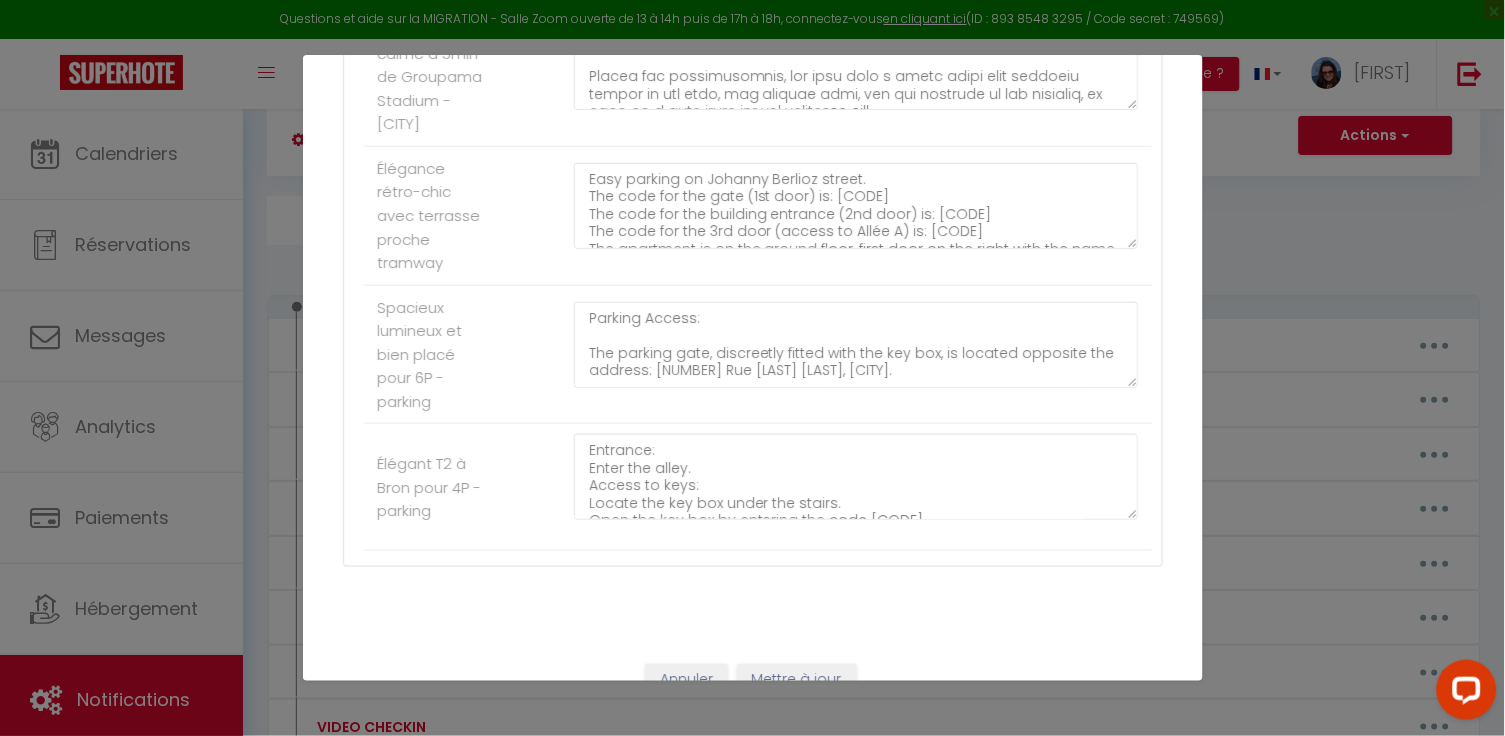 click on "Mettre à jour" at bounding box center (797, 681) 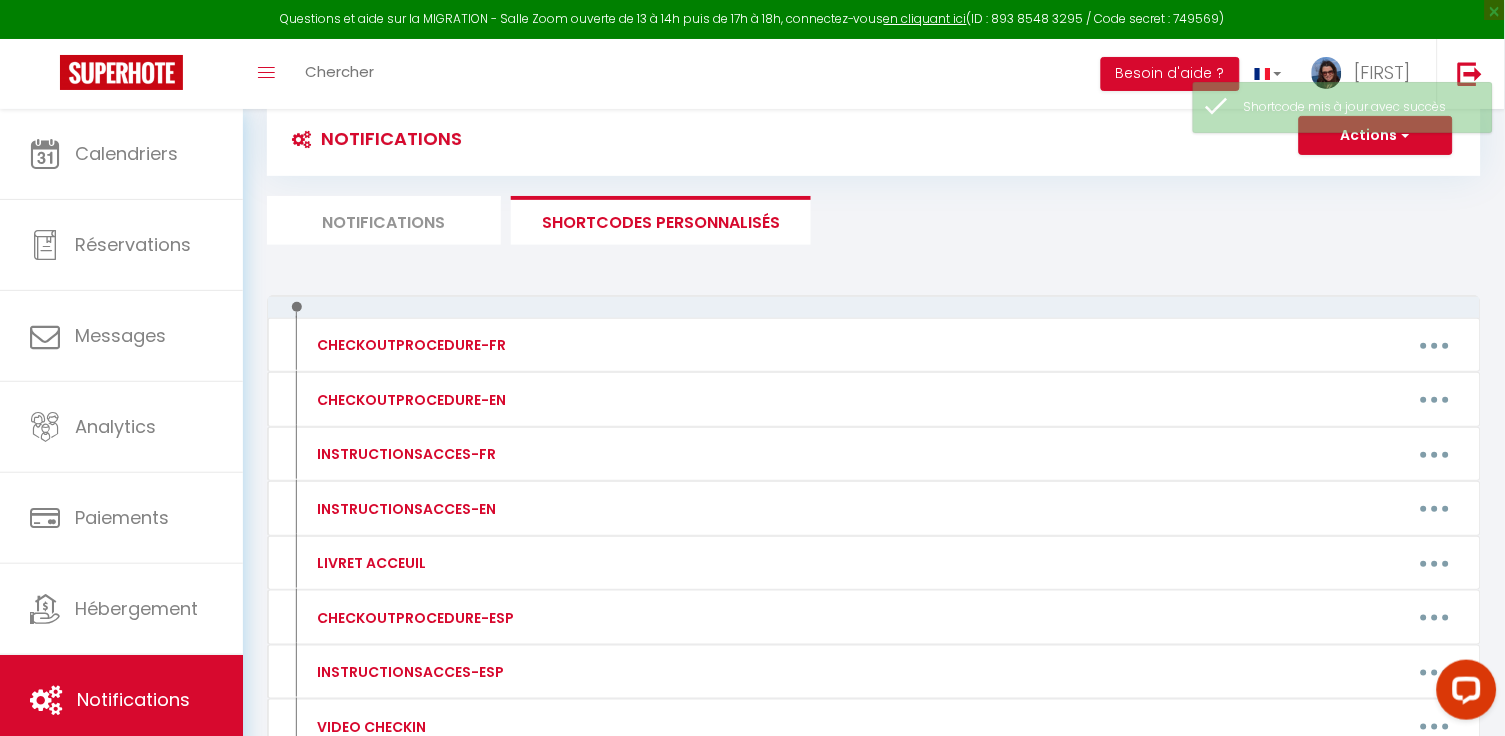 click at bounding box center (1462, 693) 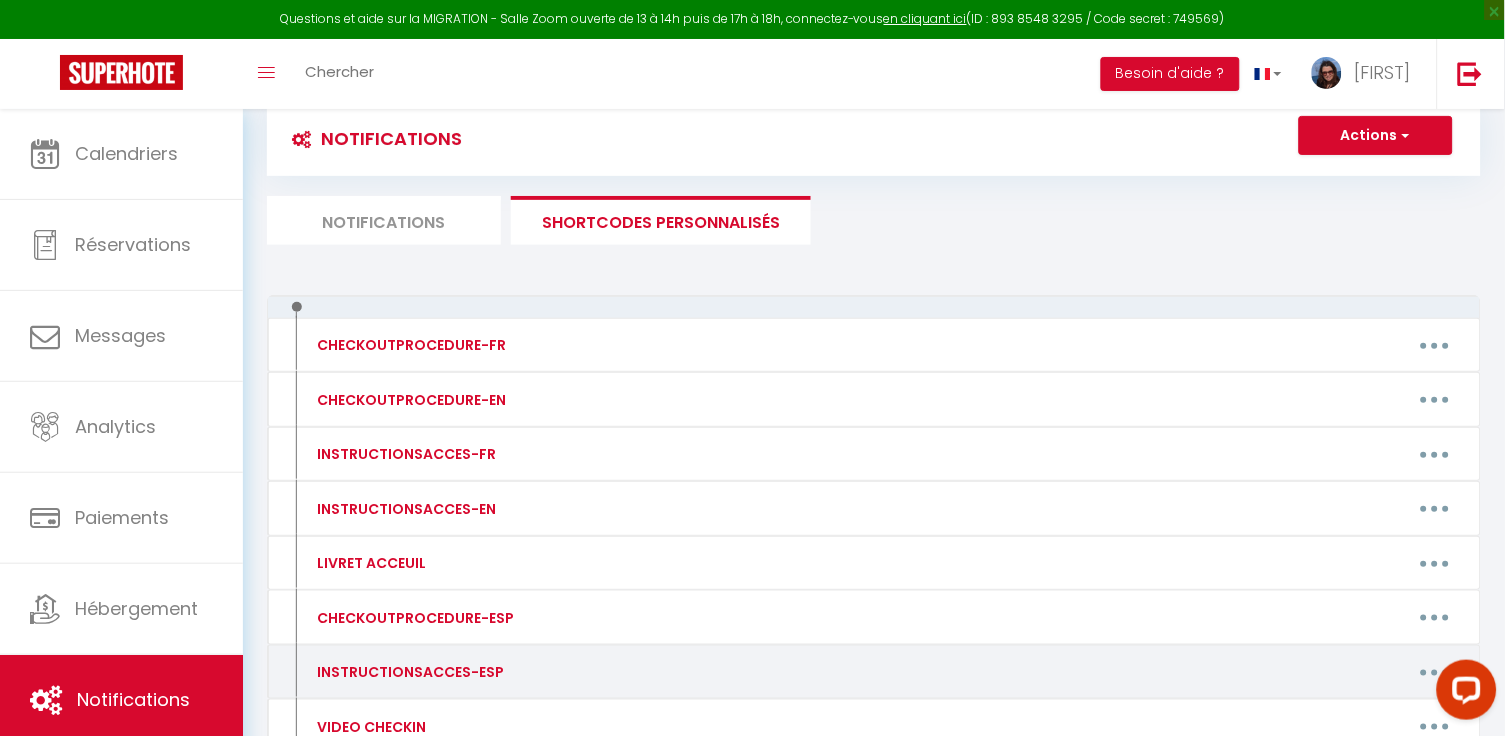 click at bounding box center (1435, 672) 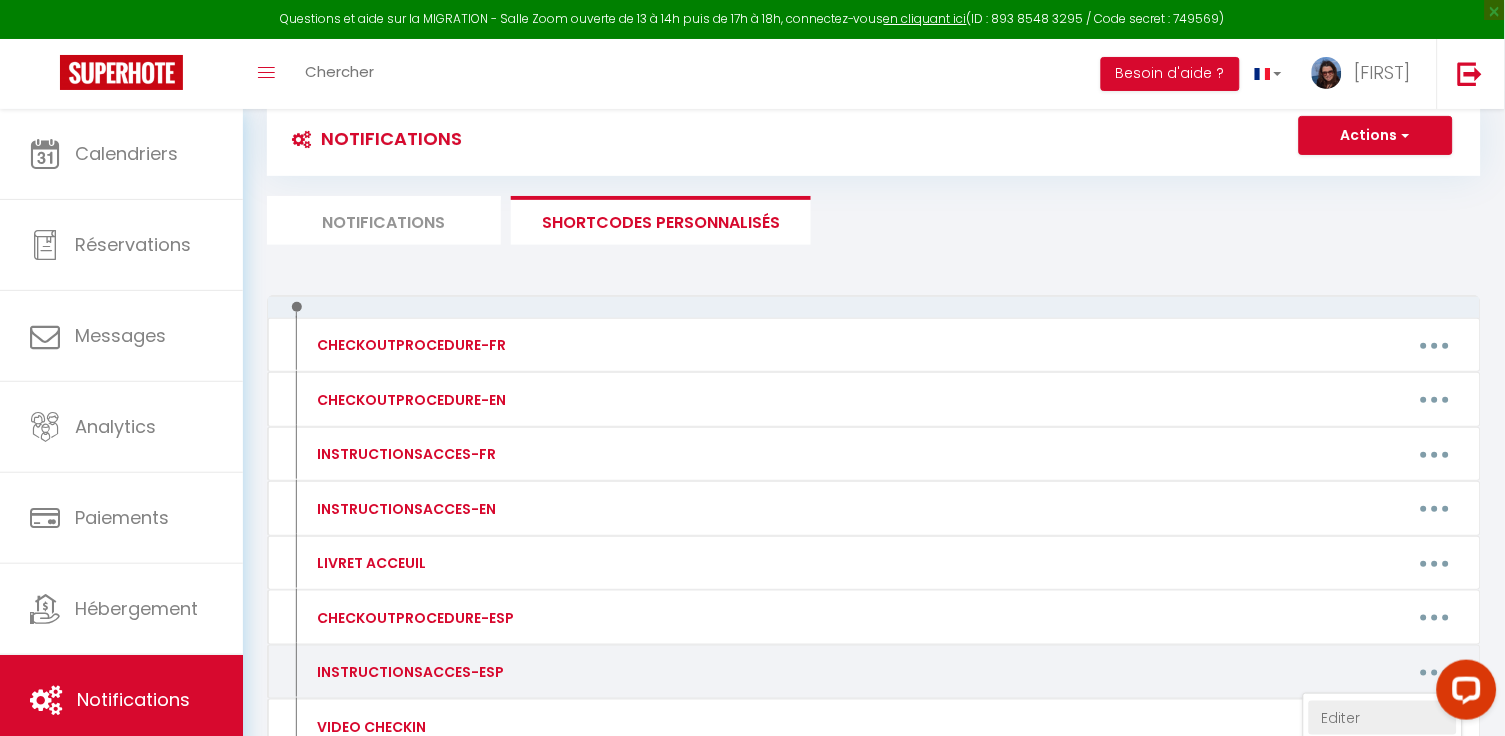 click on "Editer" at bounding box center (1383, 718) 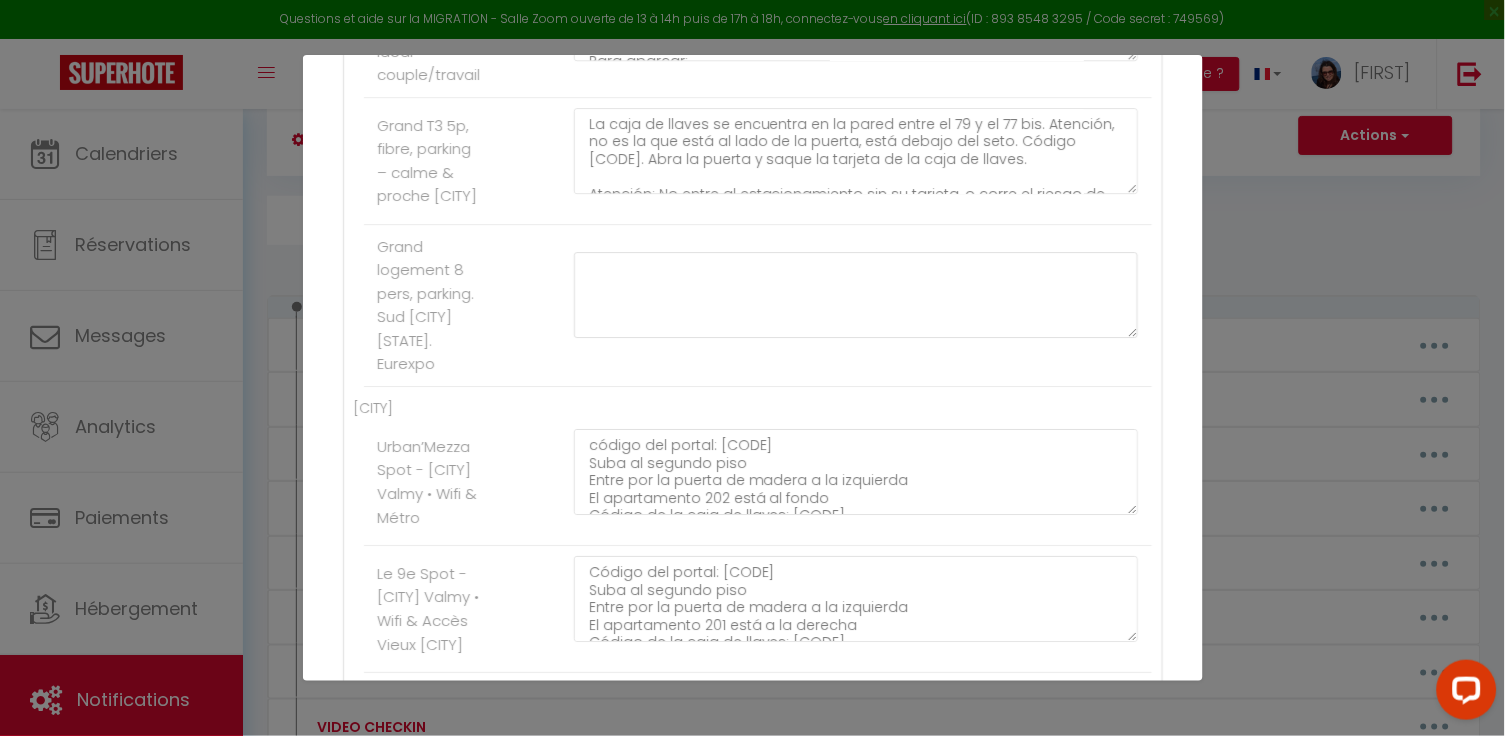 scroll, scrollTop: 1356, scrollLeft: 0, axis: vertical 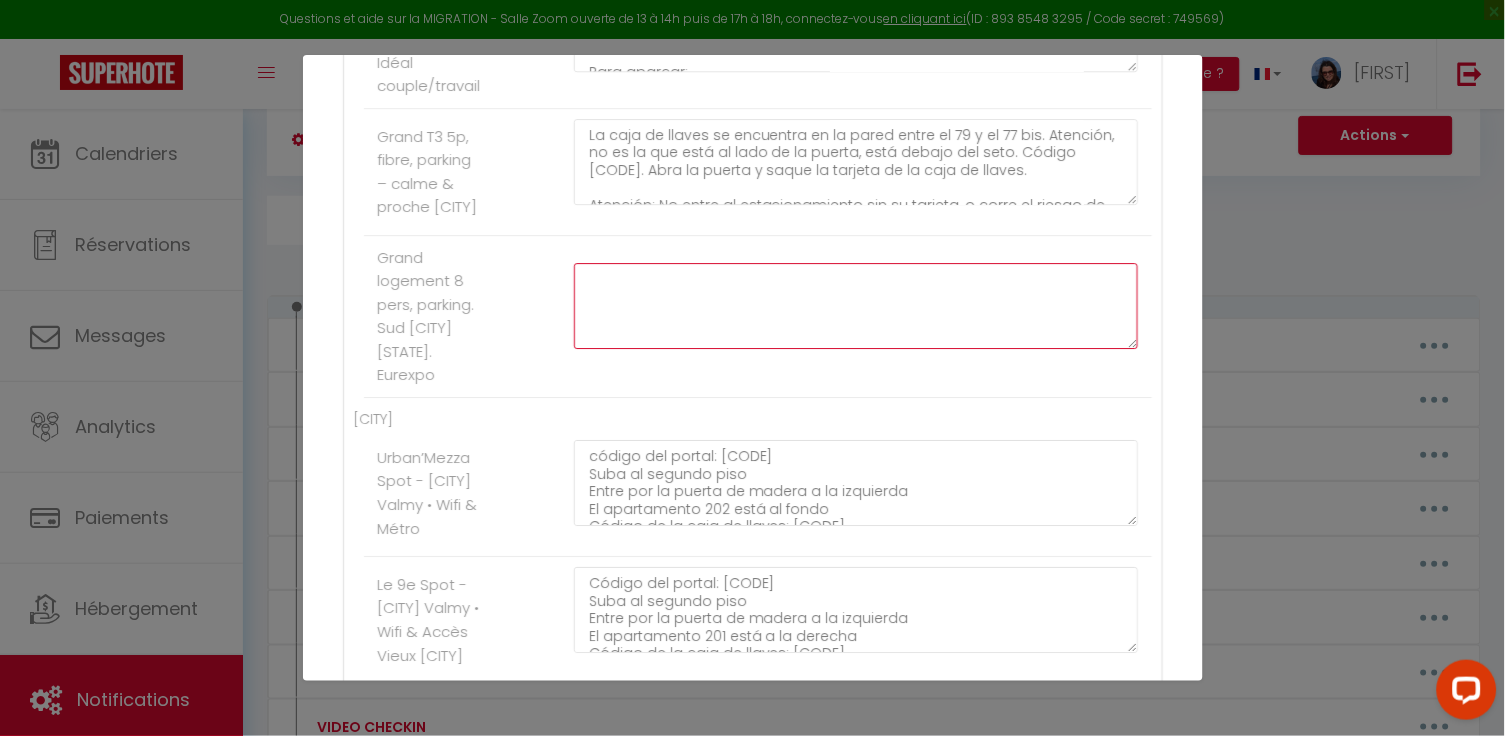 click at bounding box center [856, -420] 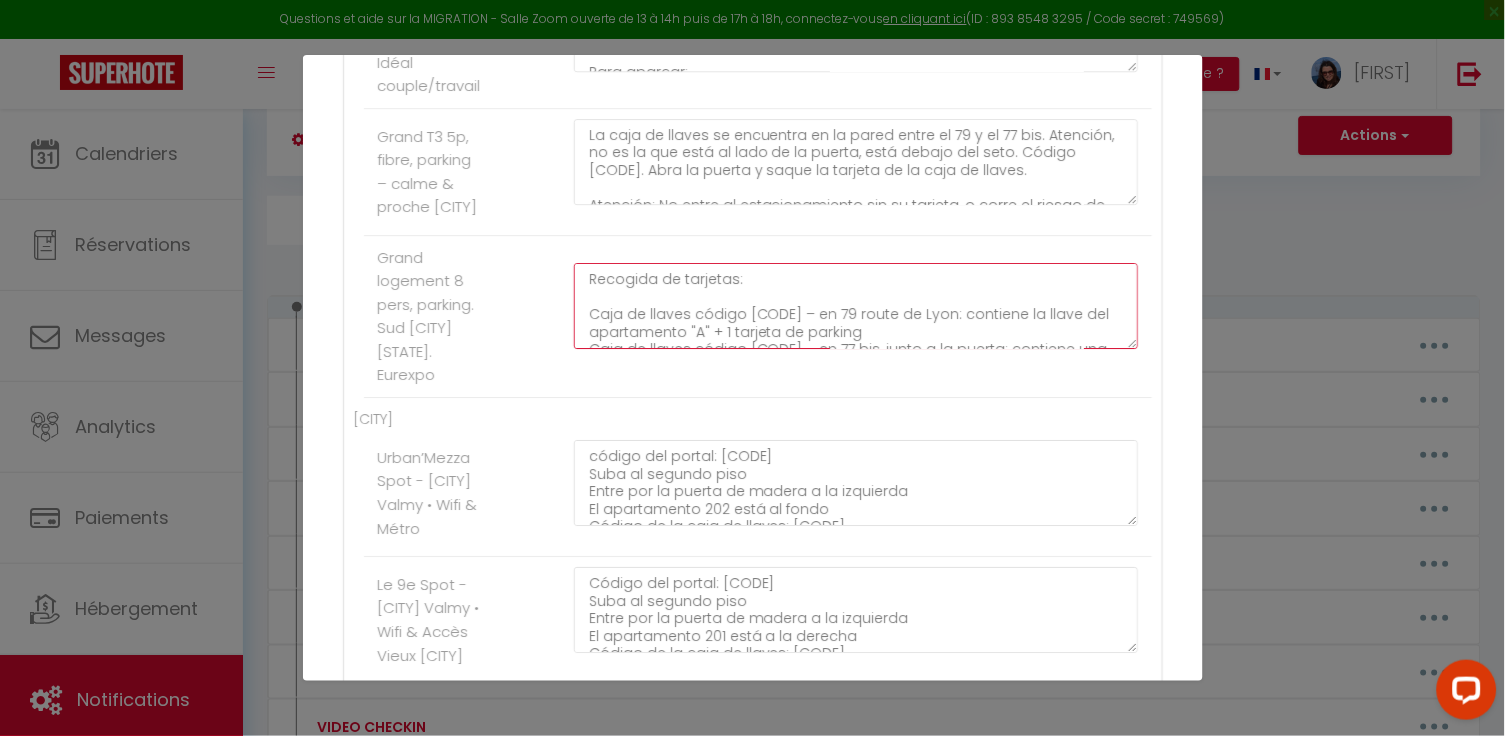 scroll, scrollTop: 362, scrollLeft: 0, axis: vertical 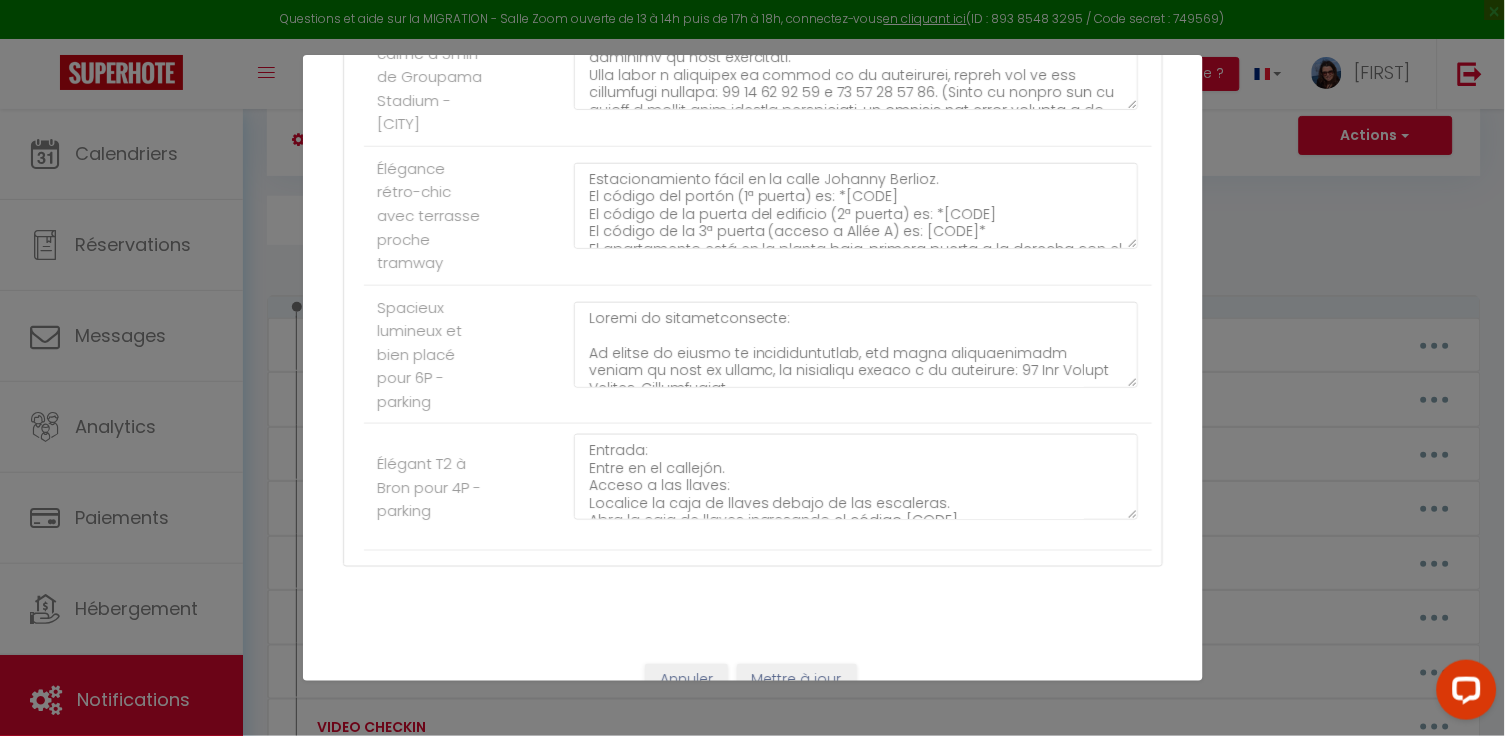 click on "Mettre à jour" at bounding box center [797, 681] 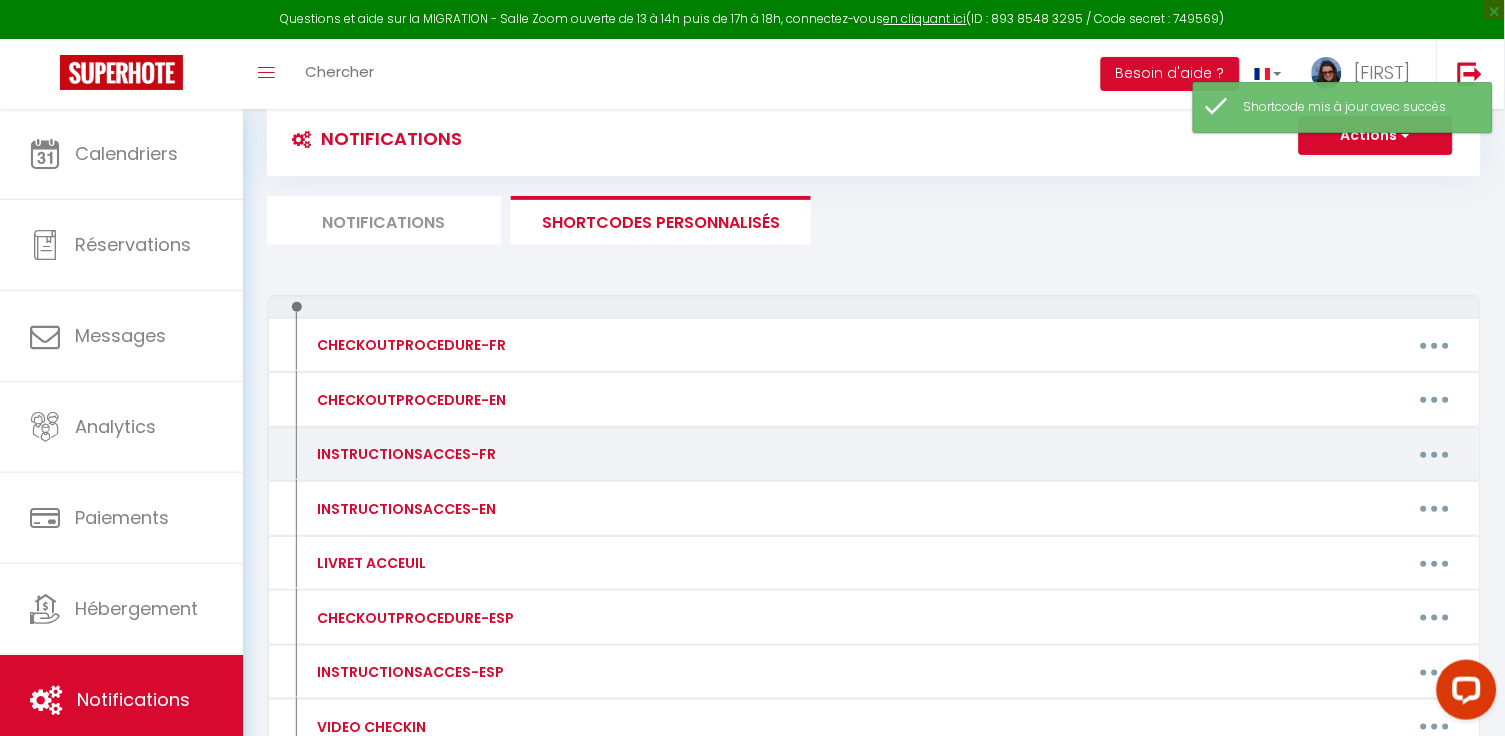 click at bounding box center (1435, 455) 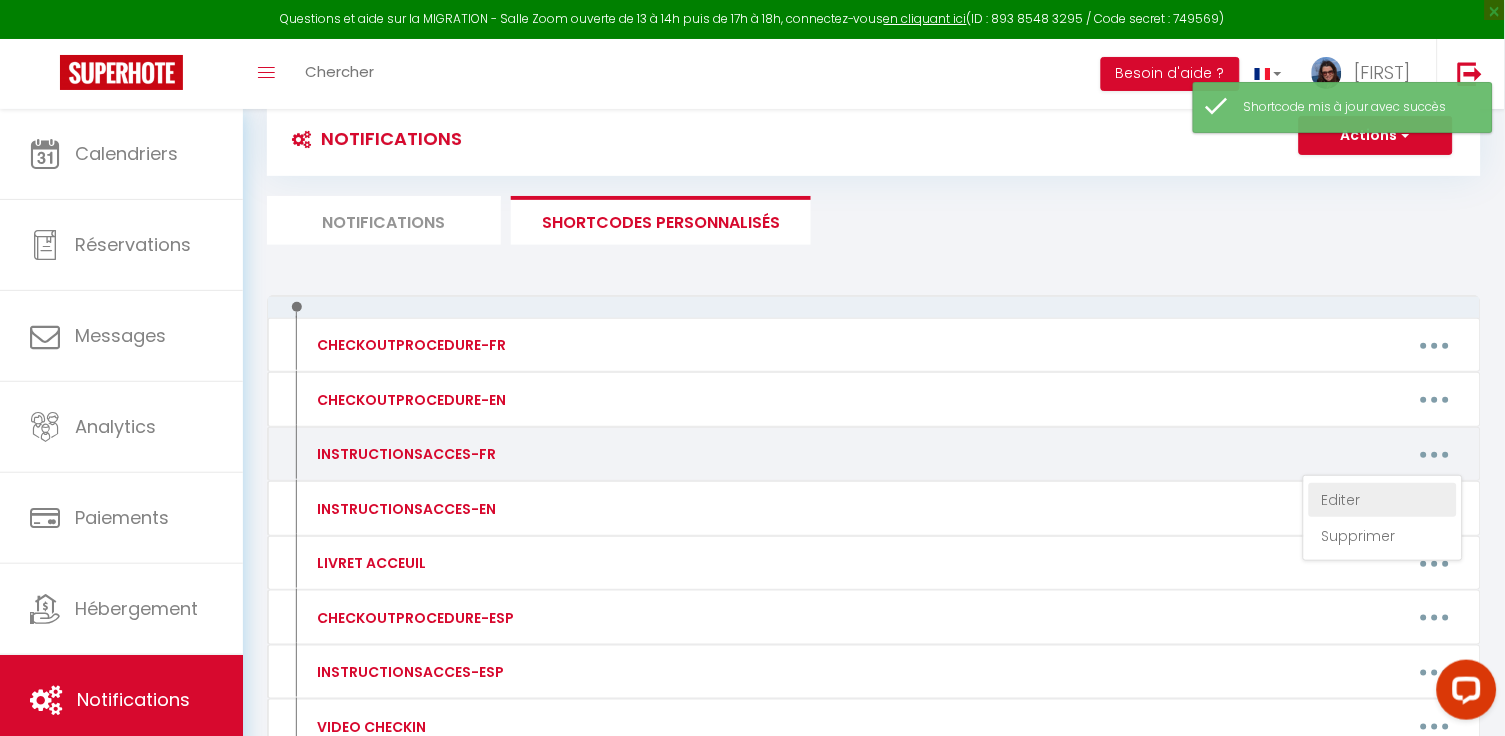click on "Editer" at bounding box center [1383, 500] 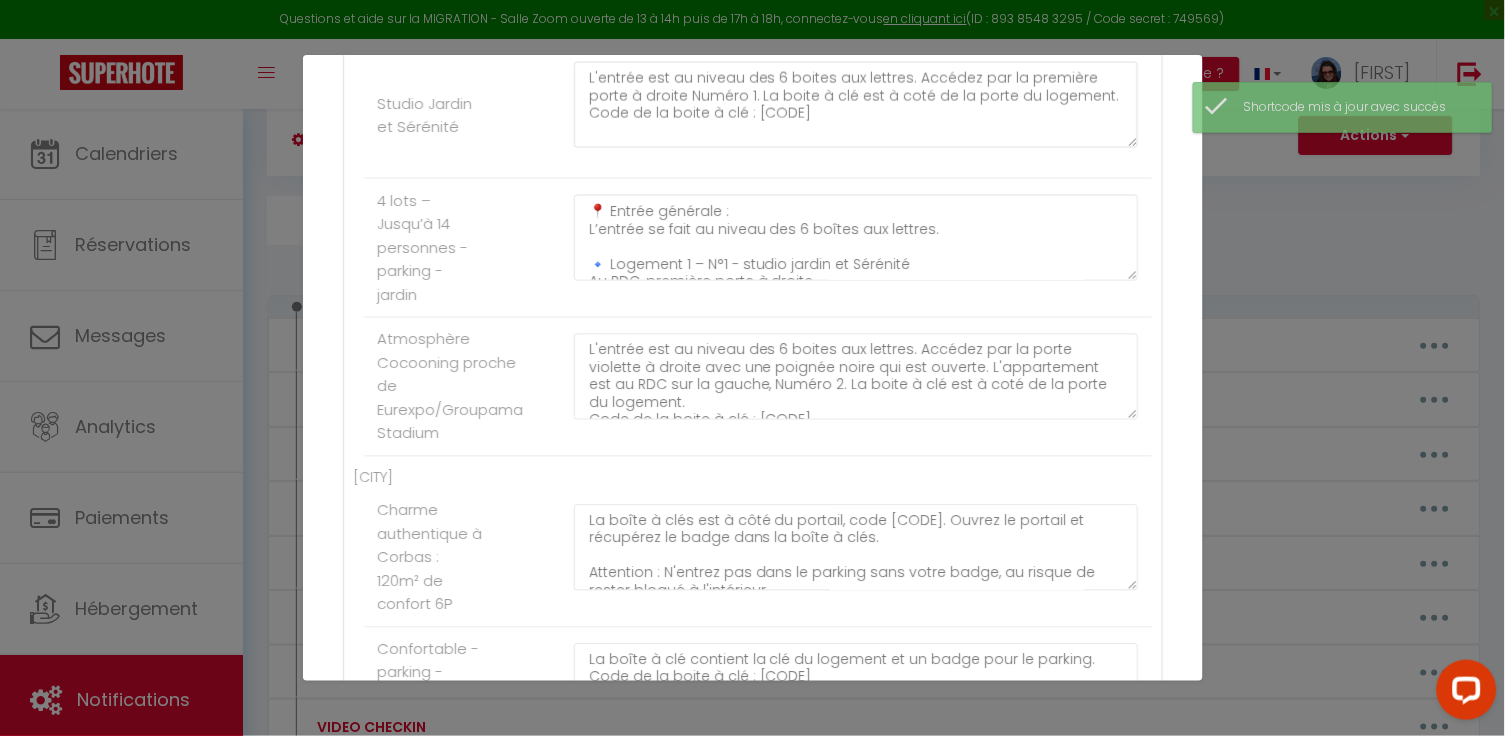scroll, scrollTop: 691, scrollLeft: 0, axis: vertical 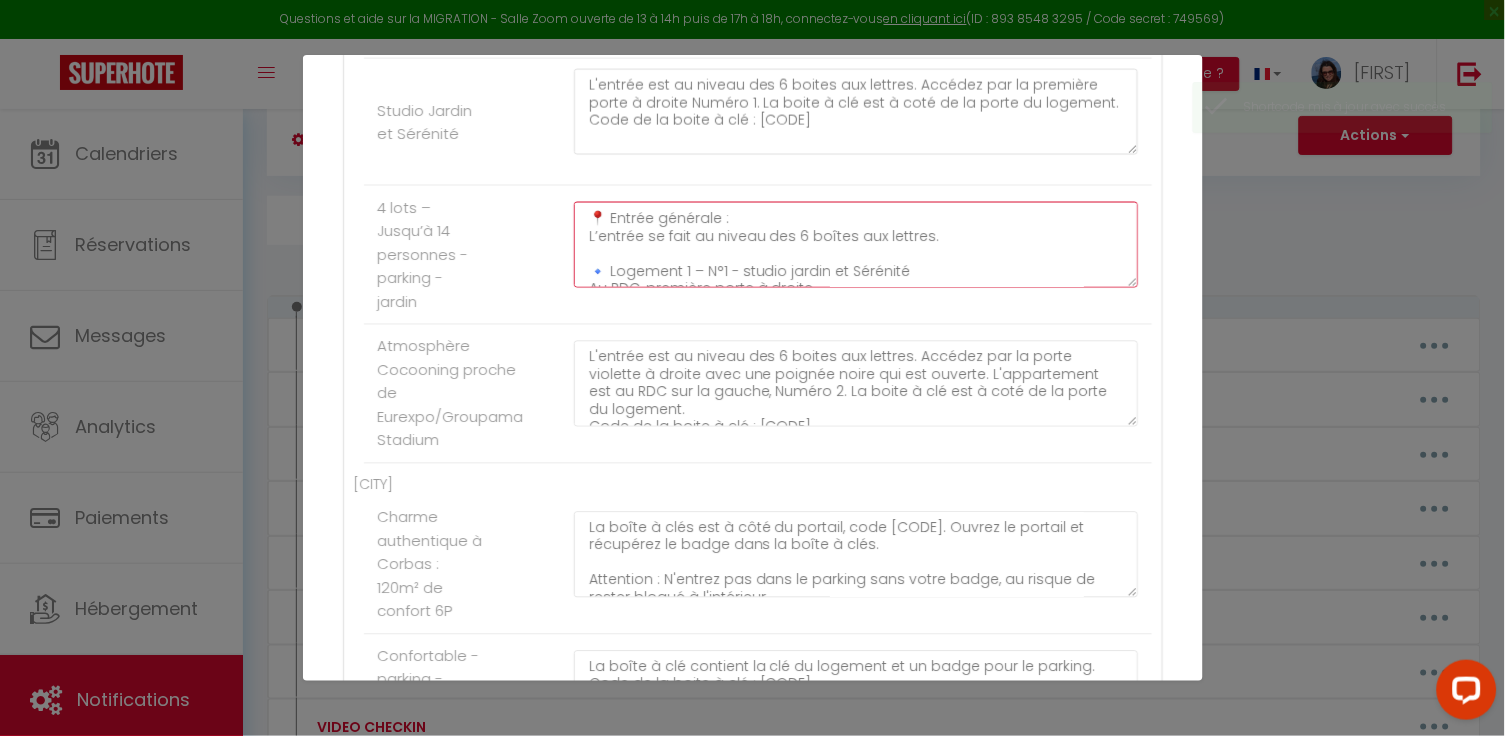 click on "📍 Entrée générale :
L’entrée se fait au niveau des 6 boîtes aux lettres.
🔹 Logement 1 – N°1 - studio jardin et Sérénité
Au RDC, première porte à droite.
📍 Code boîte à clé : [CODE]
🔹 Logement 2 – N°2 - atmosphère cocooning
Accédez par la porte violette à droite avec une poignée noire (ouverte).
Au RDC, à gauche.
📍 Code boîte à clé : [CODE]
🔹 Logement 3 – N°3 - harmonie végétale
Au RDC, au fond à droite.
📍 Code boîte à clé : [CODE]
🔹 Logement 4 – N°4 - évasion campagnarde
Accédez par la porte violette à droite avec une poignée noire (ouverte).
Au 1er étage, sur la droite.
📍 Code boîte à clé : [CODE]" at bounding box center (856, 245) 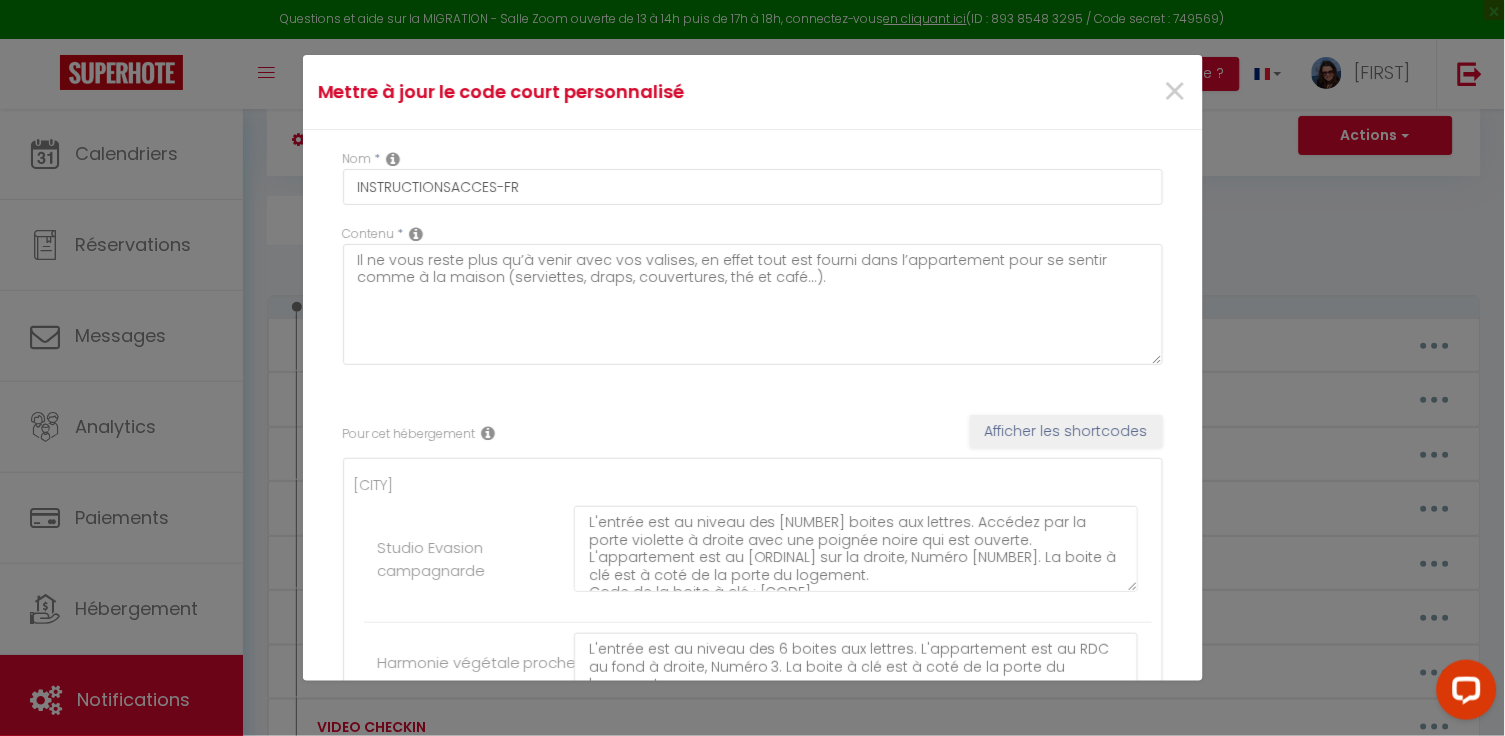 scroll, scrollTop: 0, scrollLeft: 0, axis: both 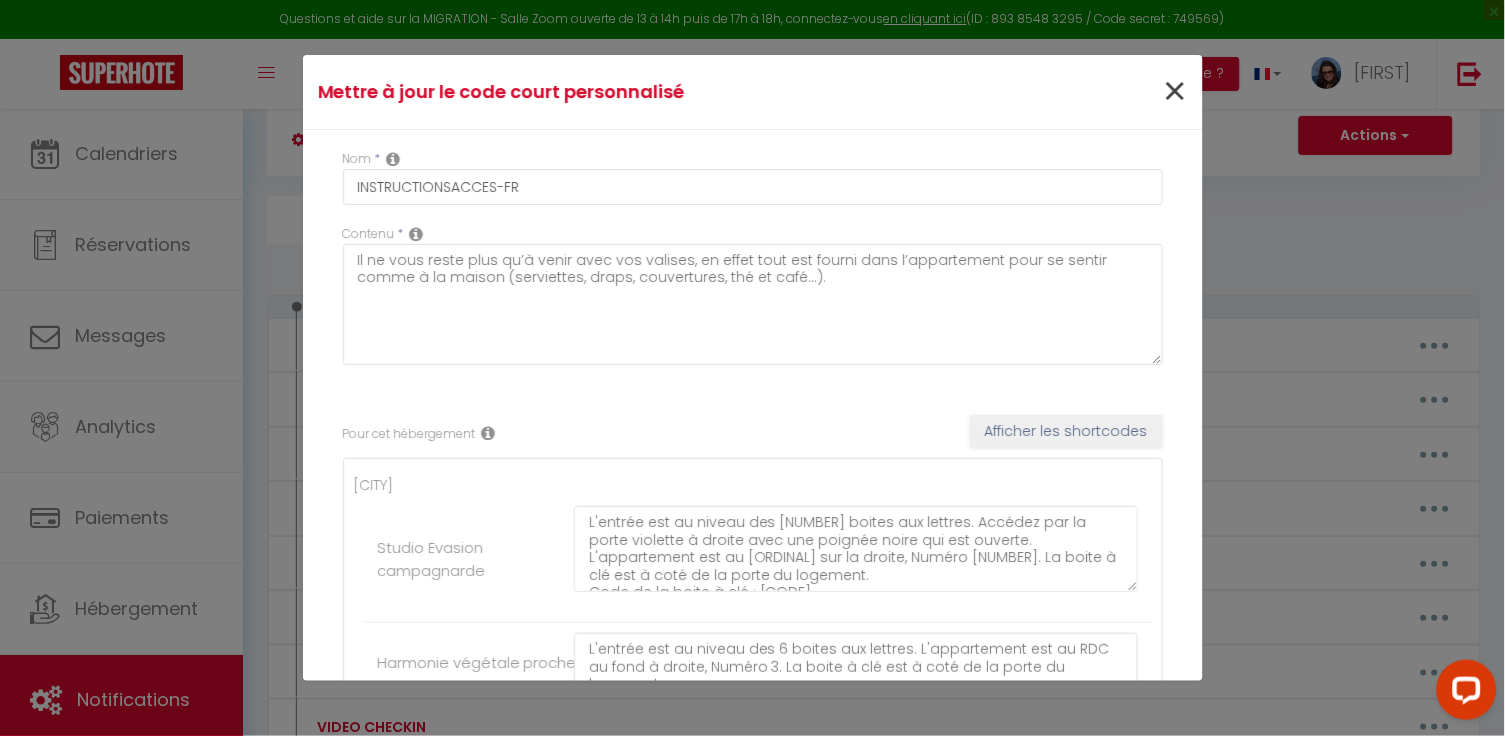 click on "×" at bounding box center [1174, 92] 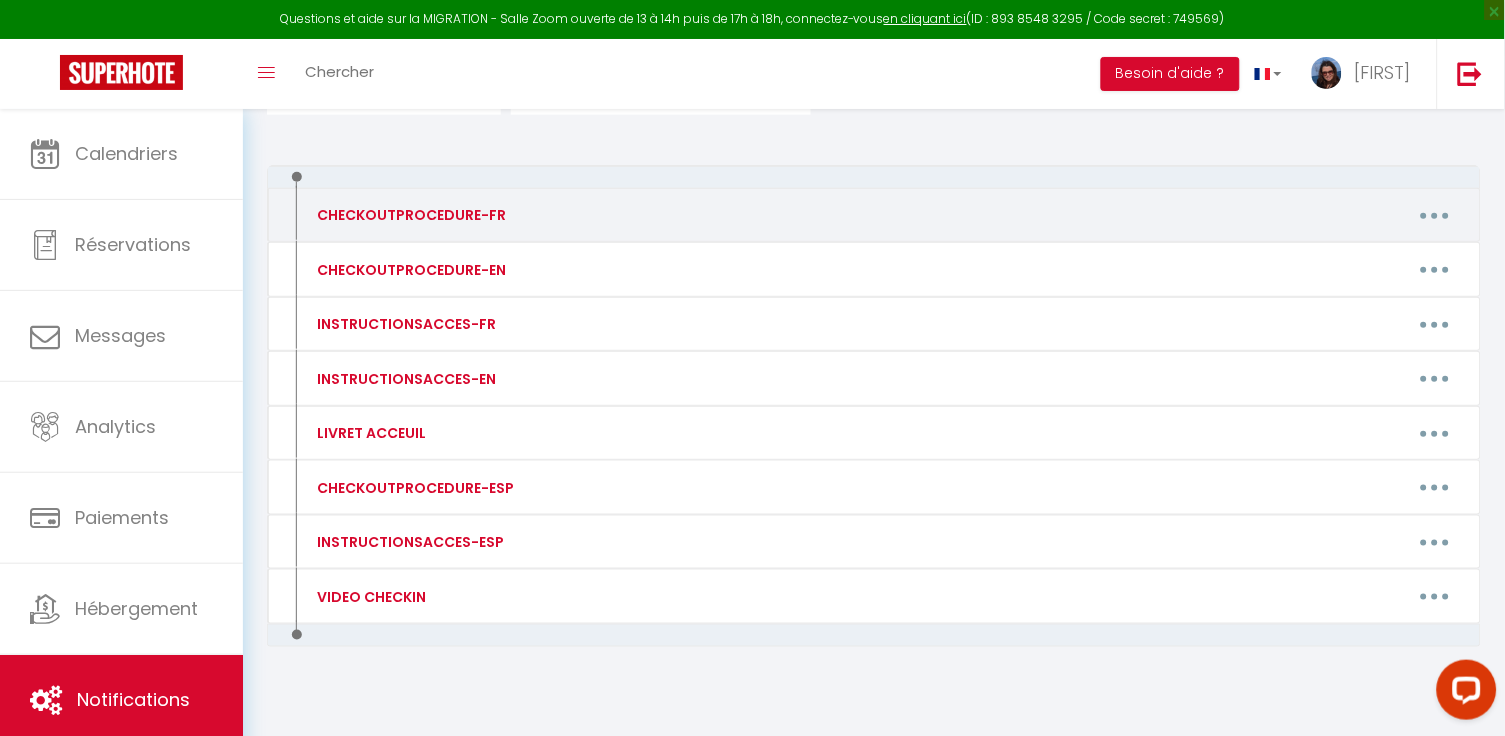 scroll, scrollTop: 187, scrollLeft: 0, axis: vertical 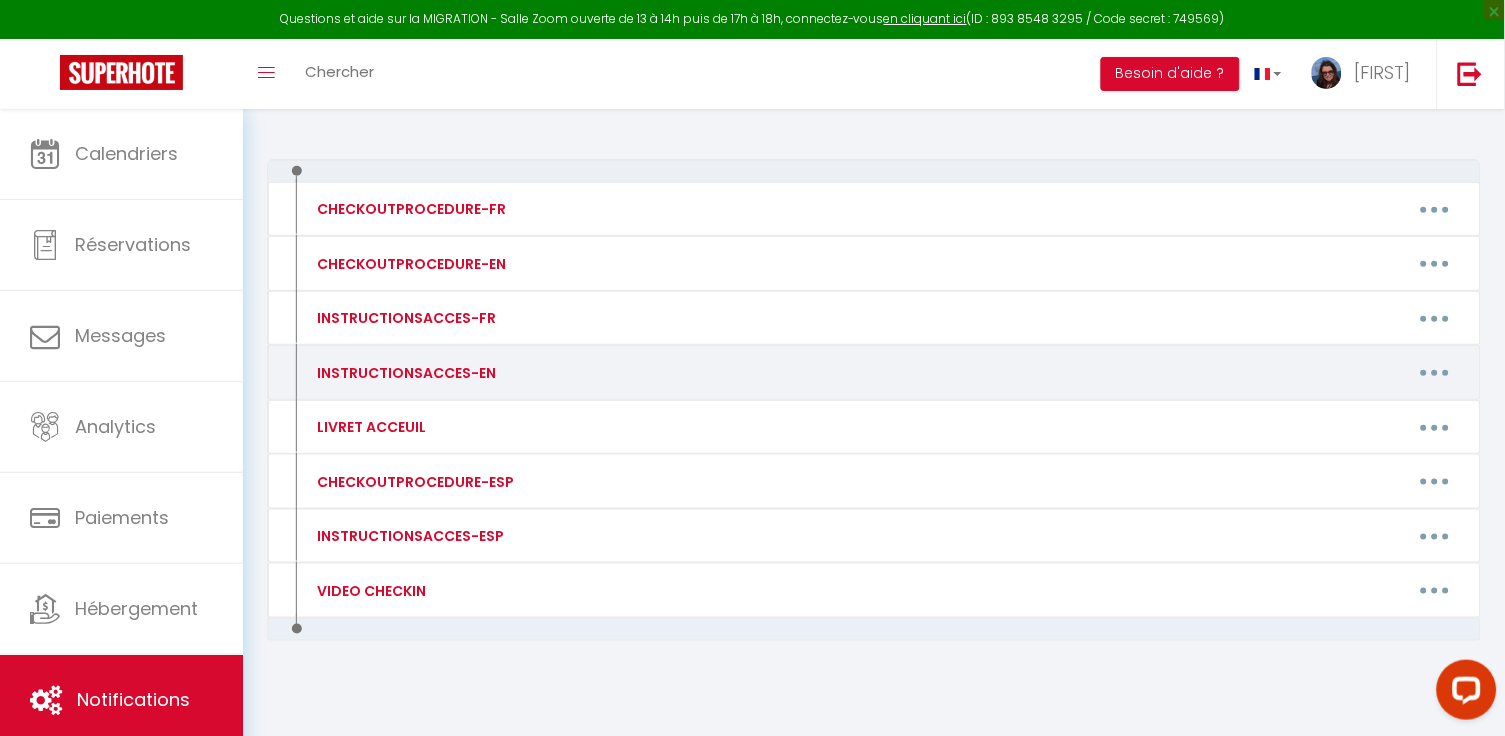 click at bounding box center (1435, 373) 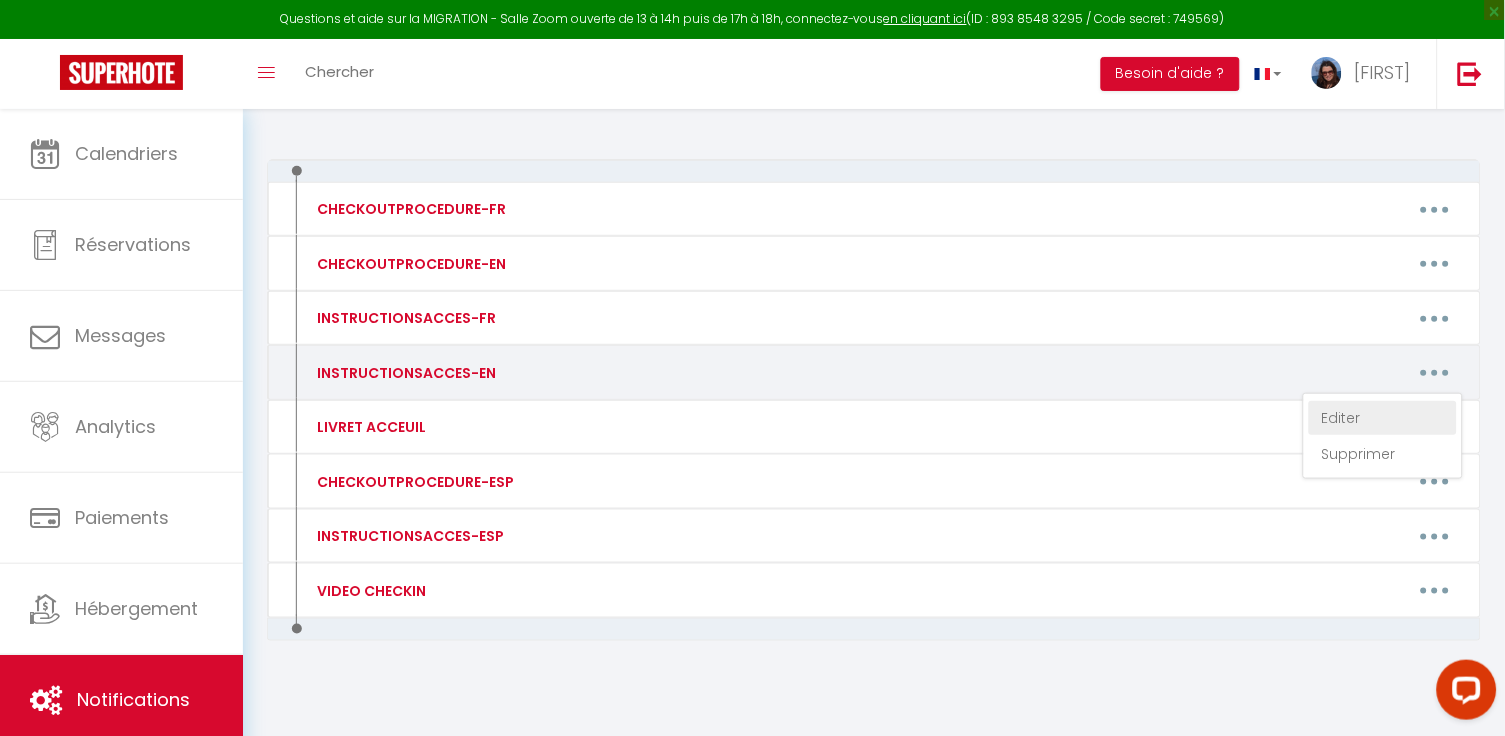 click on "Editer" at bounding box center [1383, 418] 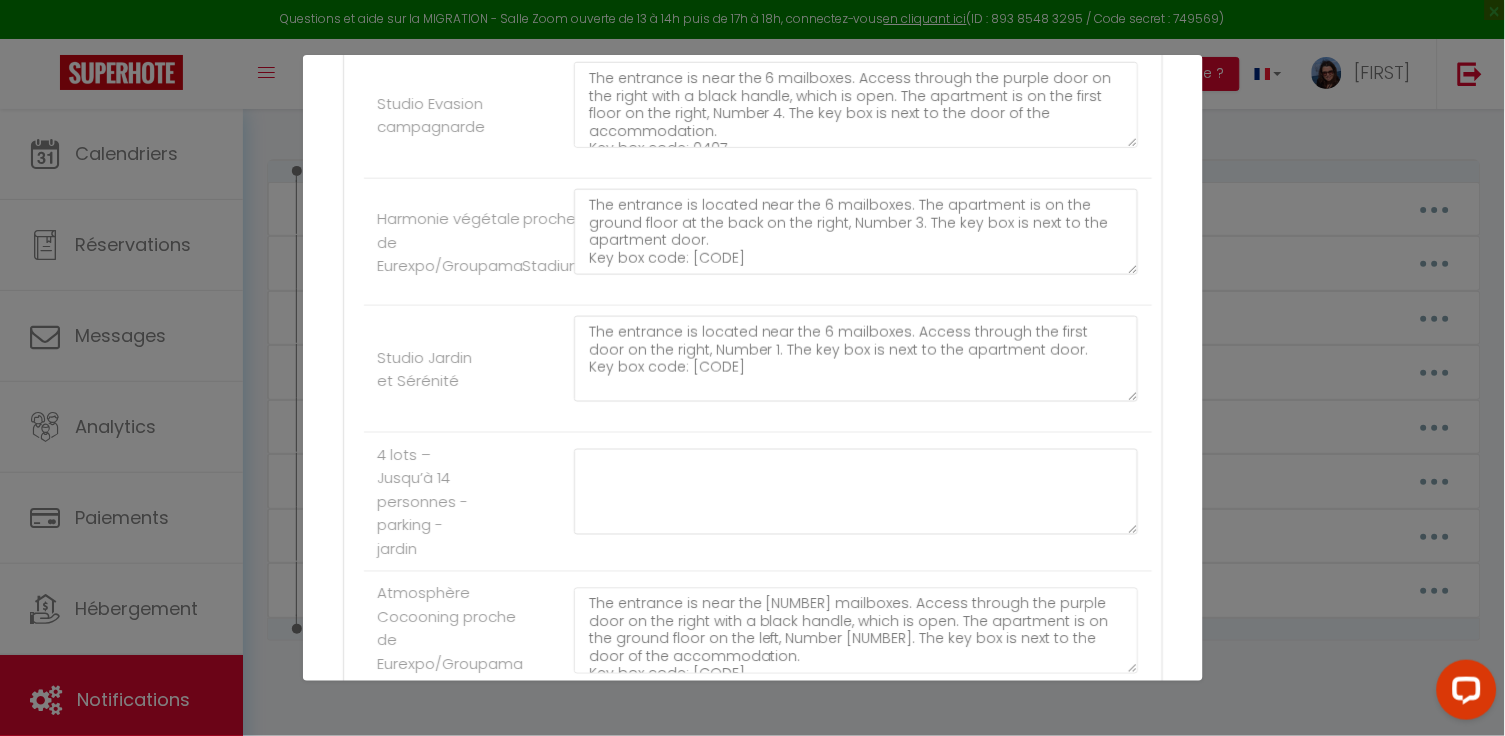 scroll, scrollTop: 467, scrollLeft: 0, axis: vertical 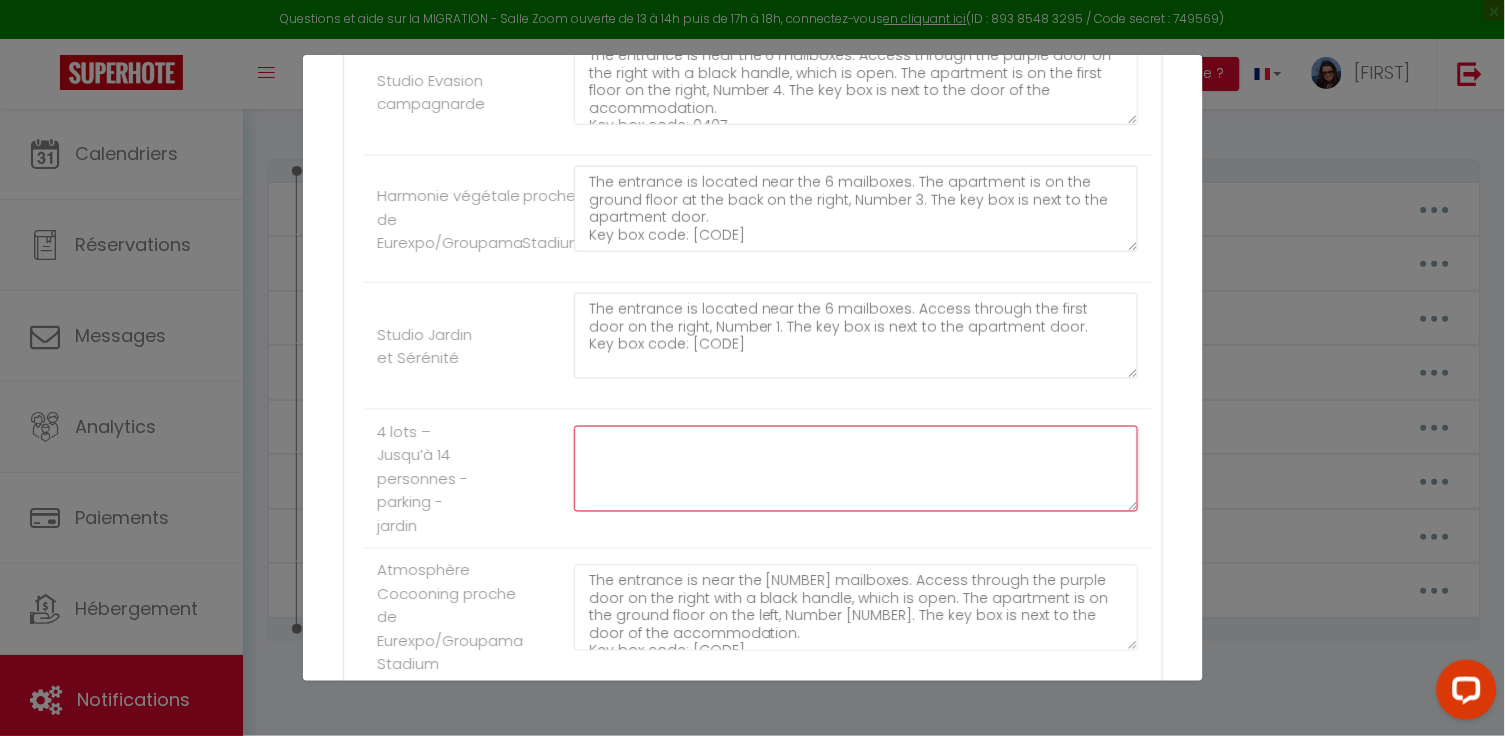 click at bounding box center (856, 469) 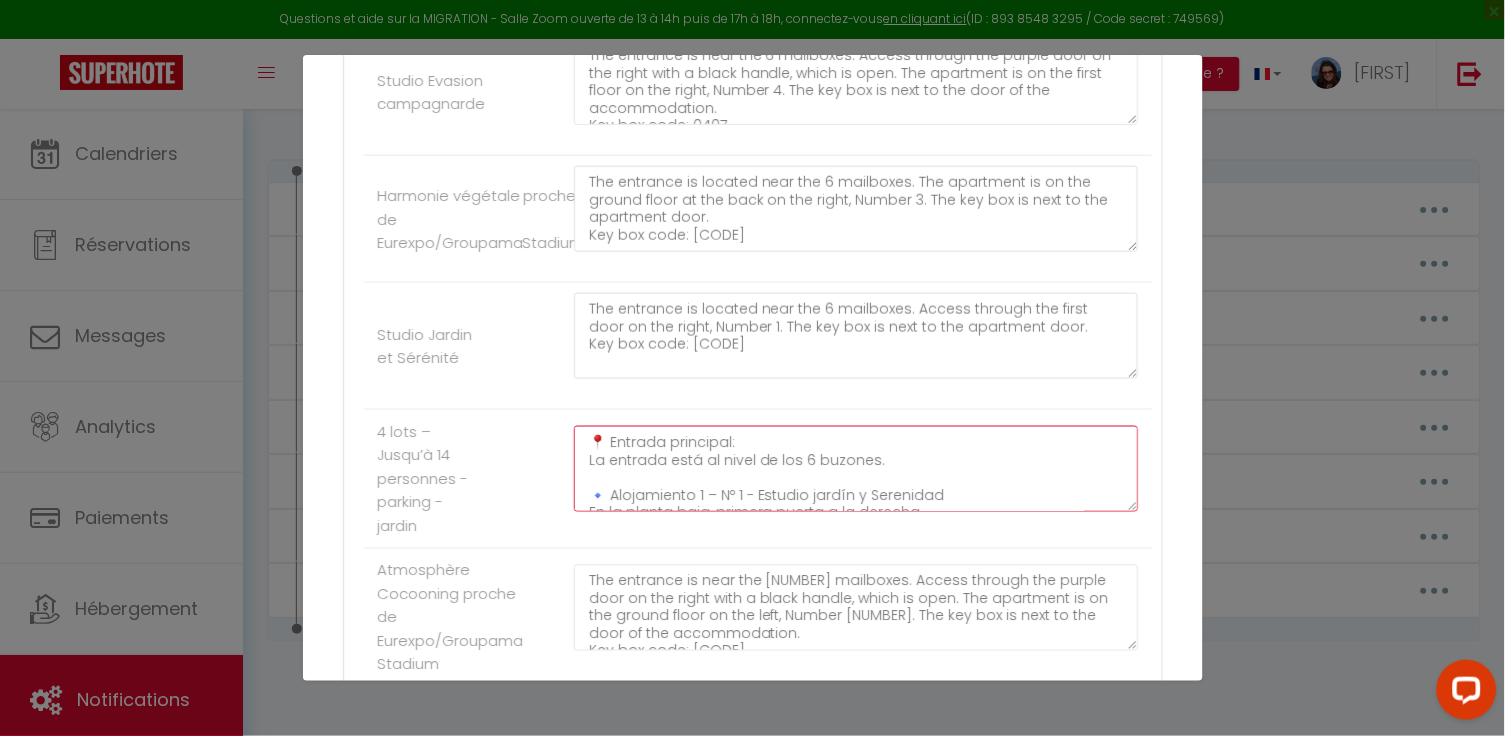 scroll, scrollTop: 247, scrollLeft: 0, axis: vertical 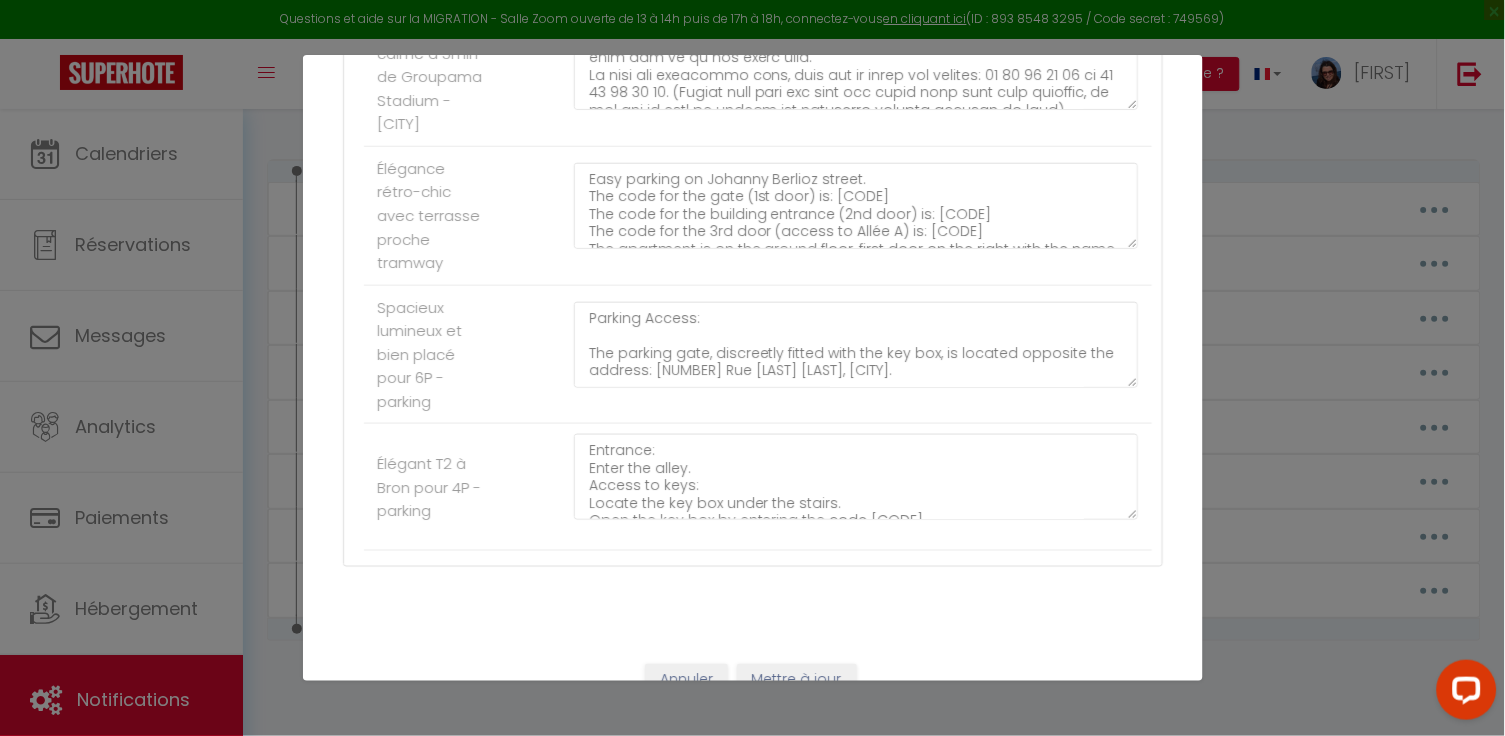 click on "Mettre à jour" at bounding box center [797, 681] 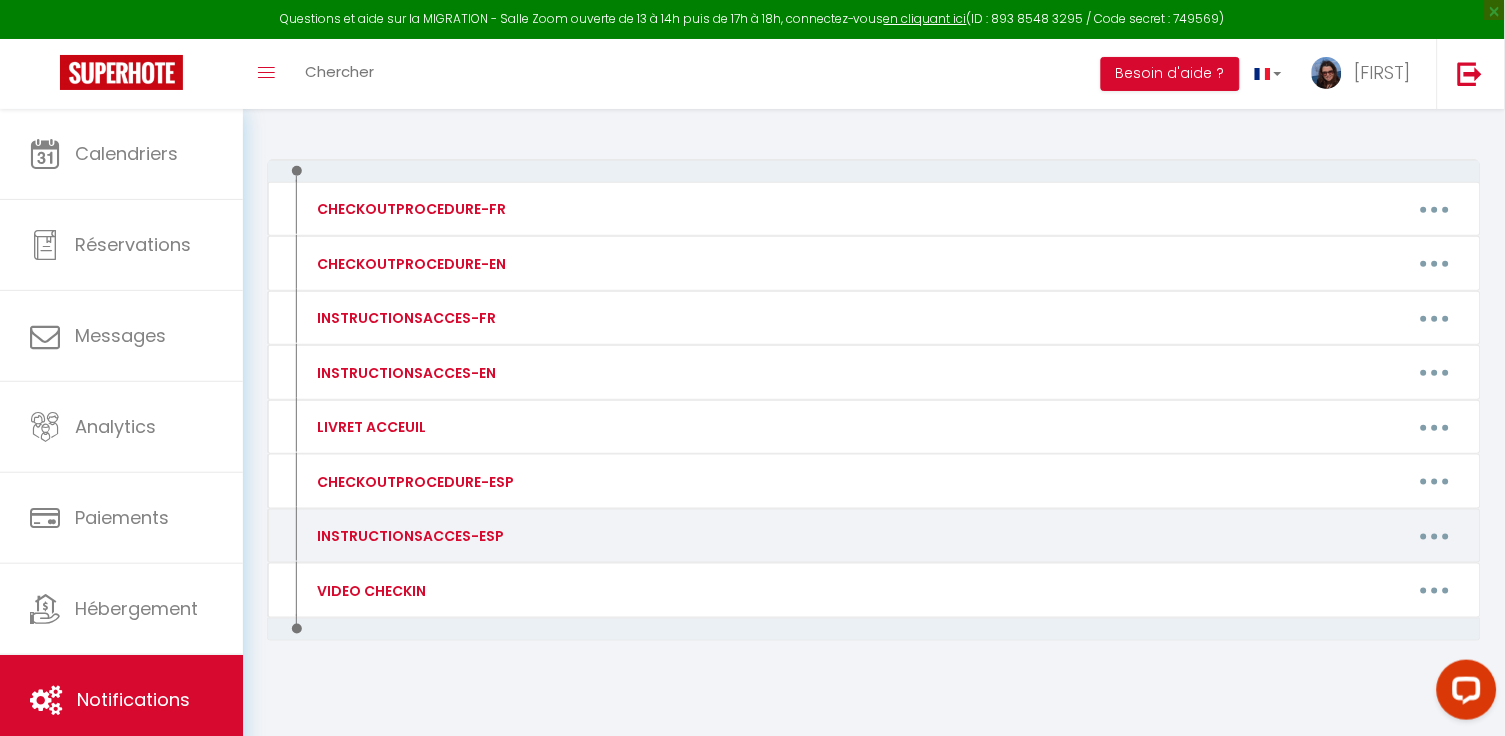 click on "INSTRUCTIONSACCES-ESP     Editer   Supprimer" at bounding box center [874, 536] 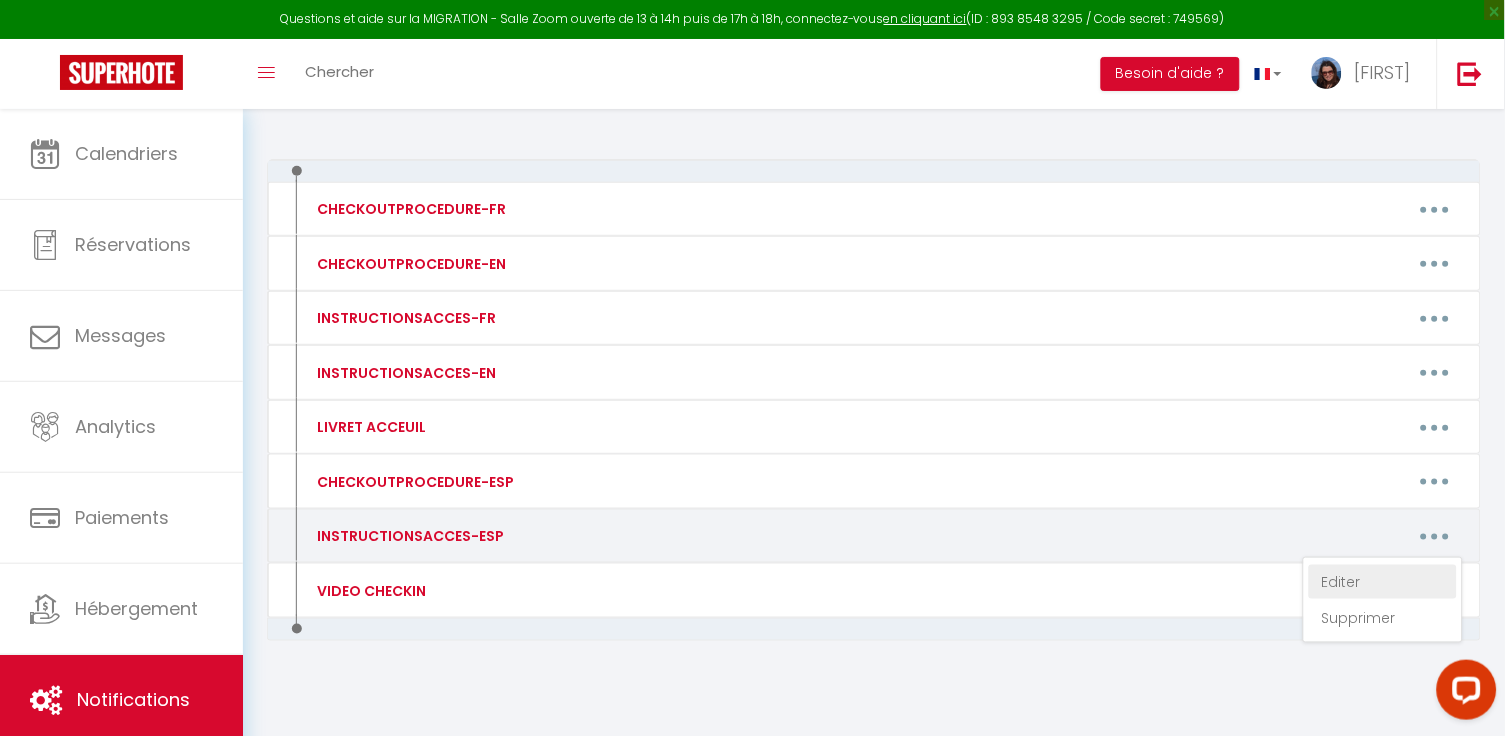 click on "Editer" at bounding box center (1383, 582) 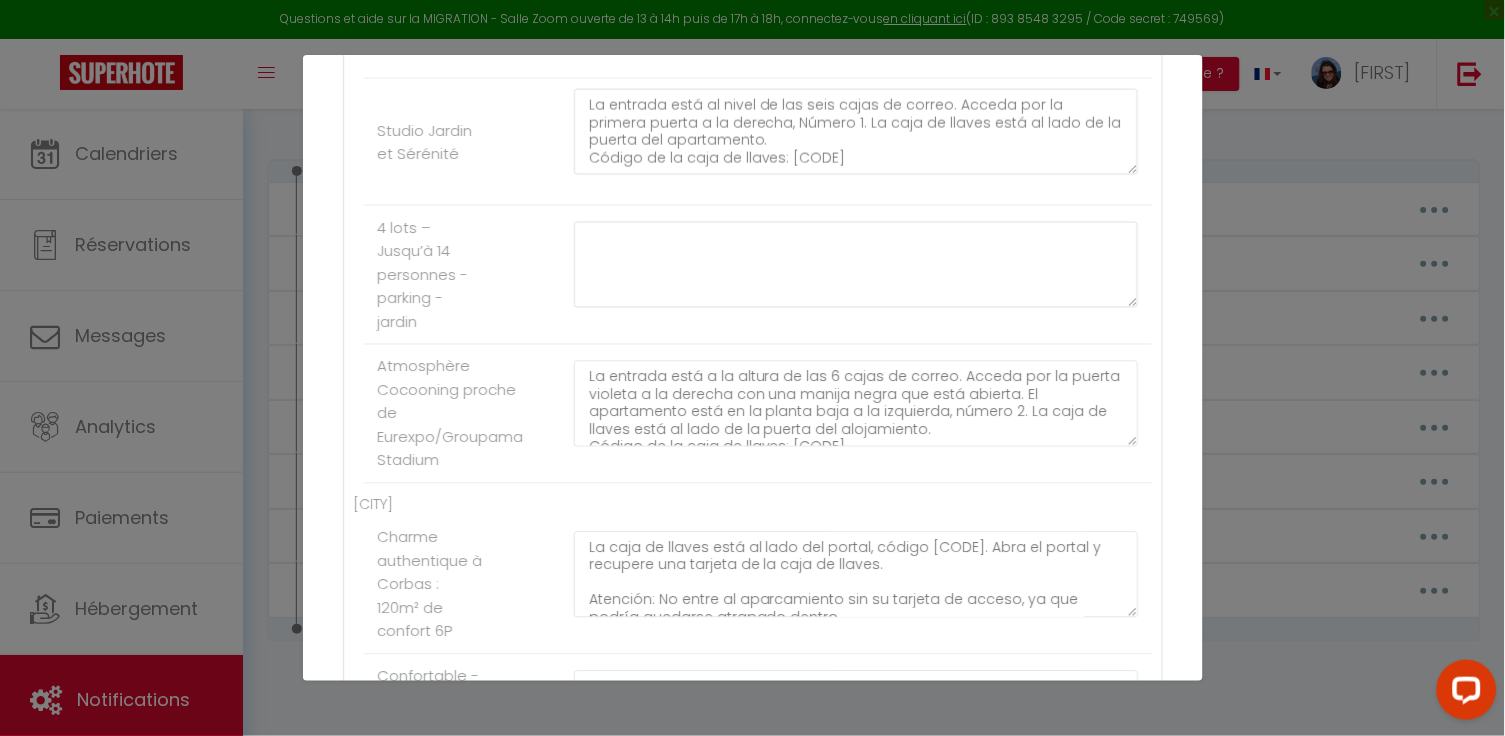 scroll, scrollTop: 668, scrollLeft: 0, axis: vertical 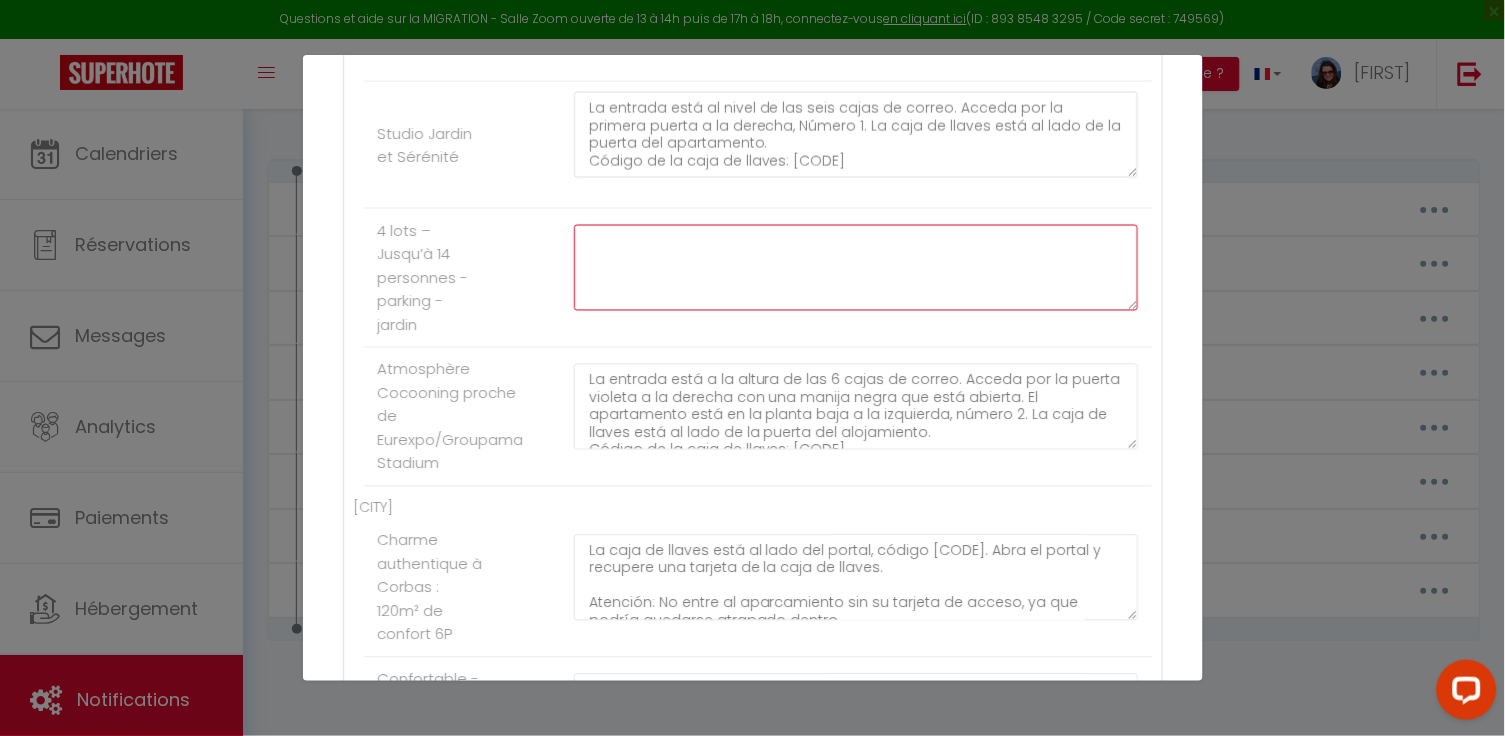click at bounding box center [856, 268] 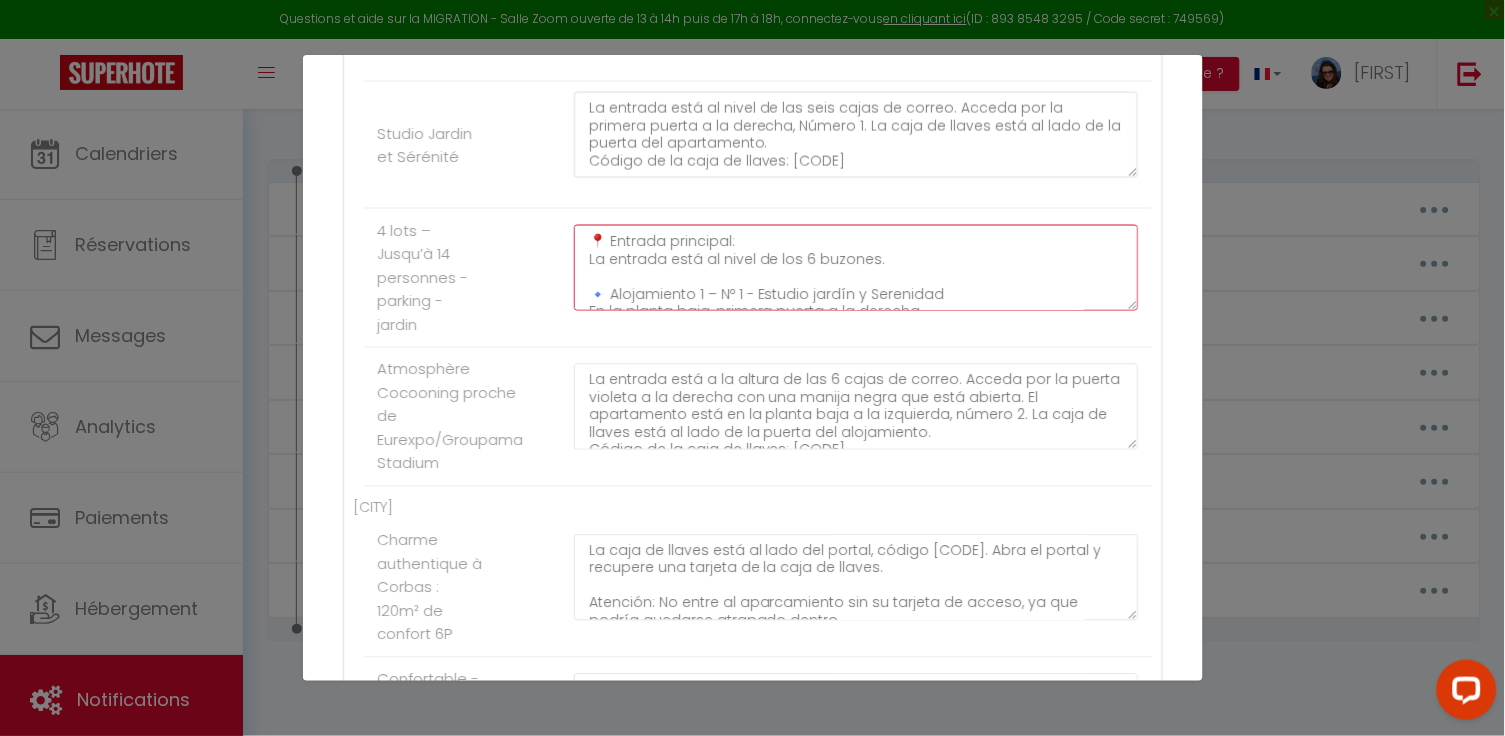 scroll, scrollTop: 263, scrollLeft: 0, axis: vertical 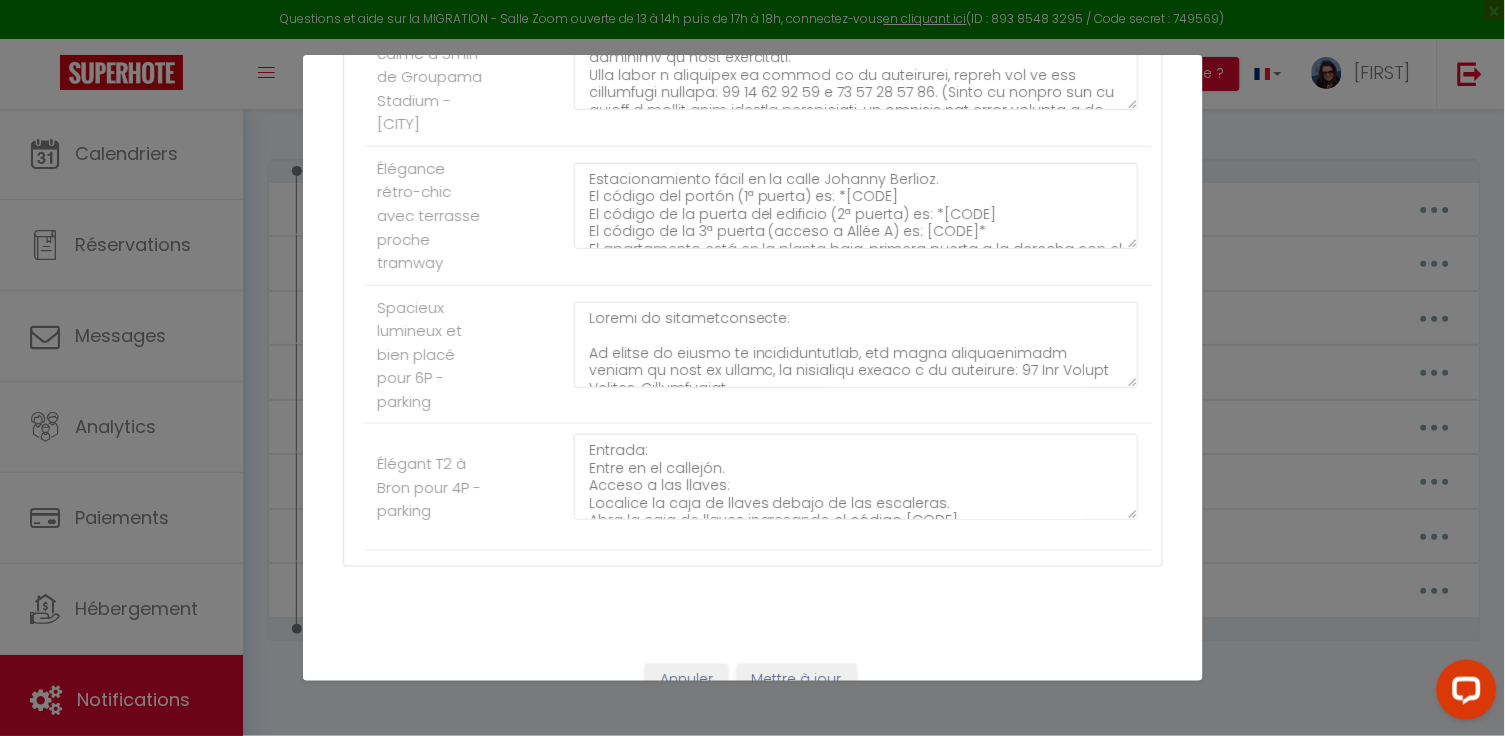 click on "Mettre à jour" at bounding box center (797, 681) 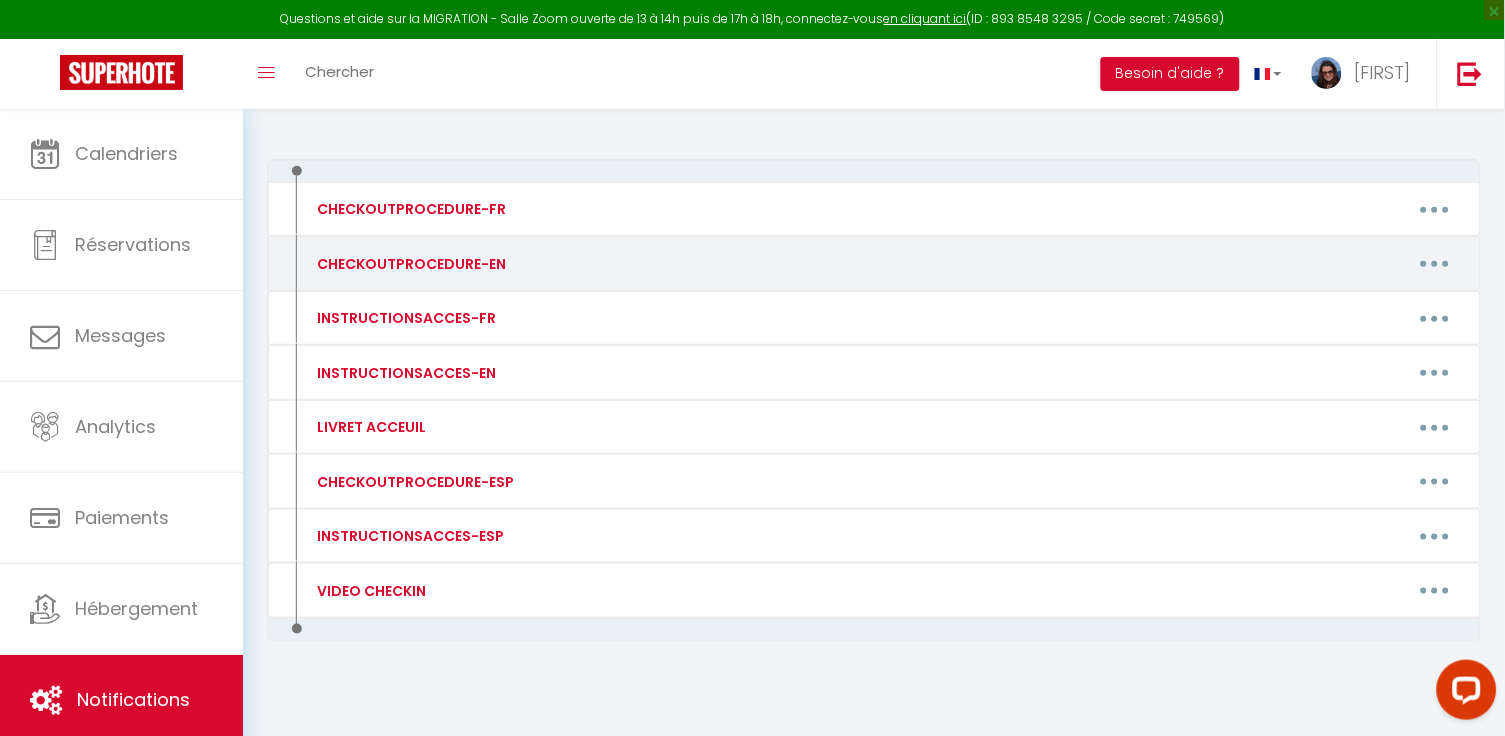 click at bounding box center (1435, 264) 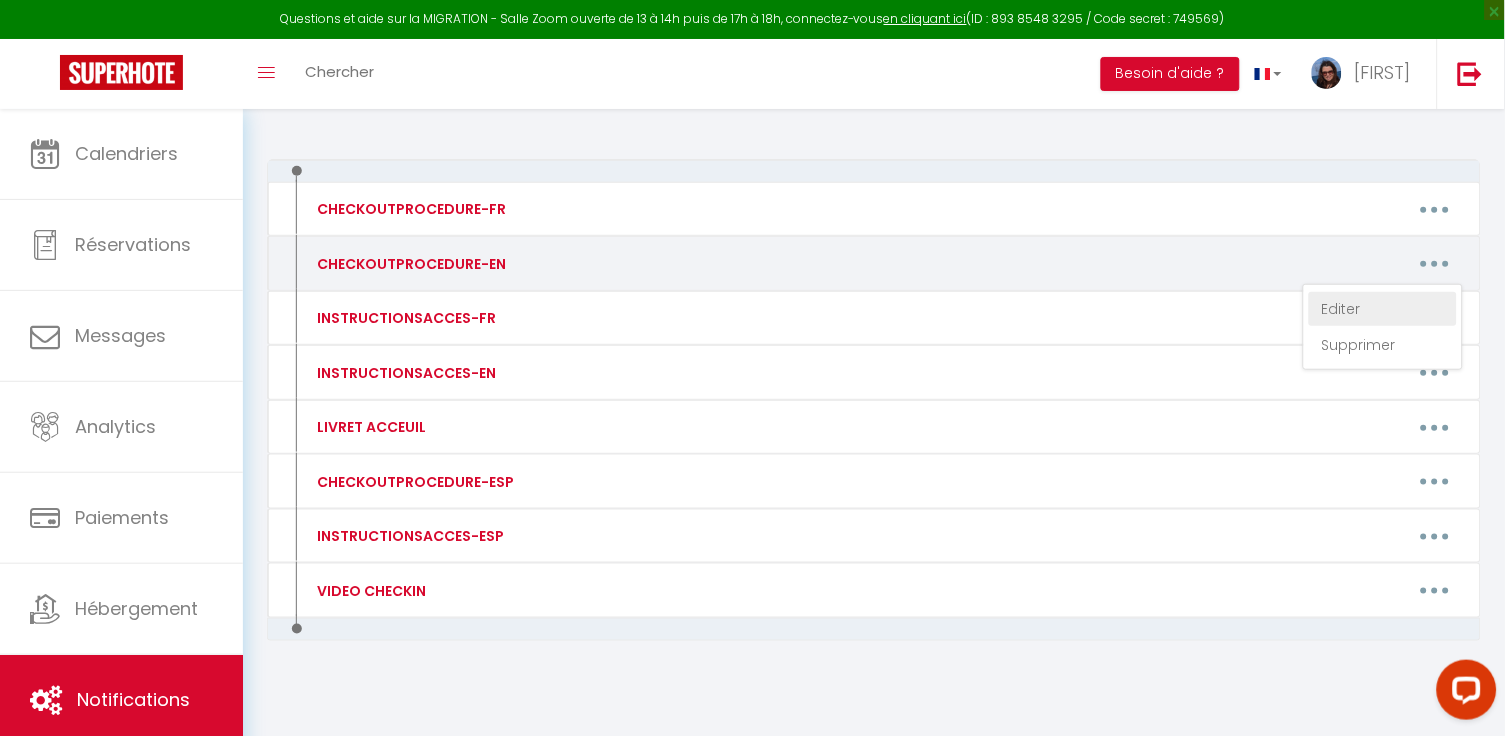 click on "Editer" at bounding box center [1383, 309] 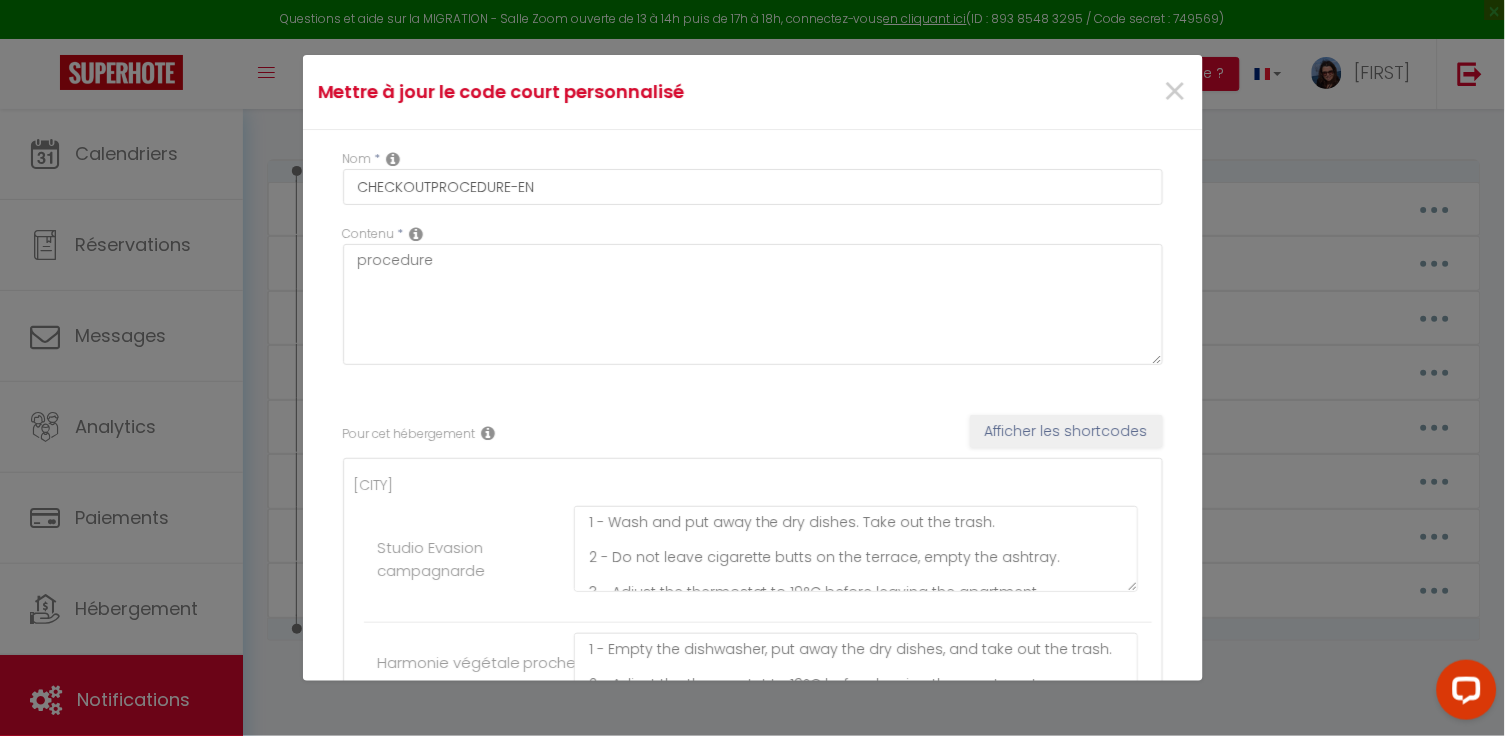 scroll, scrollTop: 0, scrollLeft: 0, axis: both 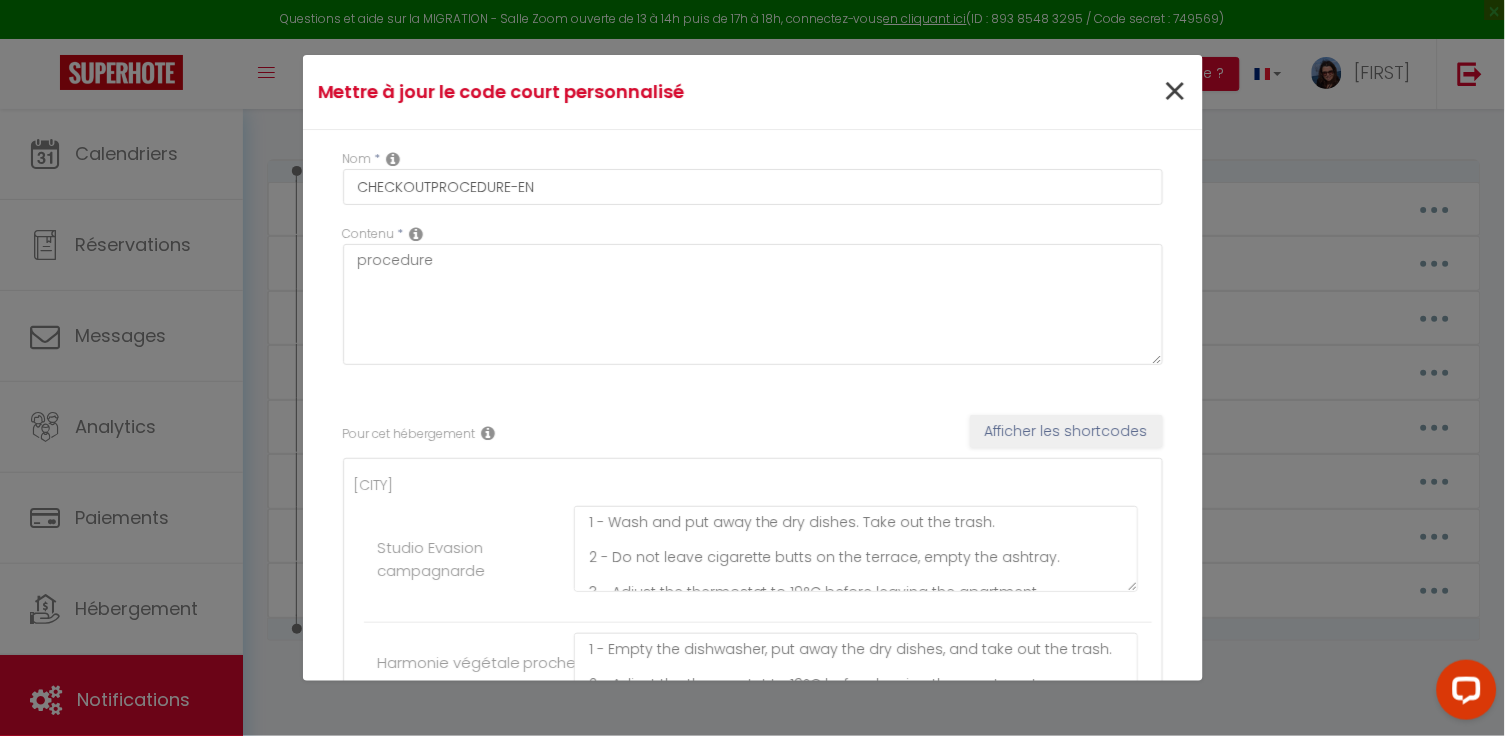 click on "×" at bounding box center [1174, 92] 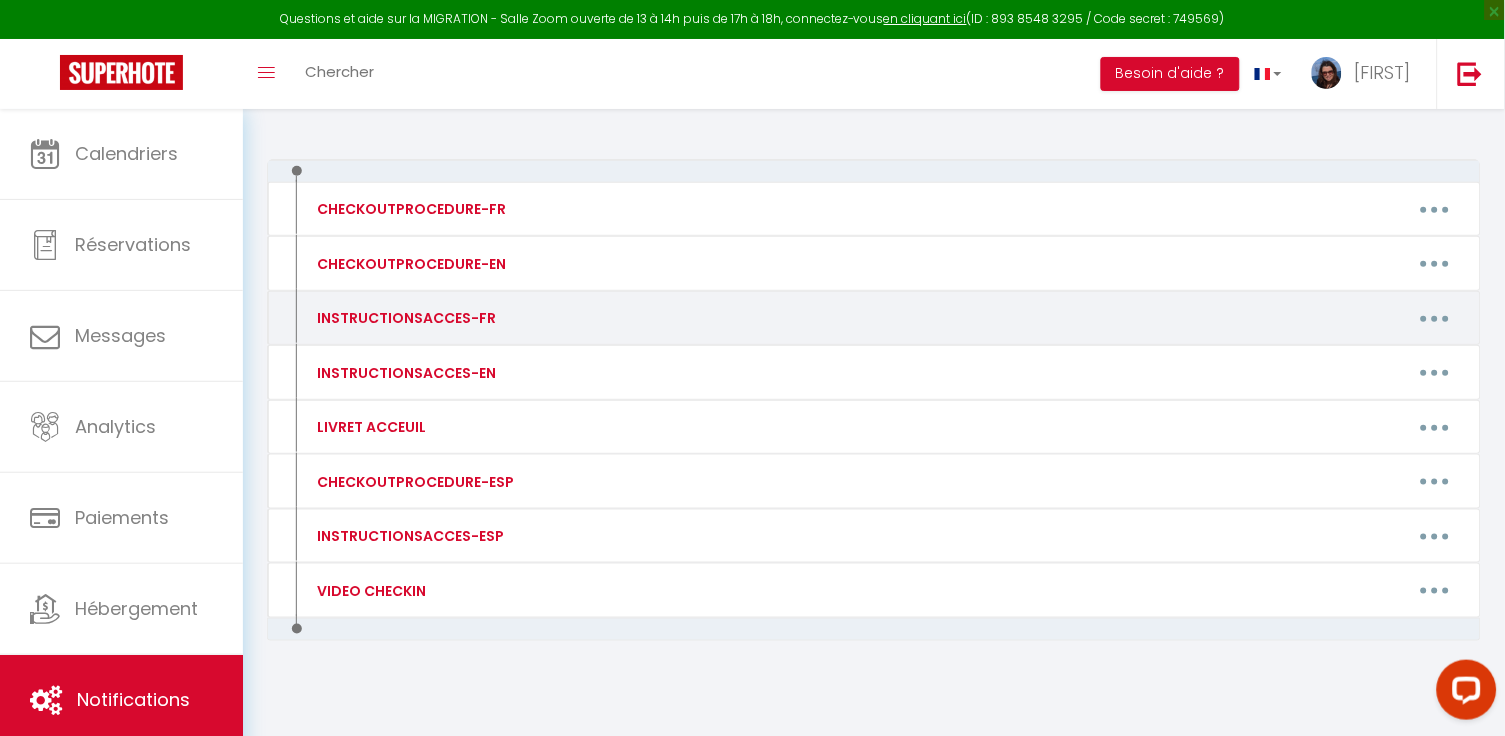 click at bounding box center [1435, 318] 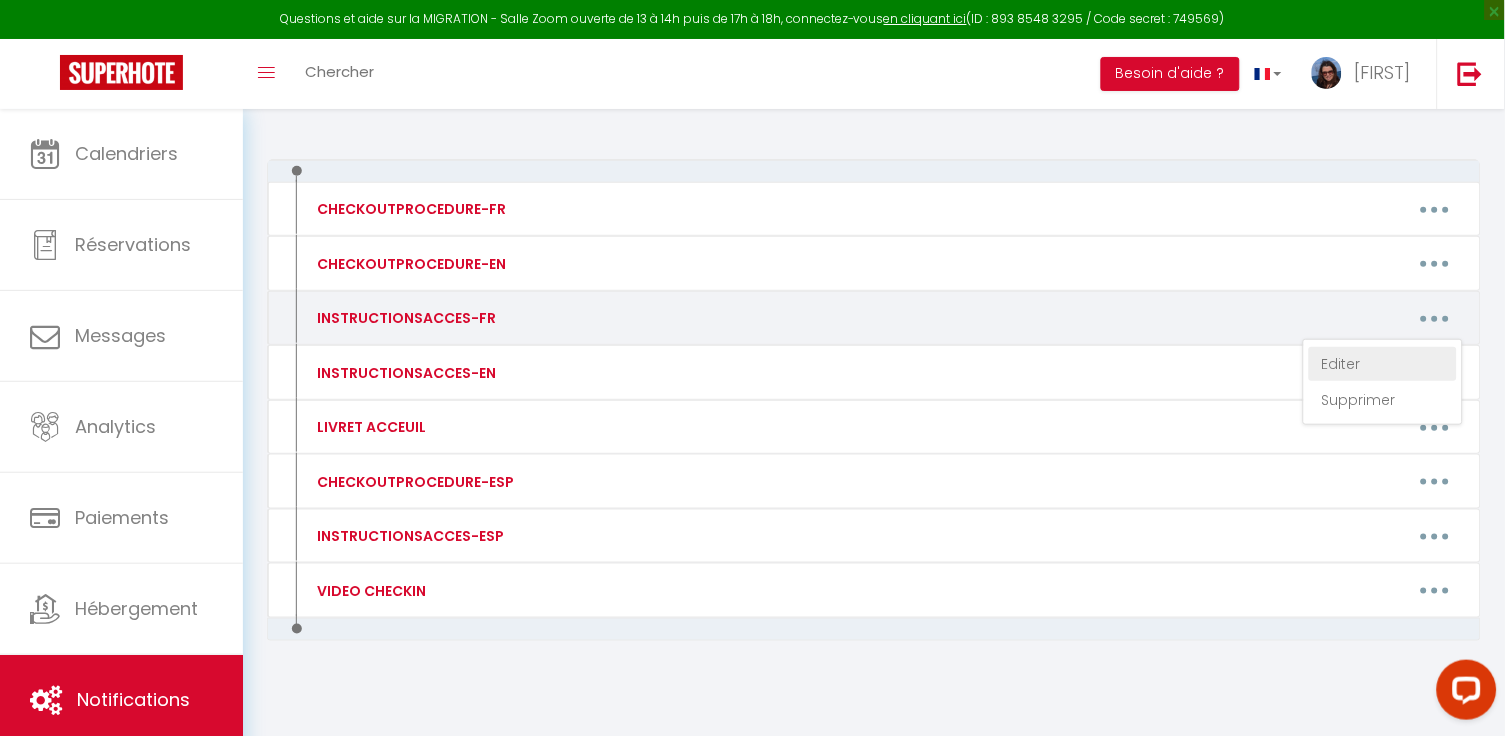 click on "Editer" at bounding box center (1383, 364) 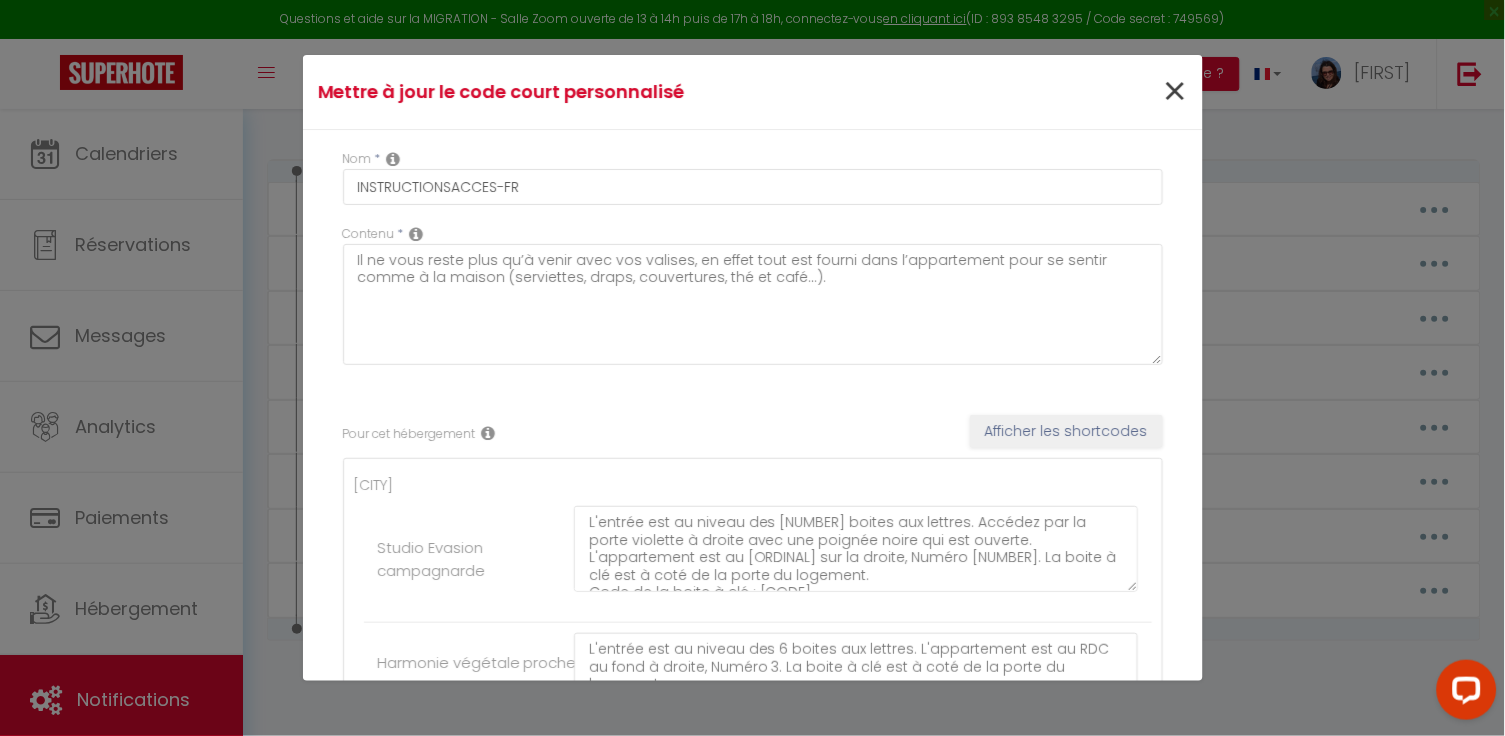click on "×" at bounding box center (1174, 92) 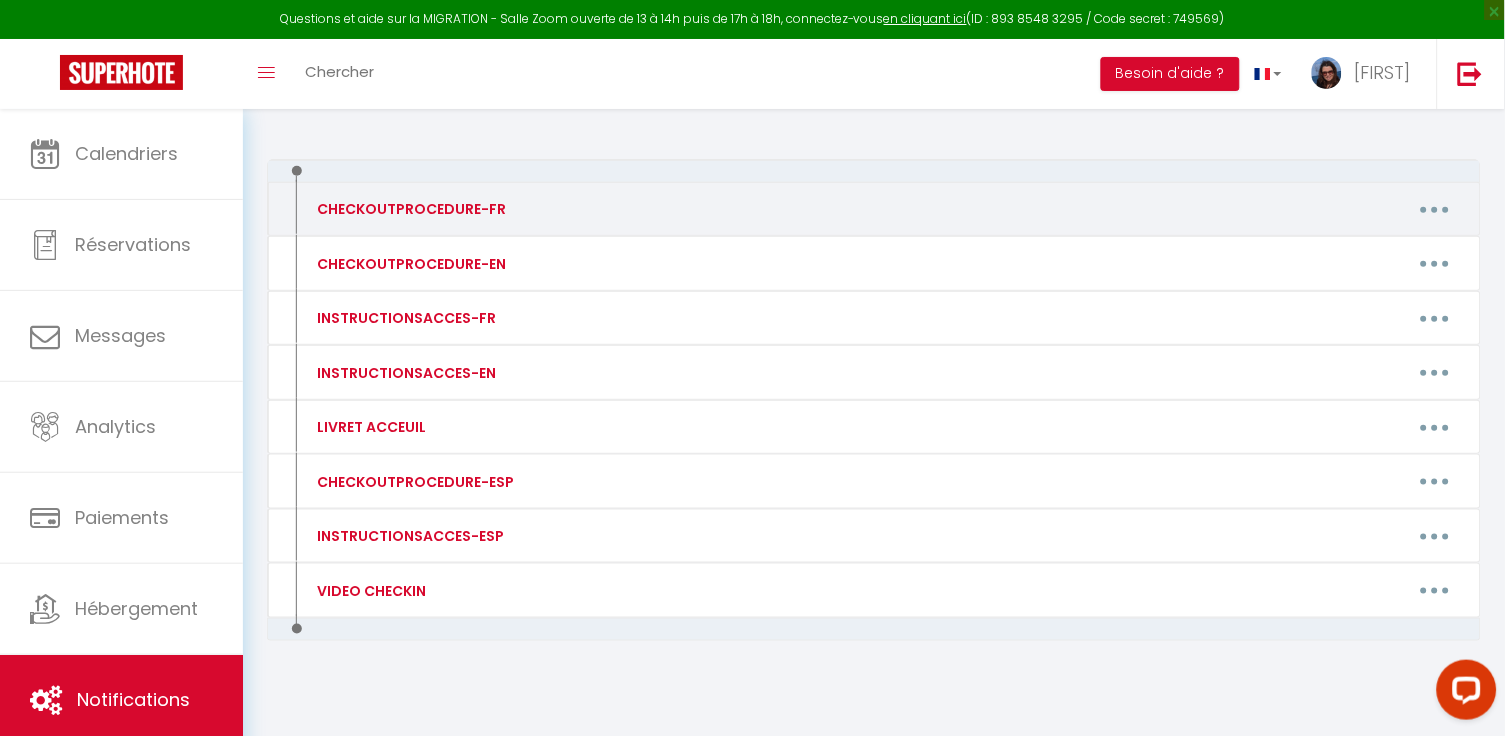 click at bounding box center (1435, 209) 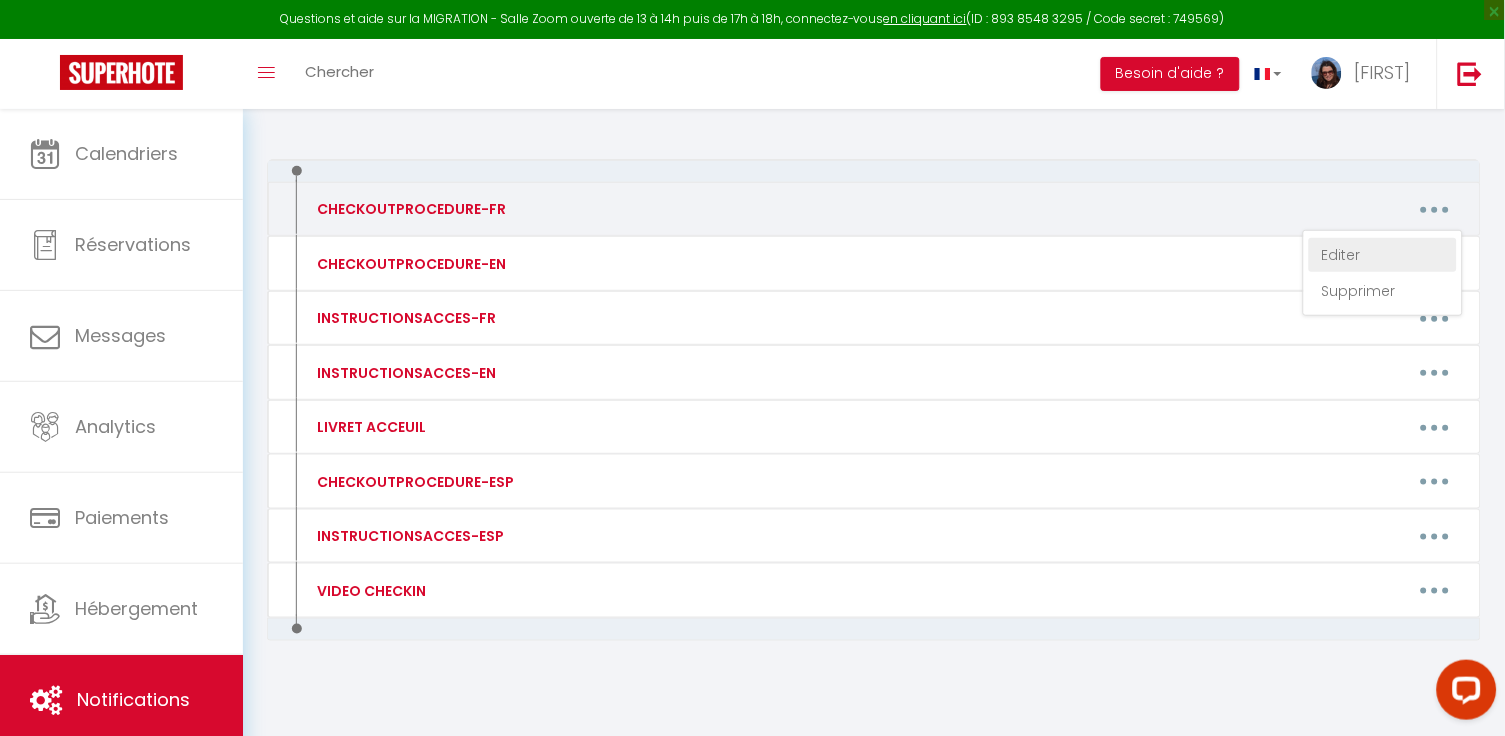click on "Editer" at bounding box center (1383, 255) 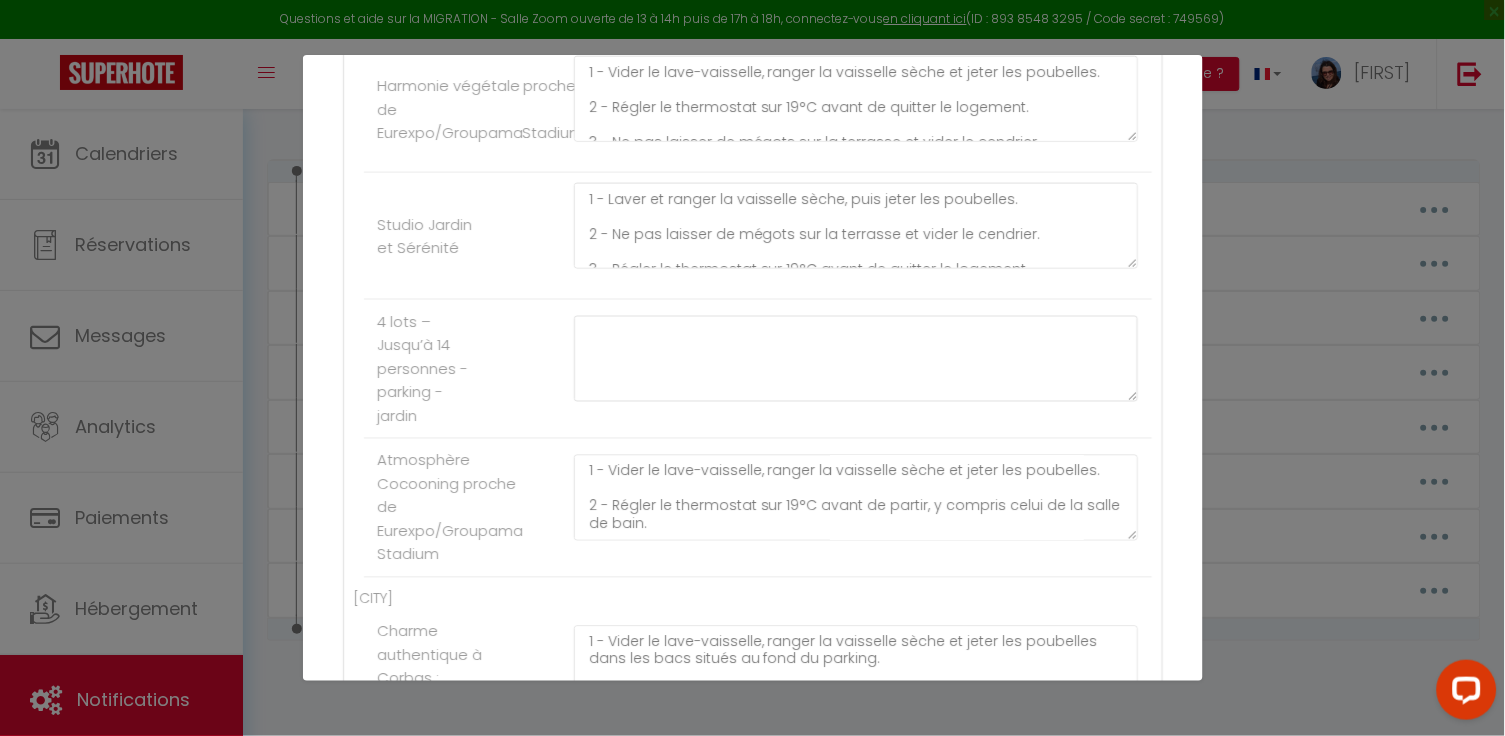 scroll, scrollTop: 583, scrollLeft: 0, axis: vertical 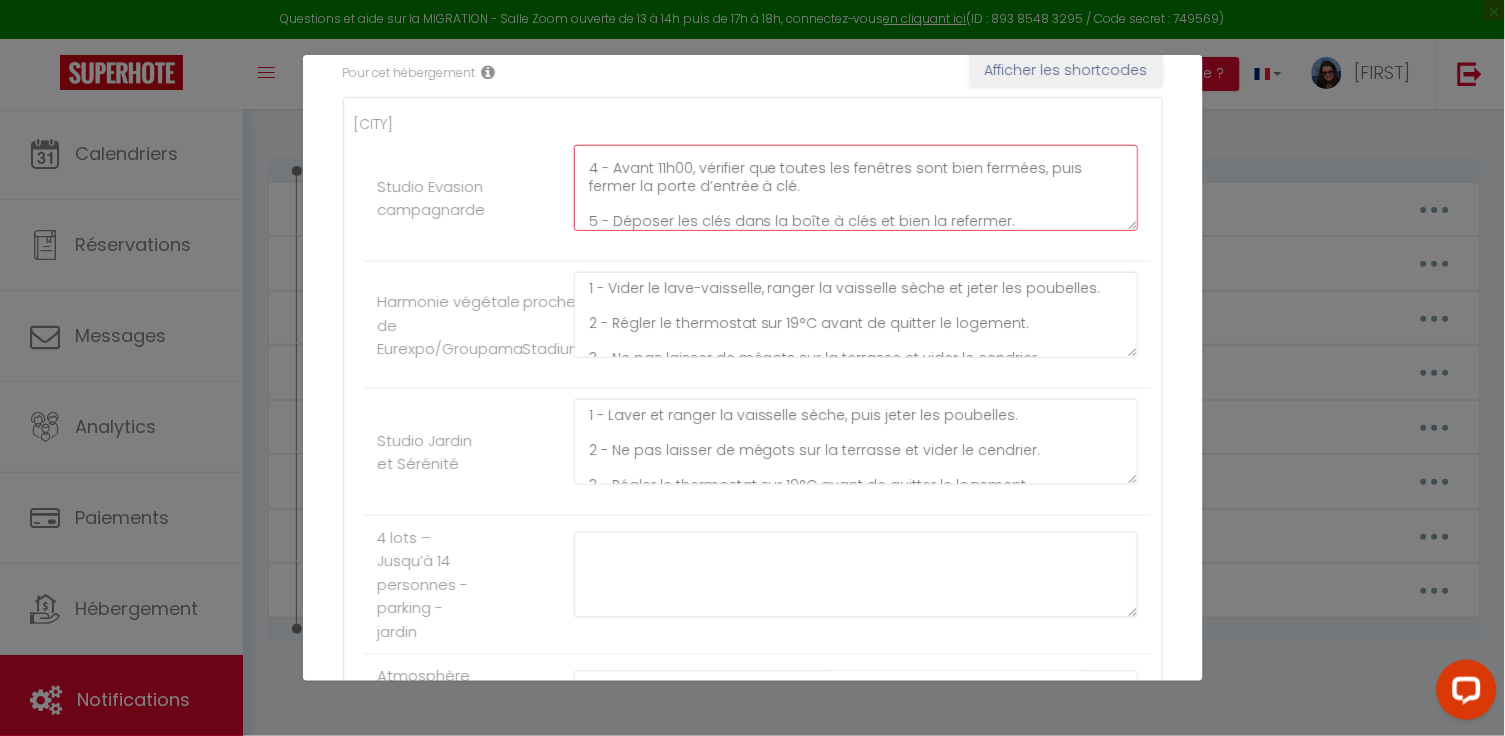 click on "1 - Laver et ranger la vaisselle sèche. Jeter les poubelles.
2 - Ne pas laisser de mégots sur la terrasse, vider le cendrier.
3 - Régler le thermostat sur 19°C avant de partir.
4 - Avant 11h00, vérifier que toutes les fenêtres sont bien fermées, puis fermer la porte d’entrée à clé.
5 - Déposer les clés dans la boîte à clés et bien la refermer." at bounding box center (856, 188) 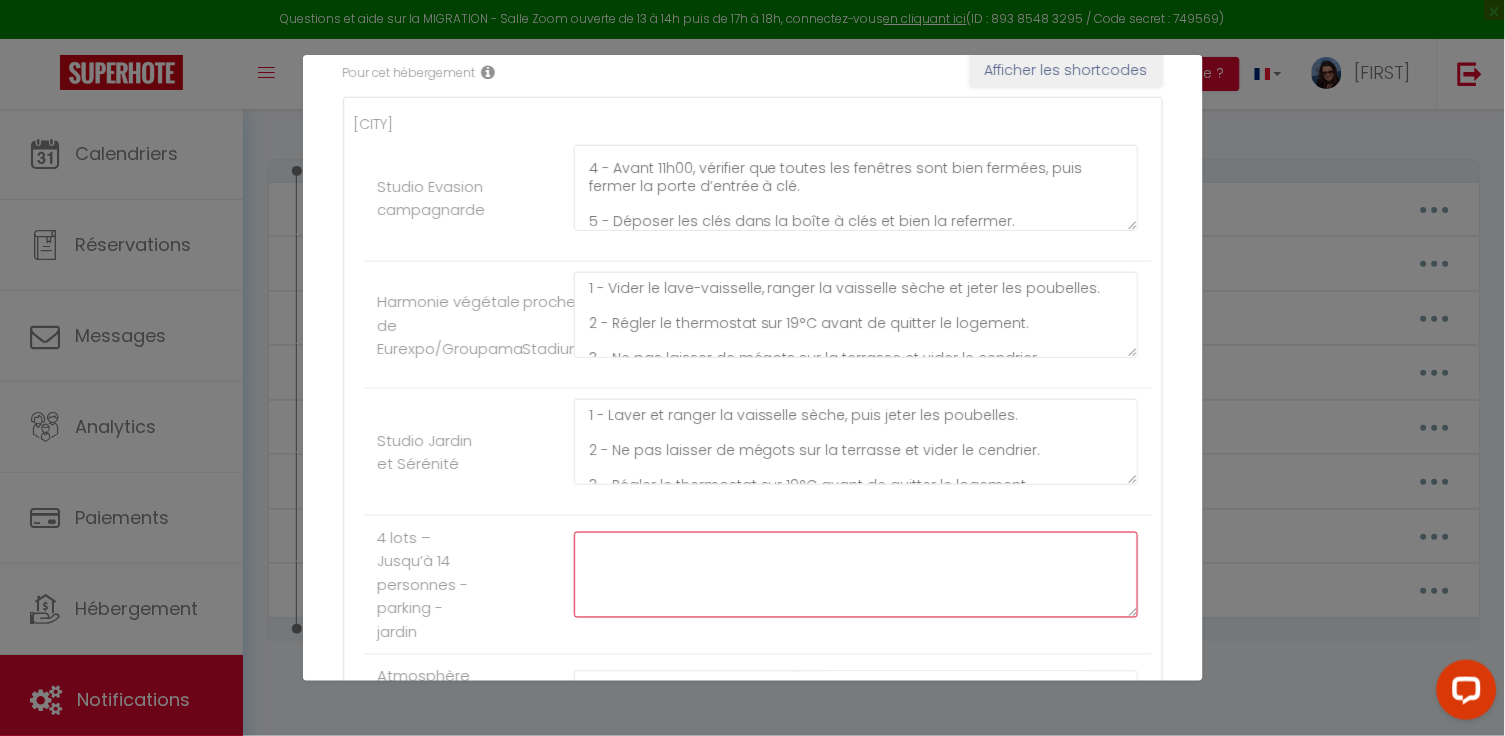 click at bounding box center (856, 575) 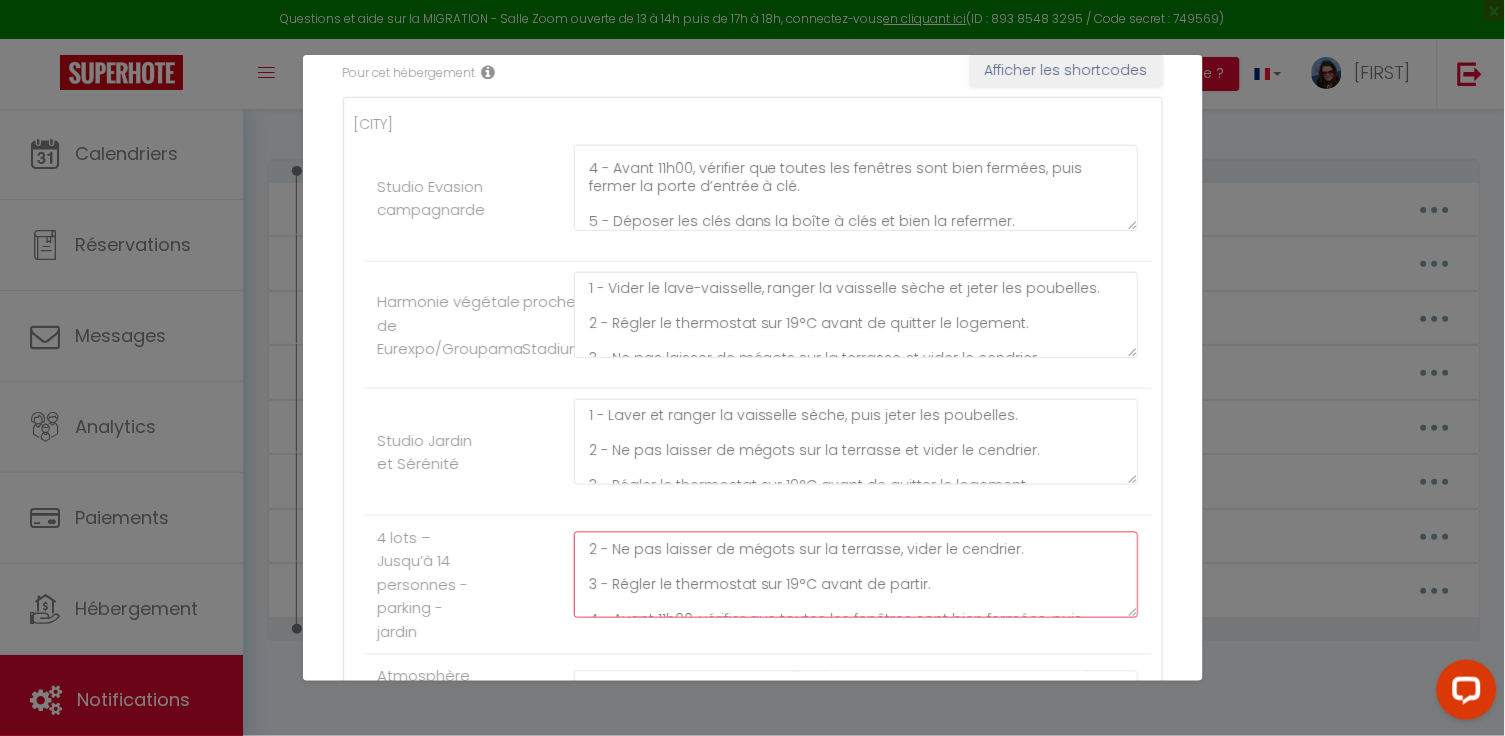 scroll, scrollTop: 35, scrollLeft: 0, axis: vertical 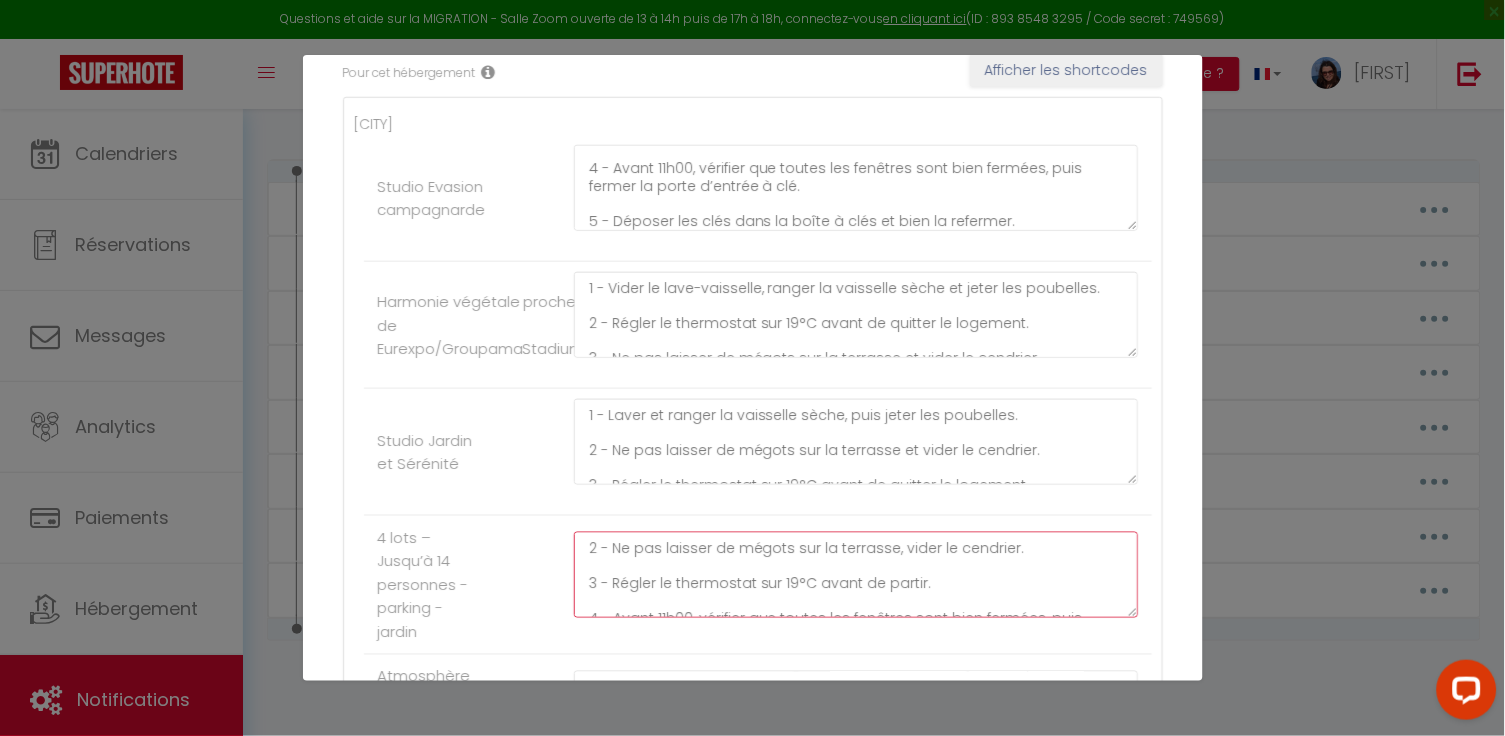 drag, startPoint x: 930, startPoint y: 558, endPoint x: 570, endPoint y: 555, distance: 360.0125 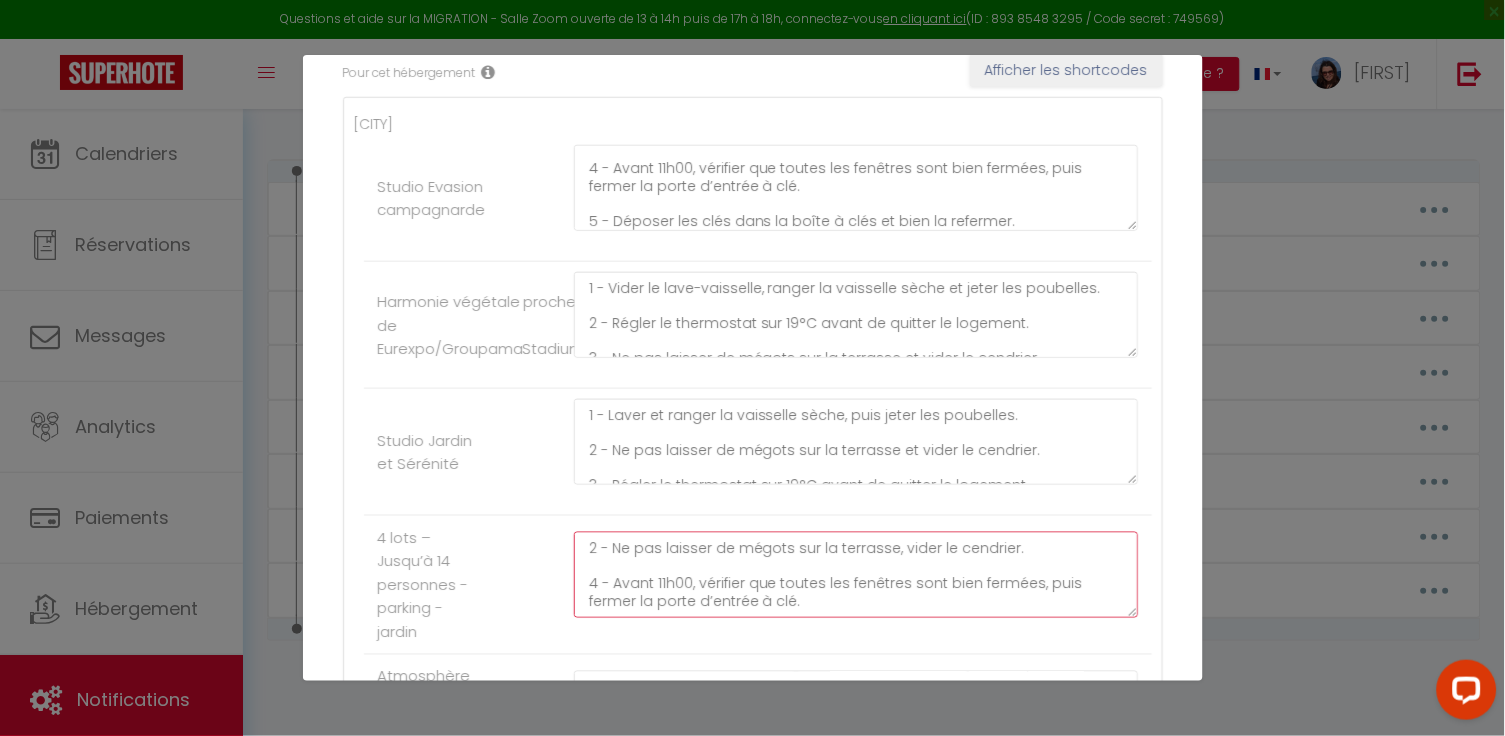 click on "1 - Laver et ranger la vaisselle sèche. Jeter les poubelles.
2 - Ne pas laisser de mégots sur la terrasse, vider le cendrier.
4 - Avant 11h00, vérifier que toutes les fenêtres sont bien fermées, puis fermer la porte d’entrée à clé.
5 - Déposer les clés dans la boîte à clés et bien la refermer." at bounding box center (856, 575) 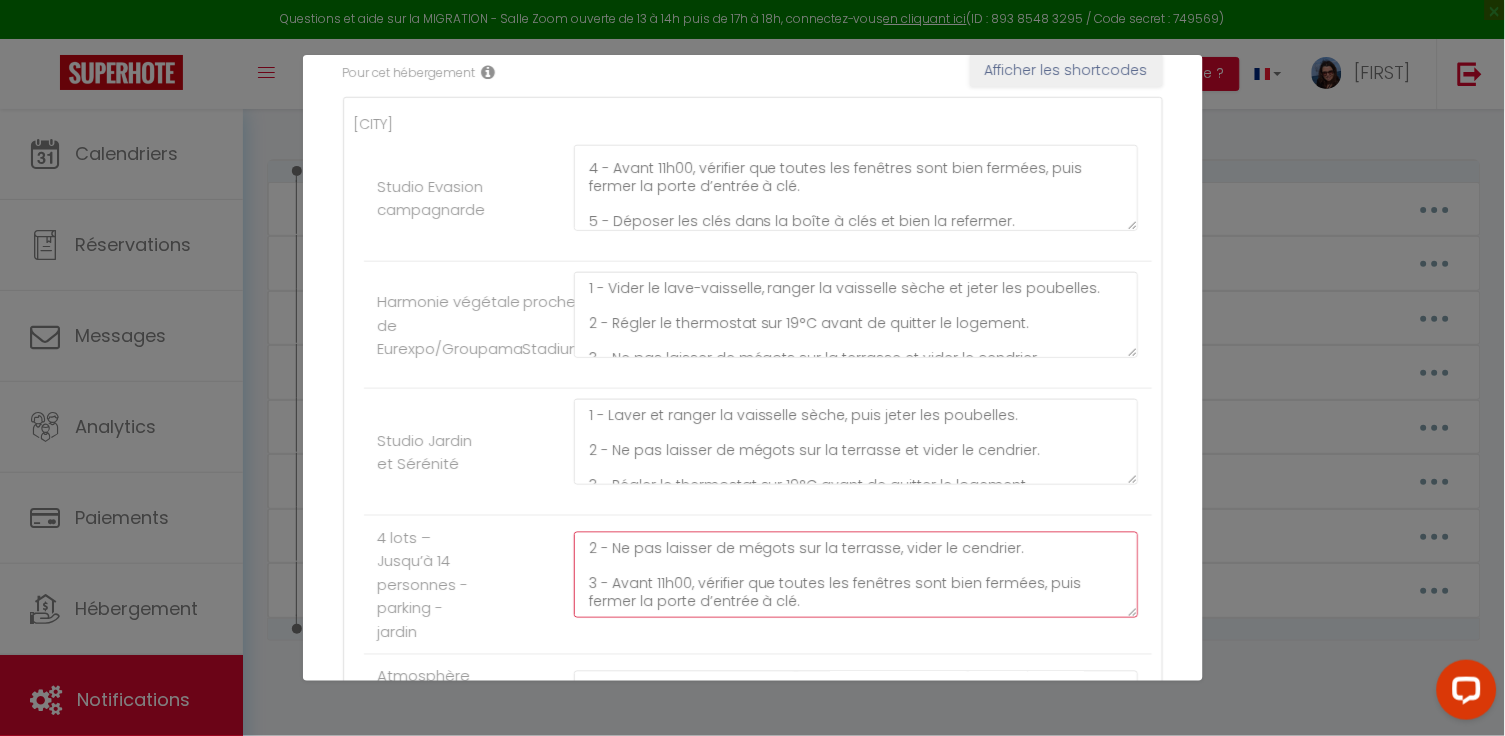 click on "1 - Laver et ranger la vaisselle sèche. Jeter les poubelles.
2 - Ne pas laisser de mégots sur la terrasse, vider le cendrier.
3 - Avant 11h00, vérifier que toutes les fenêtres sont bien fermées, puis fermer la porte d’entrée à clé.
5 - Déposer les clés dans la boîte à clés et bien la refermer." at bounding box center (856, 575) 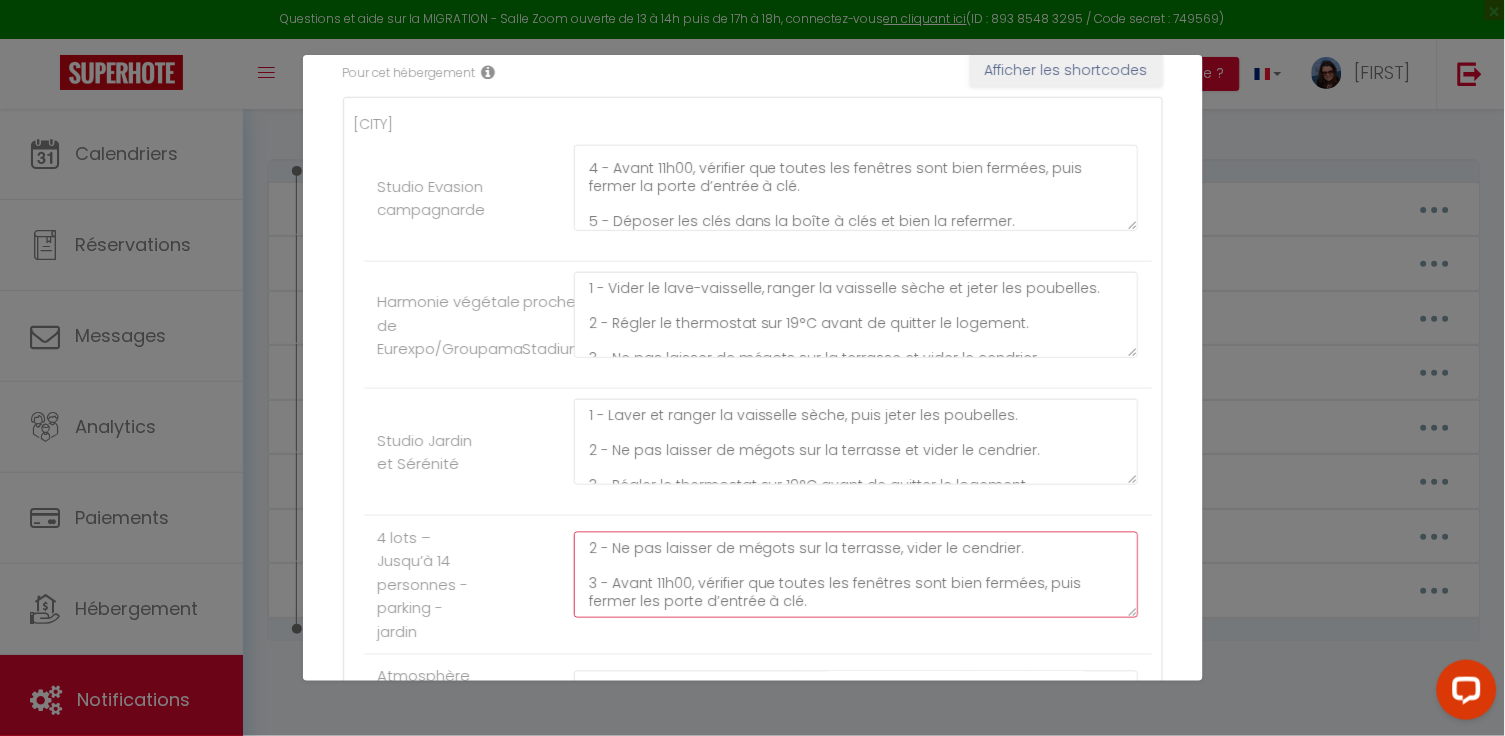 click on "1 - Laver et ranger la vaisselle sèche. Jeter les poubelles.
2 - Ne pas laisser de mégots sur la terrasse, vider le cendrier.
3 - Avant 11h00, vérifier que toutes les fenêtres sont bien fermées, puis fermer les porte d’entrée à clé.
5 - Déposer les clés dans la boîte à clés et bien la refermer." at bounding box center (856, 575) 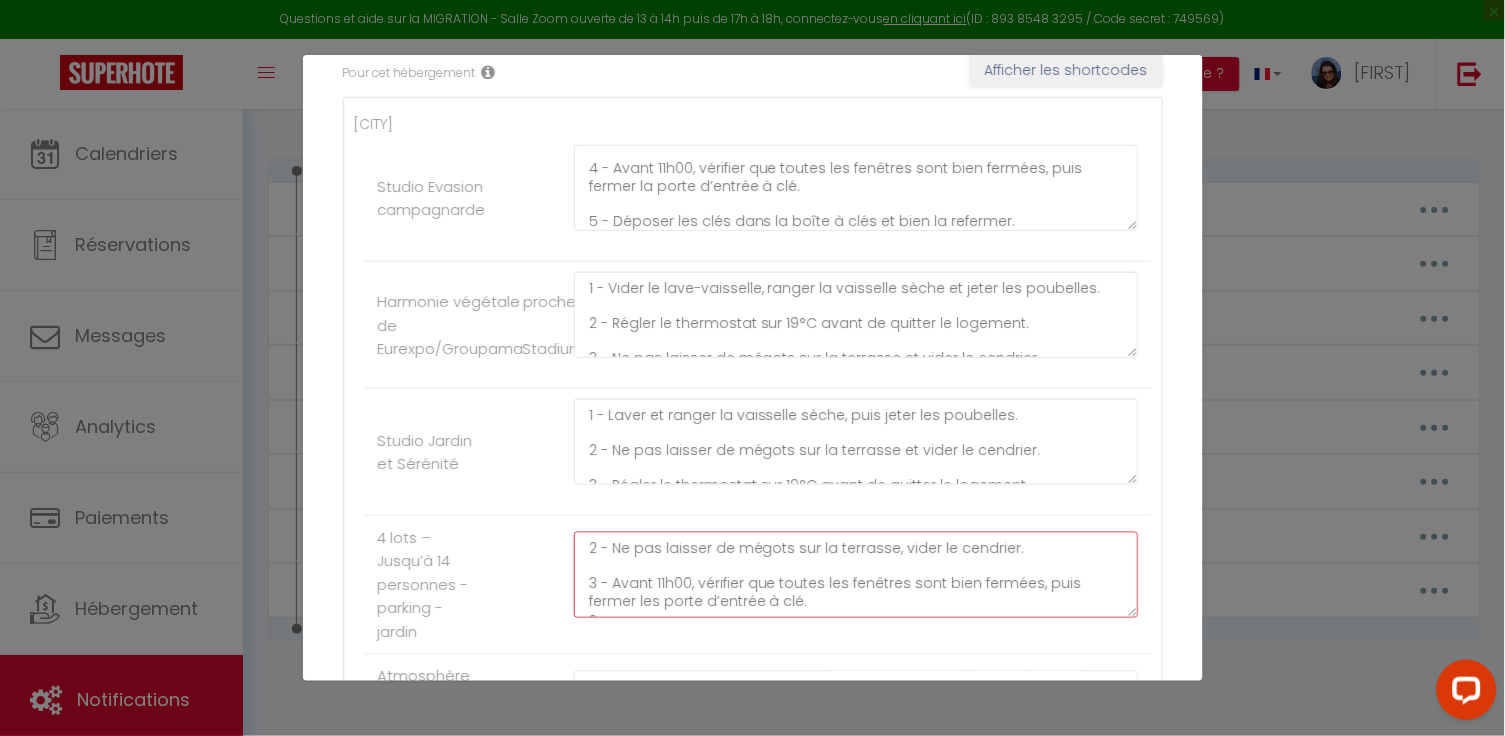 scroll, scrollTop: 44, scrollLeft: 0, axis: vertical 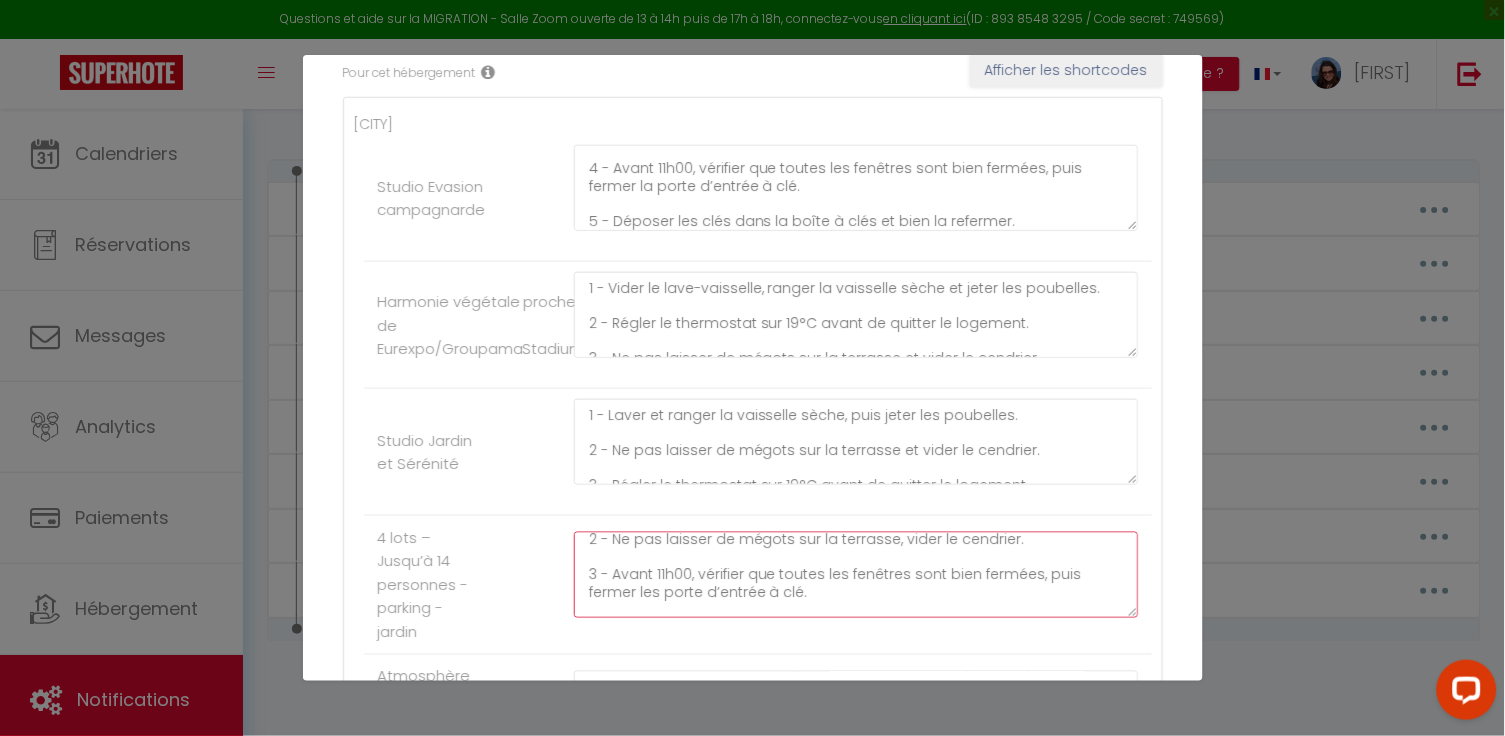 click on "1 - Laver et ranger la vaisselle sèche. Jeter les poubelles.
2 - Ne pas laisser de mégots sur la terrasse, vider le cendrier.
3 - Avant 11h00, vérifier que toutes les fenêtres sont bien fermées, puis fermer les porte d’entrée à clé.
5 - Déposer les clés dans la boîte à clés et bien la refermer." at bounding box center (856, 575) 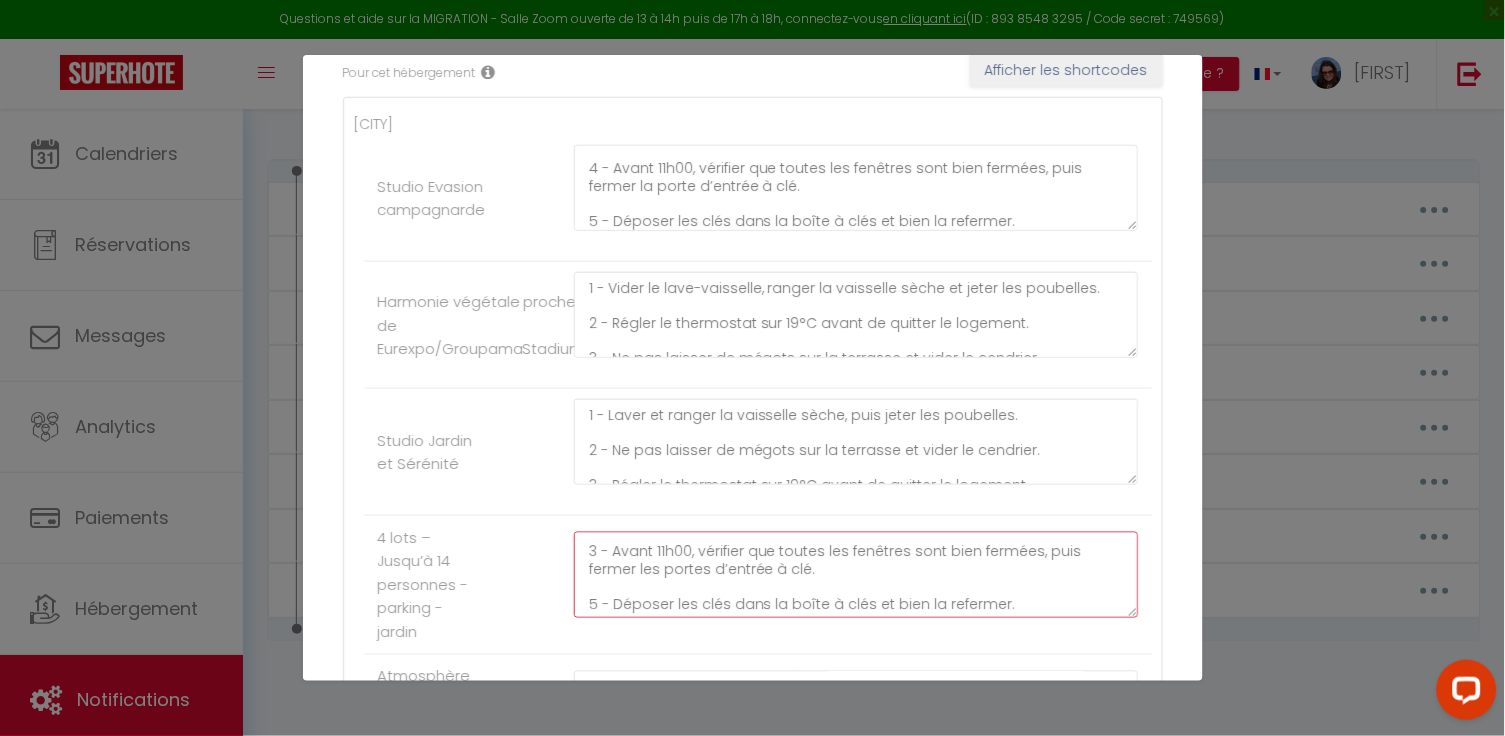 scroll, scrollTop: 65, scrollLeft: 0, axis: vertical 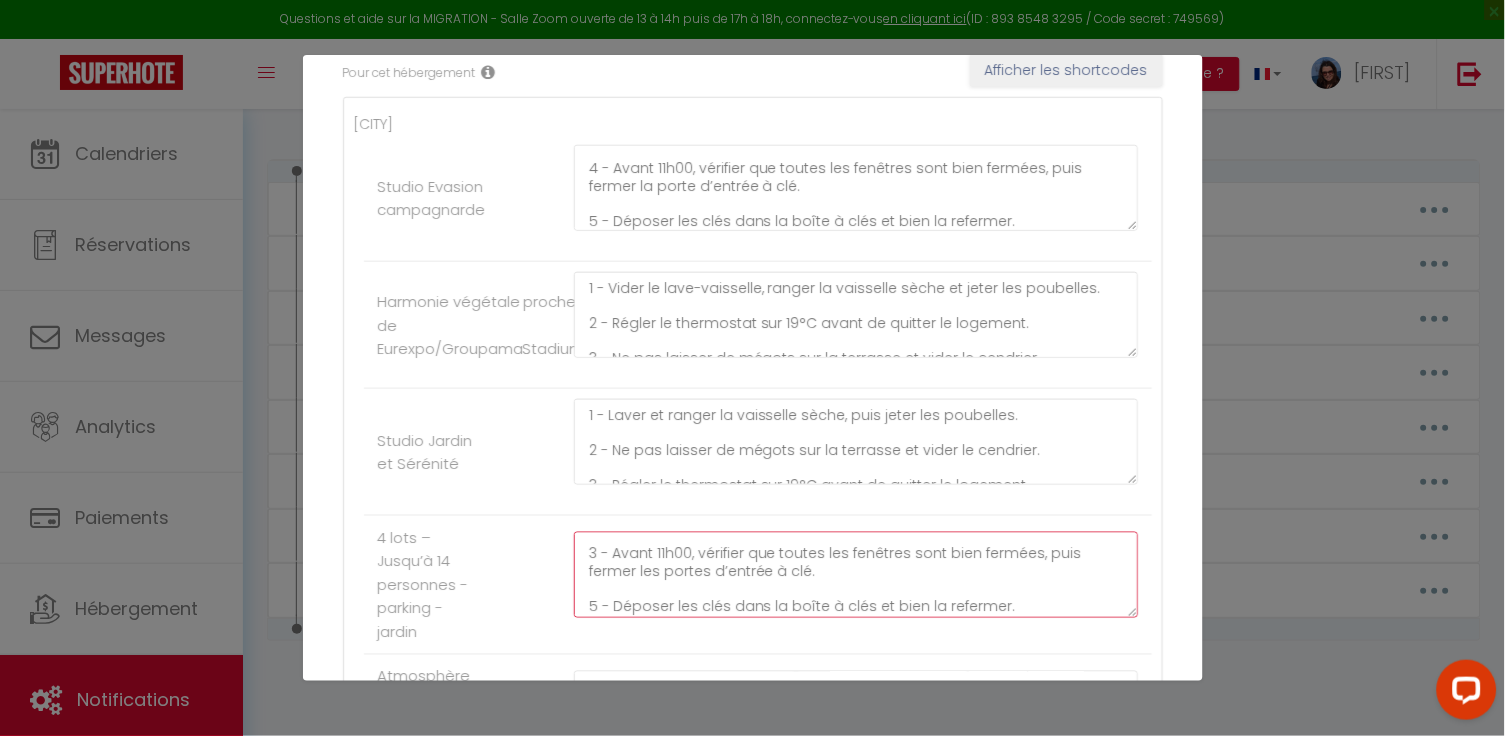 click on "1 - Laver et ranger la vaisselle sèche. Jeter les poubelles.
2 - Ne pas laisser de mégots sur la terrasse, vider le cendrier.
3 - Avant 11h00, vérifier que toutes les fenêtres sont bien fermées, puis fermer les portes d’entrée à clé.
5 - Déposer les clés dans la boîte à clés et bien la refermer." at bounding box center (856, 575) 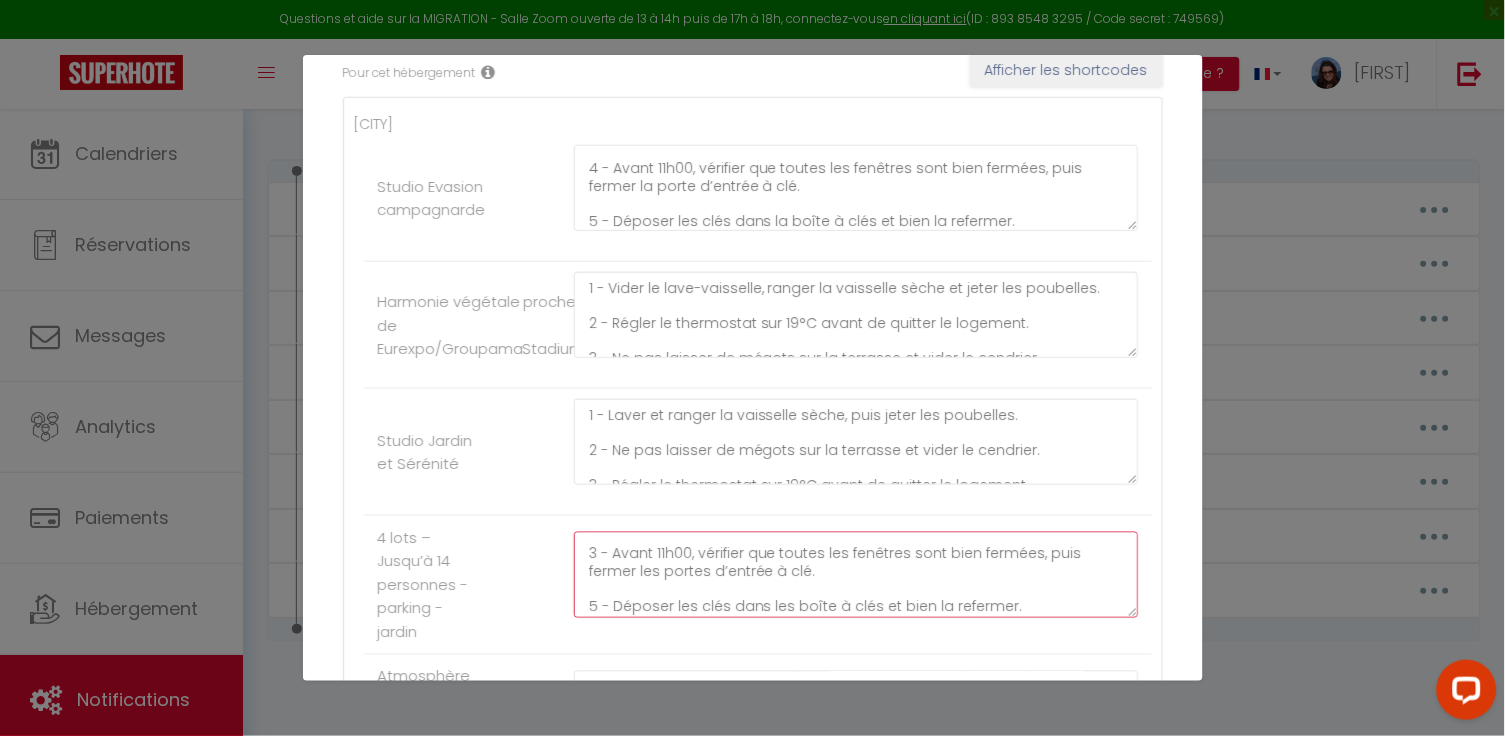 click on "1 - Laver et ranger la vaisselle sèche. Jeter les poubelles.
2 - Ne pas laisser de mégots sur la terrasse, vider le cendrier.
3 - Avant 11h00, vérifier que toutes les fenêtres sont bien fermées, puis fermer les portes d’entrée à clé.
5 - Déposer les clés dans les boîte à clés et bien la refermer." at bounding box center [856, 575] 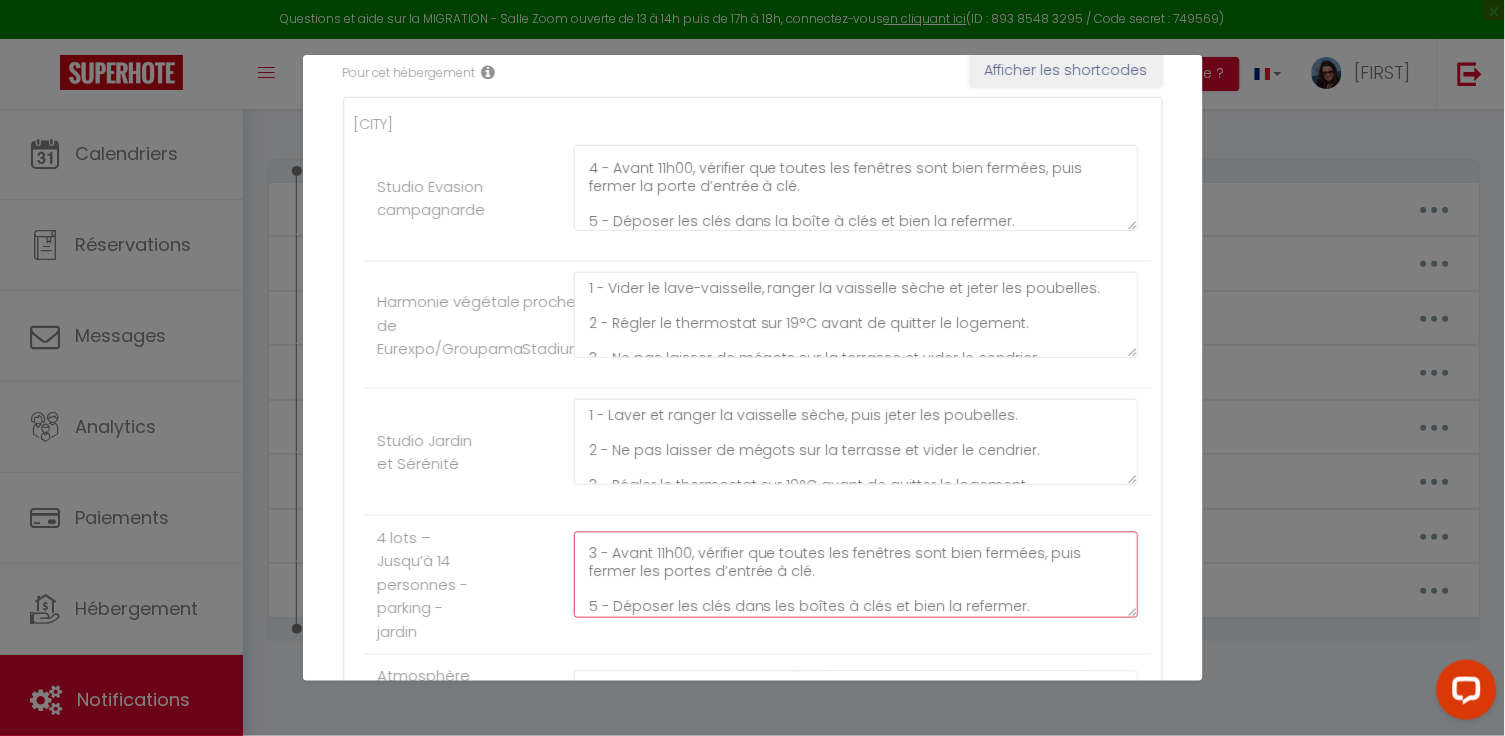 click on "1 - Laver et ranger la vaisselle sèche. Jeter les poubelles.
2 - Ne pas laisser de mégots sur la terrasse, vider le cendrier.
3 - Avant 11h00, vérifier que toutes les fenêtres sont bien fermées, puis fermer les portes d’entrée à clé.
5 - Déposer les clés dans les boîtes à clés et bien la refermer." at bounding box center (856, 575) 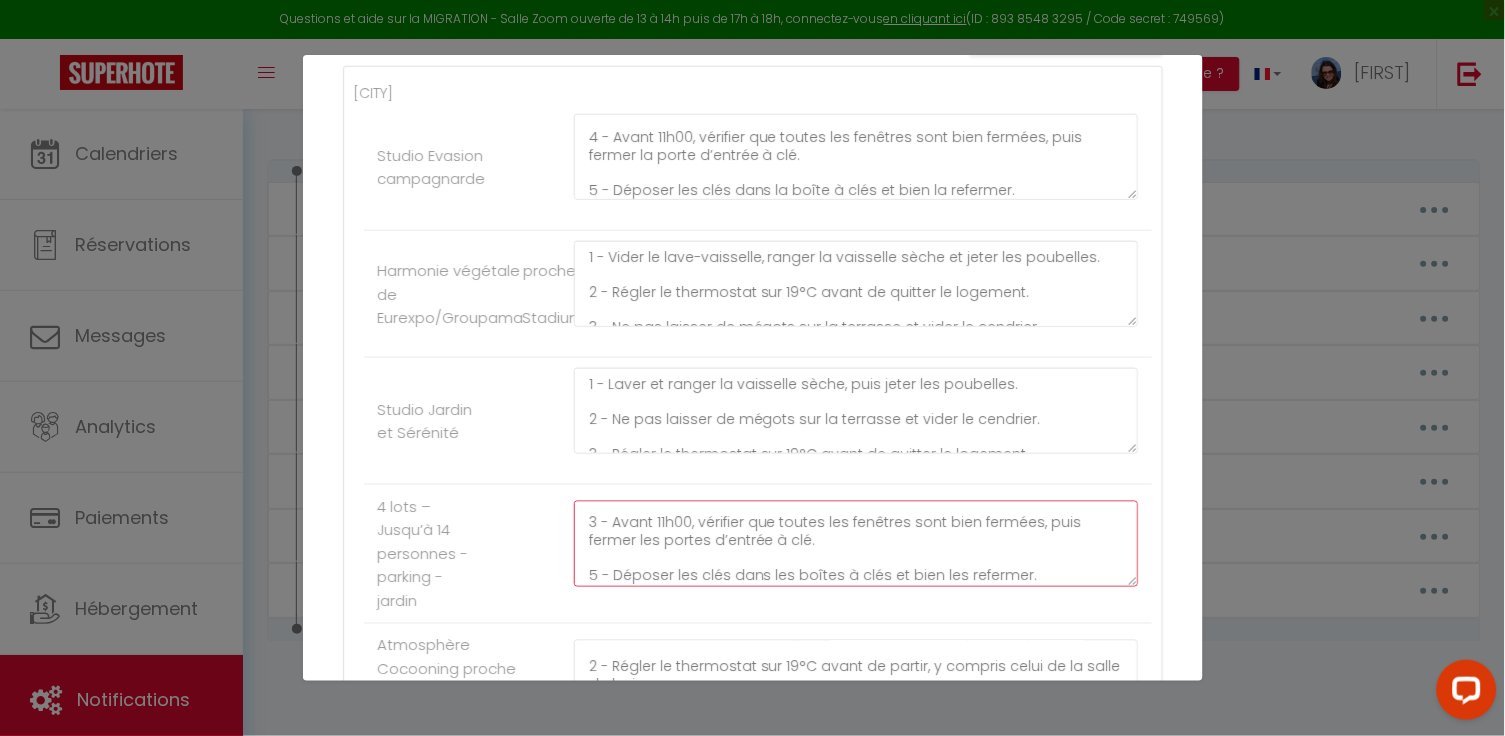 scroll, scrollTop: 395, scrollLeft: 0, axis: vertical 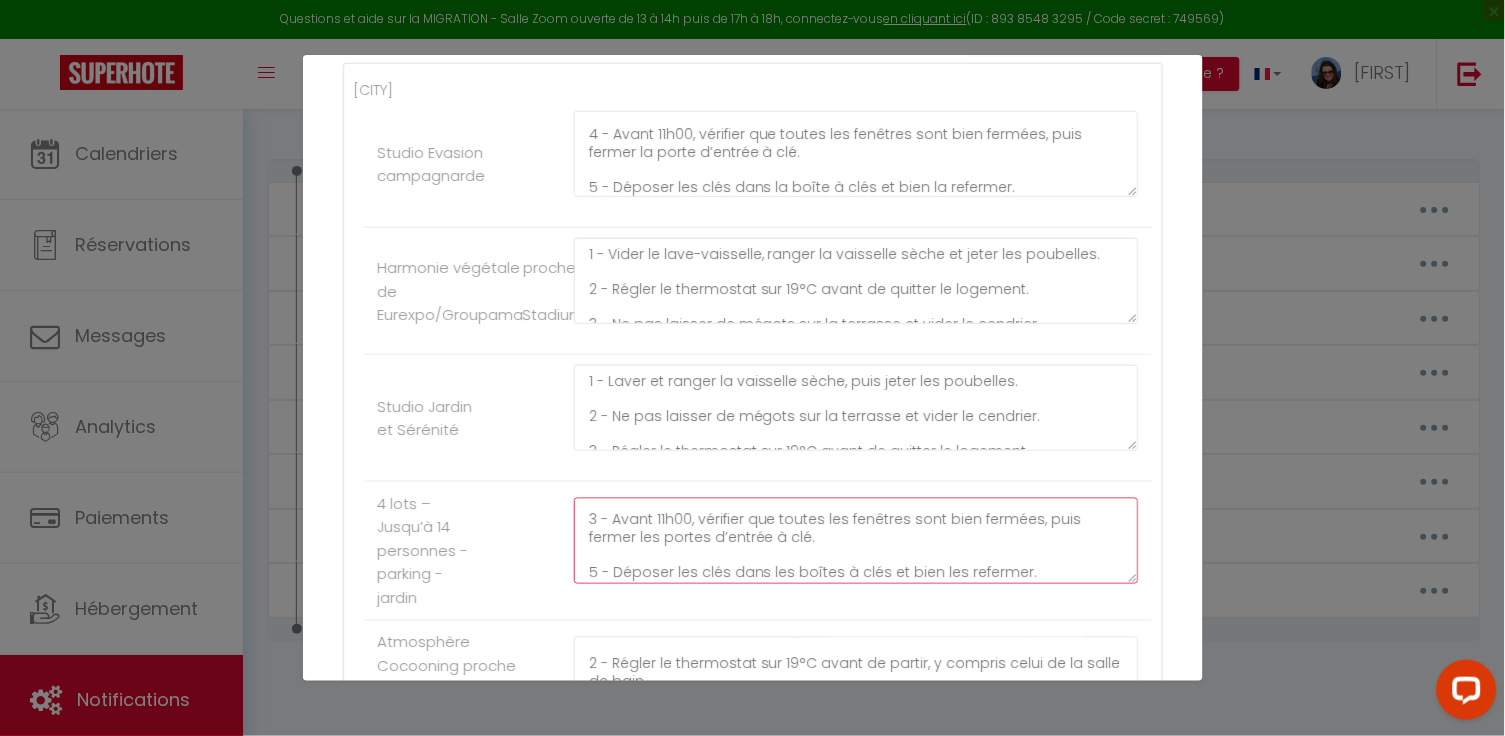 click on "1 - Laver et ranger la vaisselle sèche. Jeter les poubelles.
2 - Ne pas laisser de mégots sur la terrasse, vider le cendrier.
3 - Avant 11h00, vérifier que toutes les fenêtres sont bien fermées, puis fermer les portes d’entrée à clé.
5 - Déposer les clés dans les boîtes à clés et bien les refermer." at bounding box center [856, 541] 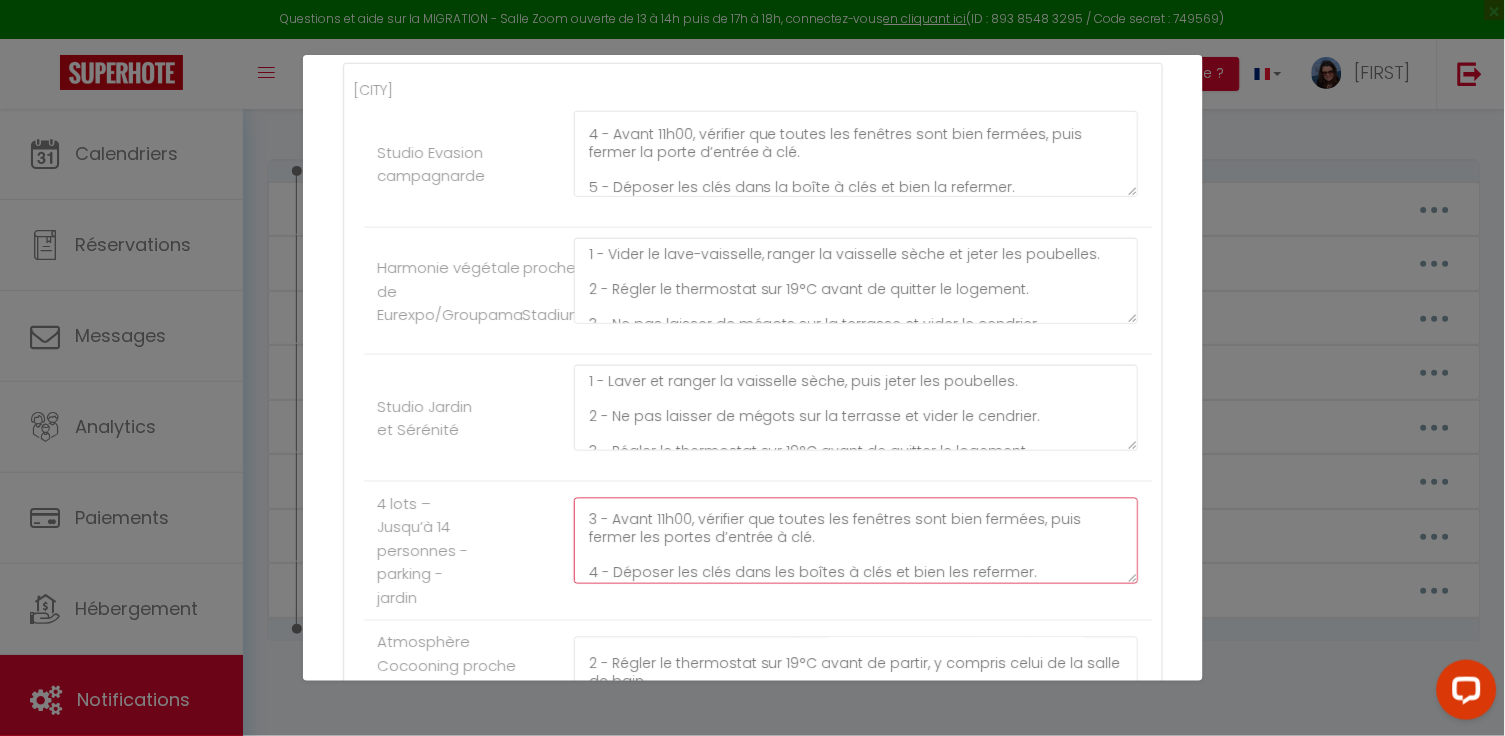 click on "1 - Laver et ranger la vaisselle sèche. Jeter les poubelles.
2 - Ne pas laisser de mégots sur la terrasse, vider le cendrier.
3 - Avant 11h00, vérifier que toutes les fenêtres sont bien fermées, puis fermer les portes d’entrée à clé.
4 - Déposer les clés dans les boîtes à clés et bien les refermer." at bounding box center (856, 541) 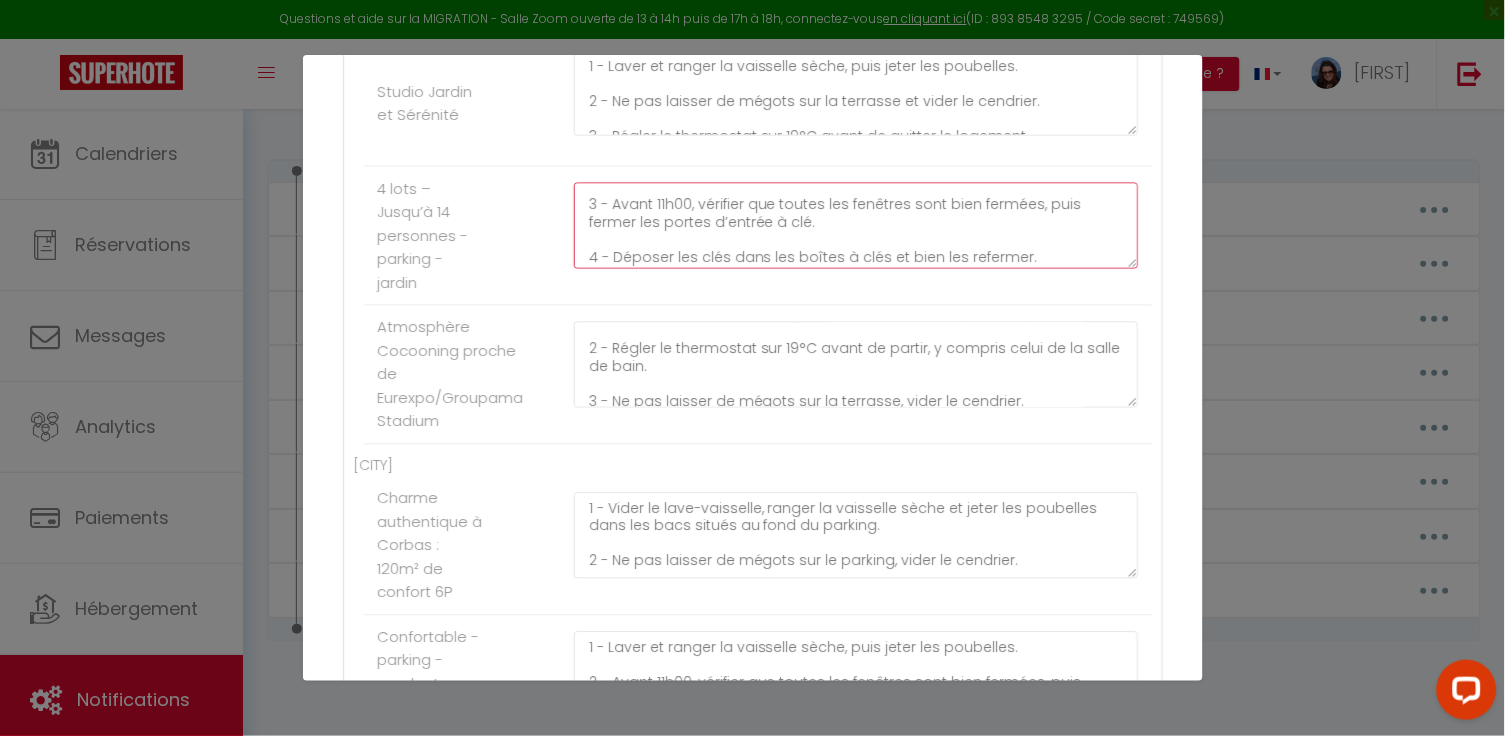 scroll, scrollTop: 729, scrollLeft: 0, axis: vertical 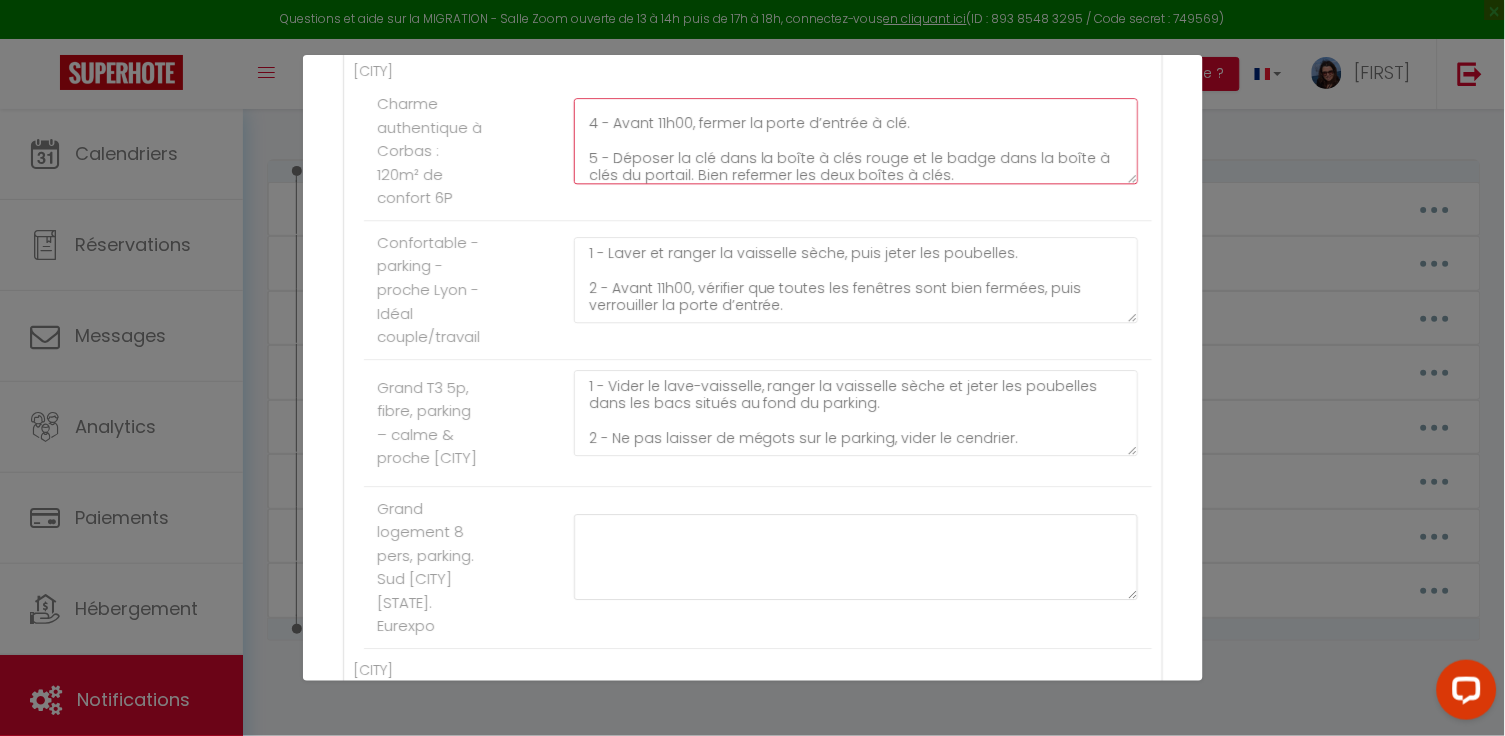 click on "1 - Vider le lave-vaisselle, ranger la vaisselle sèche et jeter les poubelles dans les bacs situés au fond du parking.
2 - Ne pas laisser de mégots sur le parking, vider le cendrier.
3 - Fermer le vasistas (fenêtre en hauteur) de la chambre pour éviter toute infiltration d’eau.
4 - Avant 11h00, fermer la porte d’entrée à clé.
5 - Déposer la clé dans la boîte à clés rouge et le badge dans la boîte à clés du portail. Bien refermer les deux boîtes à clés." at bounding box center [856, -556] 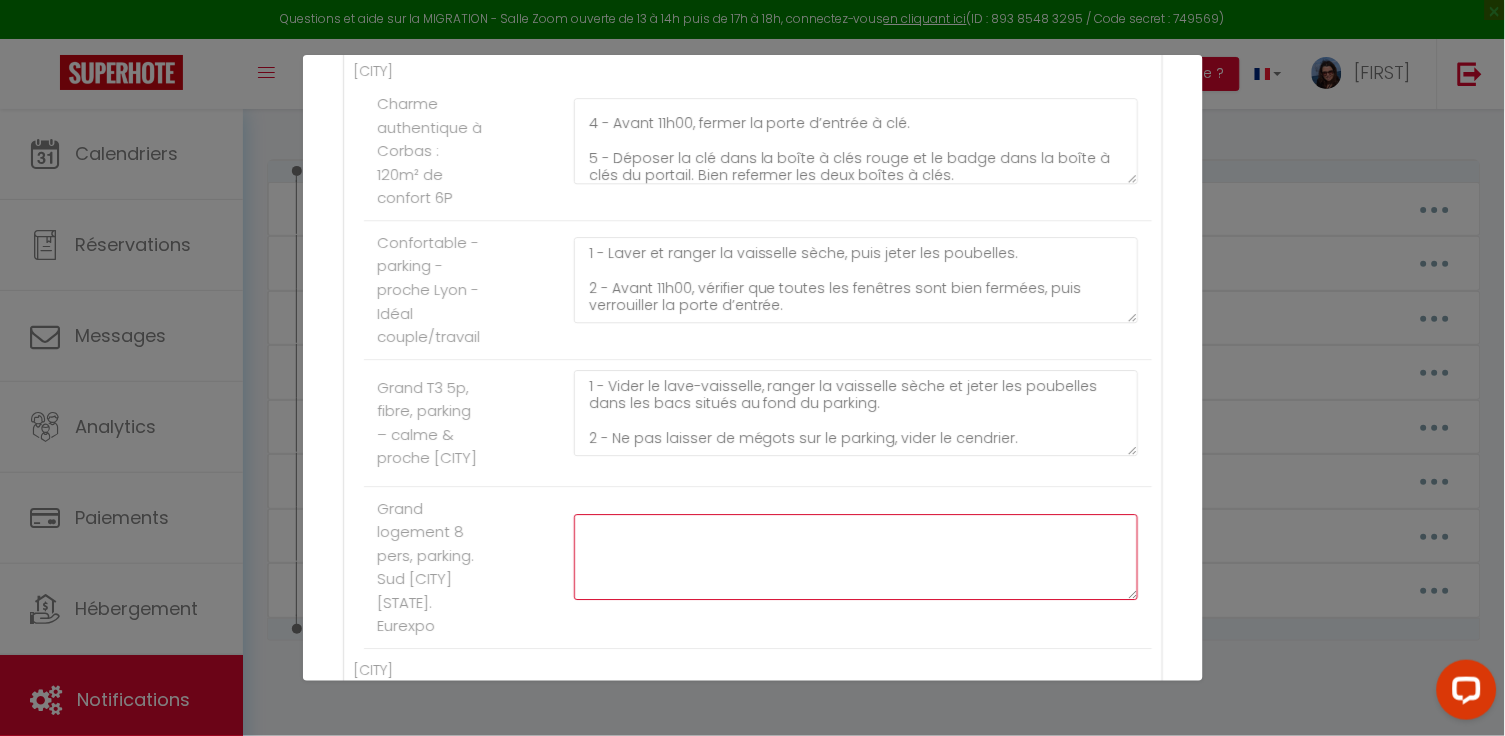 click at bounding box center (856, -169) 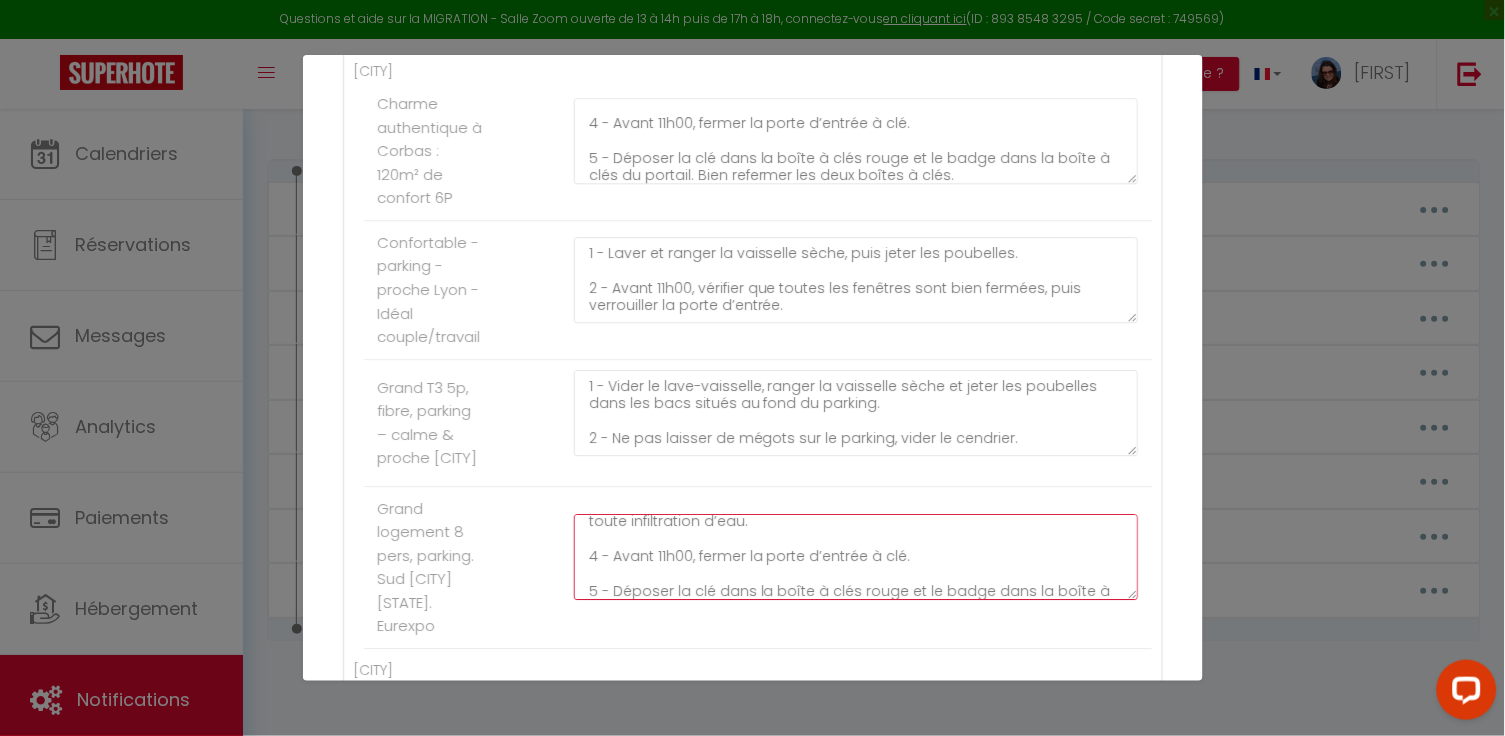 scroll, scrollTop: 117, scrollLeft: 0, axis: vertical 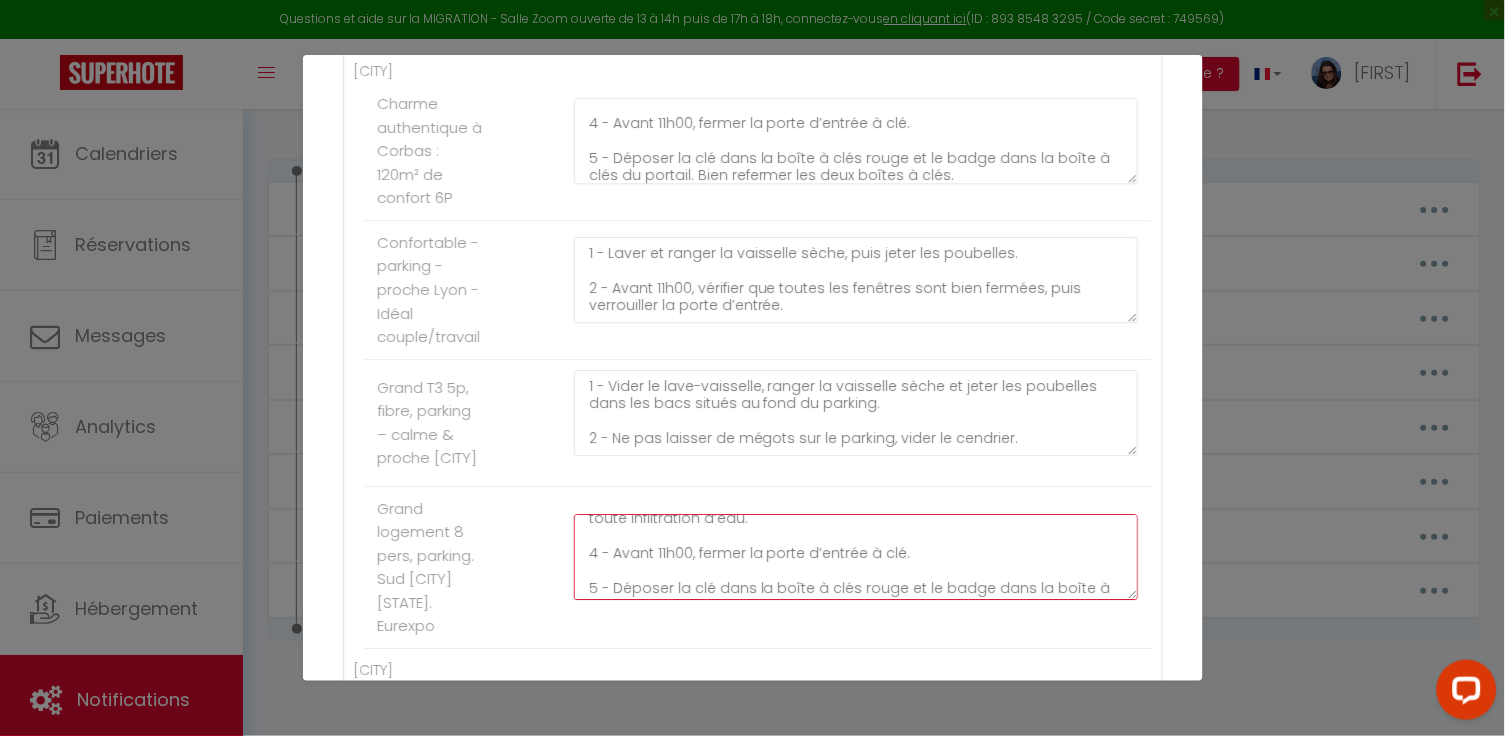 click on "1 - Vider le lave-vaisselle, ranger la vaisselle sèche et jeter les poubelles dans les bacs situés au fond du parking.
2 - Ne pas laisser de mégots sur le parking, vider le cendrier.
3 - Fermer le vasistas (fenêtre en hauteur) de la chambre pour éviter toute infiltration d’eau.
4 - Avant 11h00, fermer la porte d’entrée à clé.
5 - Déposer la clé dans la boîte à clés rouge et le badge dans la boîte à clés du portail. Bien refermer les deux boîtes à clés." at bounding box center [856, -169] 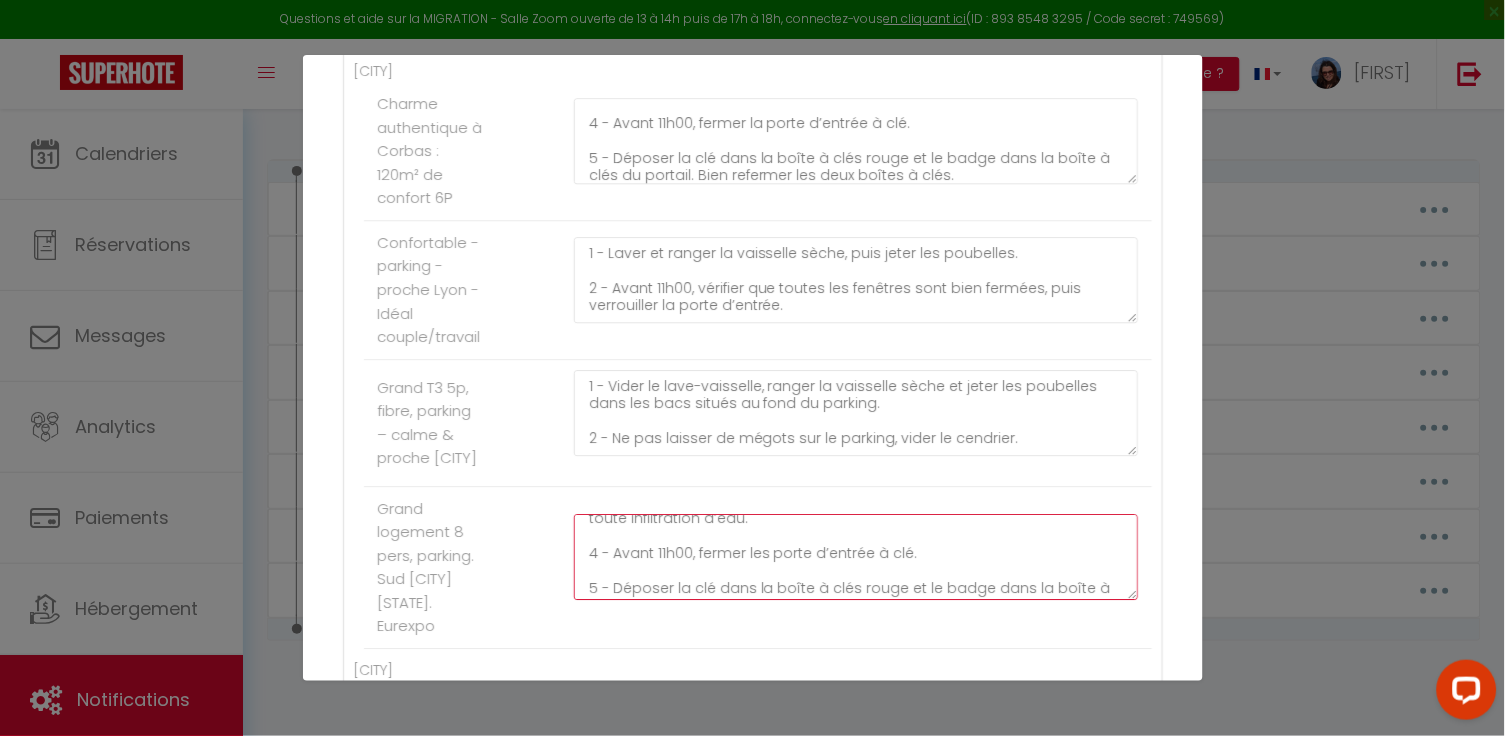 click on "1 - Vider le lave-vaisselle, ranger la vaisselle sèche et jeter les poubelles dans les bacs situés au fond du parking.
2 - Ne pas laisser de mégots sur le parking, vider le cendrier.
3 - Fermer le vasistas (fenêtre en hauteur) de la chambre pour éviter toute infiltration d’eau.
4 - Avant 11h00, fermer les porte d’entrée à clé.
5 - Déposer la clé dans la boîte à clés rouge et le badge dans la boîte à clés du portail. Bien refermer les deux boîtes à clés." at bounding box center [856, -169] 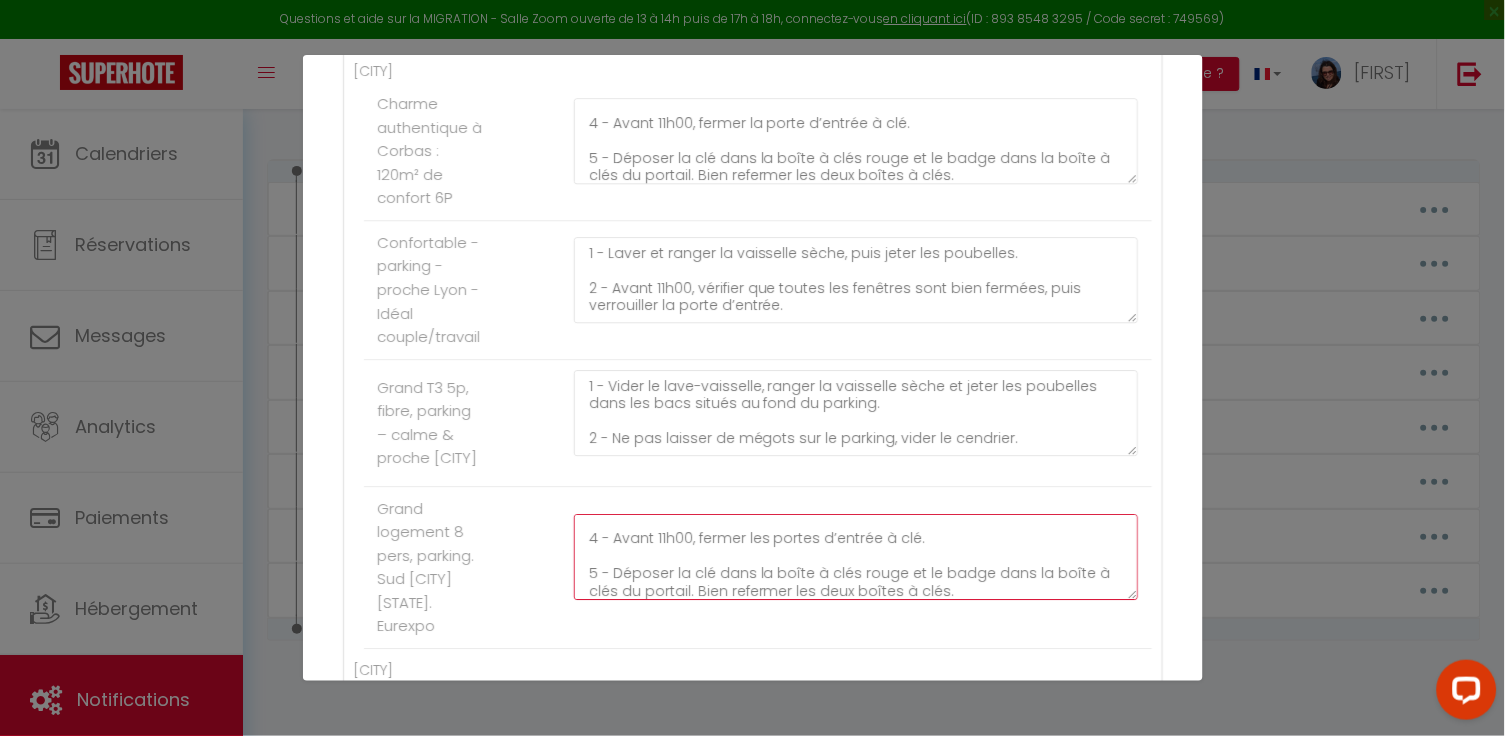 scroll, scrollTop: 131, scrollLeft: 0, axis: vertical 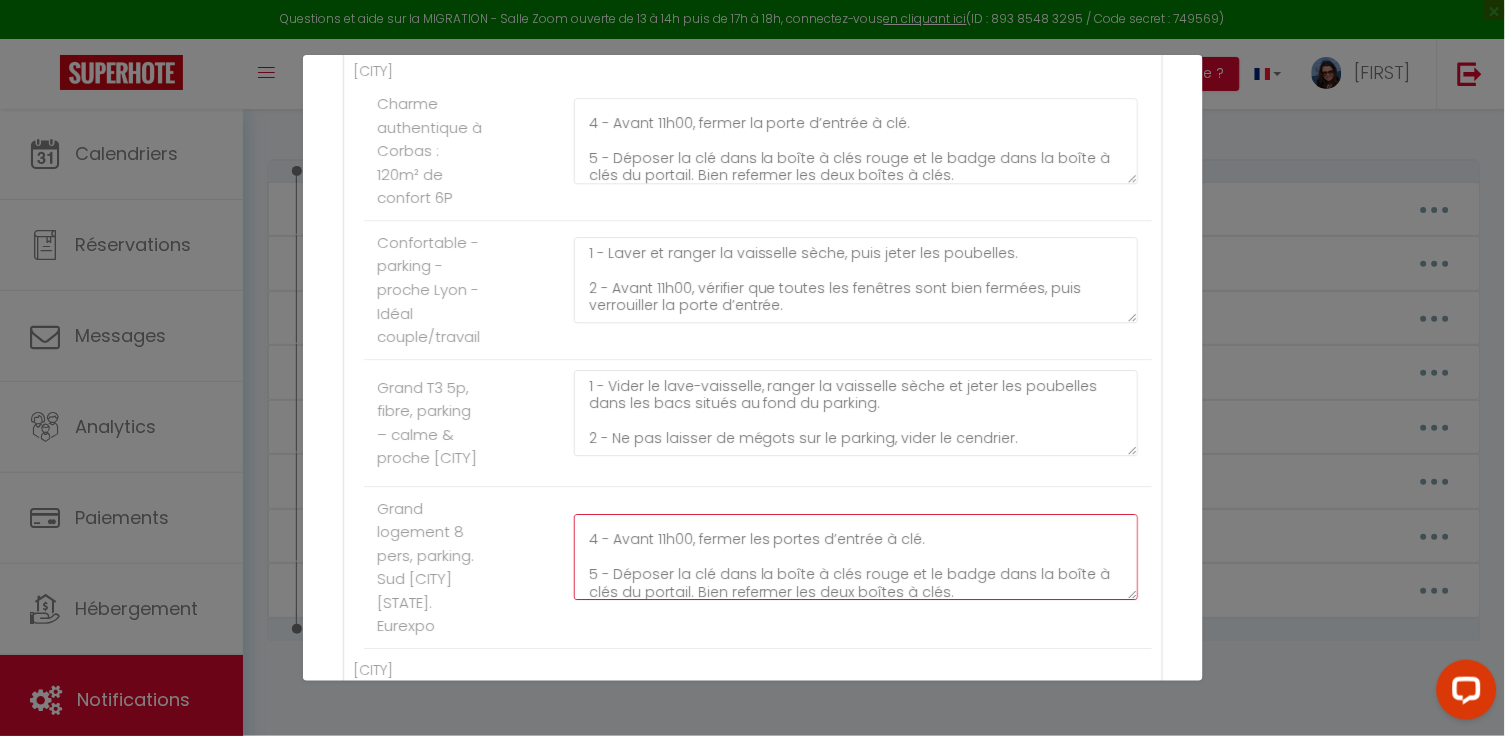 click on "1 - Vider le lave-vaisselle, ranger la vaisselle sèche et jeter les poubelles dans les bacs situés au fond du parking.
2 - Ne pas laisser de mégots sur le parking, vider le cendrier.
3 - Fermer le vasistas (fenêtre en hauteur) de la chambre pour éviter toute infiltration d’eau.
4 - Avant 11h00, fermer les portes d’entrée à clé.
5 - Déposer la clé dans la boîte à clés rouge et le badge dans la boîte à clés du portail. Bien refermer les deux boîtes à clés." at bounding box center (856, -169) 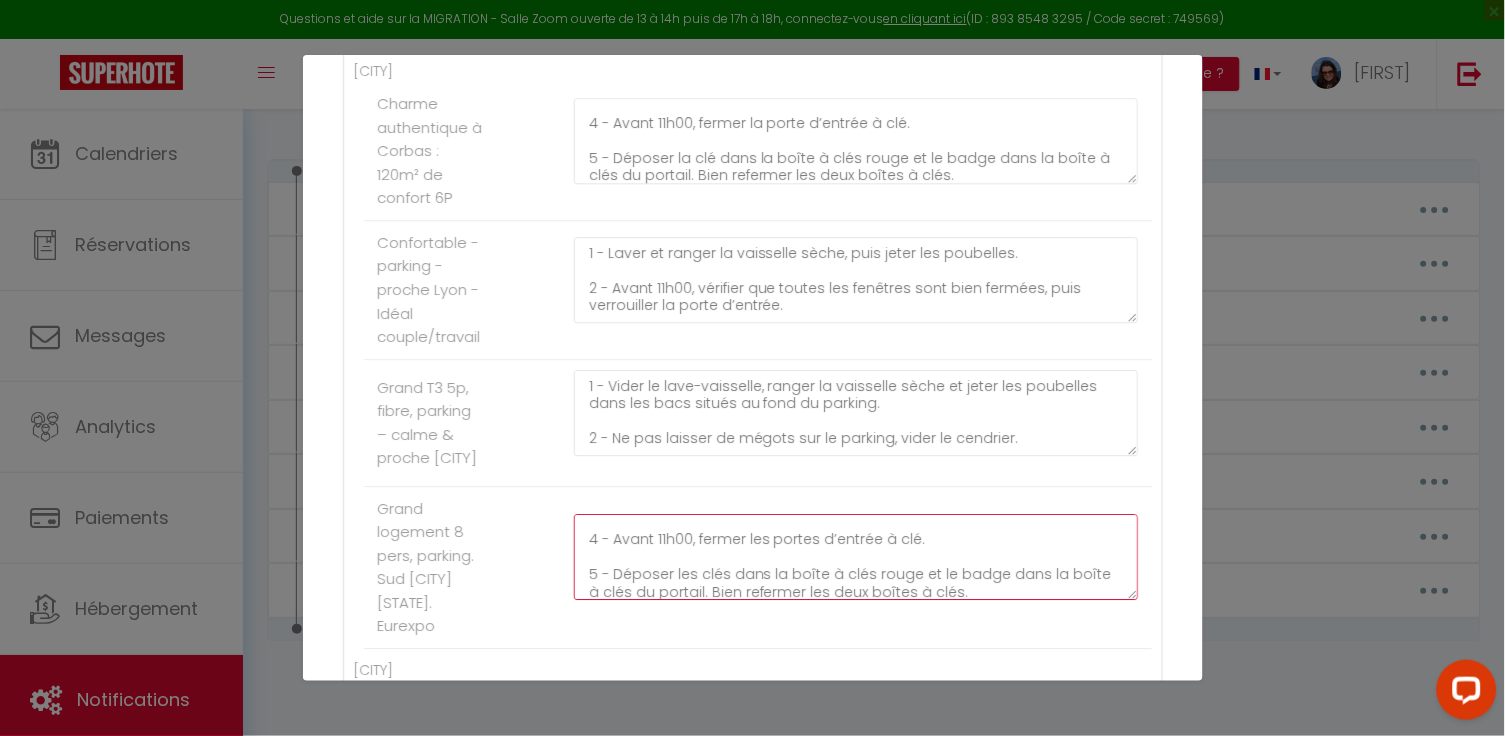 click on "1 - Vider le lave-vaisselle, ranger la vaisselle sèche et jeter les poubelles dans les bacs situés au fond du parking.
2 - Ne pas laisser de mégots sur le parking, vider le cendrier.
3 - Fermer le vasistas (fenêtre en hauteur) de la chambre pour éviter toute infiltration d’eau.
4 - Avant 11h00, fermer les portes d’entrée à clé.
5 - Déposer les clés dans la boîte à clés rouge et le badge dans la boîte à clés du portail. Bien refermer les deux boîtes à clés." at bounding box center [856, -169] 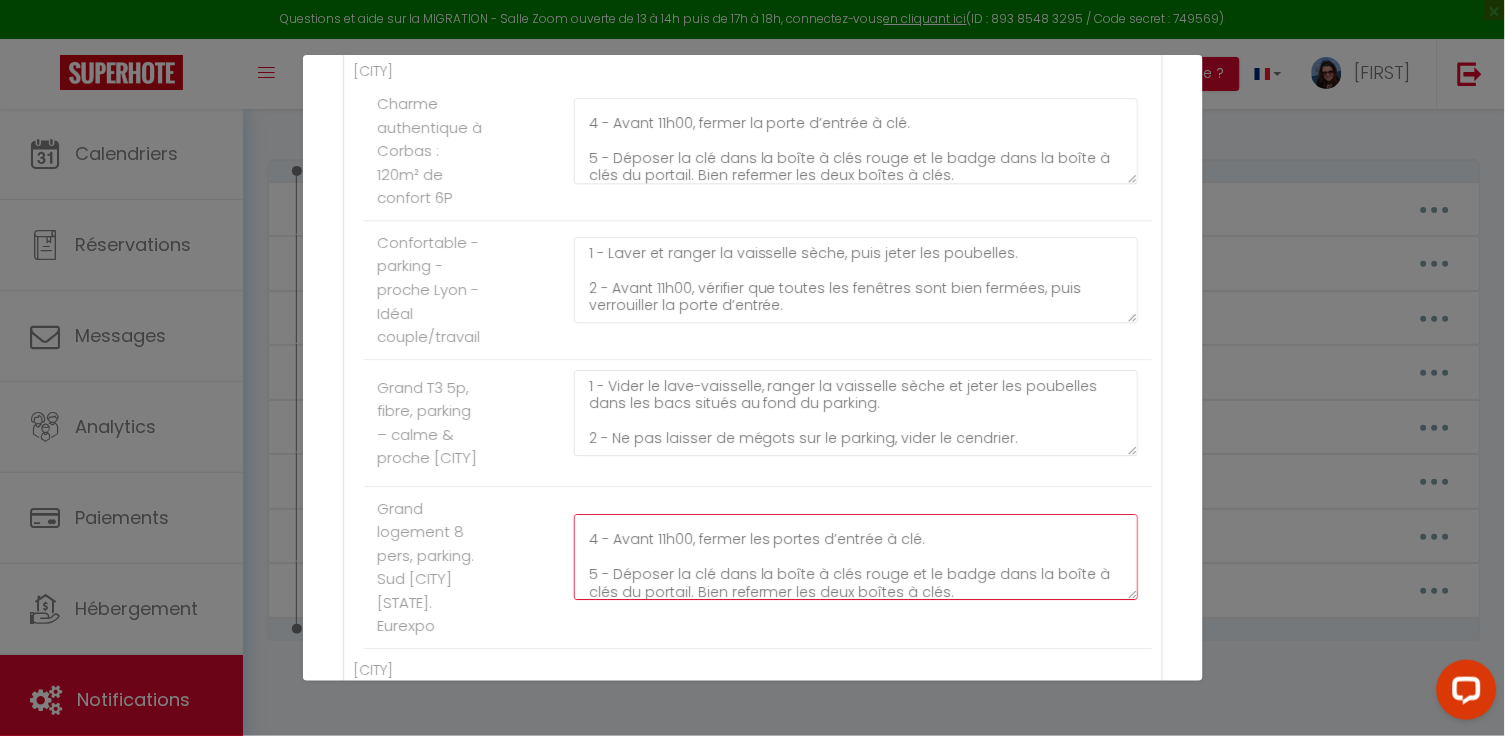 click on "1 - Vider le lave-vaisselle, ranger la vaisselle sèche et jeter les poubelles dans les bacs situés au fond du parking.
2 - Ne pas laisser de mégots sur le parking, vider le cendrier.
3 - Fermer le vasistas (fenêtre en hauteur) de la chambre pour éviter toute infiltration d’eau.
4 - Avant 11h00, fermer les portes d’entrée à clé.
5 - Déposer la clé dans la boîte à clés rouge et le badge dans la boîte à clés du portail. Bien refermer les deux boîtes à clés." at bounding box center [856, -169] 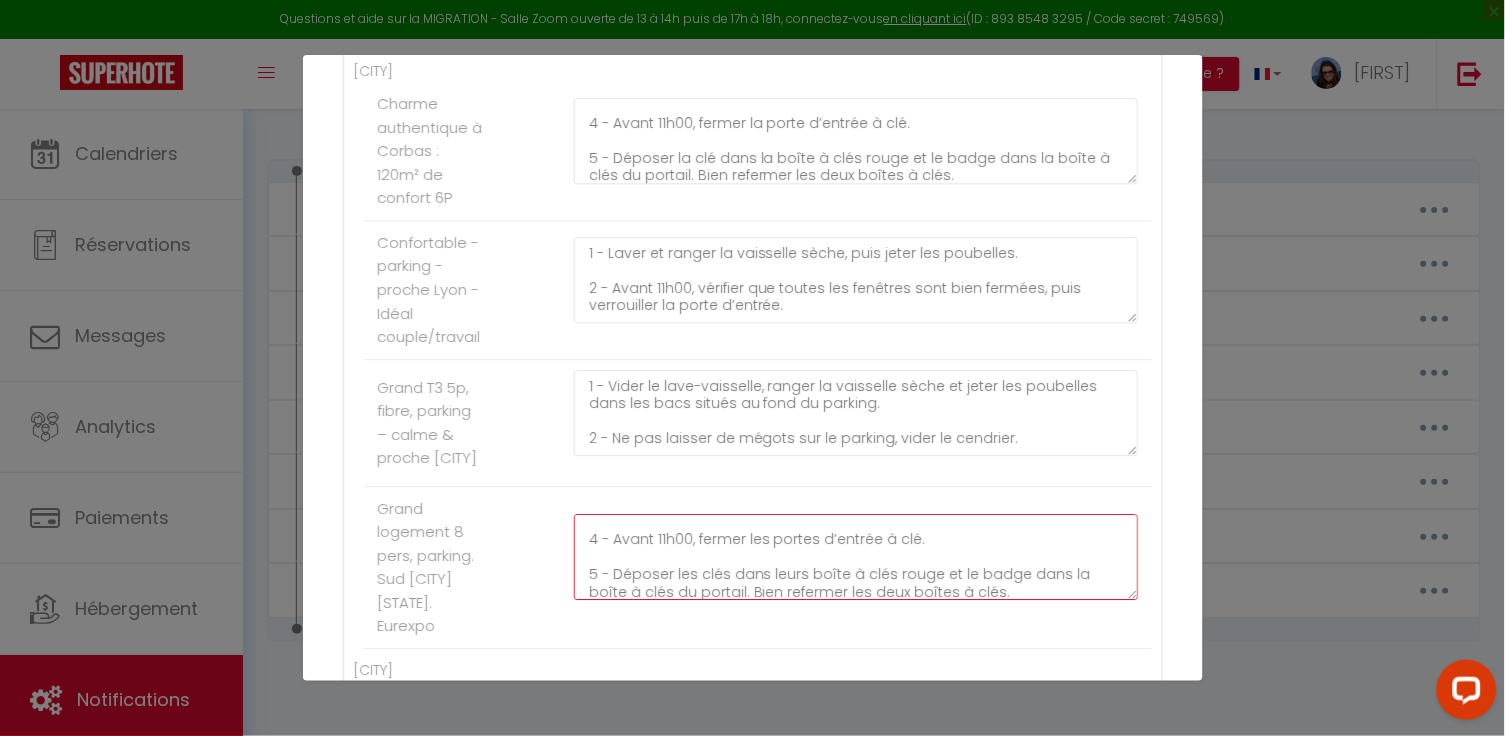 click on "1 - Vider le lave-vaisselle, ranger la vaisselle sèche et jeter les poubelles dans les bacs situés au fond du parking.
2 - Ne pas laisser de mégots sur le parking, vider le cendrier.
3 - Fermer le vasistas (fenêtre en hauteur) de la chambre pour éviter toute infiltration d’eau.
4 - Avant 11h00, fermer les portes d’entrée à clé.
5 - Déposer les clés dans leurs boîte à clés rouge et le badge dans la boîte à clés du portail. Bien refermer les deux boîtes à clés." at bounding box center [856, -169] 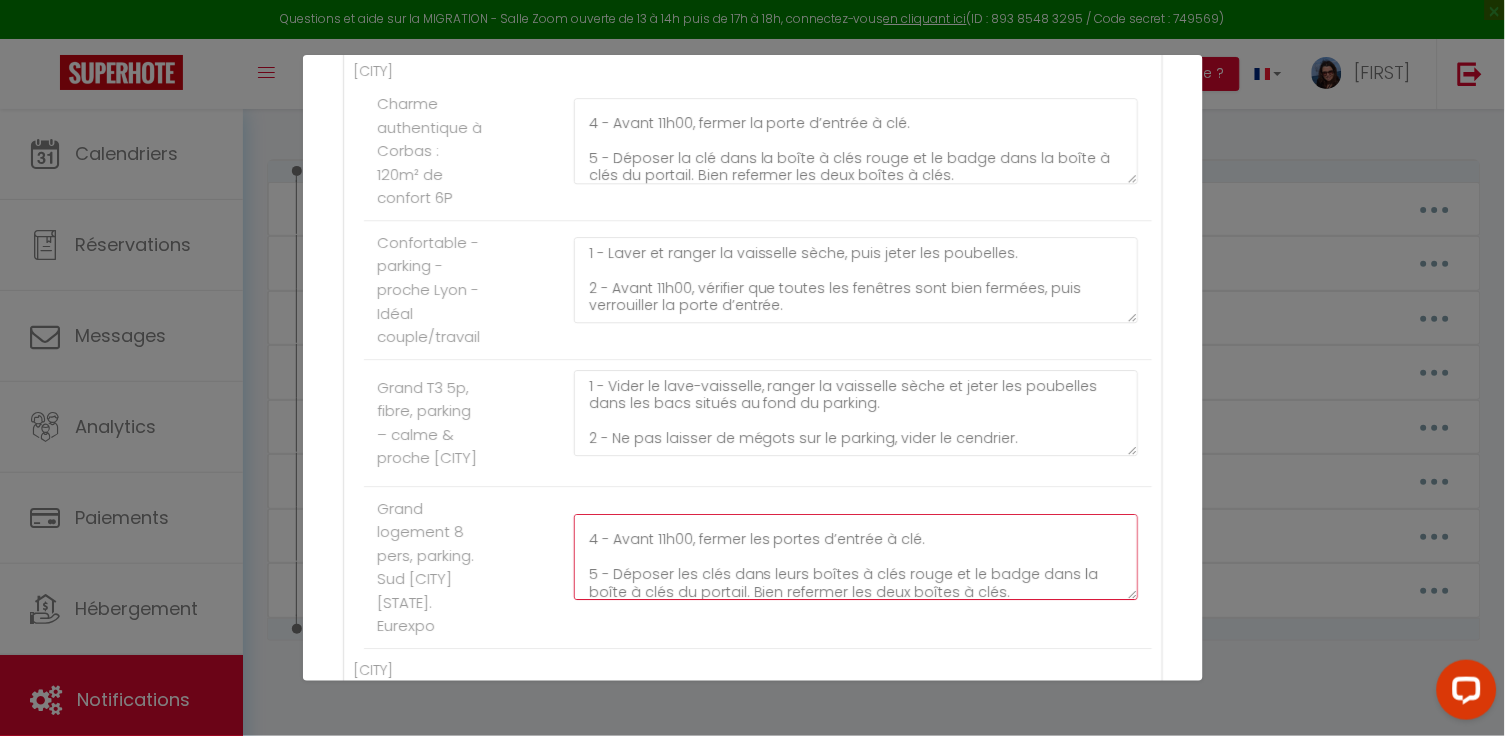 click on "1 - Vider le lave-vaisselle, ranger la vaisselle sèche et jeter les poubelles dans les bacs situés au fond du parking.
2 - Ne pas laisser de mégots sur le parking, vider le cendrier.
3 - Fermer le vasistas (fenêtre en hauteur) de la chambre pour éviter toute infiltration d’eau.
4 - Avant 11h00, fermer les portes d’entrée à clé.
5 - Déposer les clés dans leurs boîtes à clés rouge et le badge dans la boîte à clés du portail. Bien refermer les deux boîtes à clés." at bounding box center [856, -169] 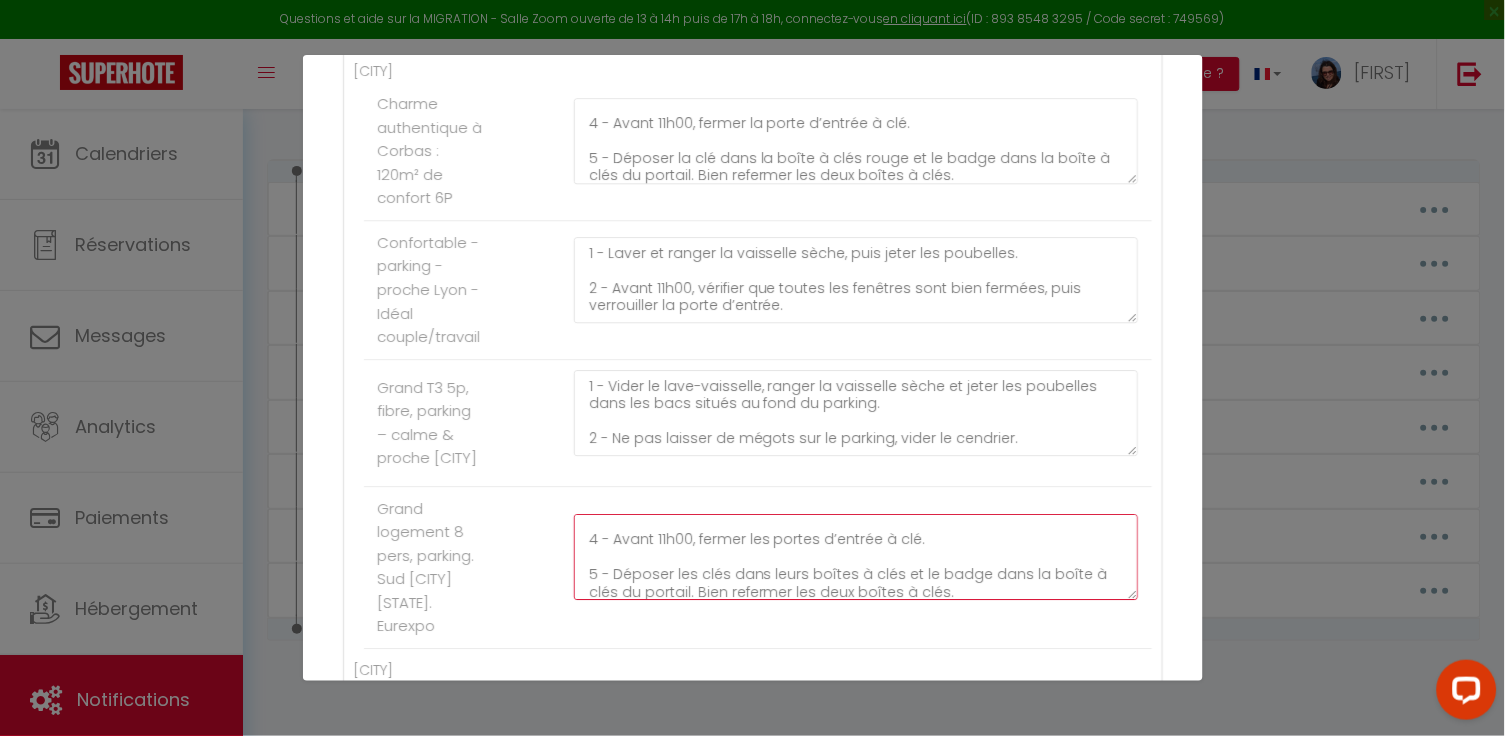 click on "1 - Vider le lave-vaisselle, ranger la vaisselle sèche et jeter les poubelles dans les bacs situés au fond du parking.
2 - Ne pas laisser de mégots sur le parking, vider le cendrier.
3 - Fermer le vasistas (fenêtre en hauteur) de la chambre pour éviter toute infiltration d’eau.
4 - Avant 11h00, fermer les portes d’entrée à clé.
5 - Déposer les clés dans leurs boîtes à clés et le badge dans la boîte à clés du portail. Bien refermer les deux boîtes à clés." at bounding box center (856, -169) 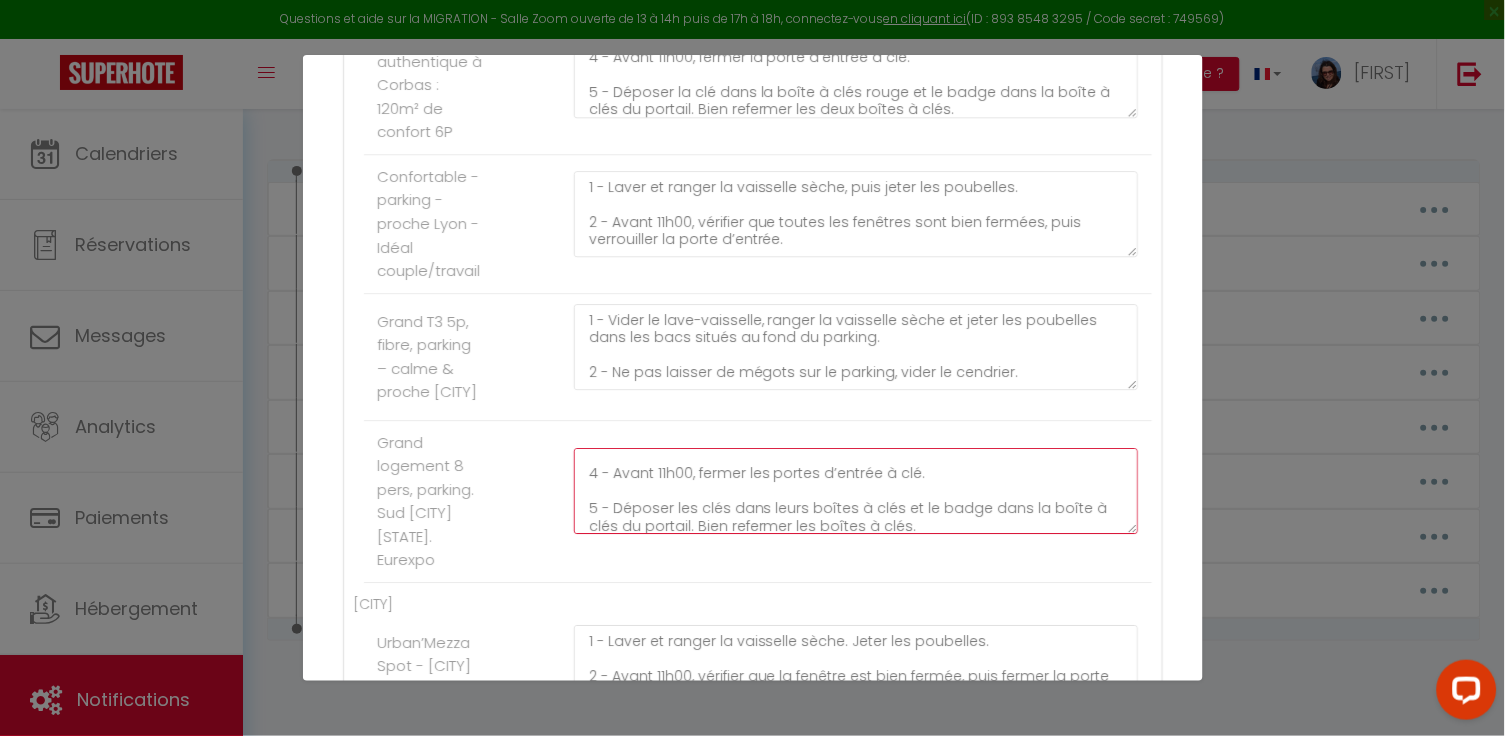 scroll, scrollTop: 1180, scrollLeft: 0, axis: vertical 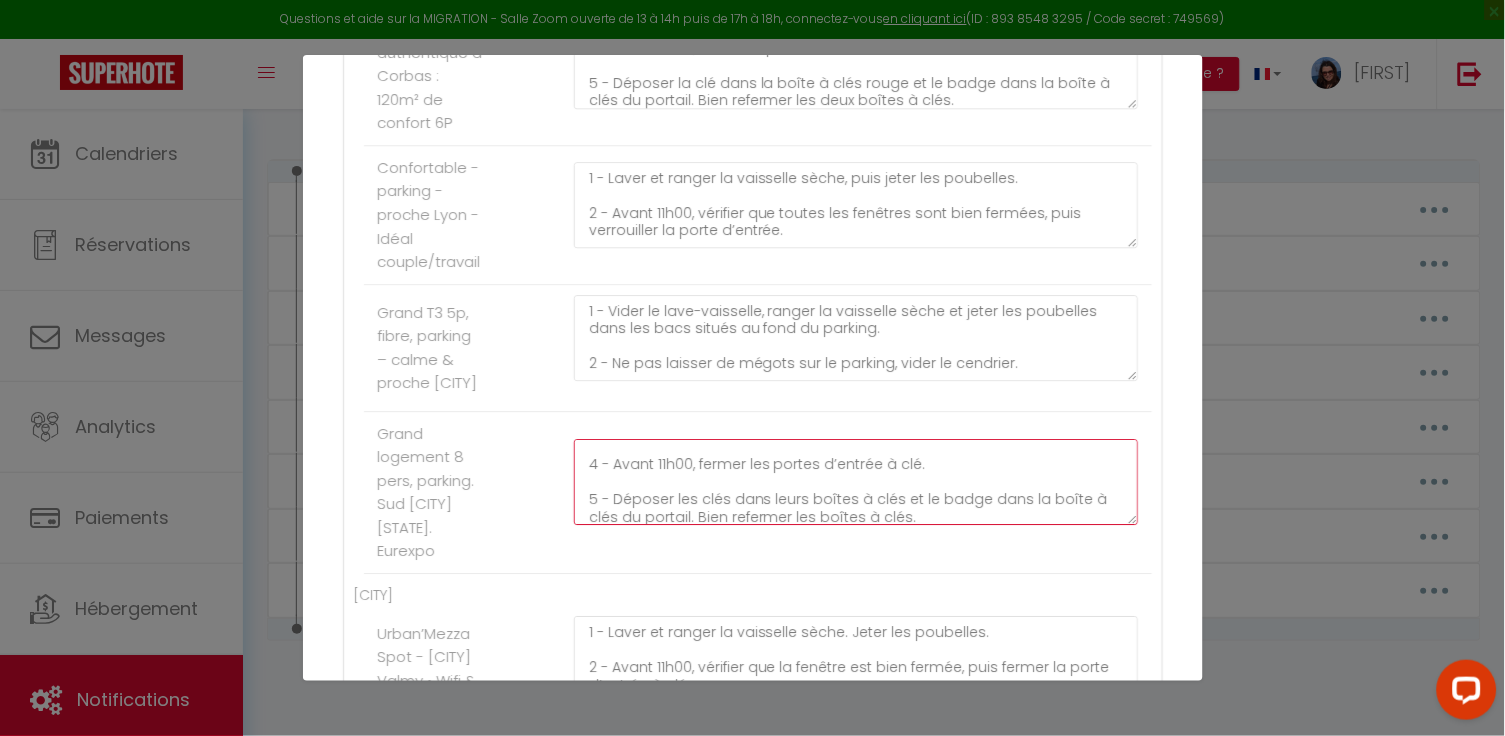 click on "1 - Vider le lave-vaisselle, ranger la vaisselle sèche et jeter les poubelles dans les bacs situés au fond du parking.
2 - Ne pas laisser de mégots sur le parking, vider le cendrier.
3 - Fermer le vasistas (fenêtre en hauteur) de la chambre pour éviter toute infiltration d’eau.
4 - Avant 11h00, fermer les portes d’entrée à clé.
5 - Déposer les clés dans leurs boîtes à clés et le badge dans la boîte à clés du portail. Bien refermer les boîtes à clés." at bounding box center (856, -244) 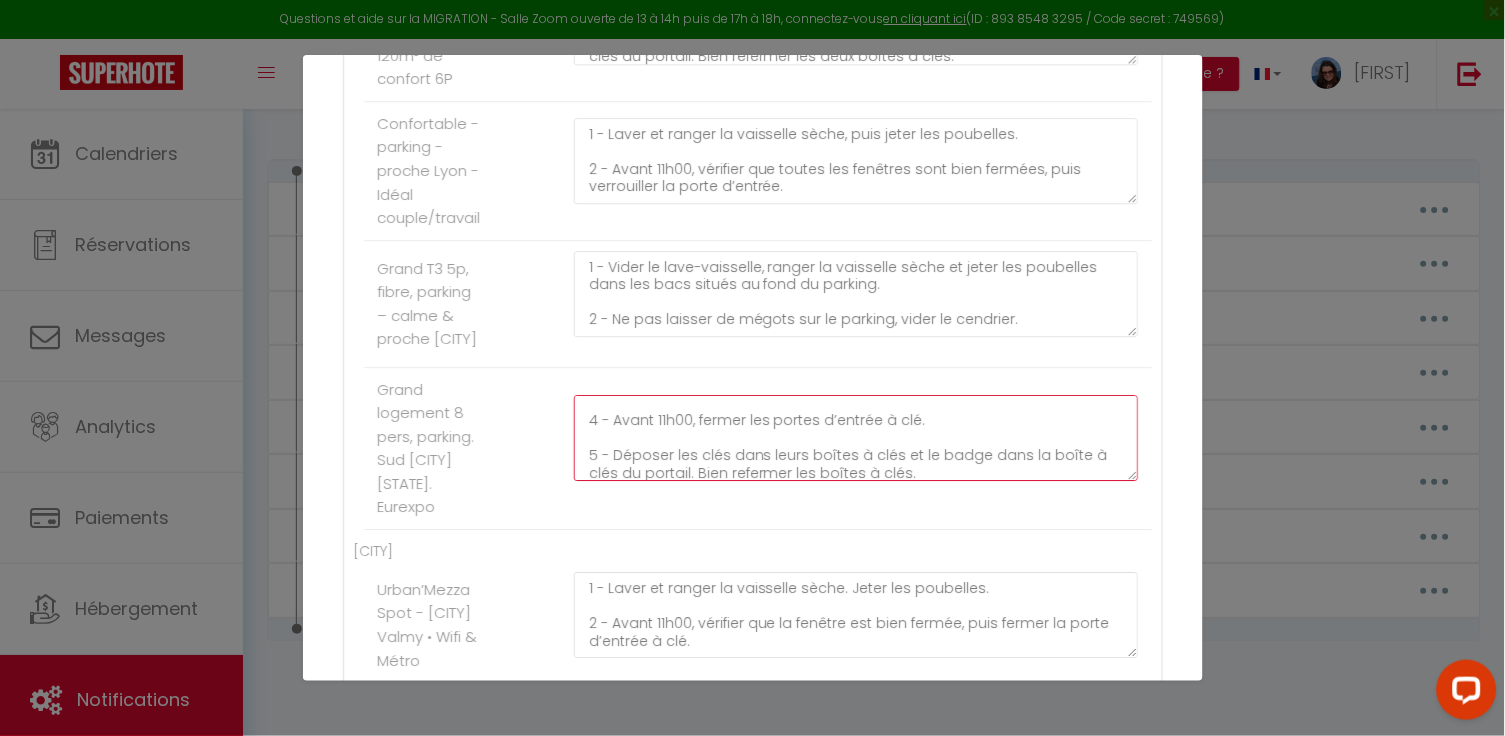scroll, scrollTop: 1228, scrollLeft: 0, axis: vertical 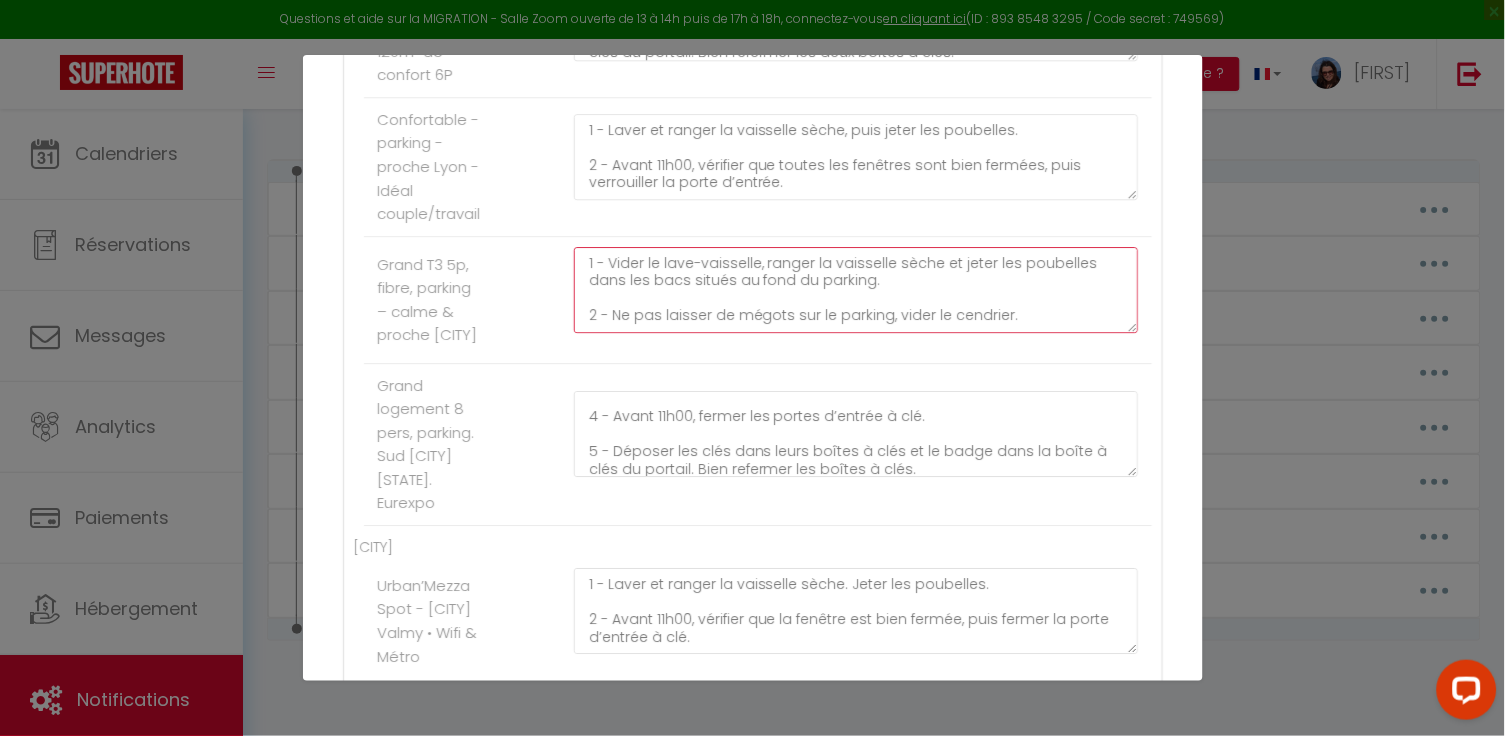 click on "1 - Vider le lave-vaisselle, ranger la vaisselle sèche et jeter les poubelles dans les bacs situés au fond du parking.
2 - Ne pas laisser de mégots sur le parking, vider le cendrier.
3 - Fermer le vasistas (fenêtre en hauteur) de la chambre pour éviter toute infiltration d’eau.
4 - Avant 11h00, fermer la porte d’entrée à clé.
5 - Déposer la clé dans la boîte à clés noire et le badge dans la boîte à clés de la rue. Bien refermer les deux boîtes à clés." at bounding box center (856, -425) 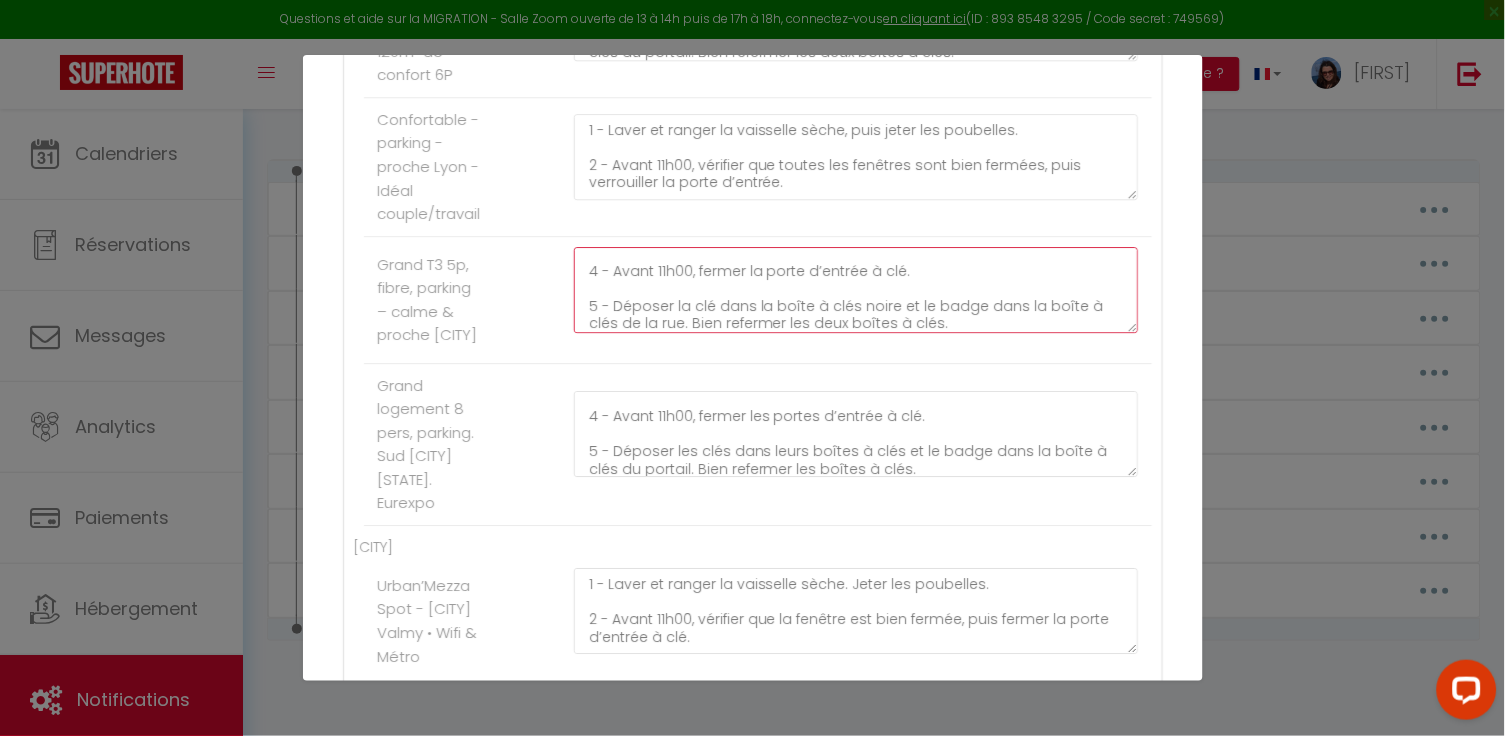 scroll, scrollTop: 131, scrollLeft: 0, axis: vertical 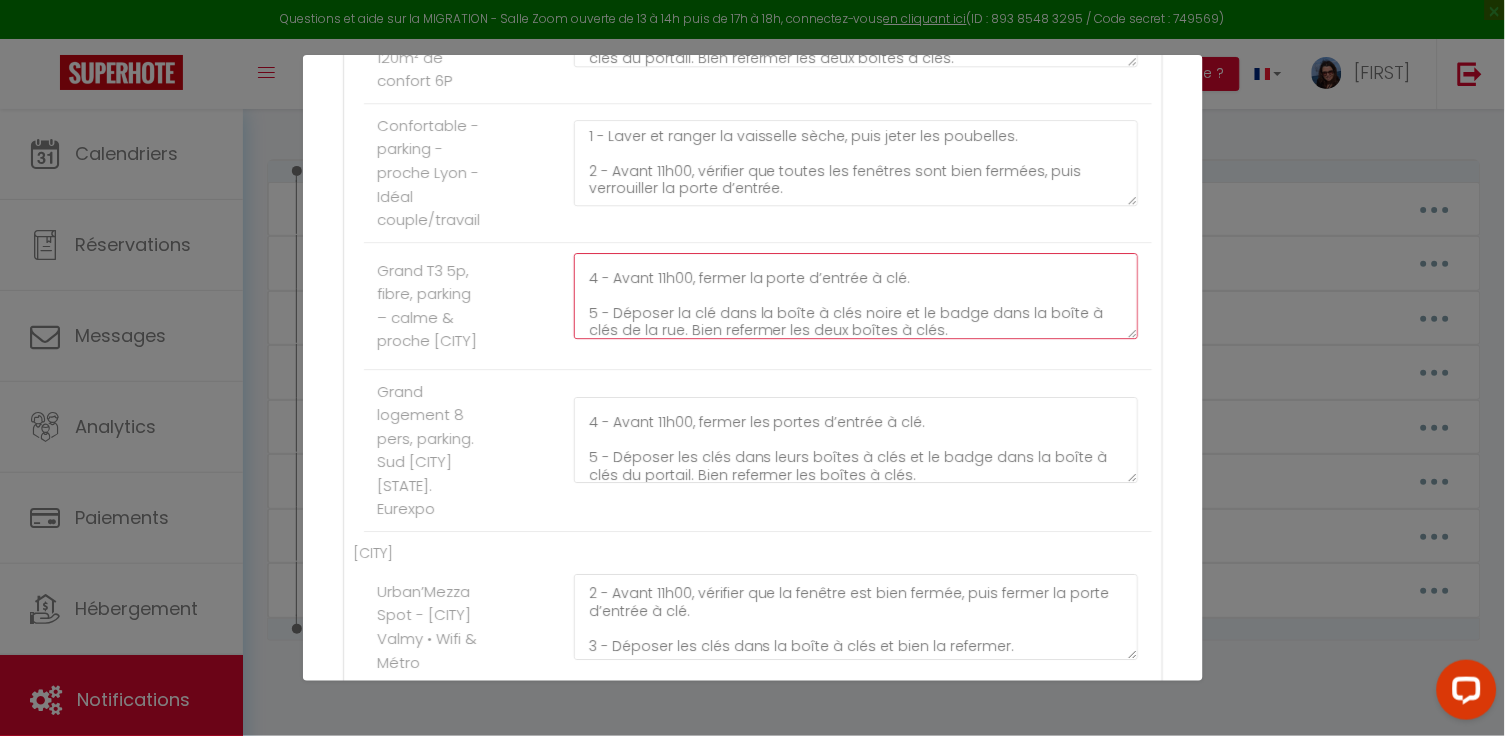 click on "1 - Vider le lave-vaisselle, ranger la vaisselle sèche et jeter les poubelles dans les bacs situés au fond du parking.
2 - Ne pas laisser de mégots sur le parking, vider le cendrier.
3 - Fermer le vasistas (fenêtre en hauteur) de la chambre pour éviter toute infiltration d’eau.
4 - Avant 11h00, fermer la porte d’entrée à clé.
5 - Déposer la clé dans la boîte à clés noire et le badge dans la boîte à clés de la rue. Bien refermer les deux boîtes à clés." at bounding box center [856, -419] 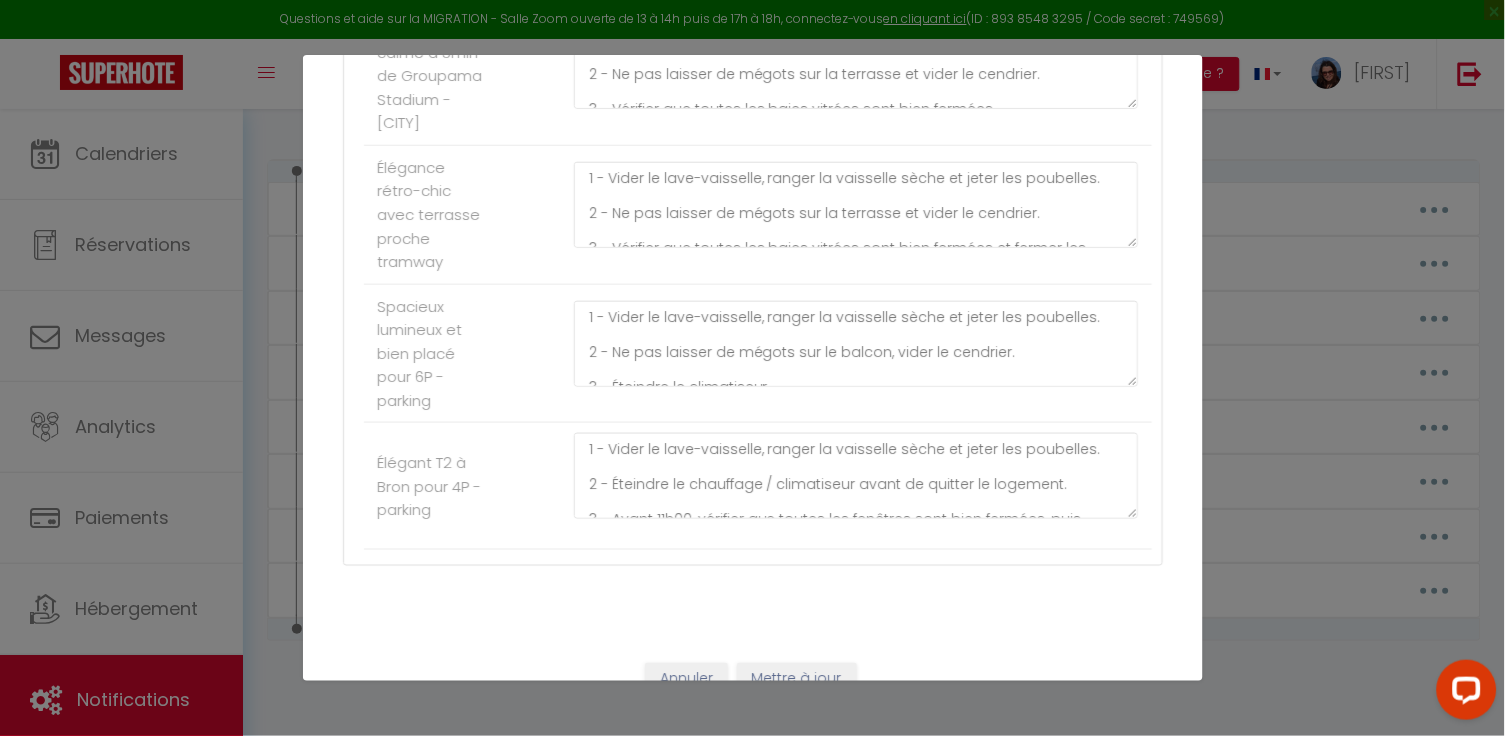 scroll, scrollTop: 2064, scrollLeft: 0, axis: vertical 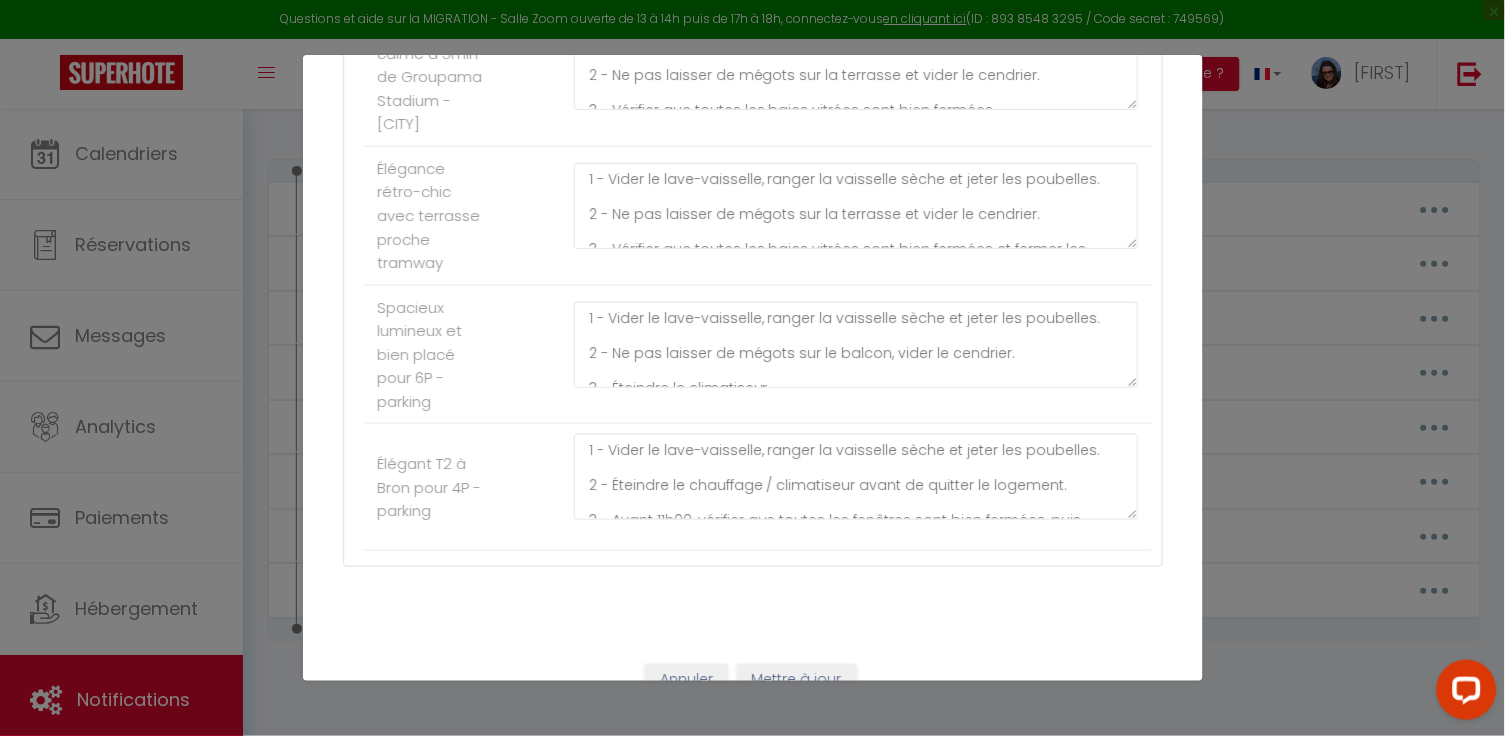click on "Mettre à jour" at bounding box center [797, 681] 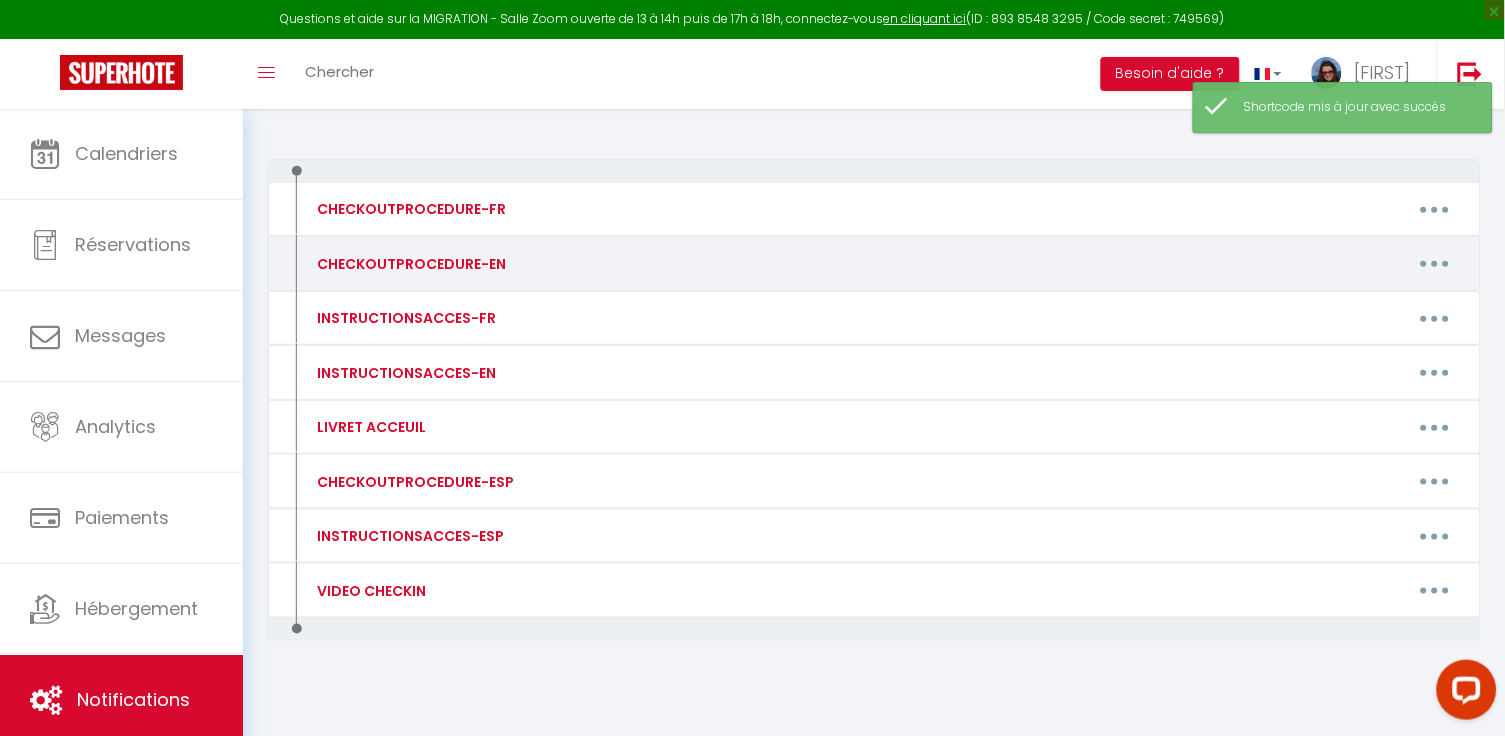 click at bounding box center (1435, 264) 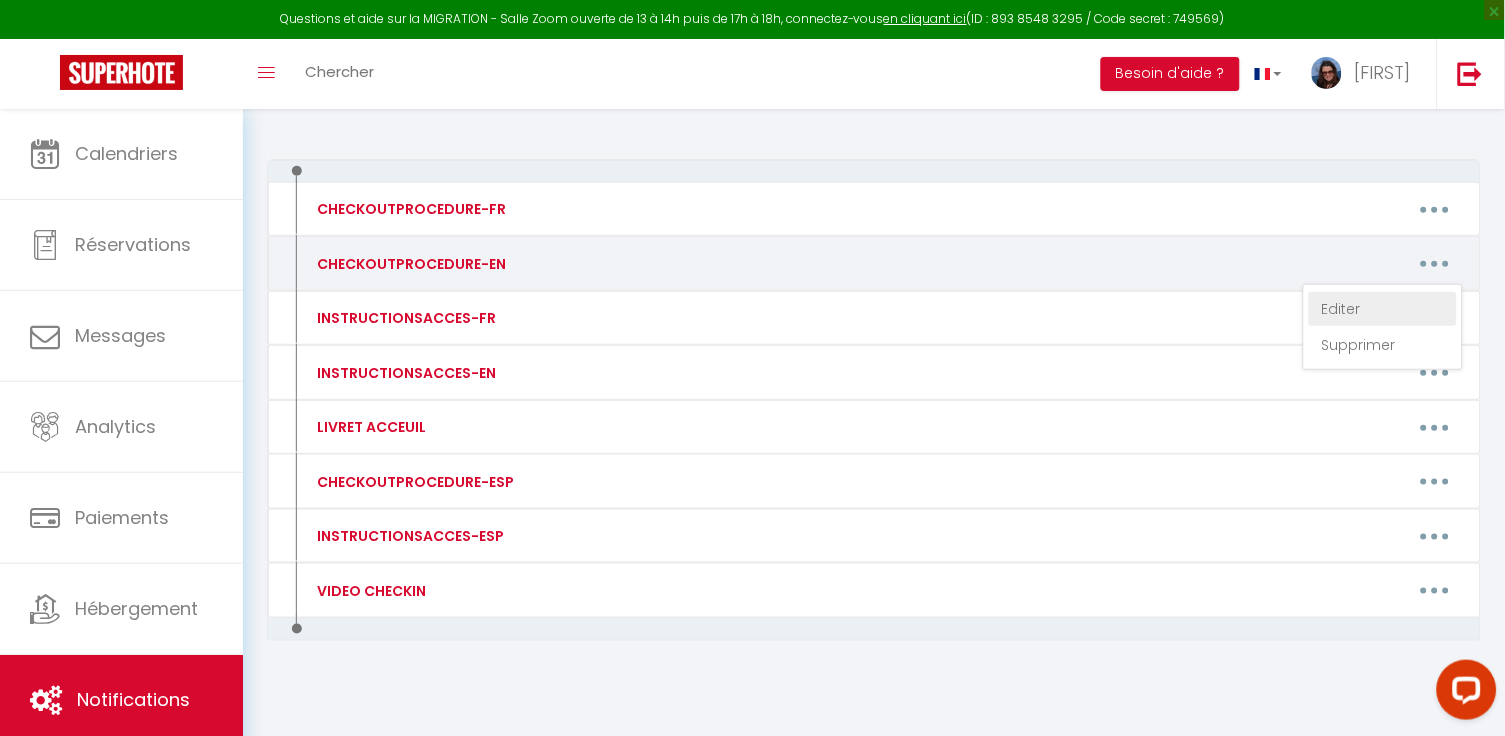 click on "Editer" at bounding box center (1383, 309) 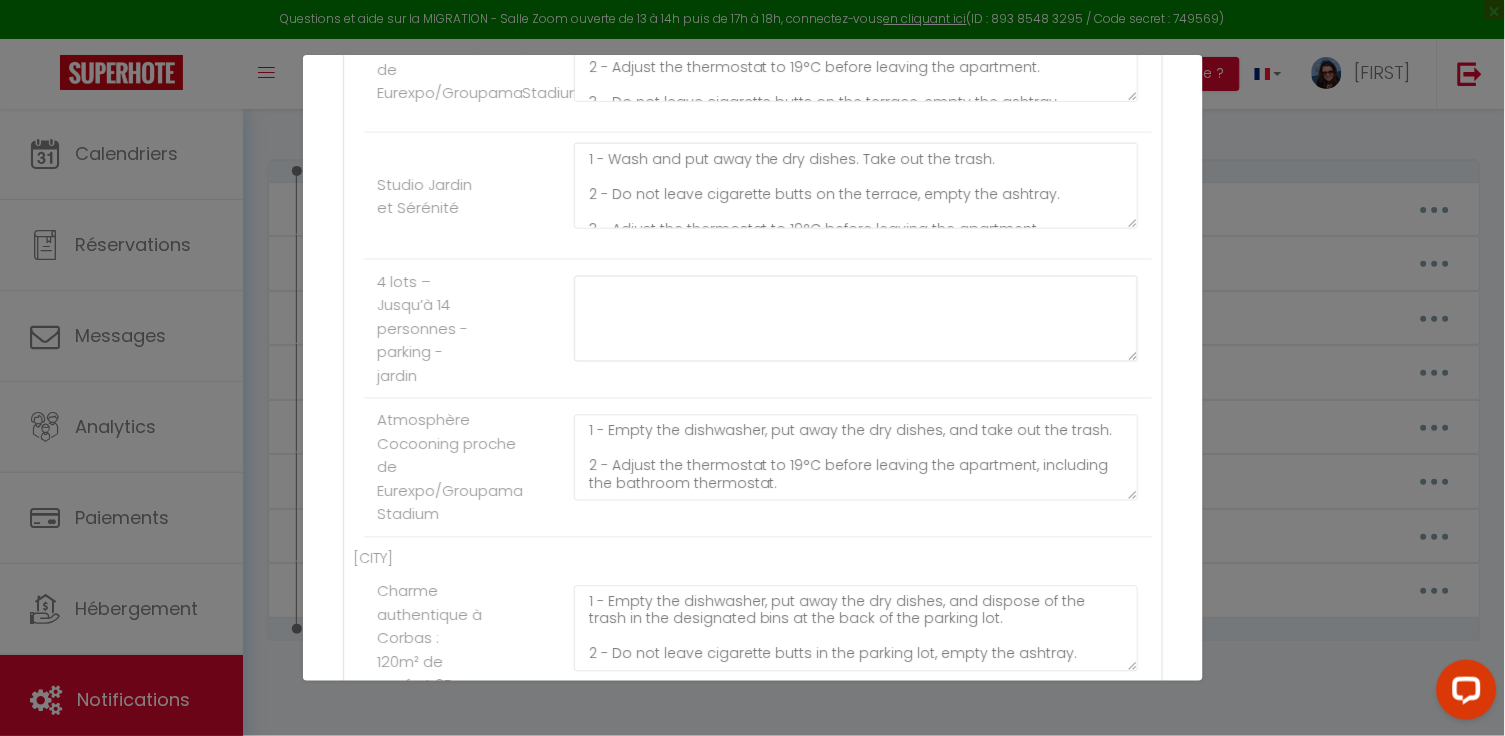 scroll, scrollTop: 618, scrollLeft: 0, axis: vertical 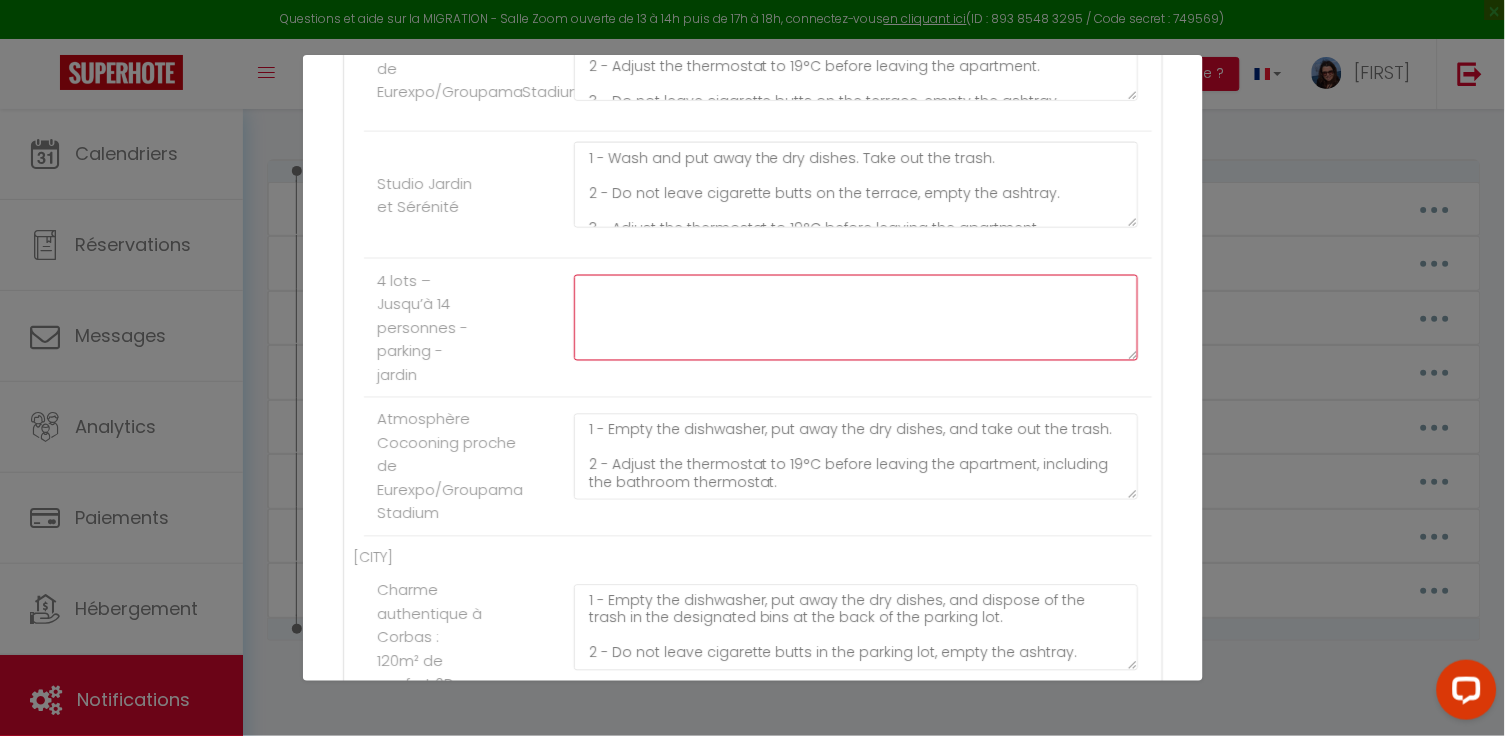 click at bounding box center (856, 318) 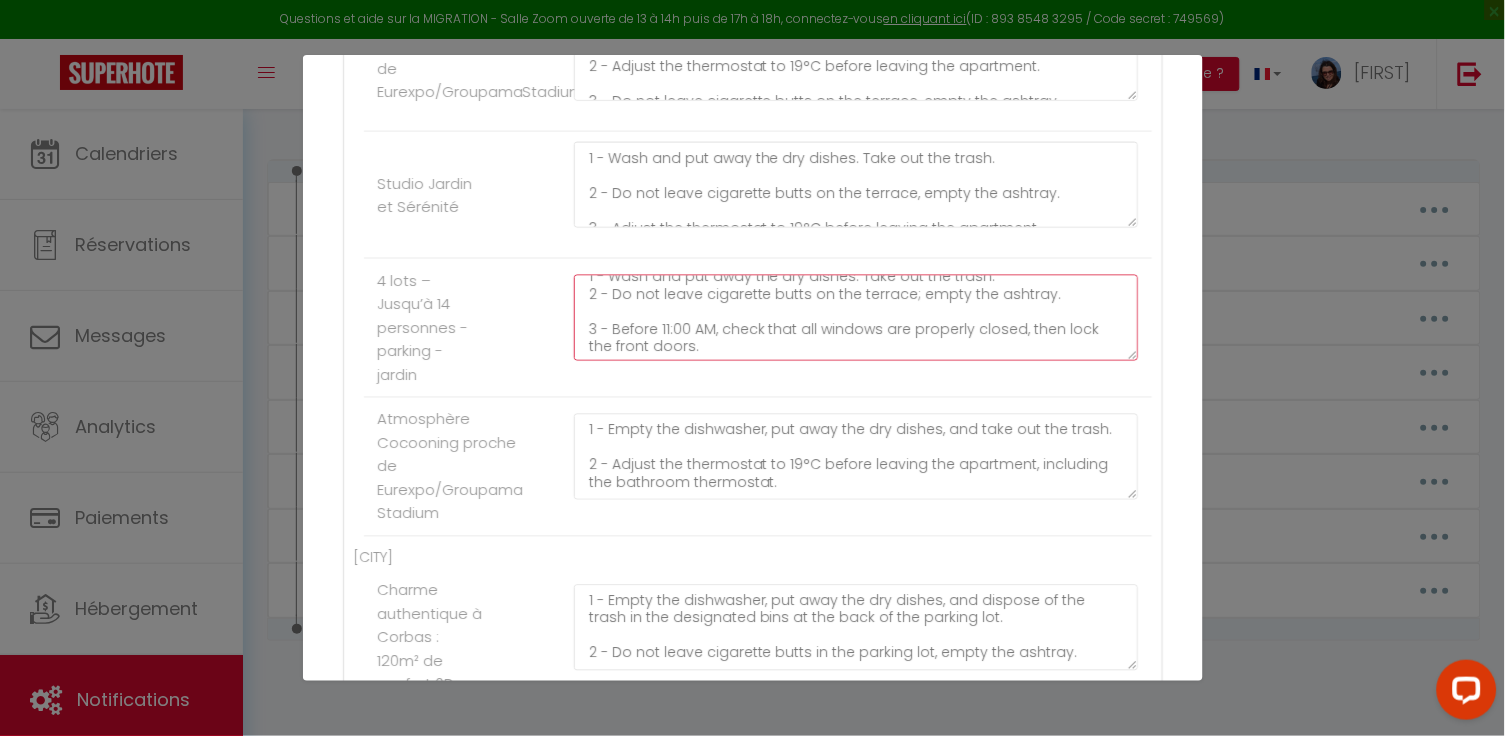 scroll, scrollTop: 0, scrollLeft: 0, axis: both 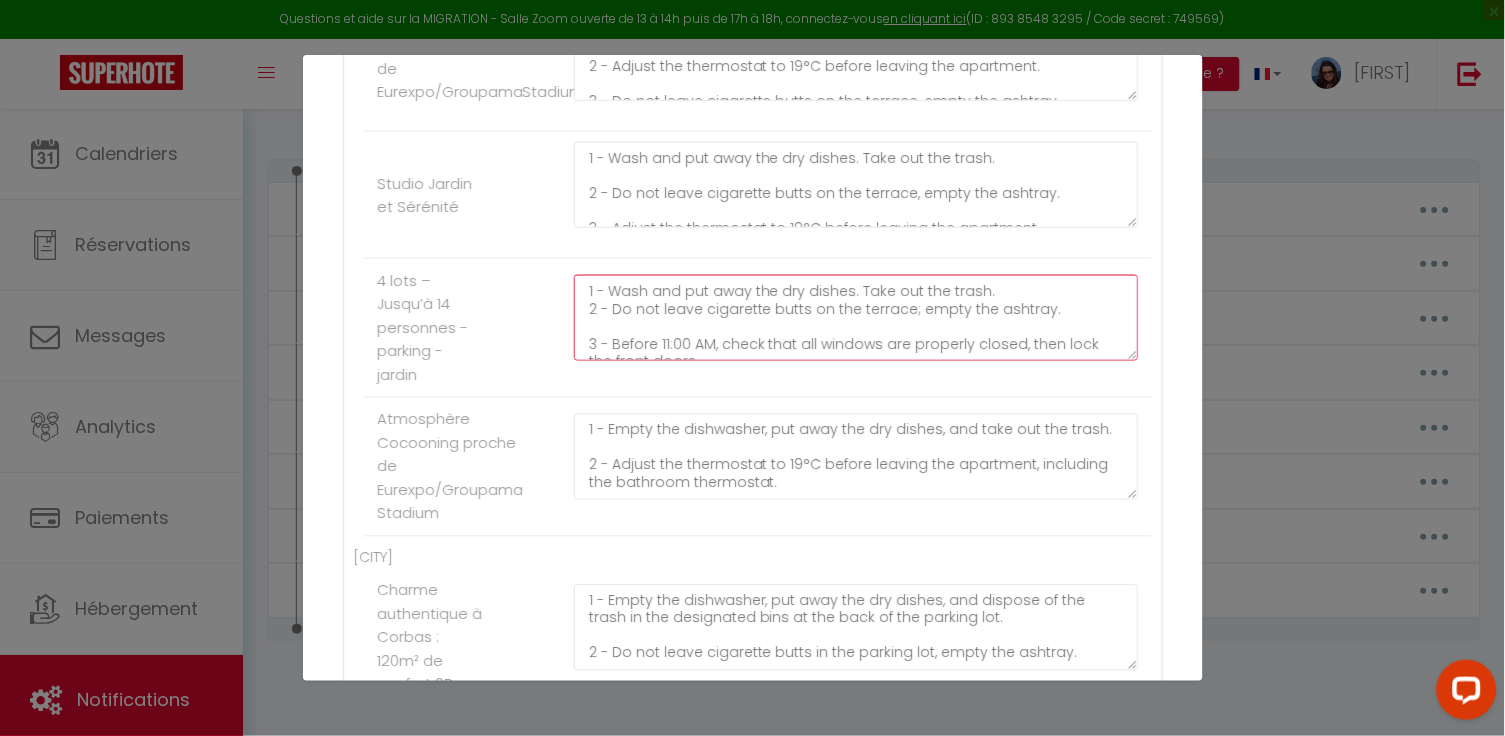 click on "1 - Wash and put away the dry dishes. Take out the trash.
2 - Do not leave cigarette butts on the terrace; empty the ashtray.
3 - Before 11:00 AM, check that all windows are properly closed, then lock the front doors.
4 - Put the keys back in the key boxes and close them properly." at bounding box center [856, 318] 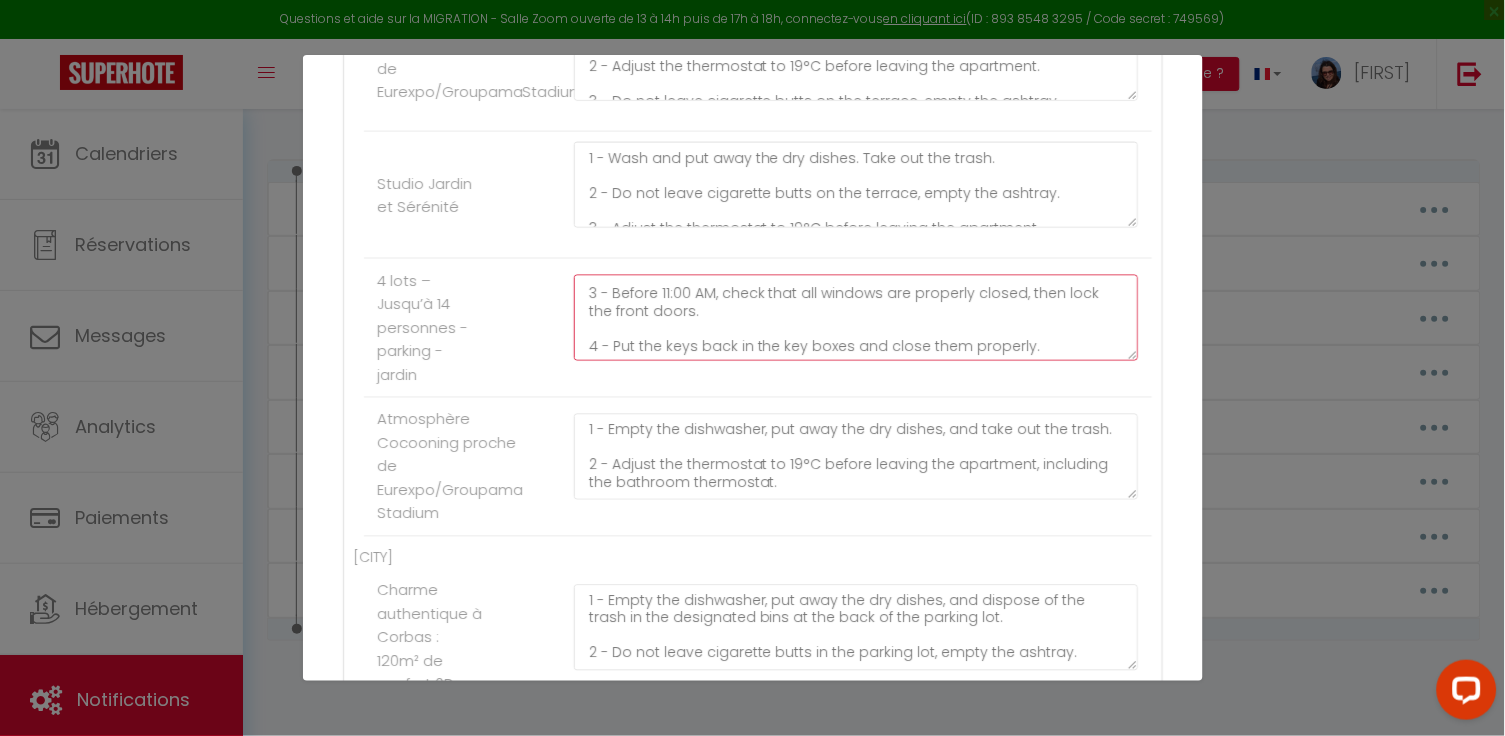 scroll, scrollTop: 65, scrollLeft: 0, axis: vertical 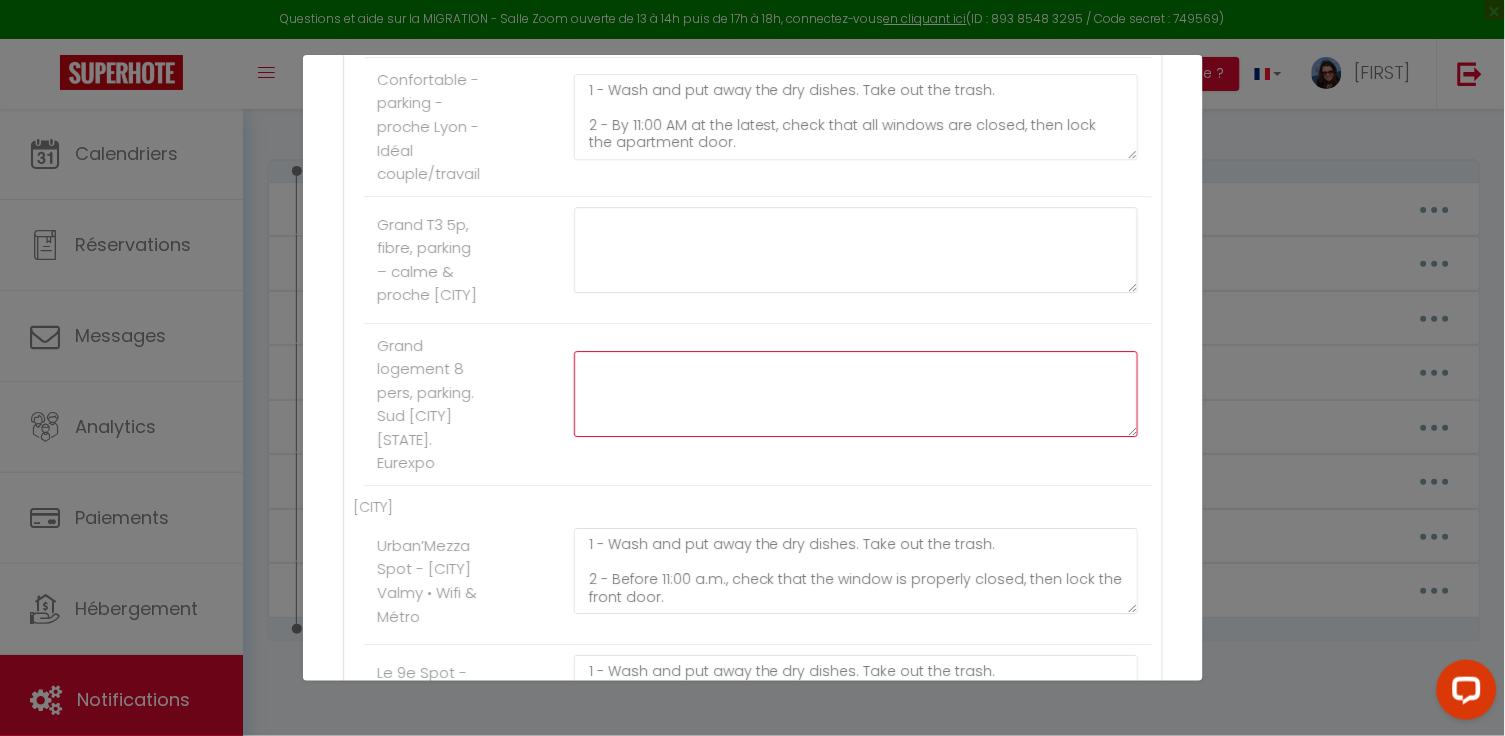 click at bounding box center (856, -332) 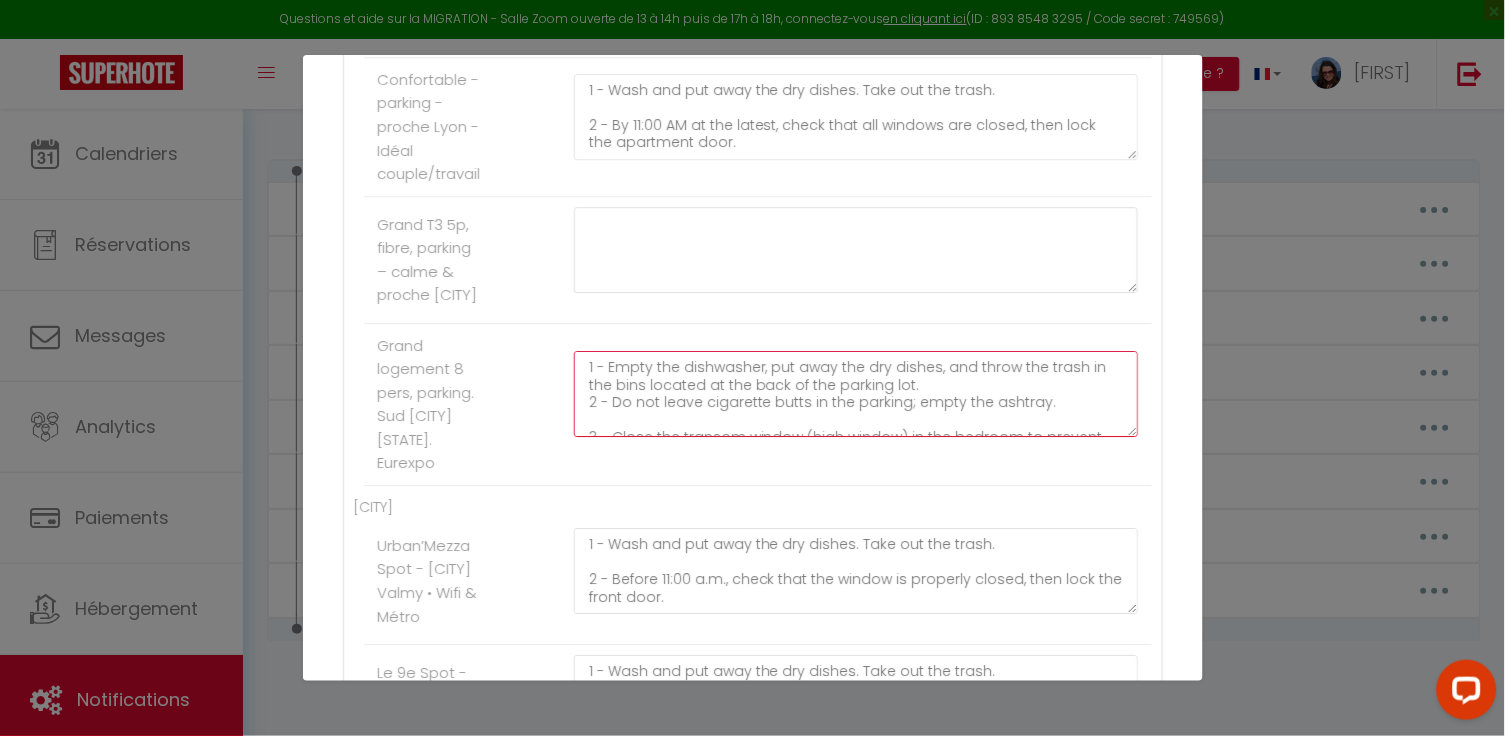 scroll, scrollTop: 0, scrollLeft: 0, axis: both 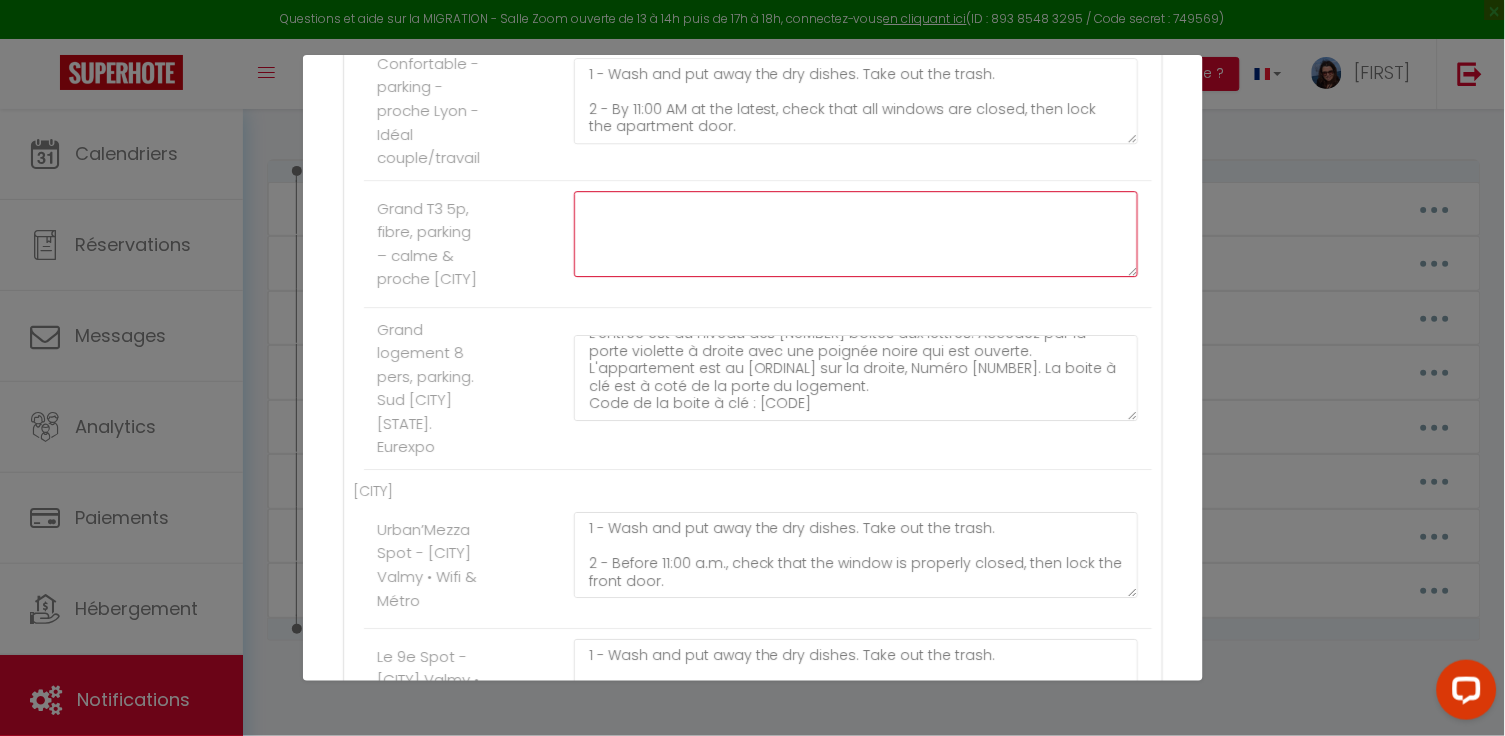 click at bounding box center [856, -481] 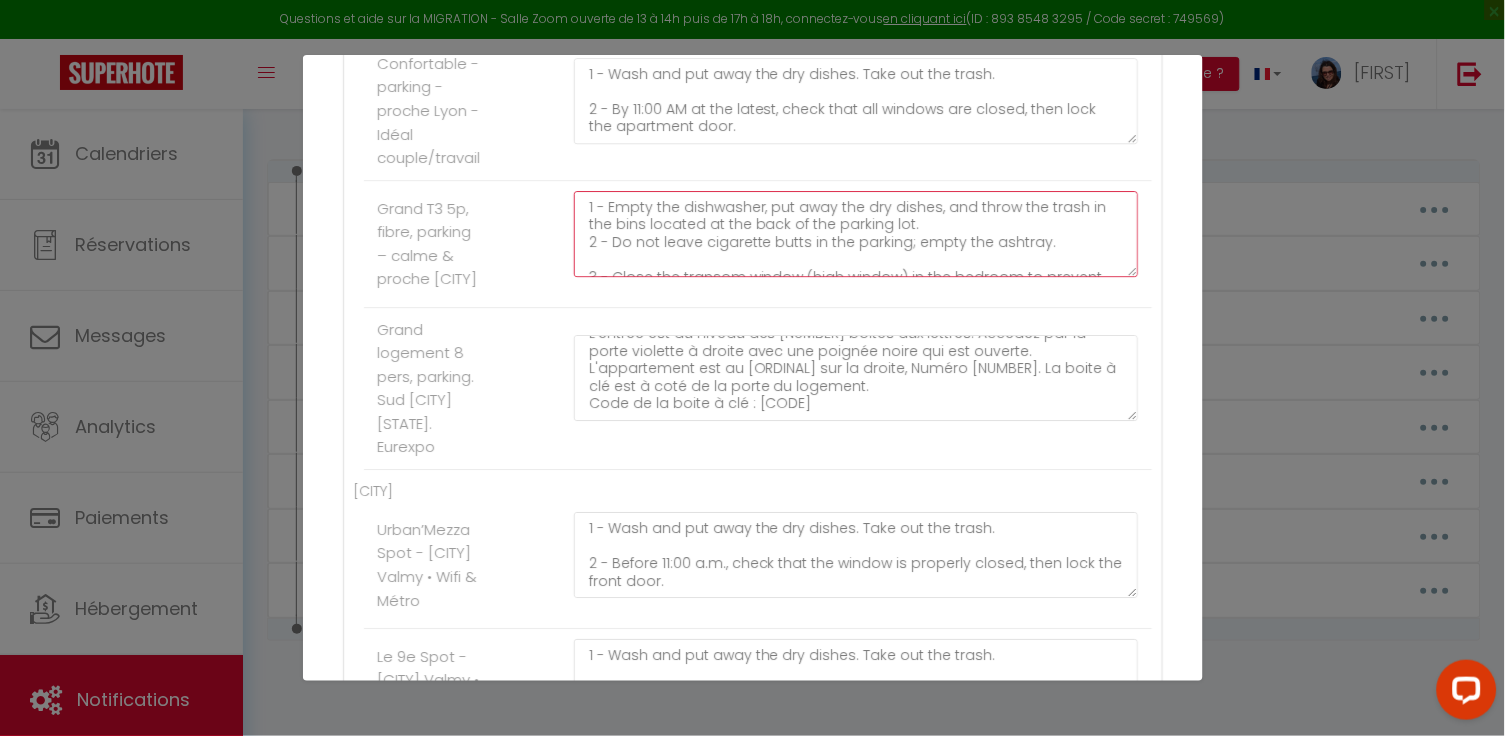 scroll, scrollTop: 0, scrollLeft: 0, axis: both 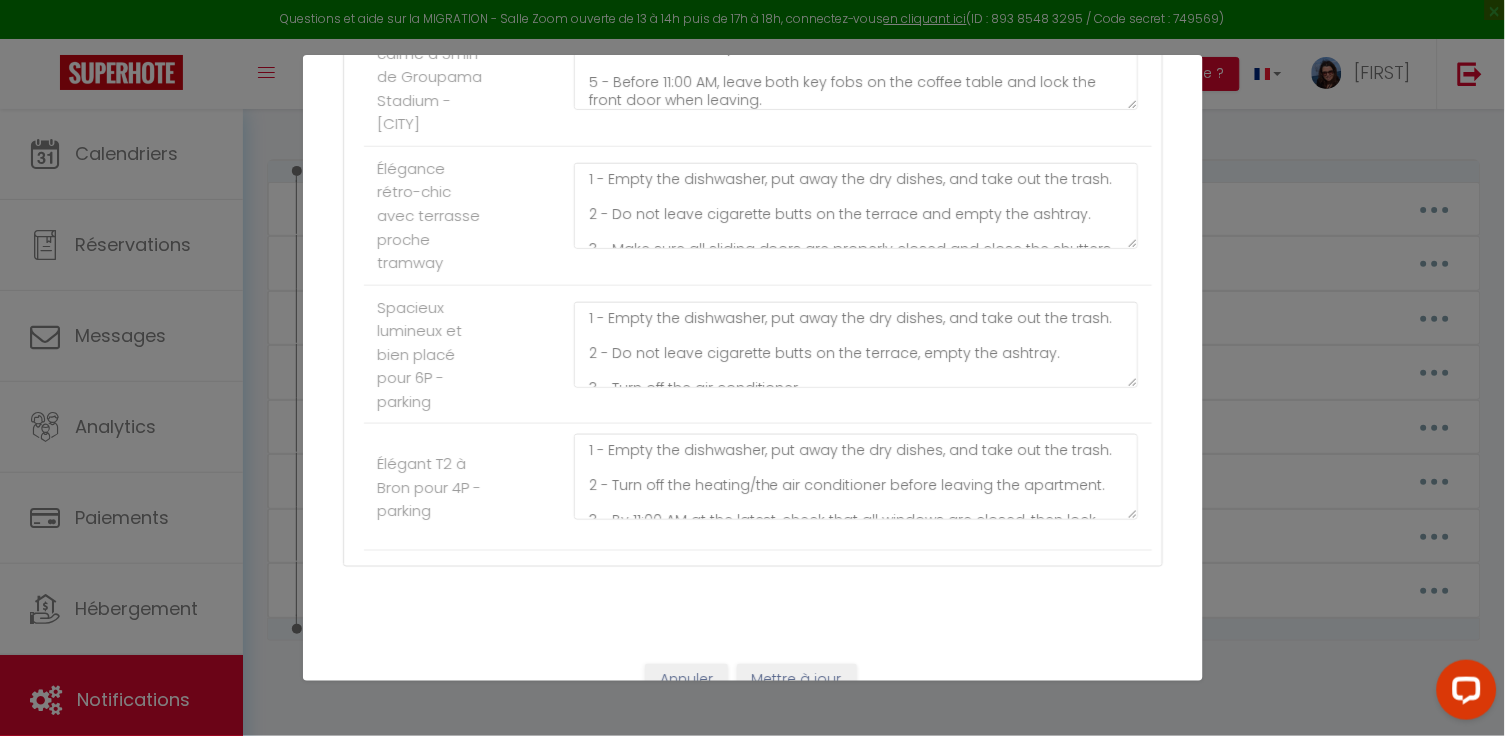 click on "Mettre à jour" at bounding box center (797, 681) 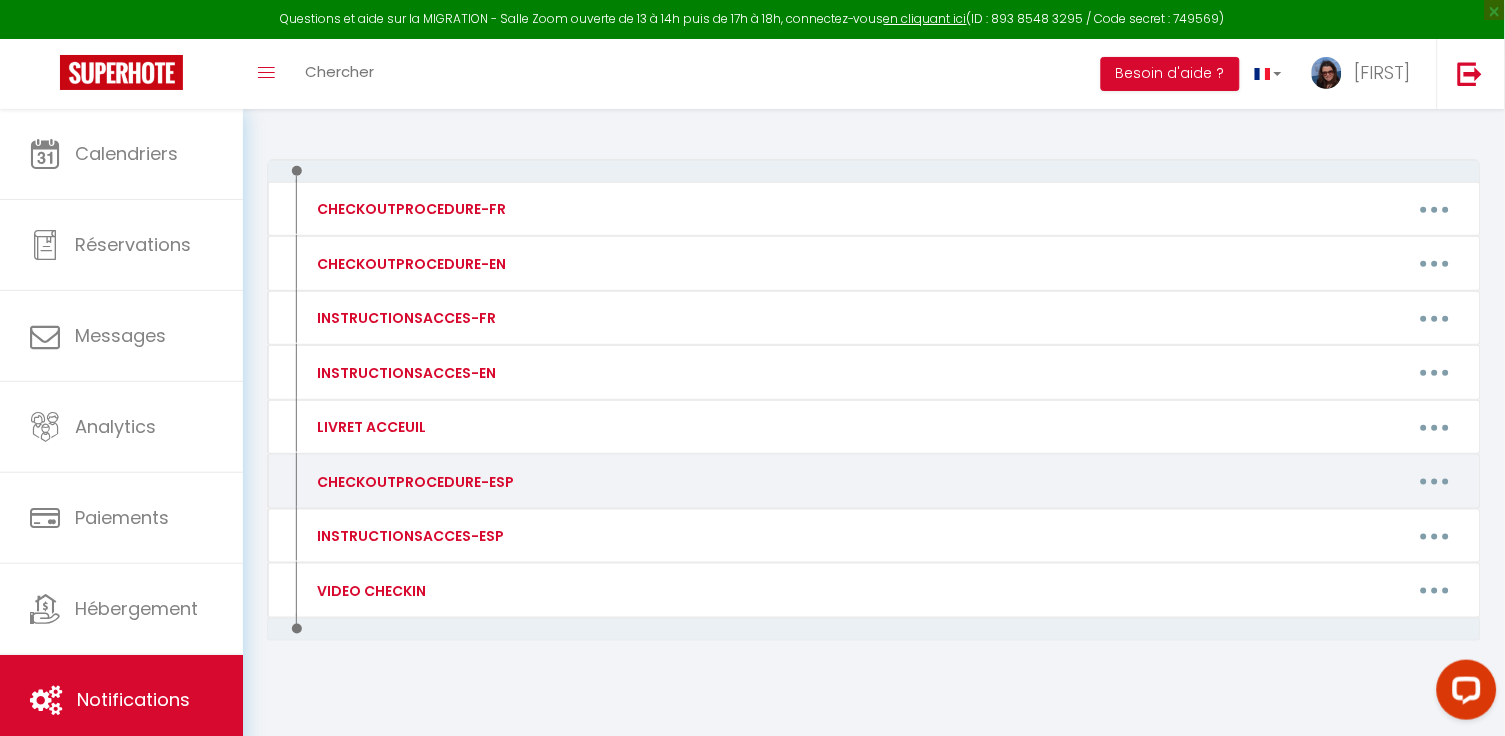 click at bounding box center (1435, 482) 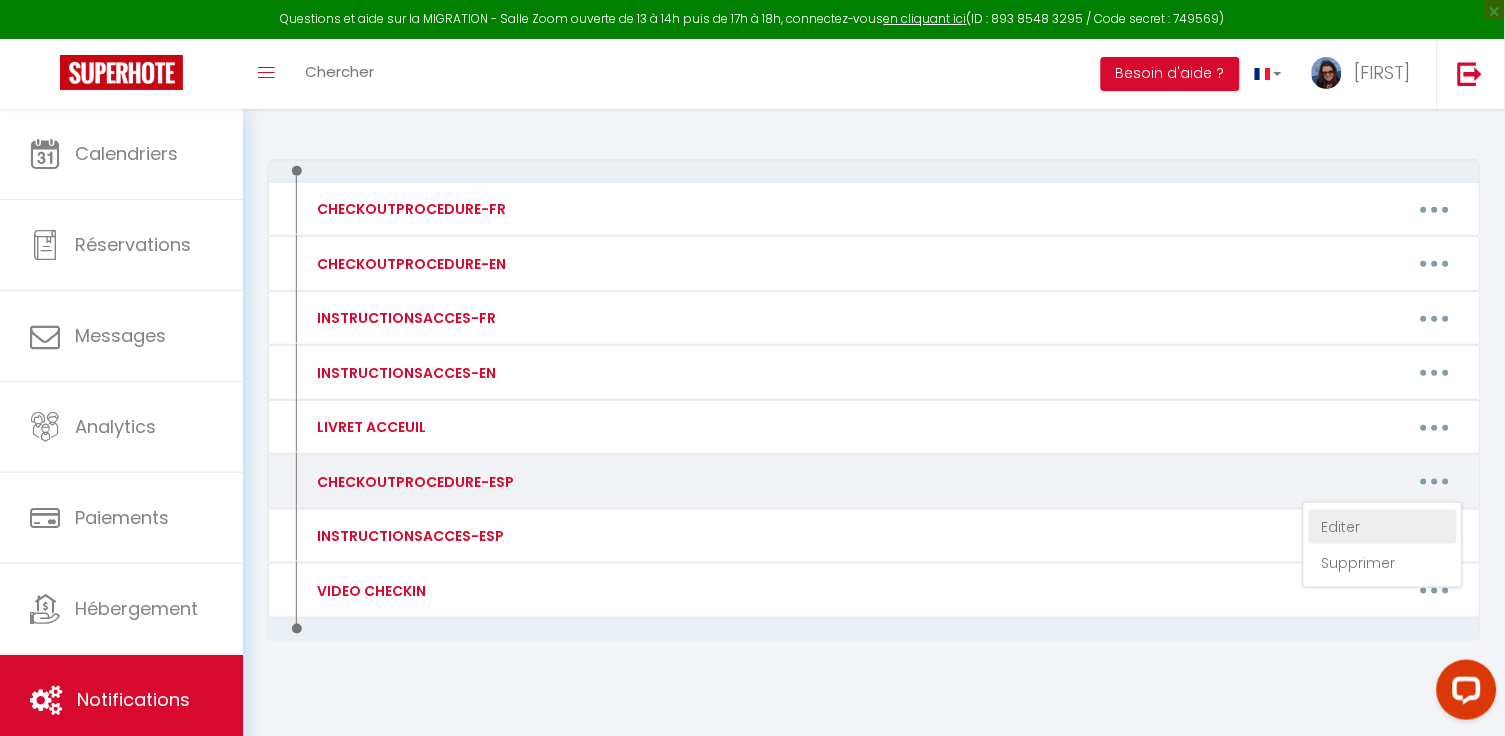click on "Editer" at bounding box center (1383, 527) 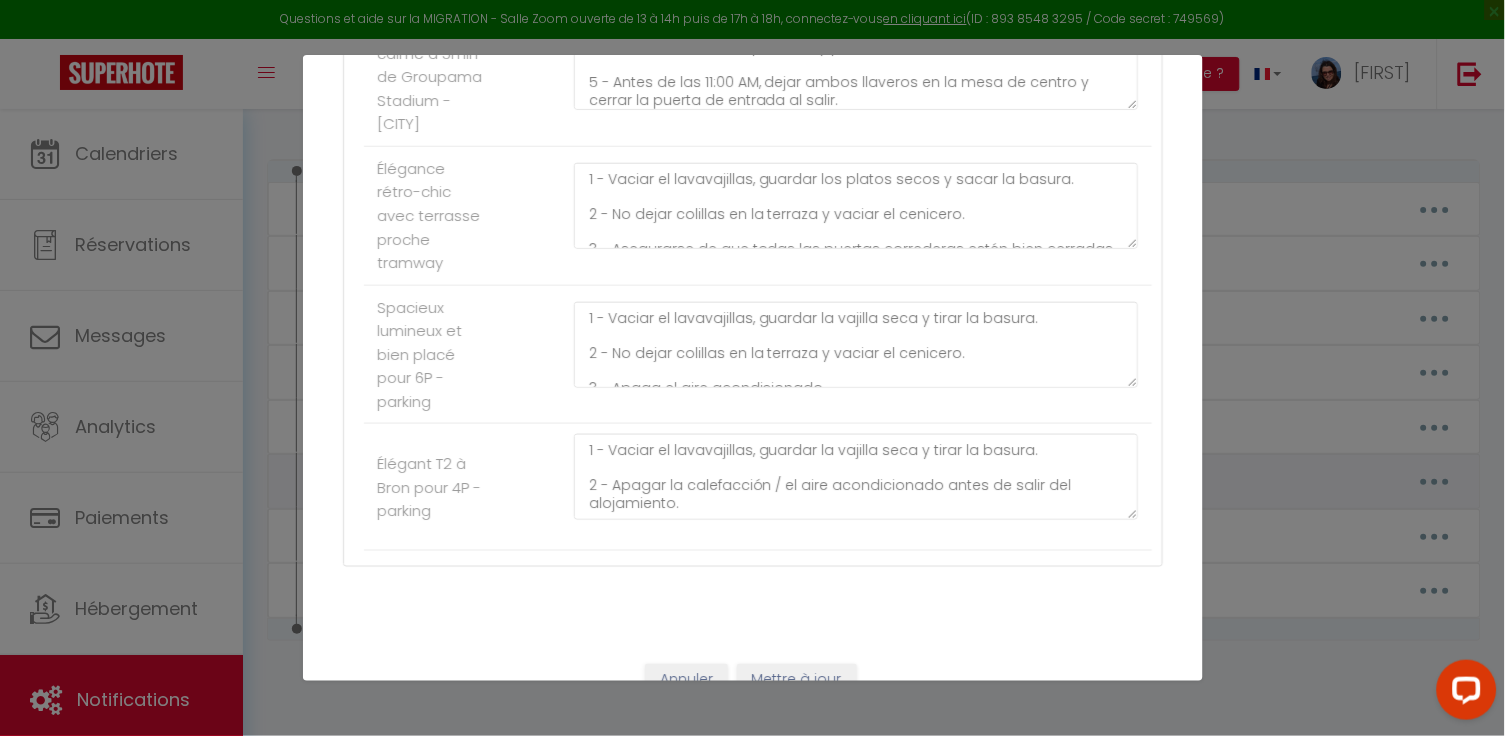 scroll, scrollTop: 0, scrollLeft: 0, axis: both 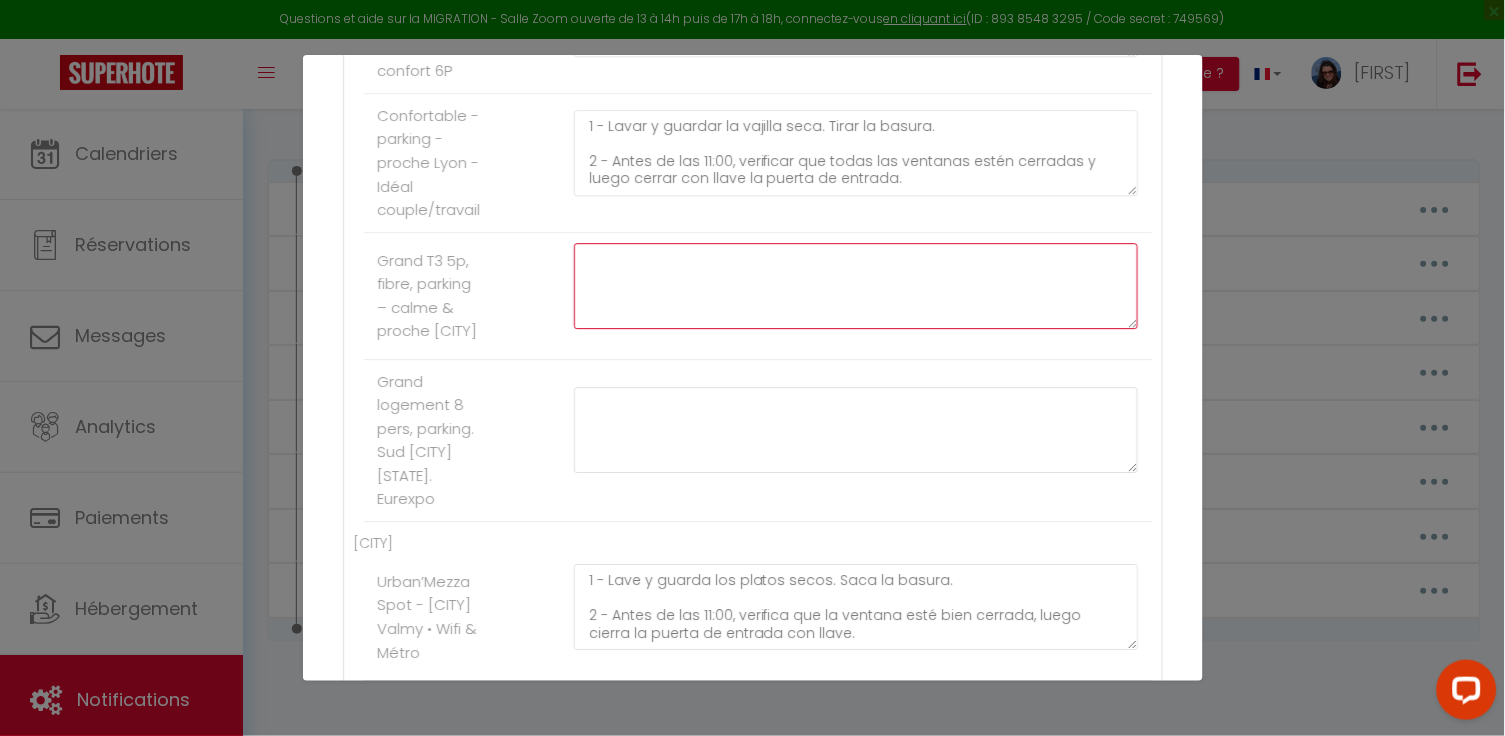 click at bounding box center [856, -429] 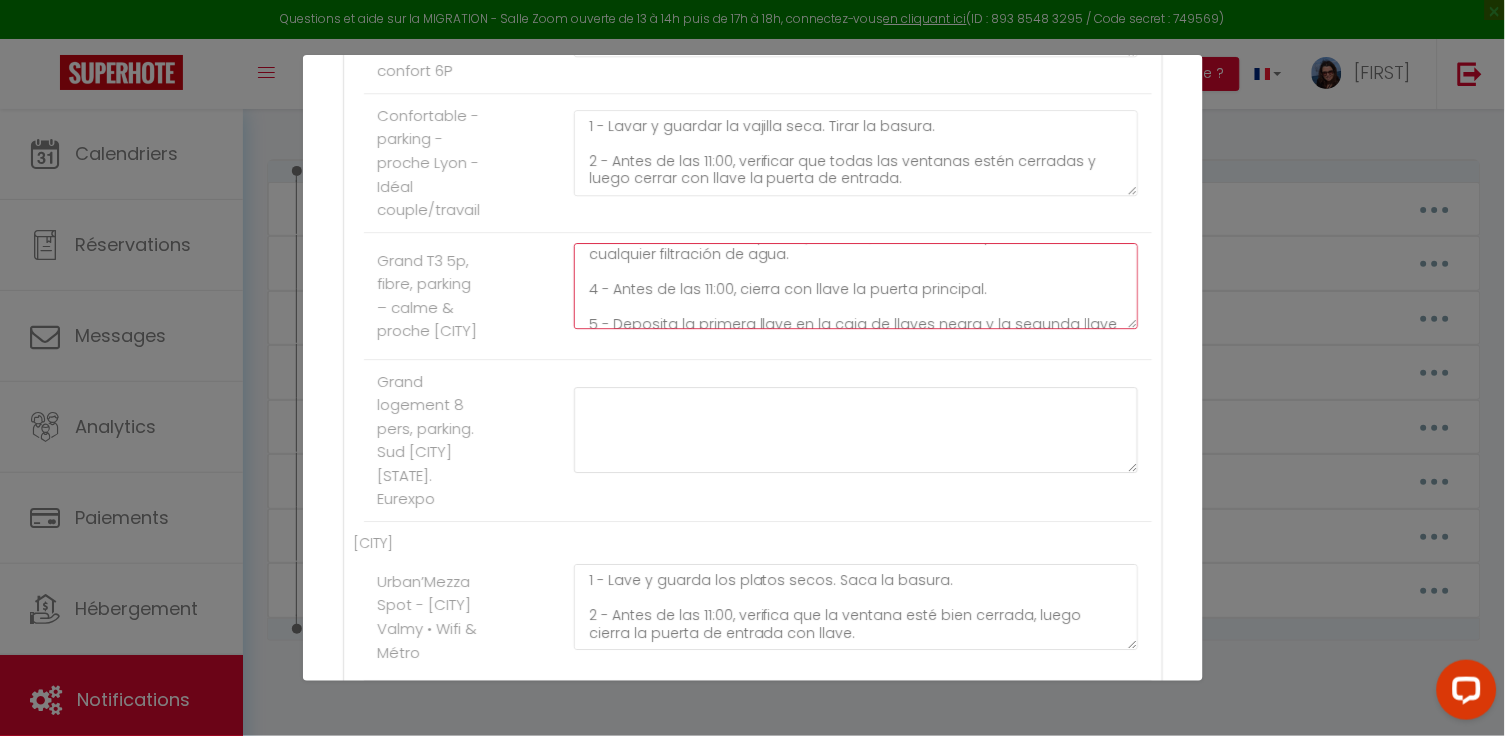 scroll, scrollTop: 120, scrollLeft: 0, axis: vertical 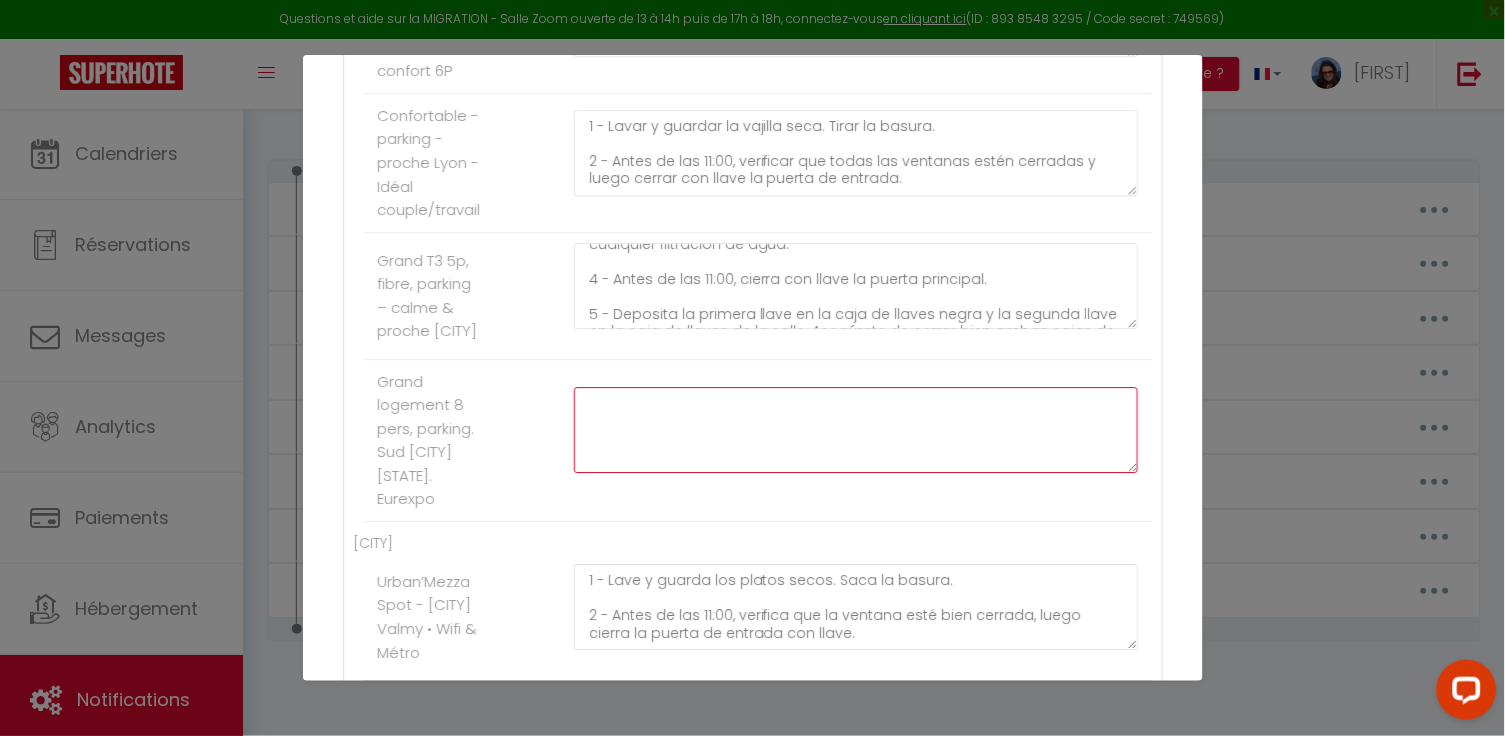 click at bounding box center (856, -296) 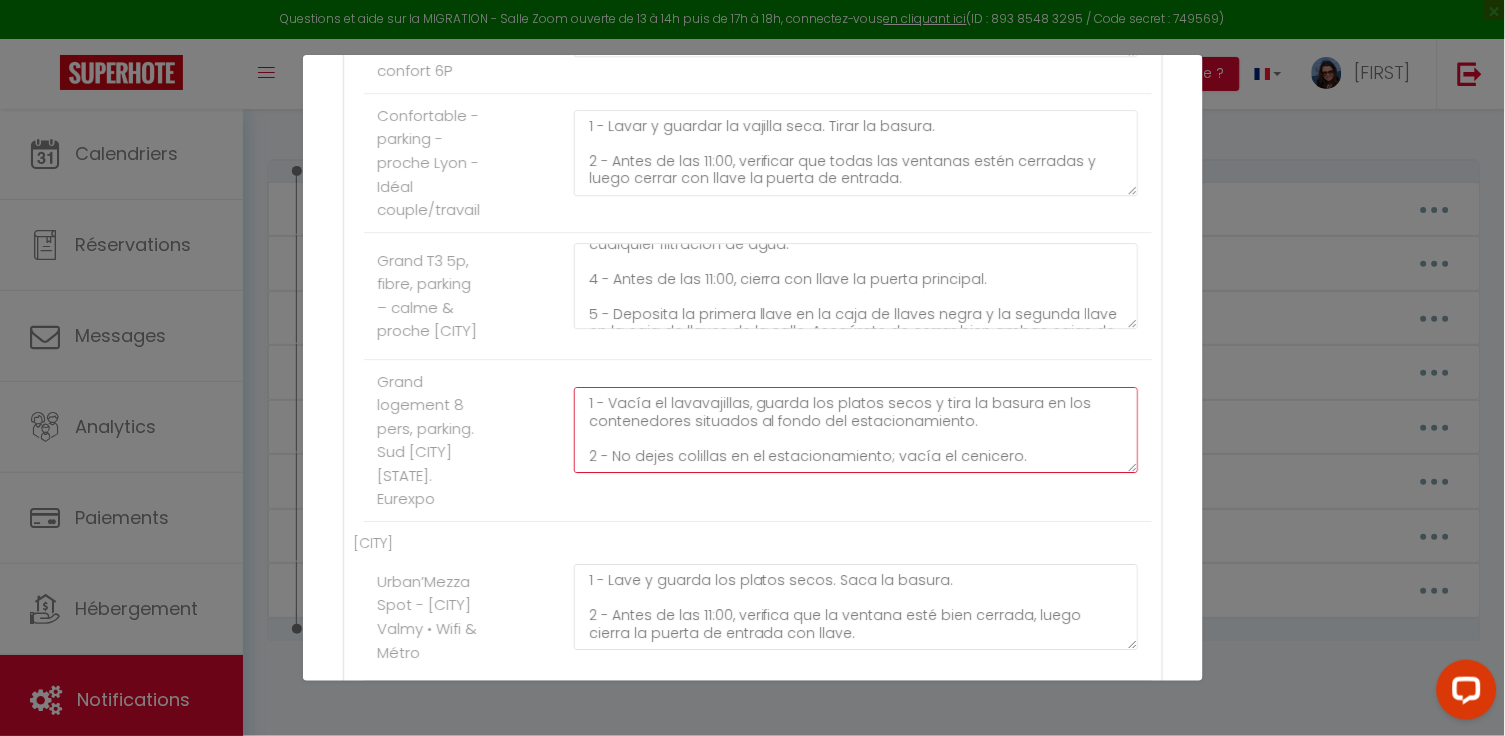 scroll, scrollTop: 0, scrollLeft: 0, axis: both 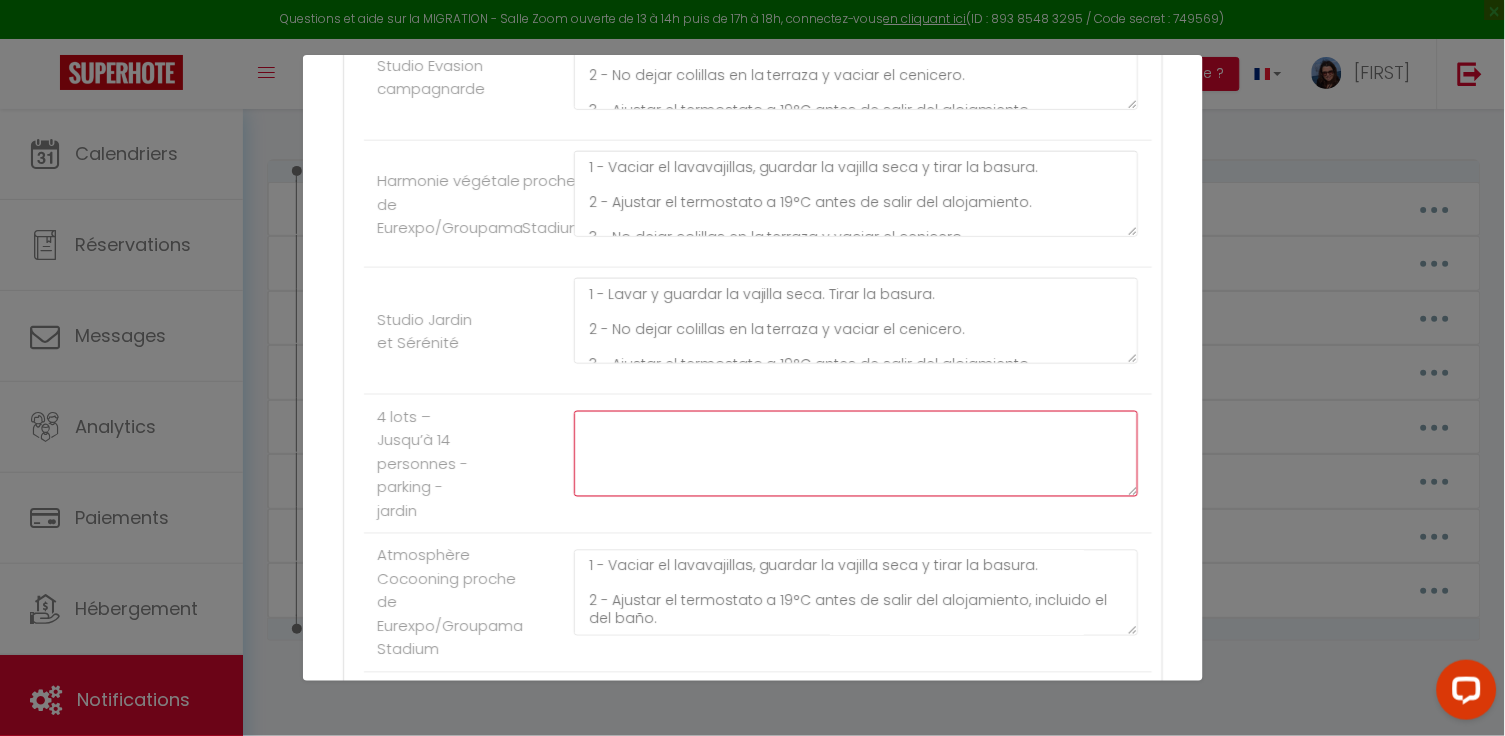 click at bounding box center [856, 454] 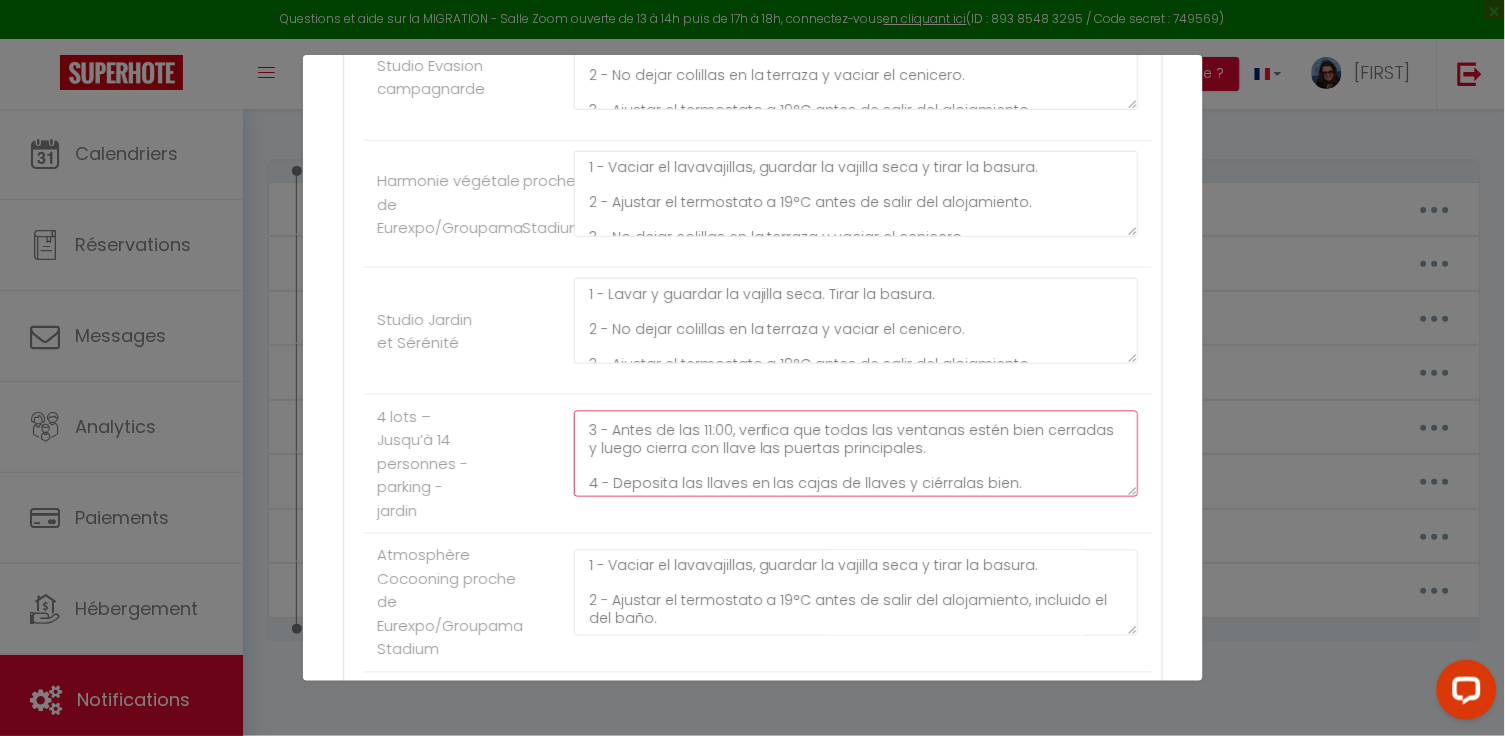scroll, scrollTop: 65, scrollLeft: 0, axis: vertical 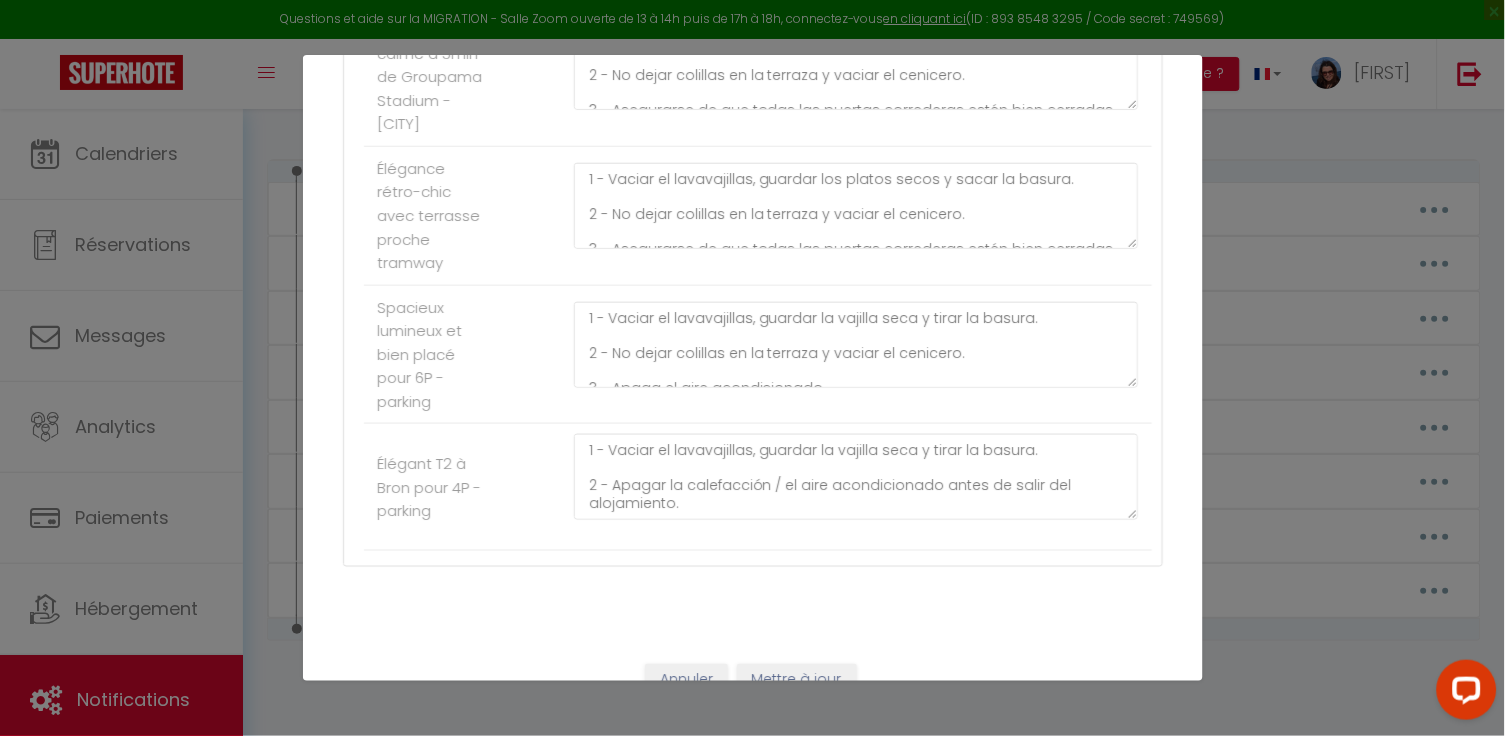 click on "Mettre à jour" at bounding box center [797, 681] 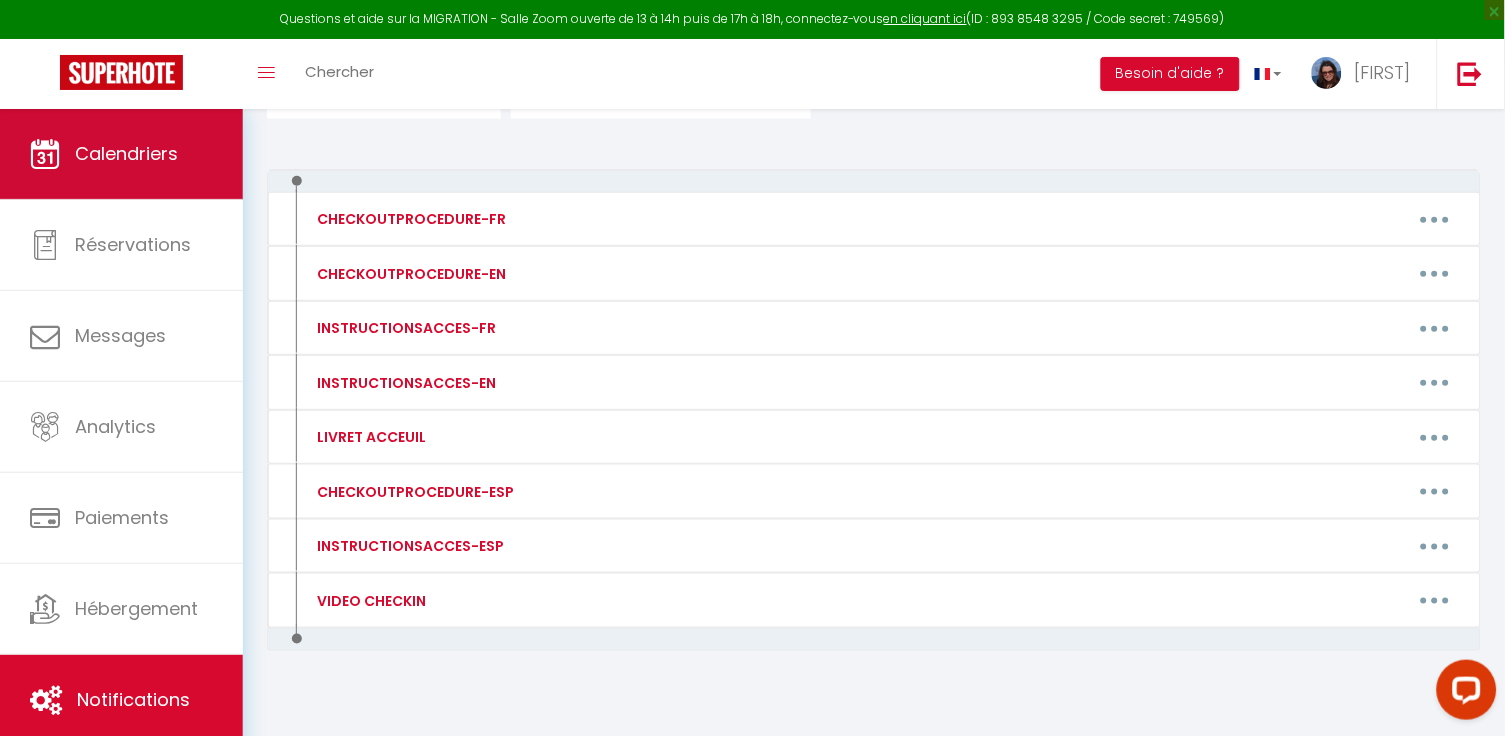scroll, scrollTop: 170, scrollLeft: 0, axis: vertical 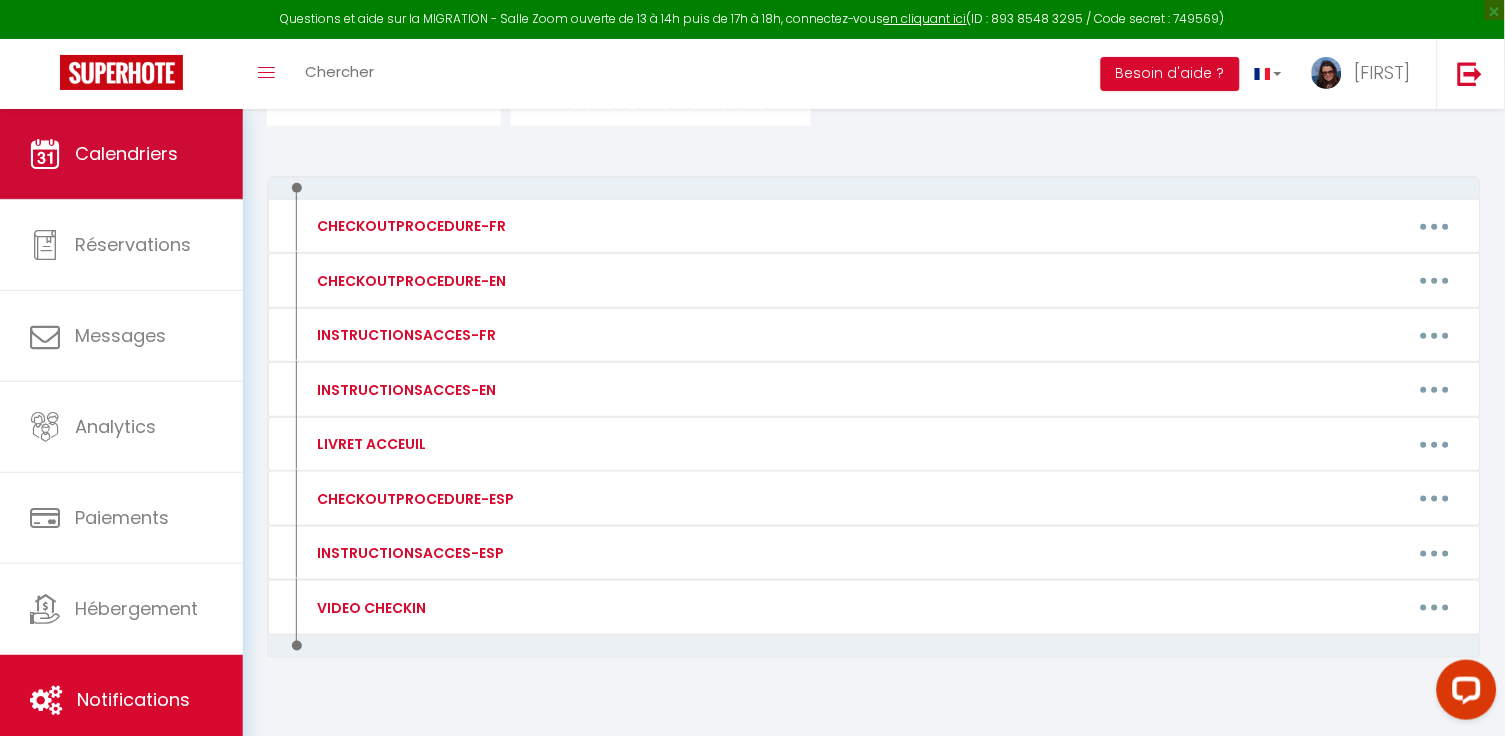 click on "Calendriers" at bounding box center [121, 154] 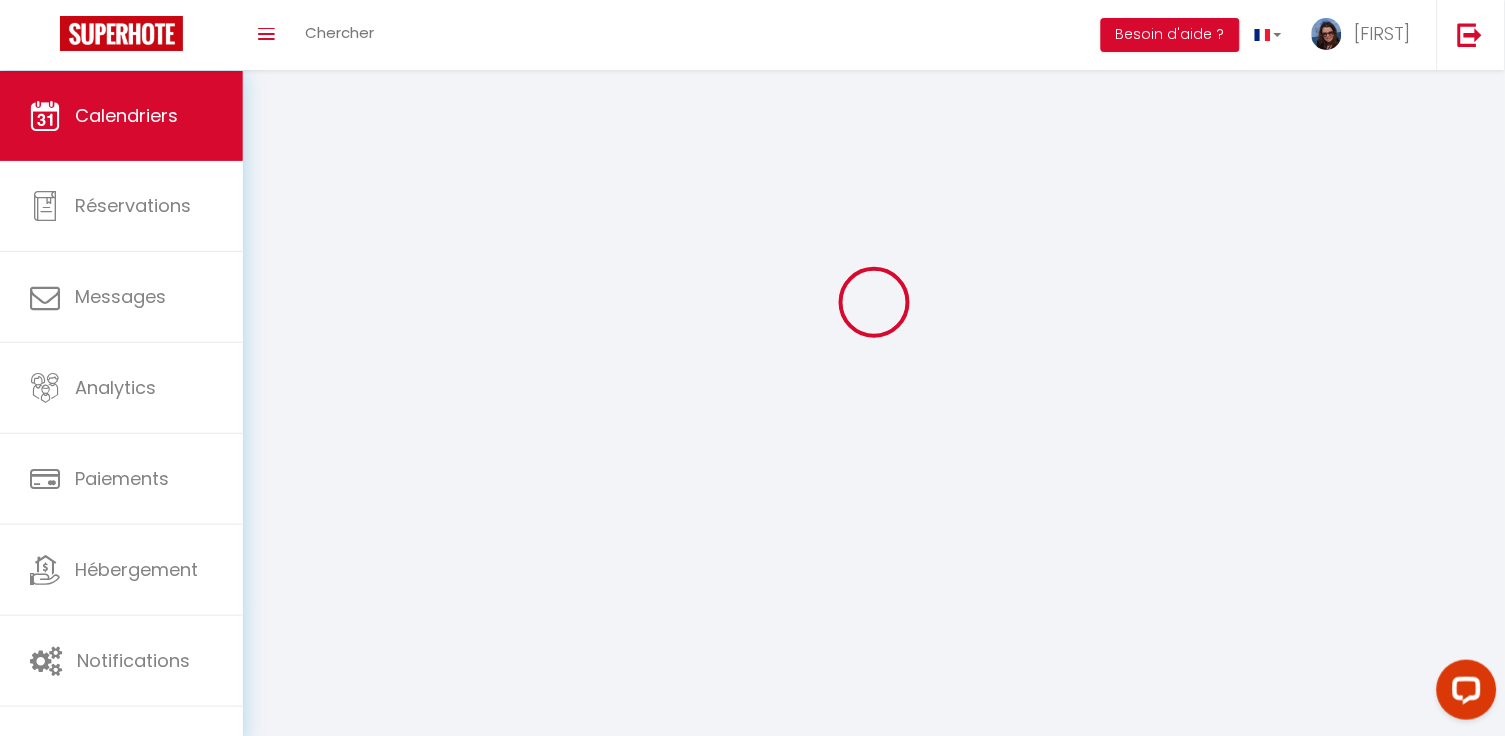 scroll, scrollTop: 0, scrollLeft: 0, axis: both 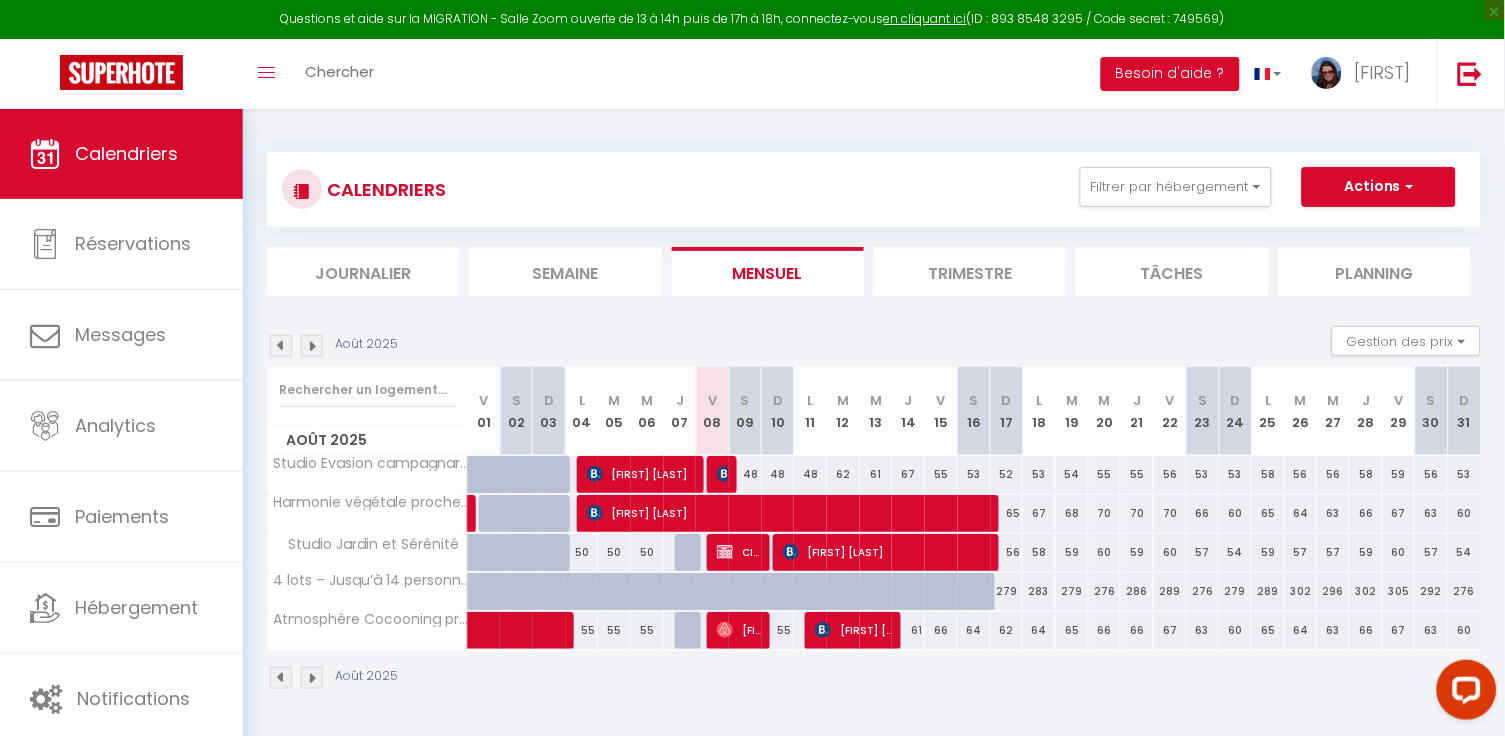 click at bounding box center (281, 346) 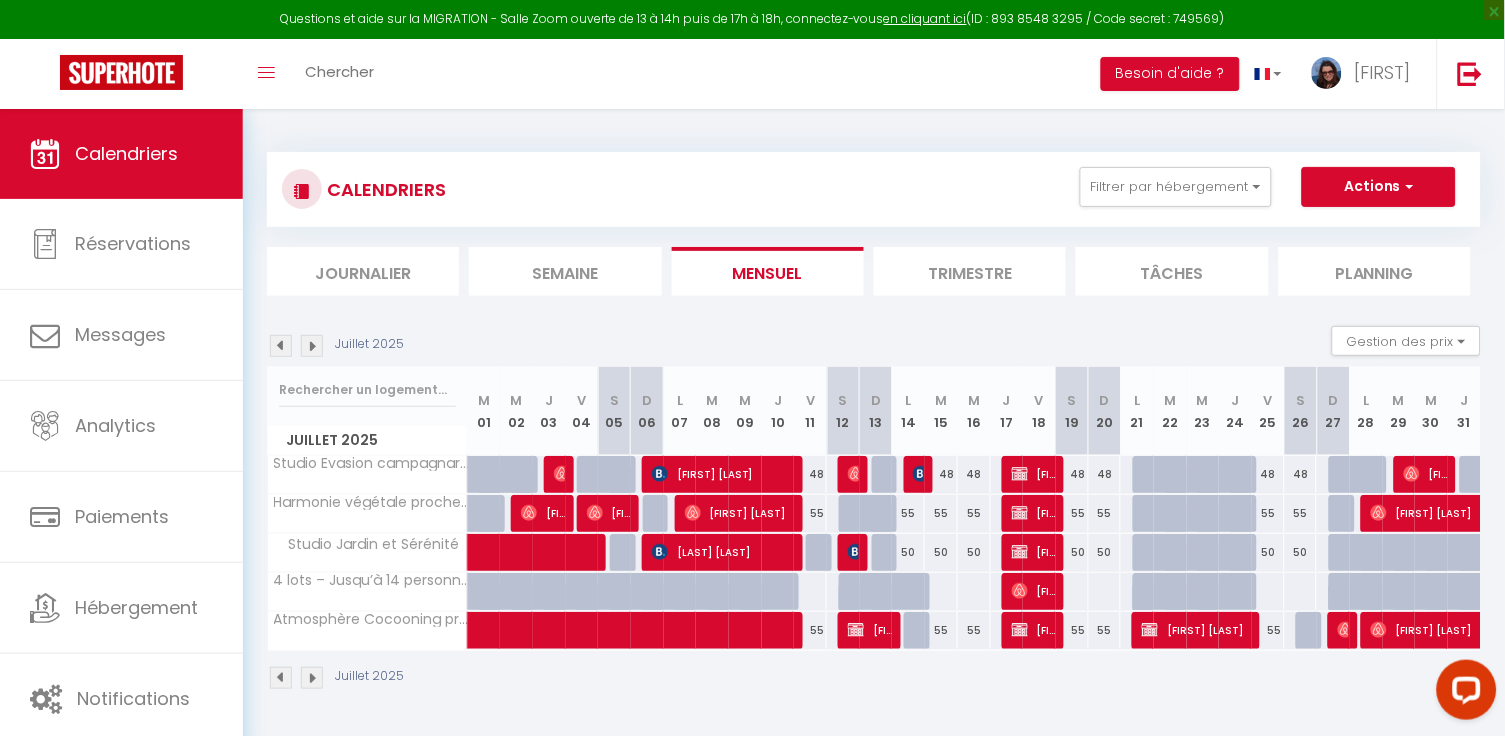 click at bounding box center (312, 346) 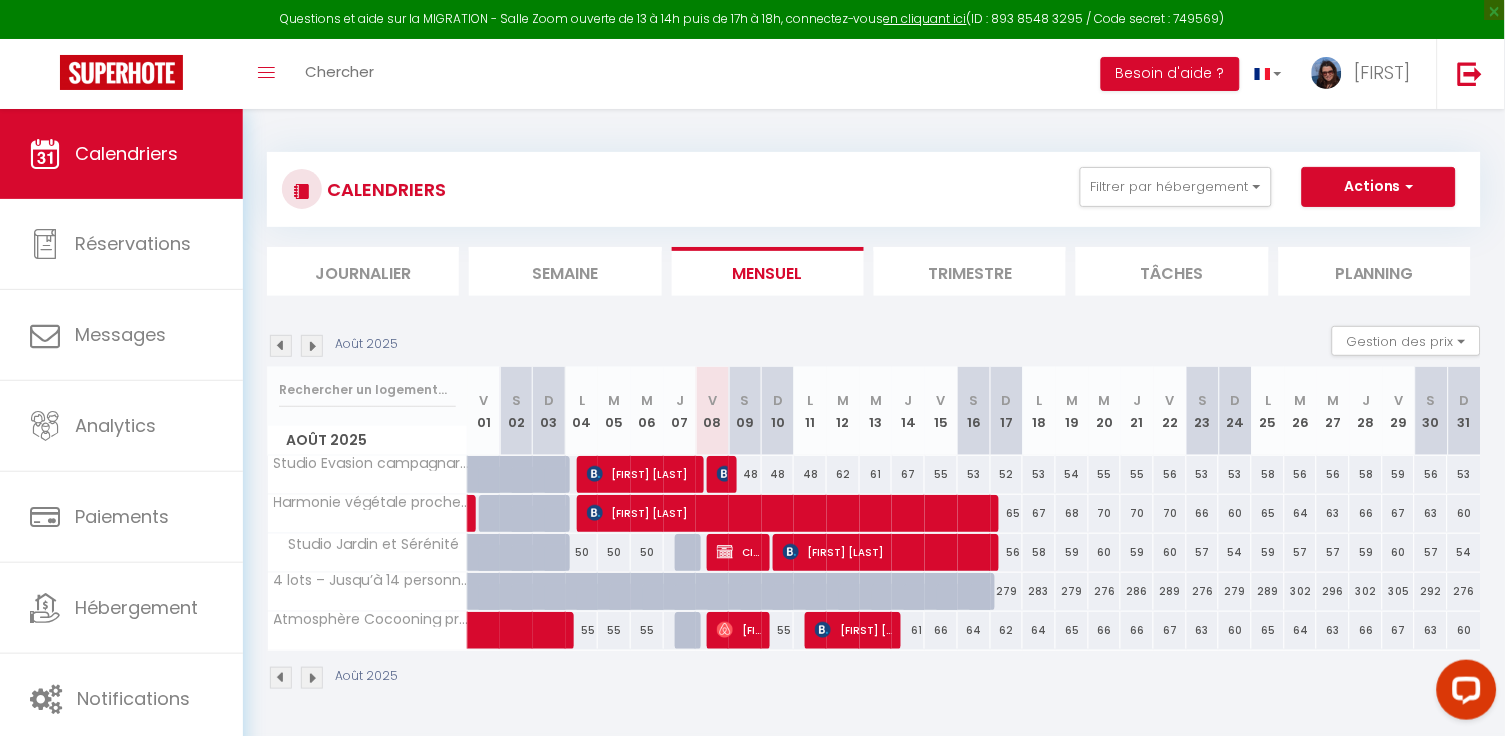 click at bounding box center [281, 346] 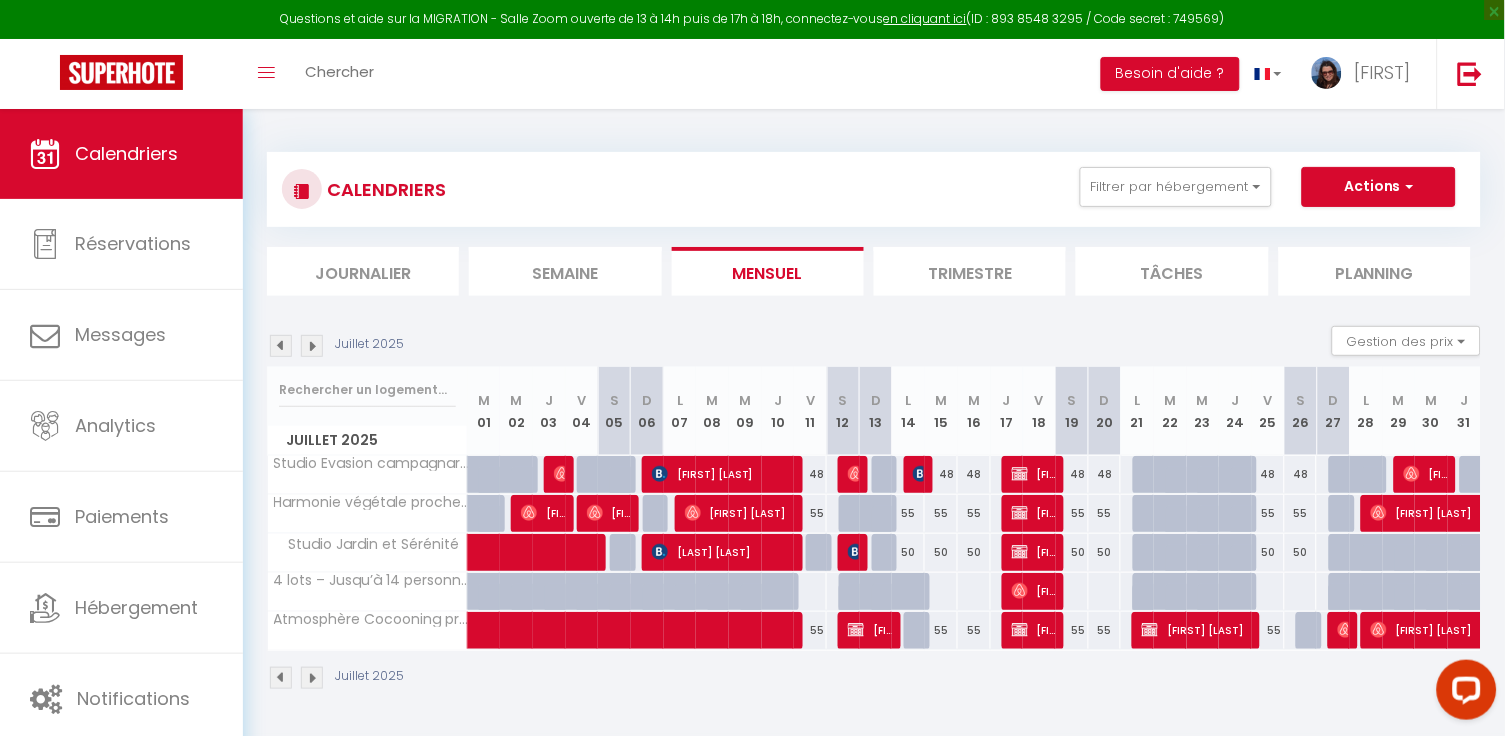 click at bounding box center [312, 346] 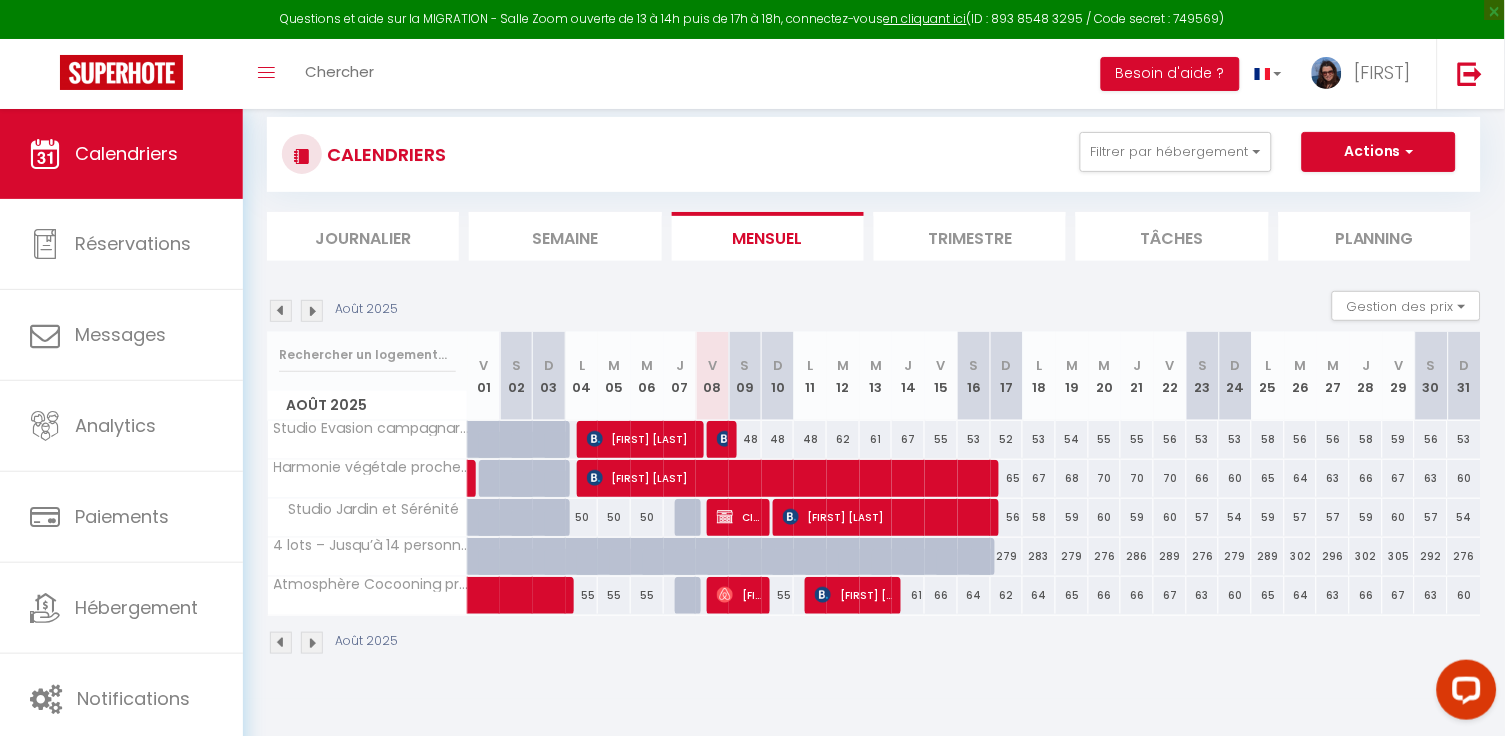 scroll, scrollTop: 31, scrollLeft: 0, axis: vertical 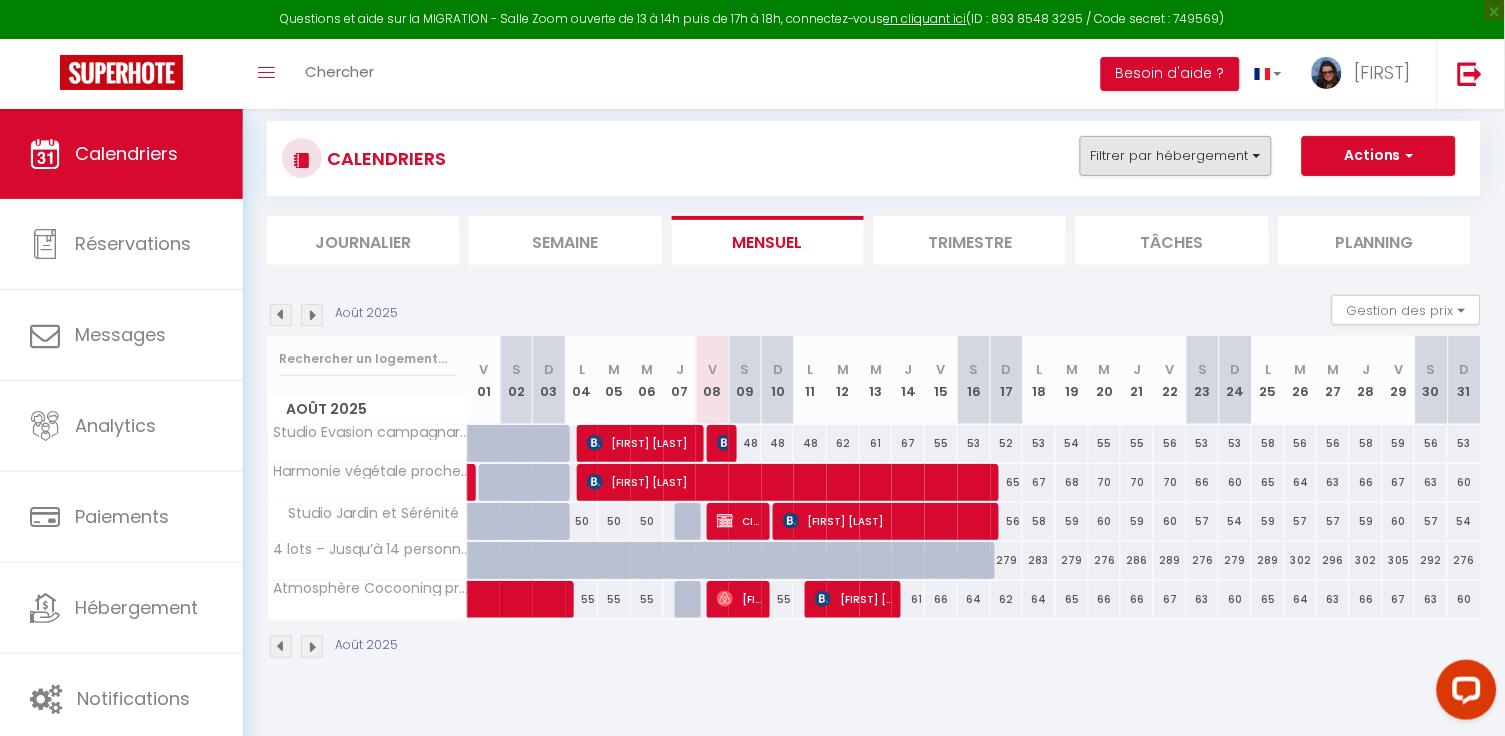 click on "Filtrer par hébergement" at bounding box center (1176, 156) 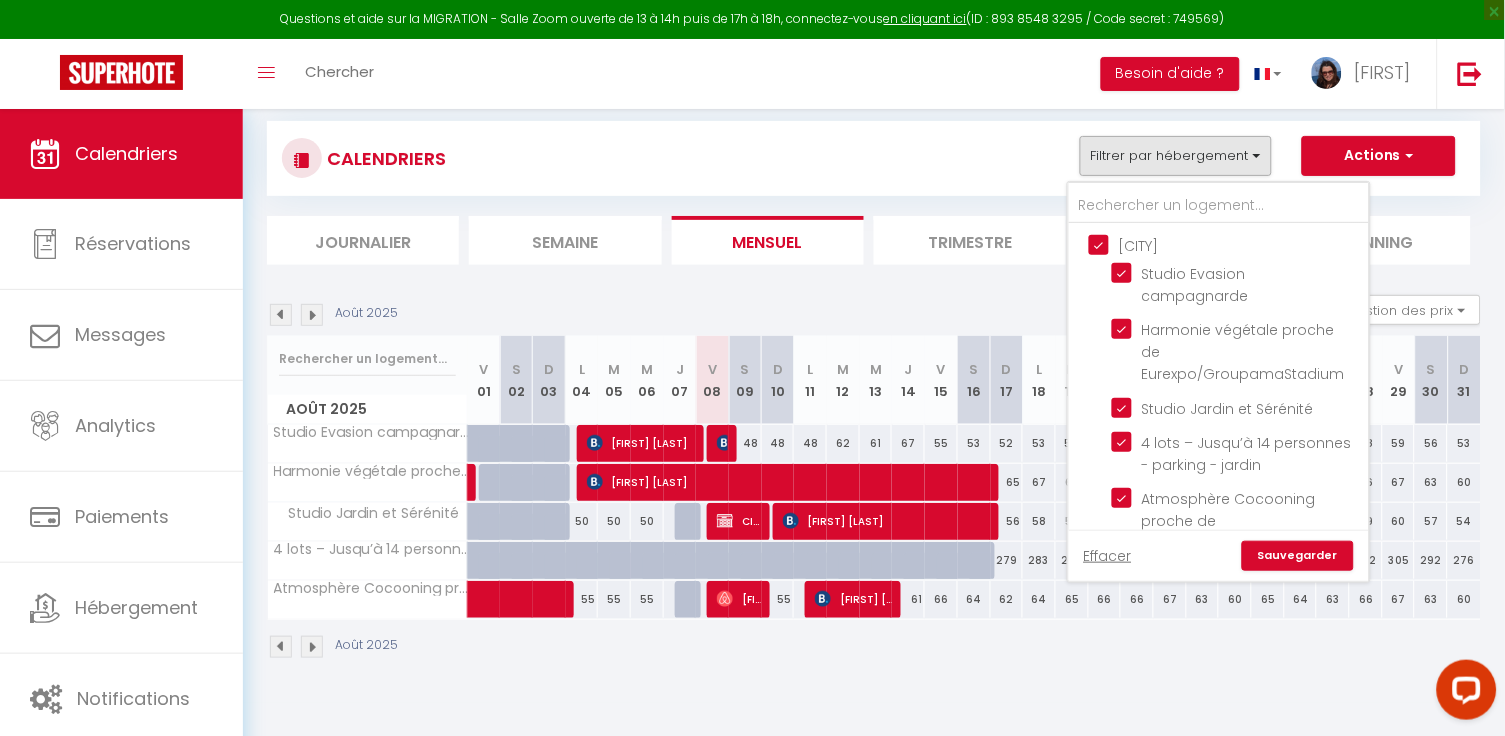 click on "[CITY]" at bounding box center [1239, 244] 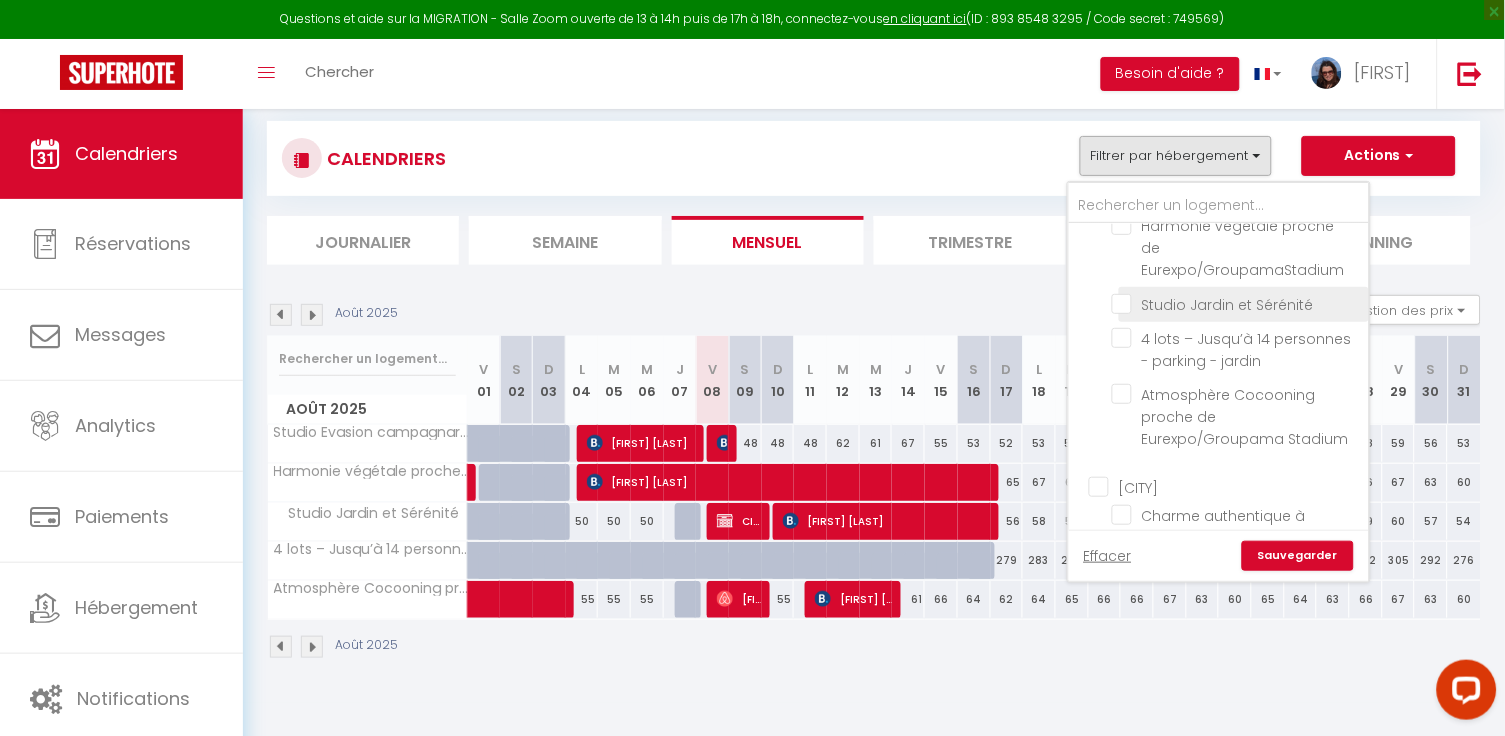 scroll, scrollTop: 131, scrollLeft: 0, axis: vertical 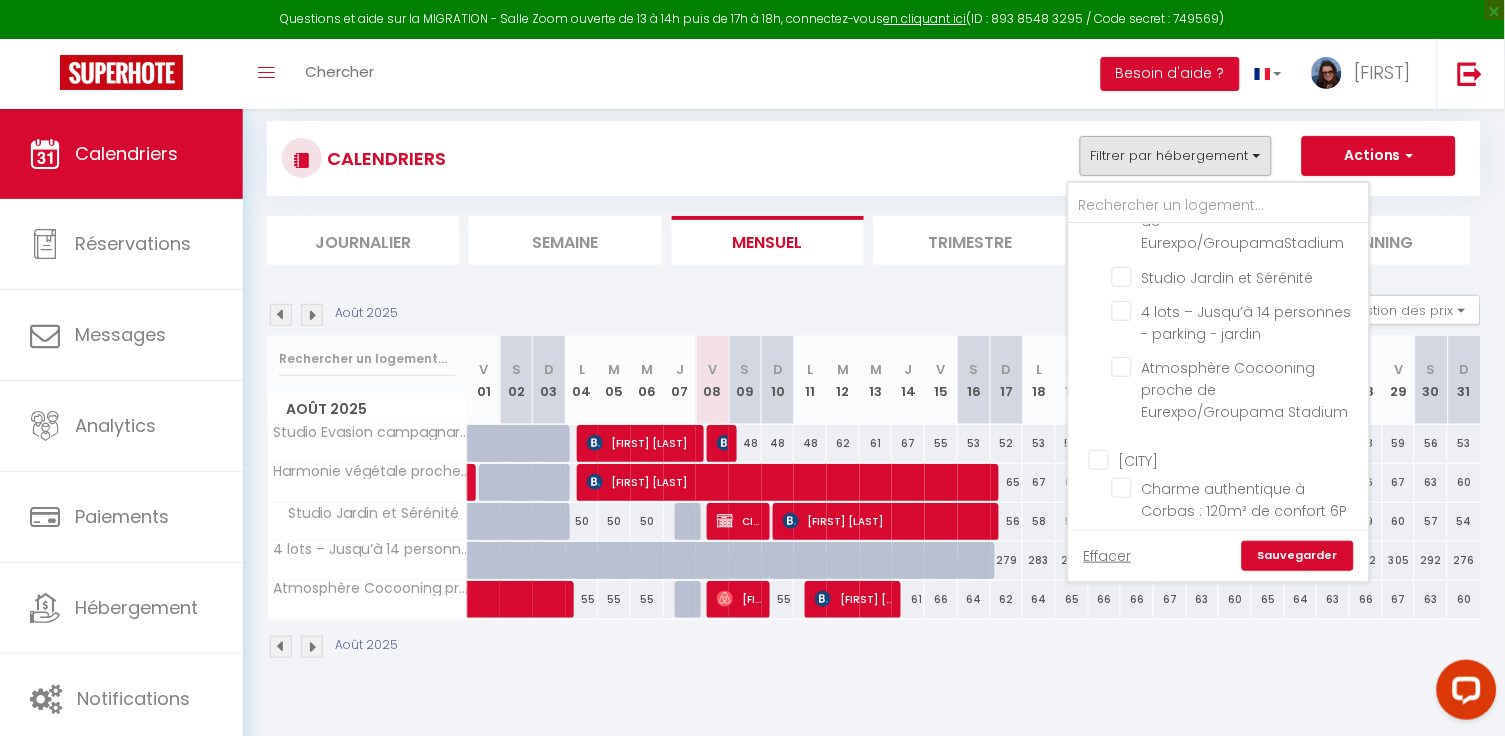 click on "[CITY]" at bounding box center [1239, 459] 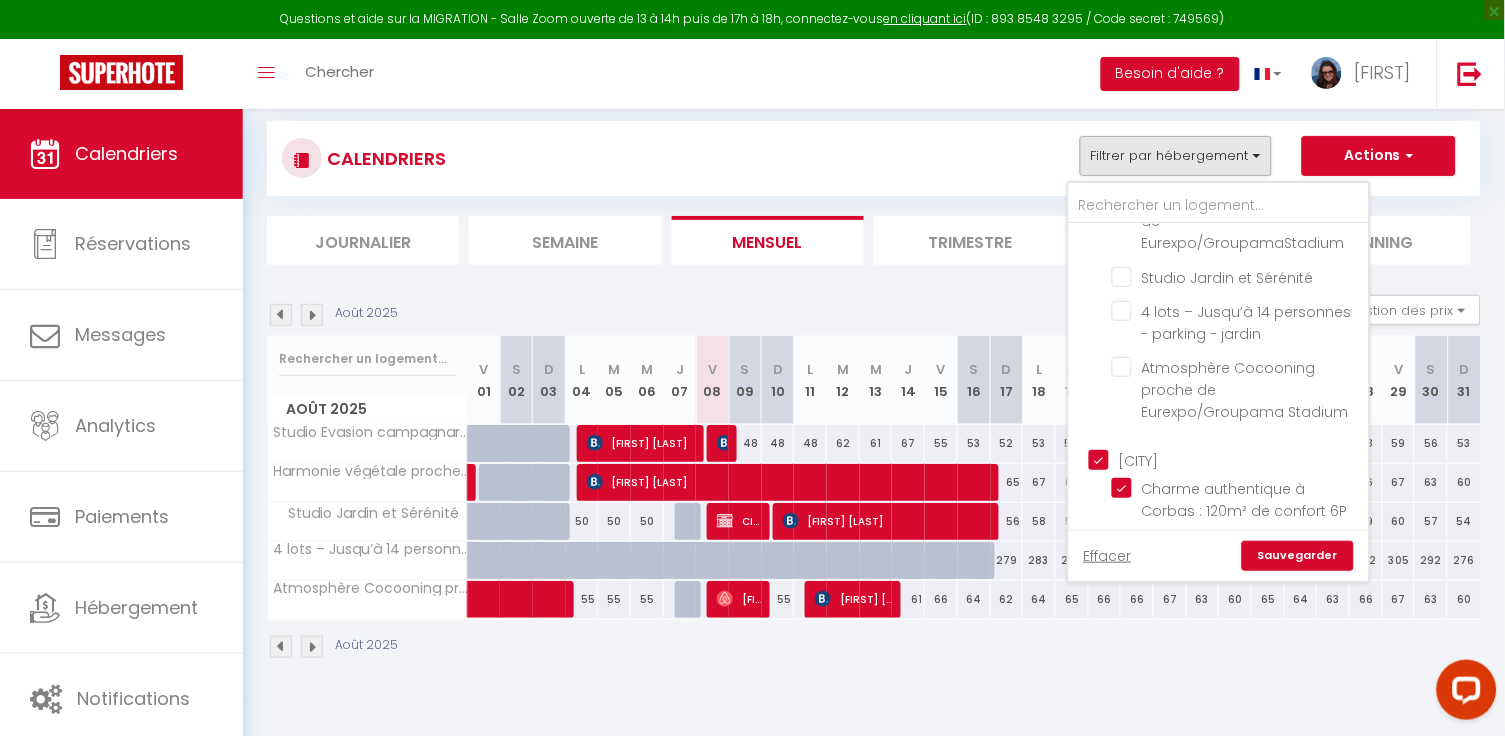 click on "Sauvegarder" at bounding box center (1298, 556) 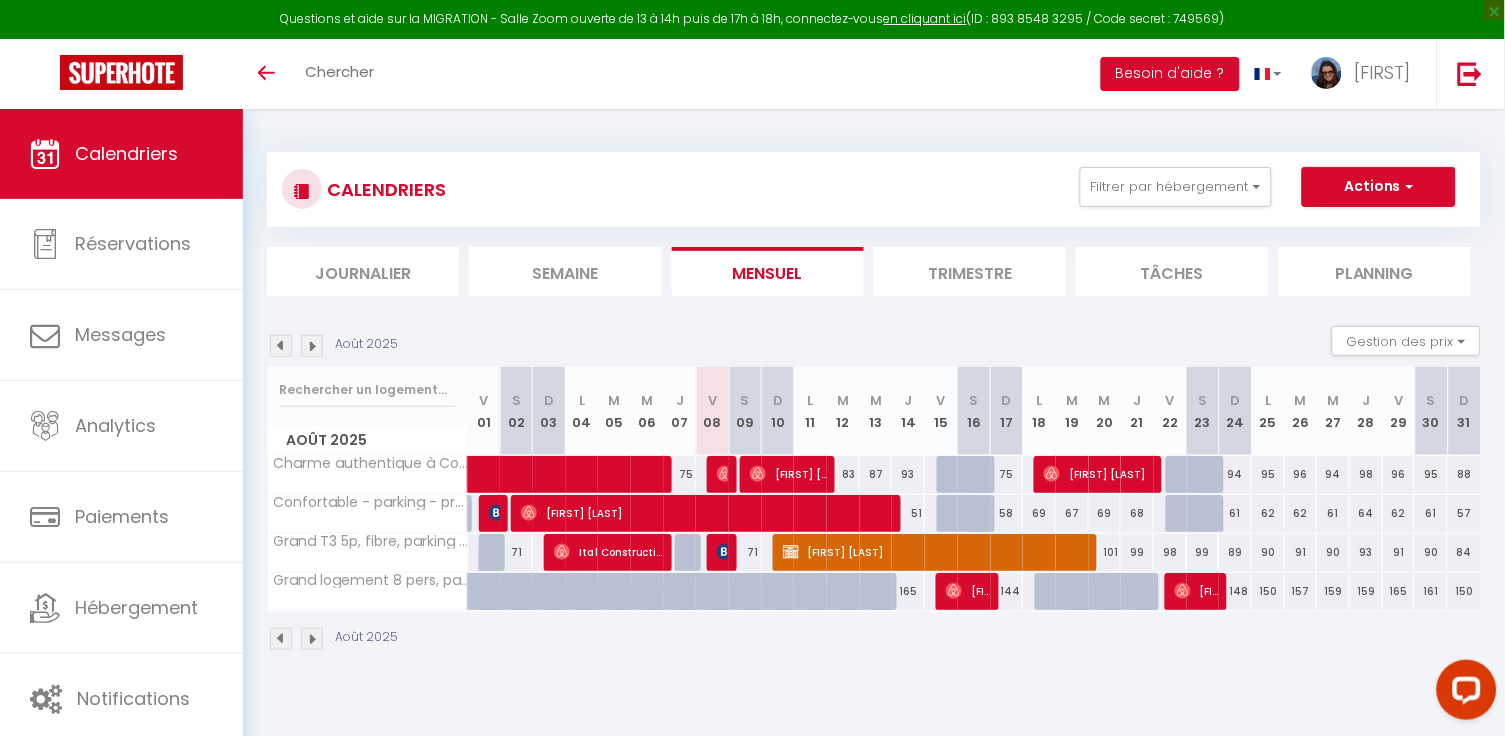 scroll, scrollTop: 0, scrollLeft: 0, axis: both 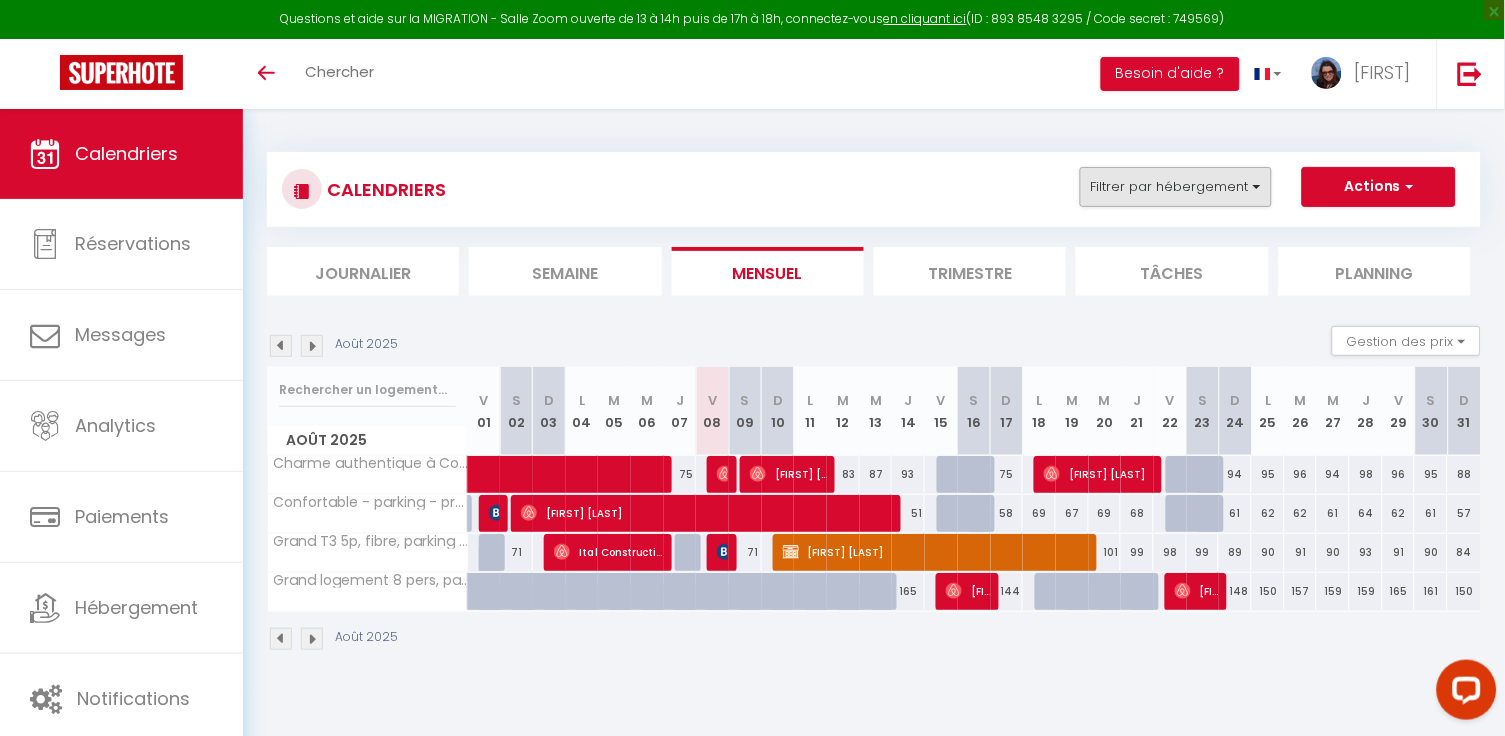 click on "Filtrer par hébergement" at bounding box center [1176, 187] 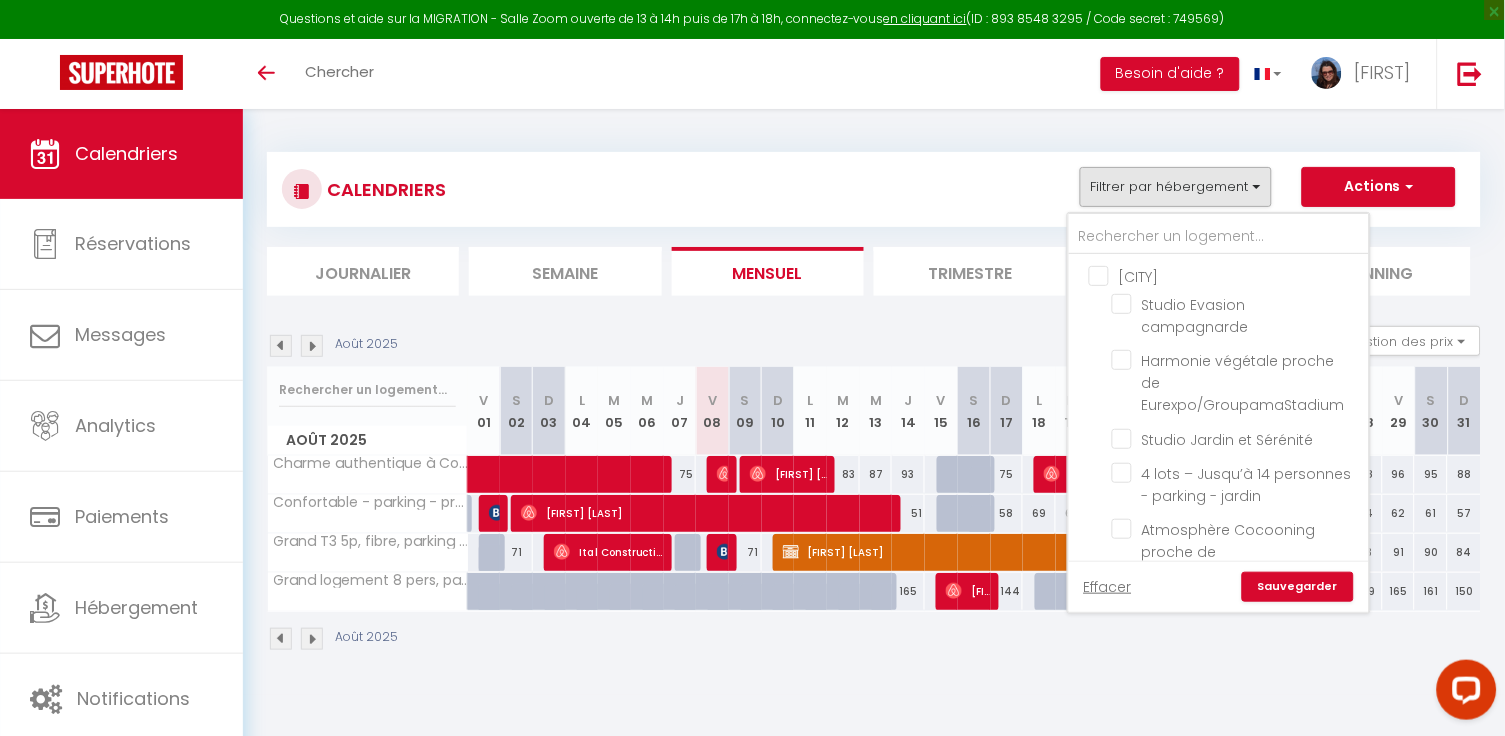 click on "[CITY]" at bounding box center [1239, 275] 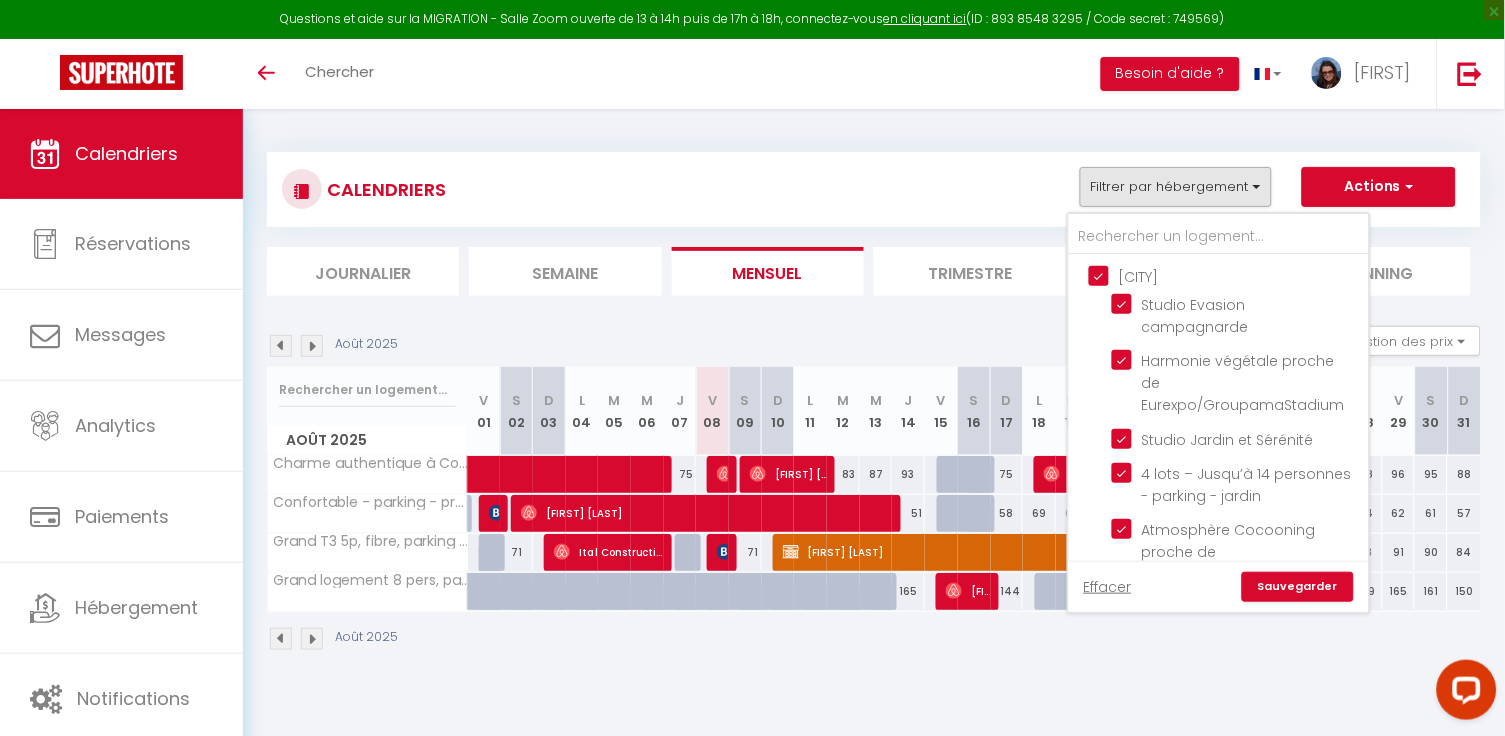 checkbox on "true" 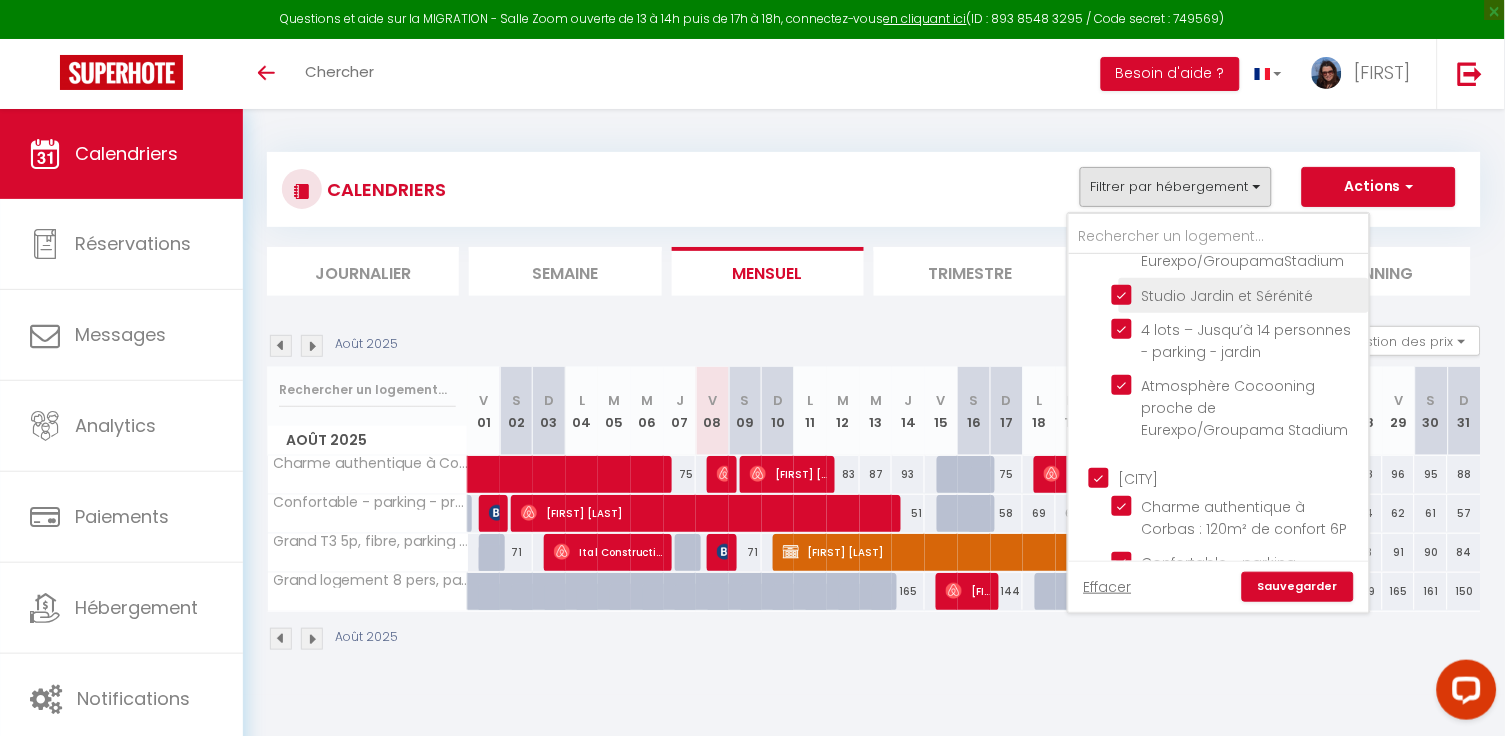 scroll, scrollTop: 147, scrollLeft: 0, axis: vertical 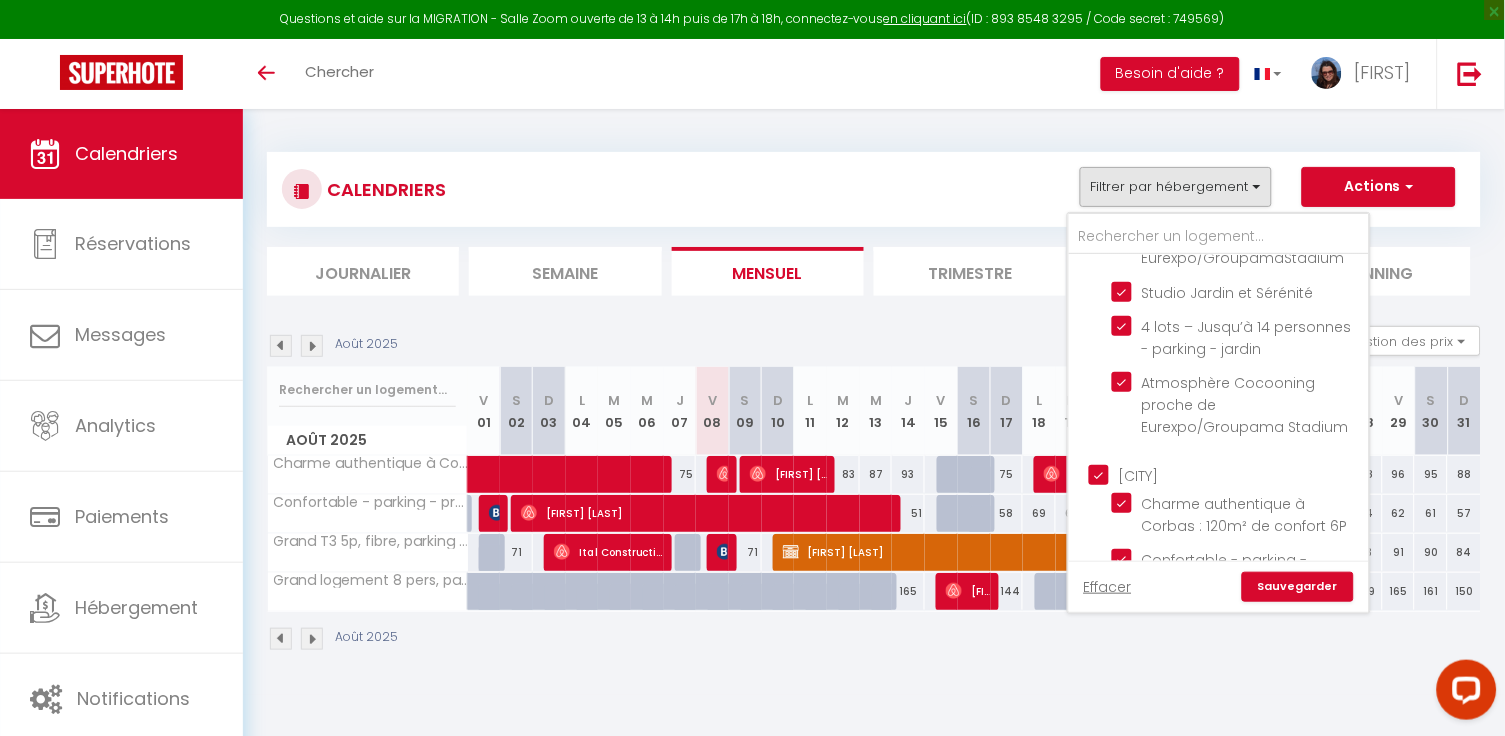 click on "[CITY]" at bounding box center [1239, 474] 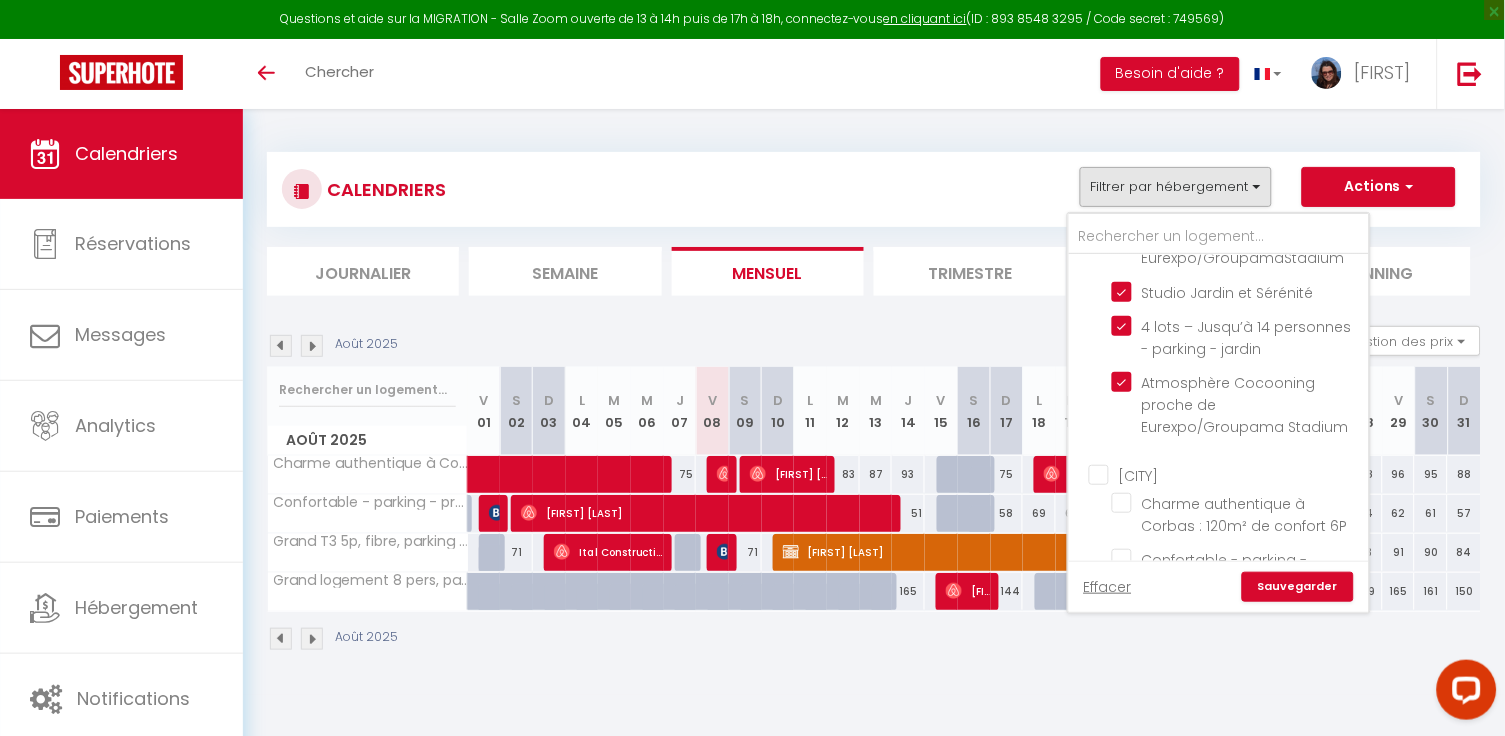 checkbox on "false" 